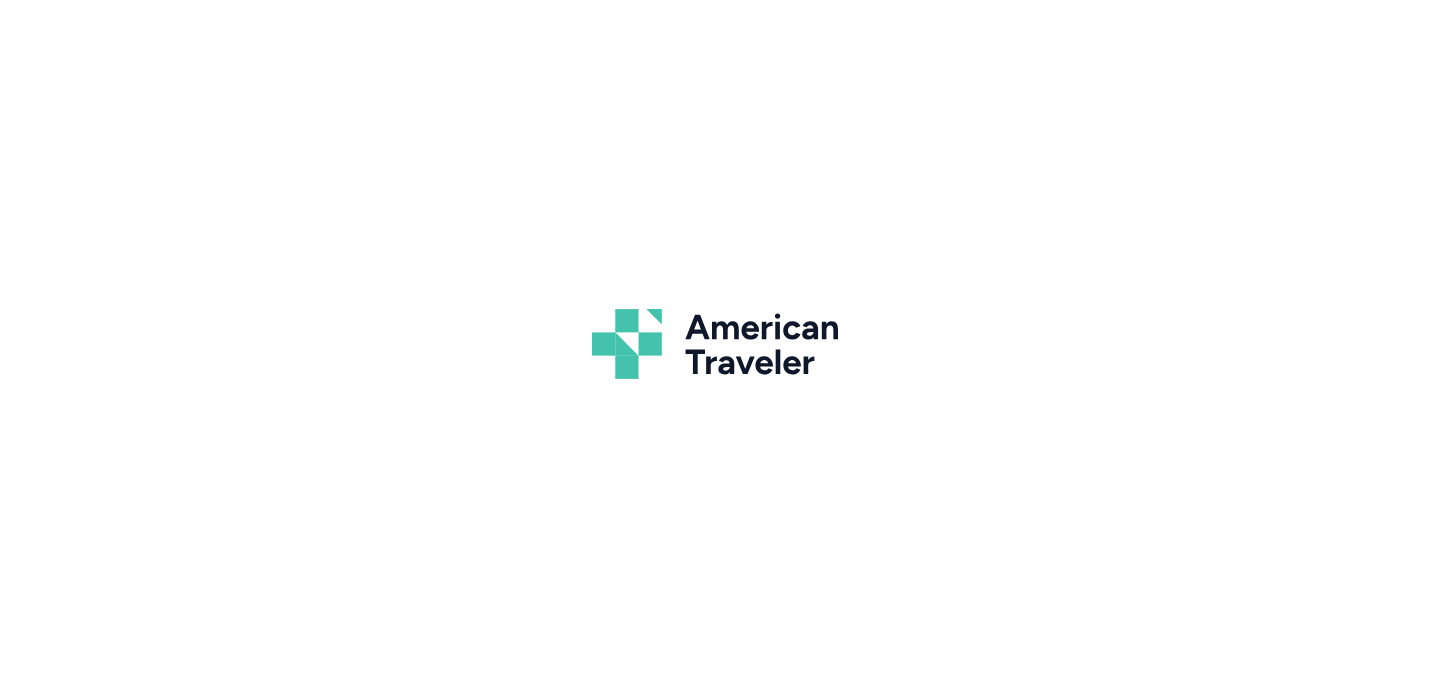 scroll, scrollTop: 0, scrollLeft: 0, axis: both 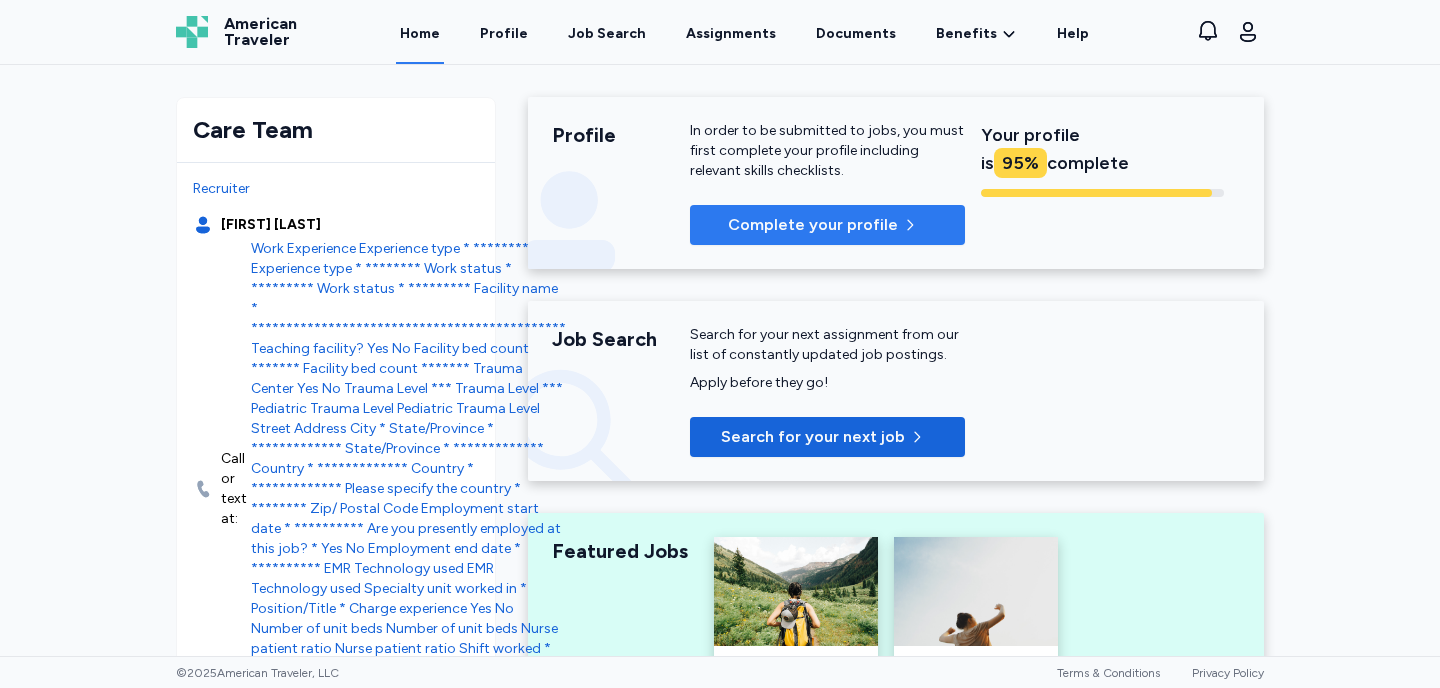 click on "Complete your profile" at bounding box center [813, 225] 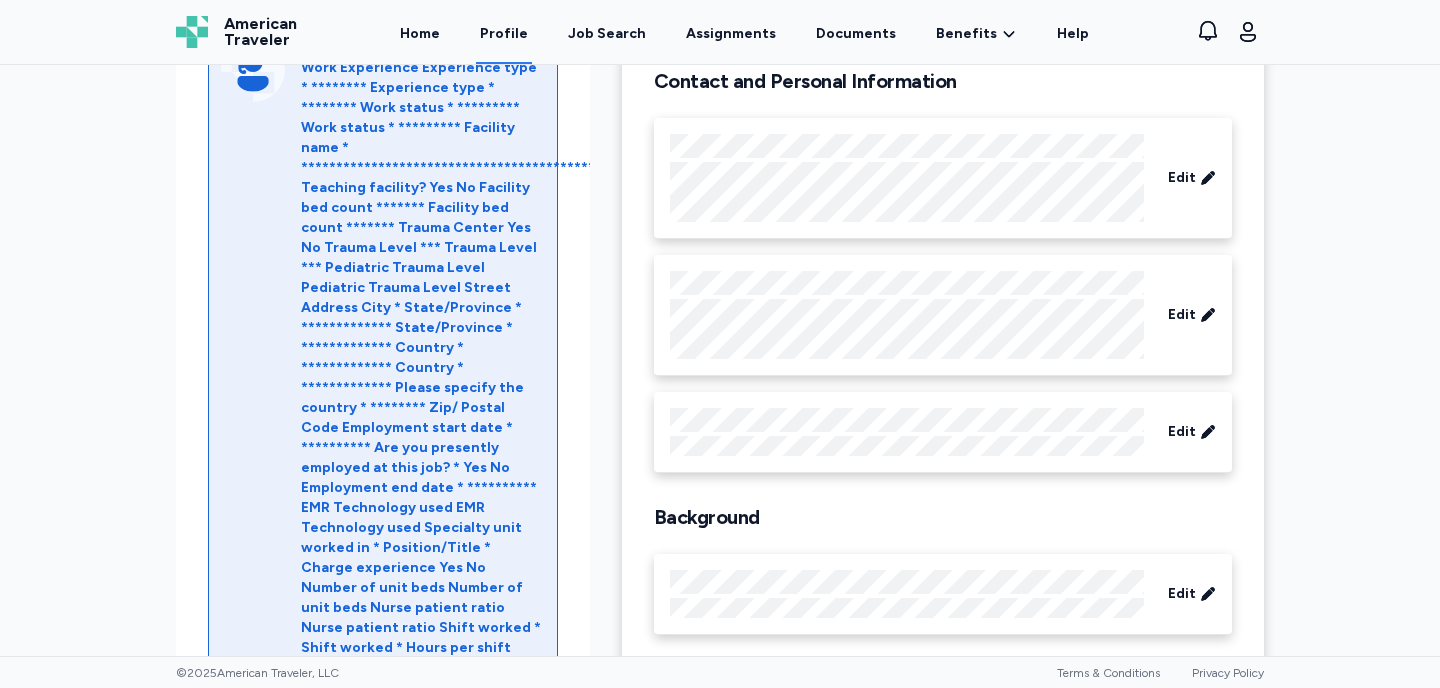 scroll, scrollTop: 183, scrollLeft: 0, axis: vertical 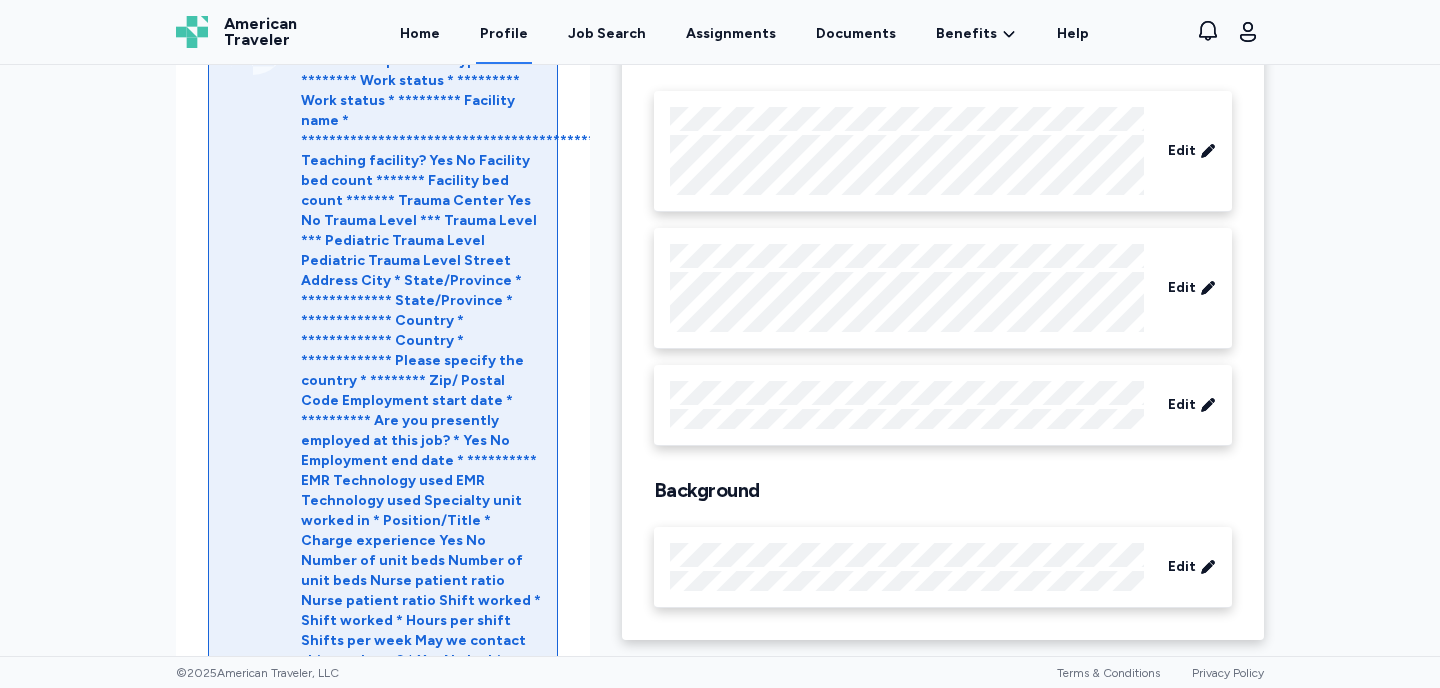 click on "Experience" at bounding box center (383, 1117) 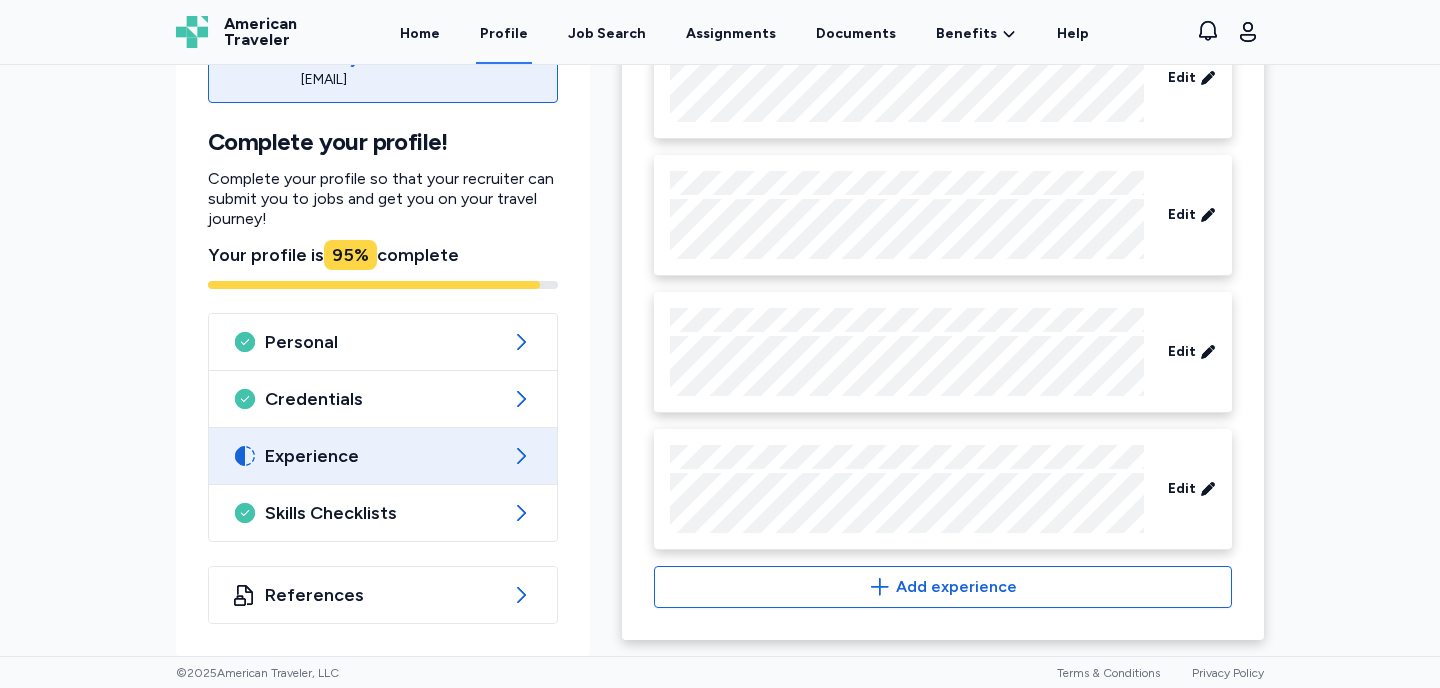 scroll, scrollTop: 909, scrollLeft: 0, axis: vertical 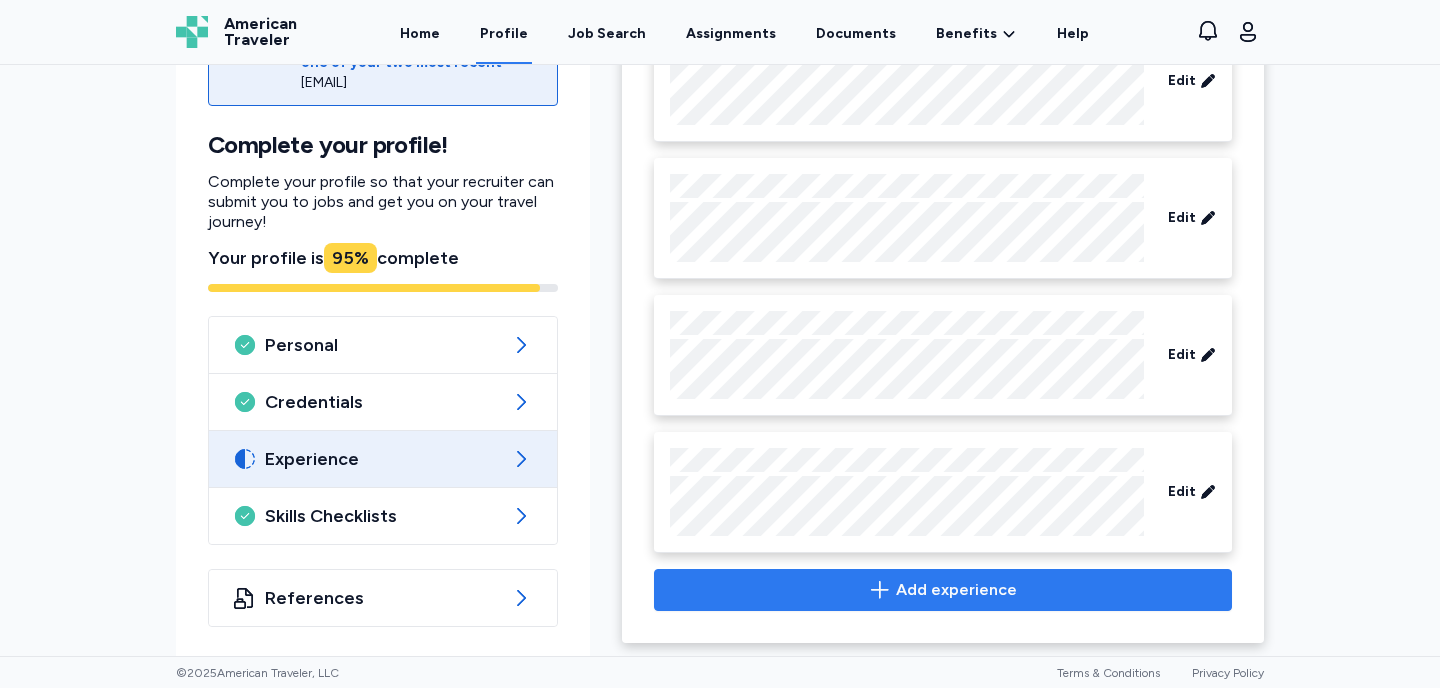 click 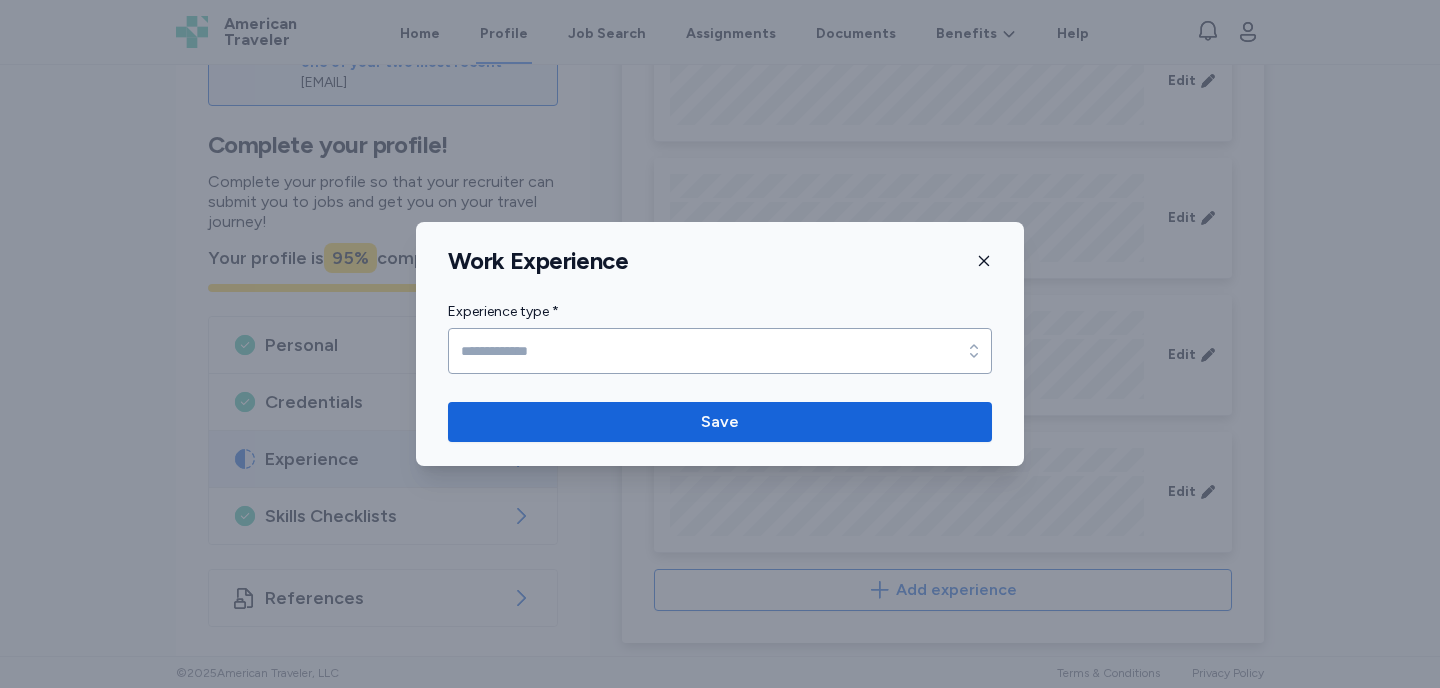 click 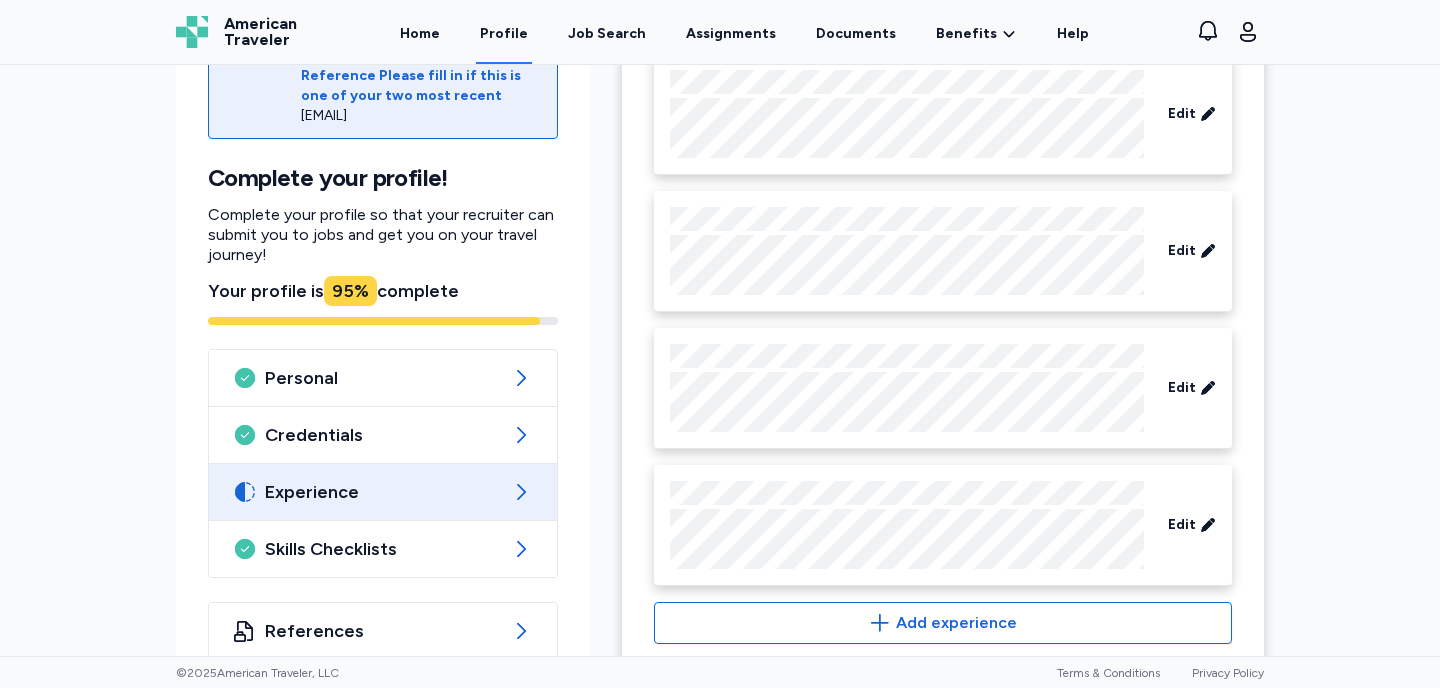 scroll, scrollTop: 912, scrollLeft: 0, axis: vertical 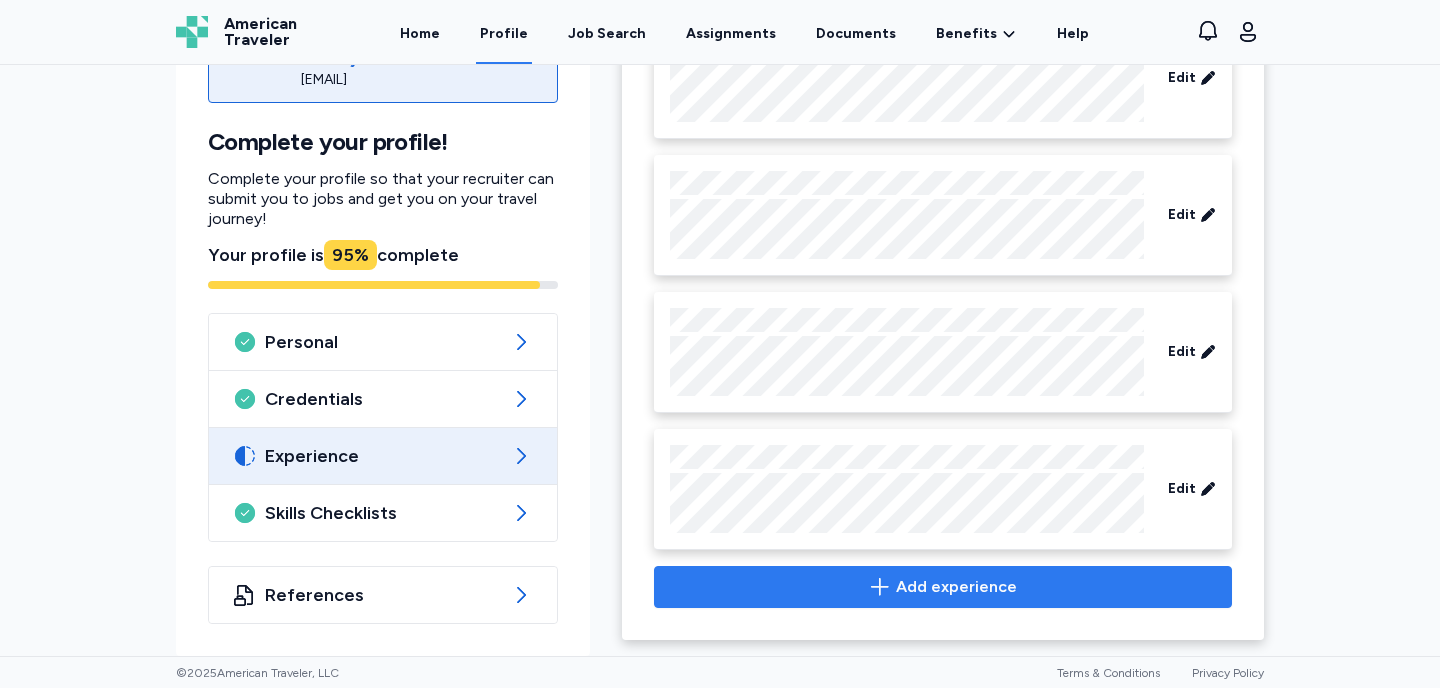 click on "Add experience" at bounding box center [943, 587] 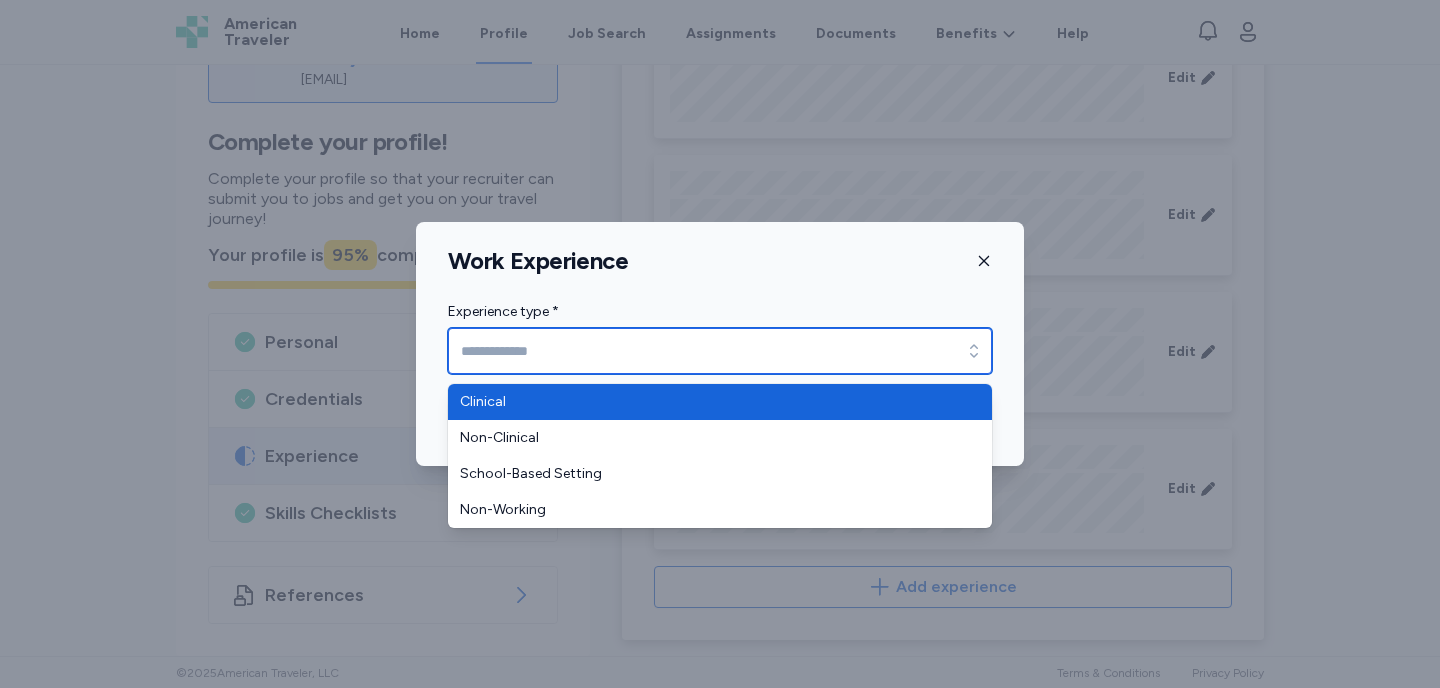 click 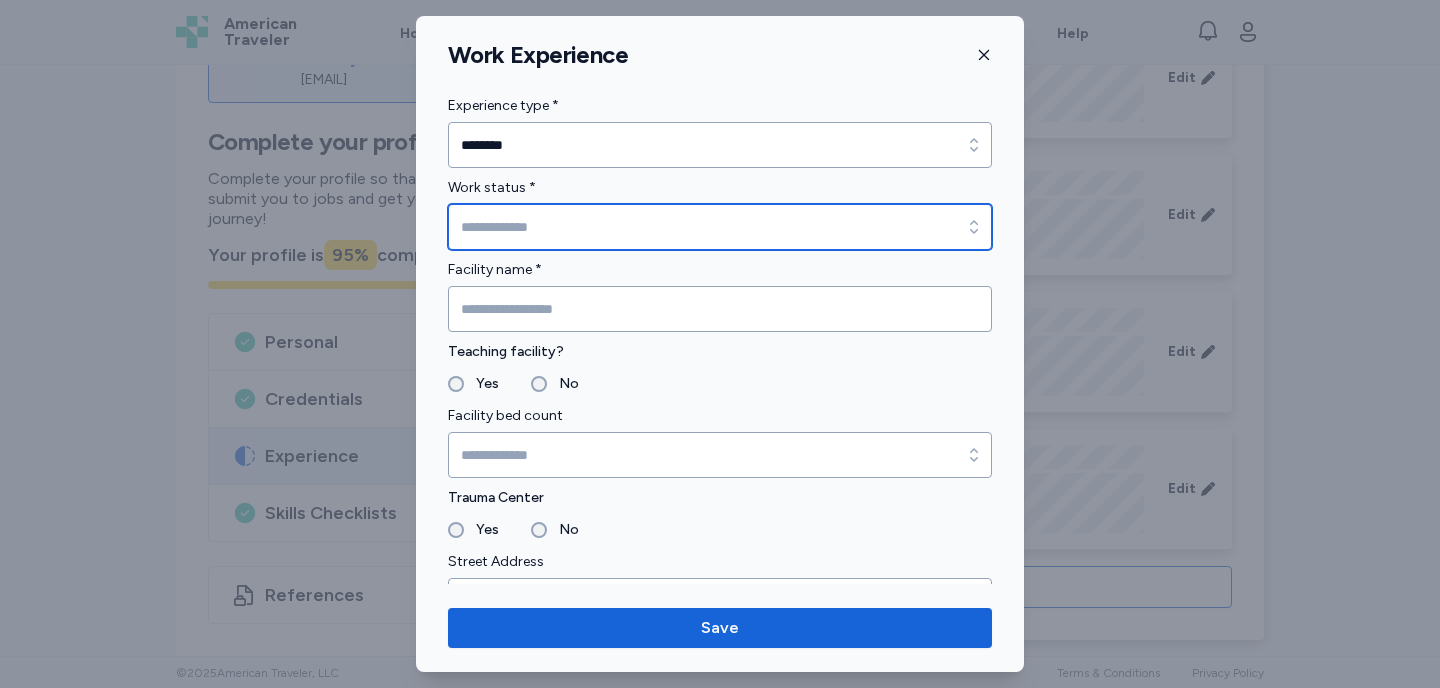 click 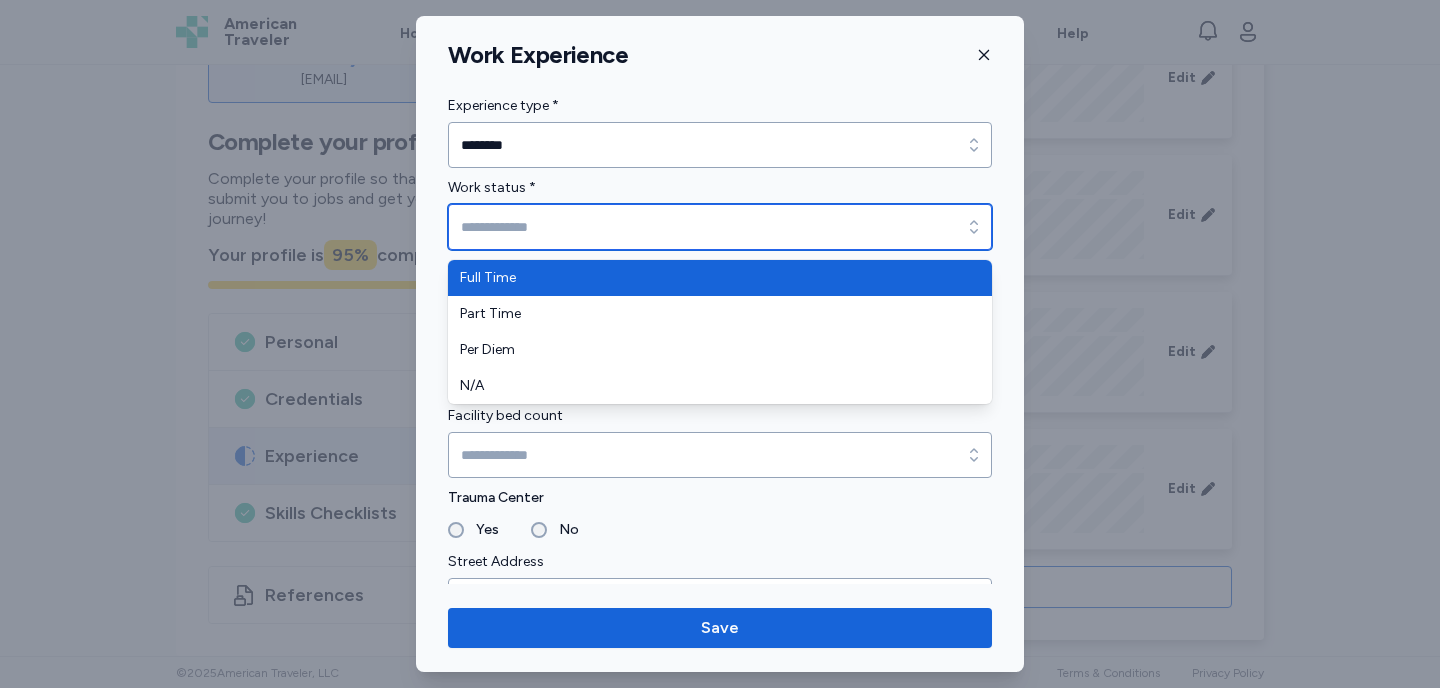type on "*********" 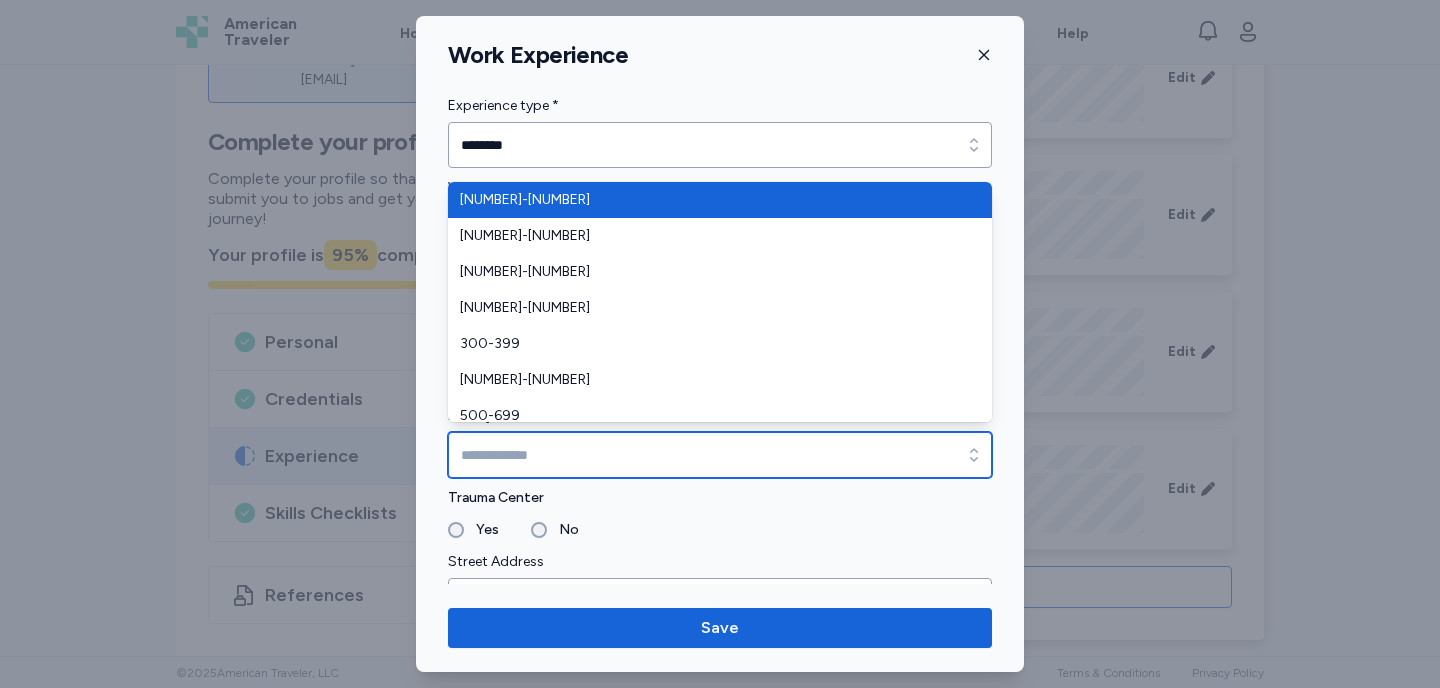 click 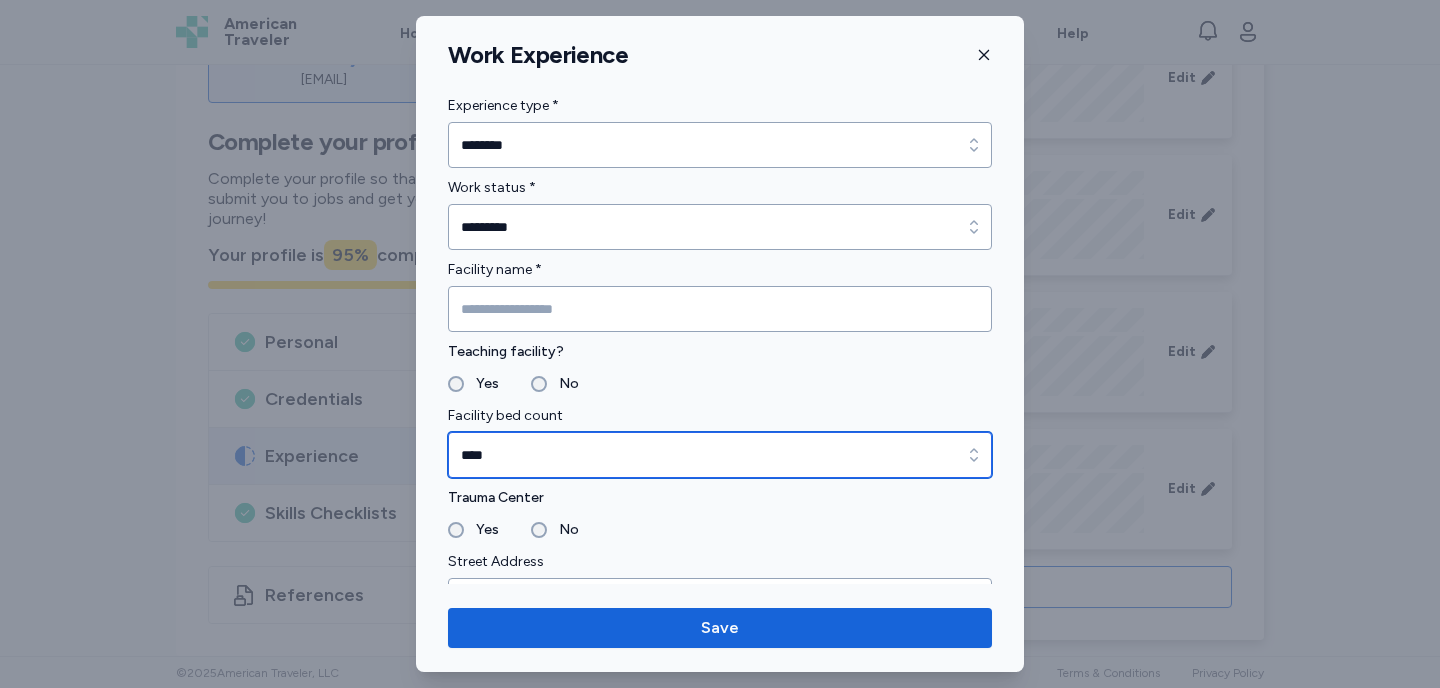 click 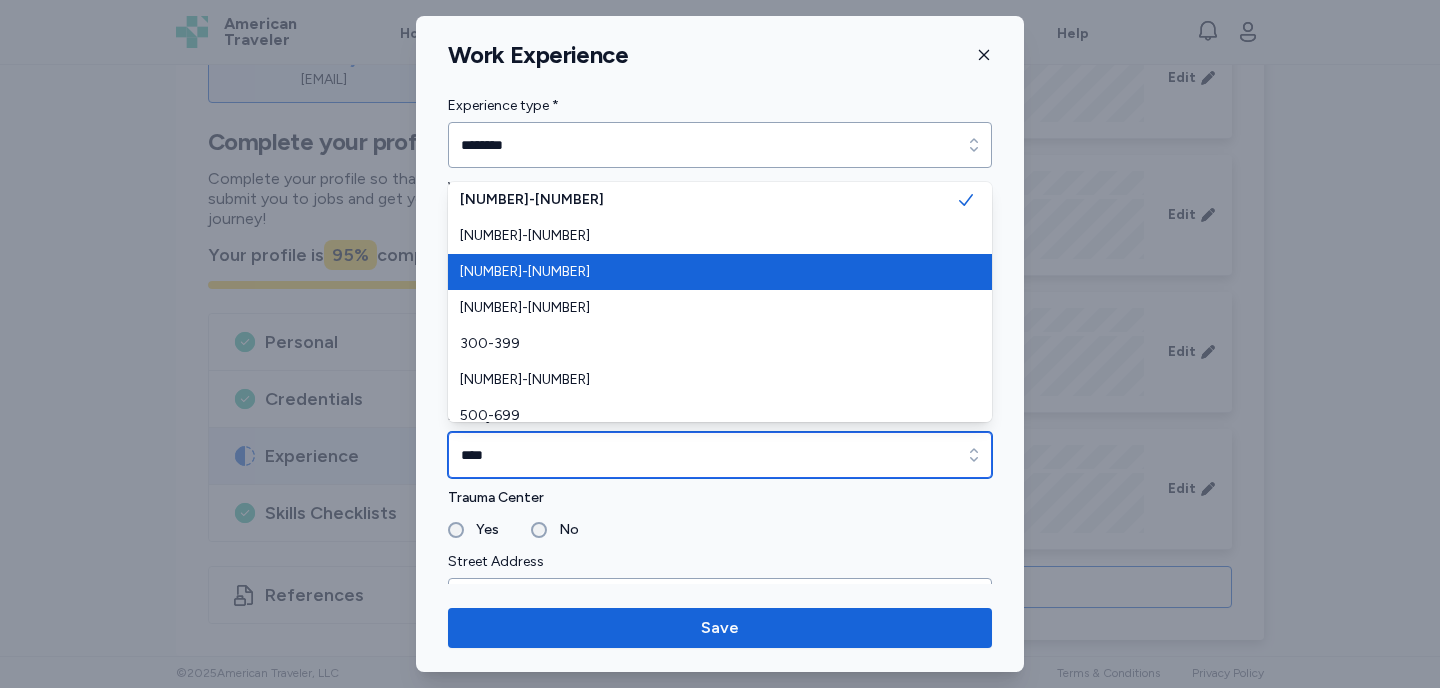 type on "*******" 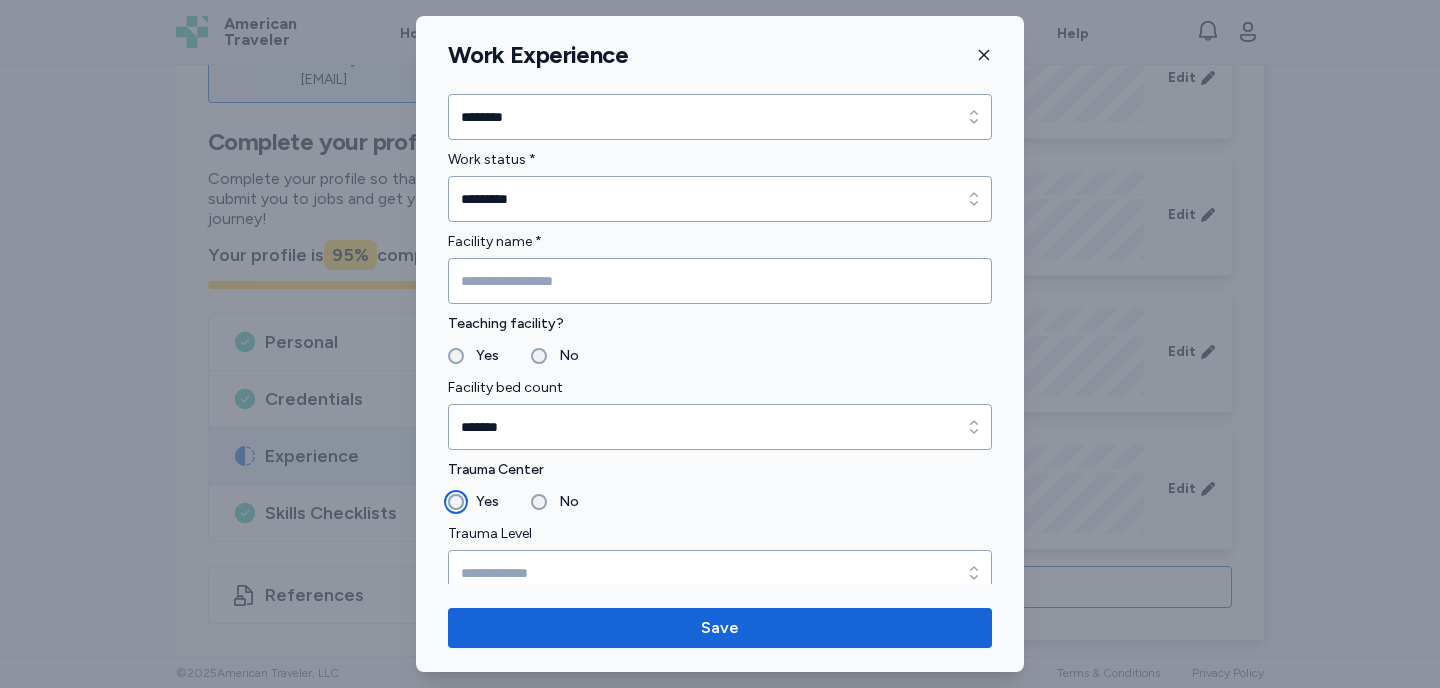 scroll, scrollTop: 45, scrollLeft: 0, axis: vertical 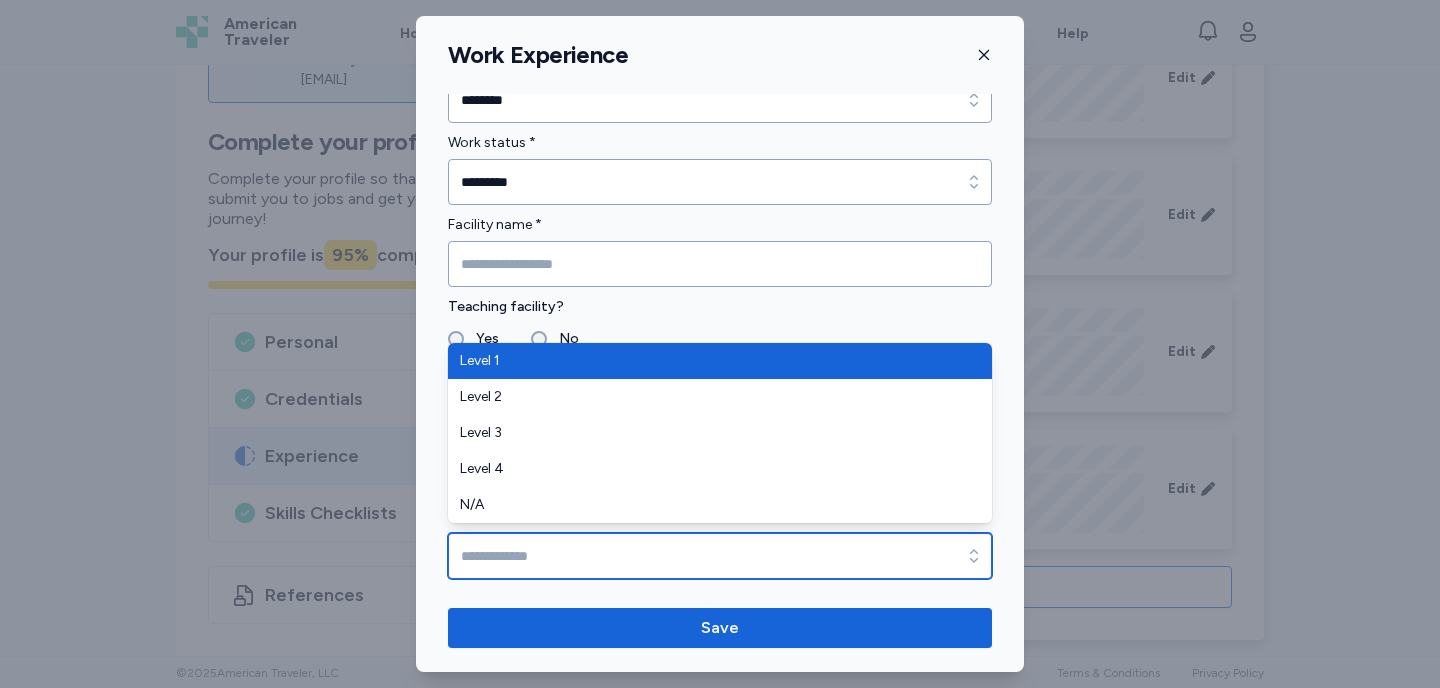 click on "Trauma Level" at bounding box center (720, 556) 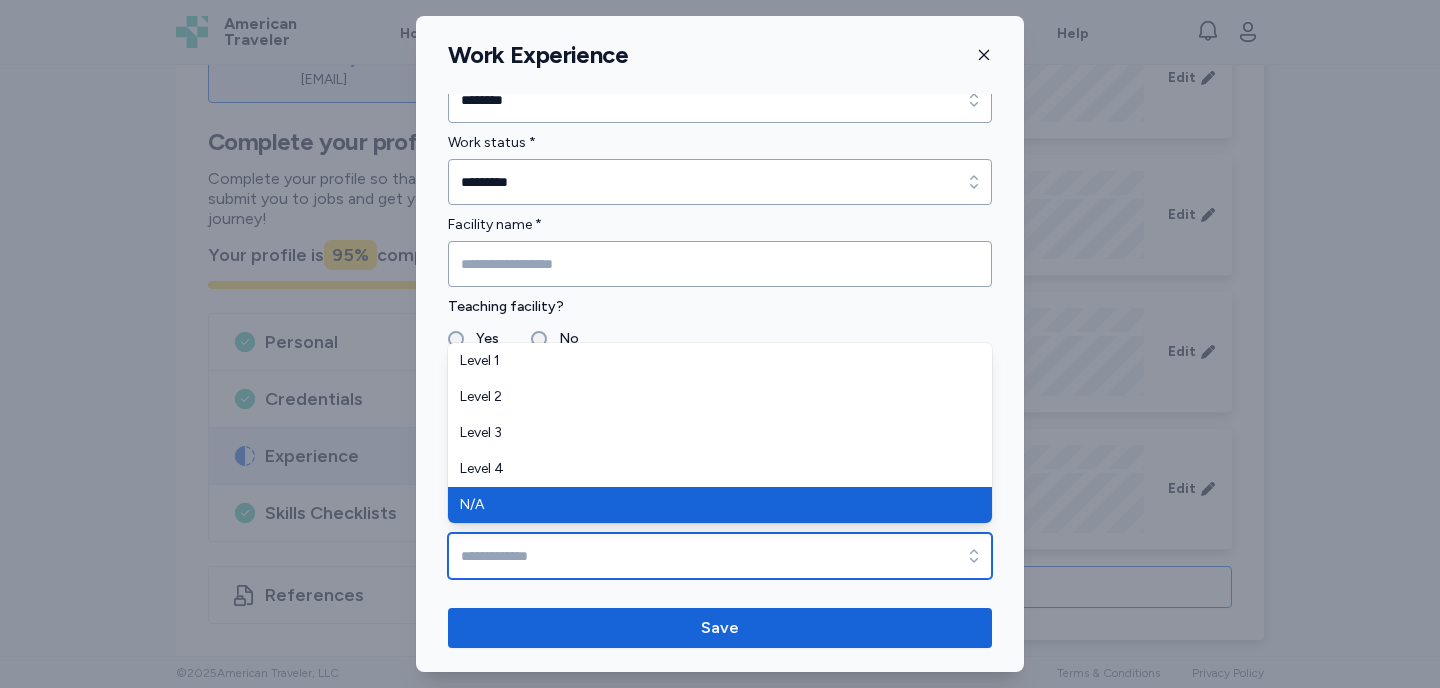 type on "***" 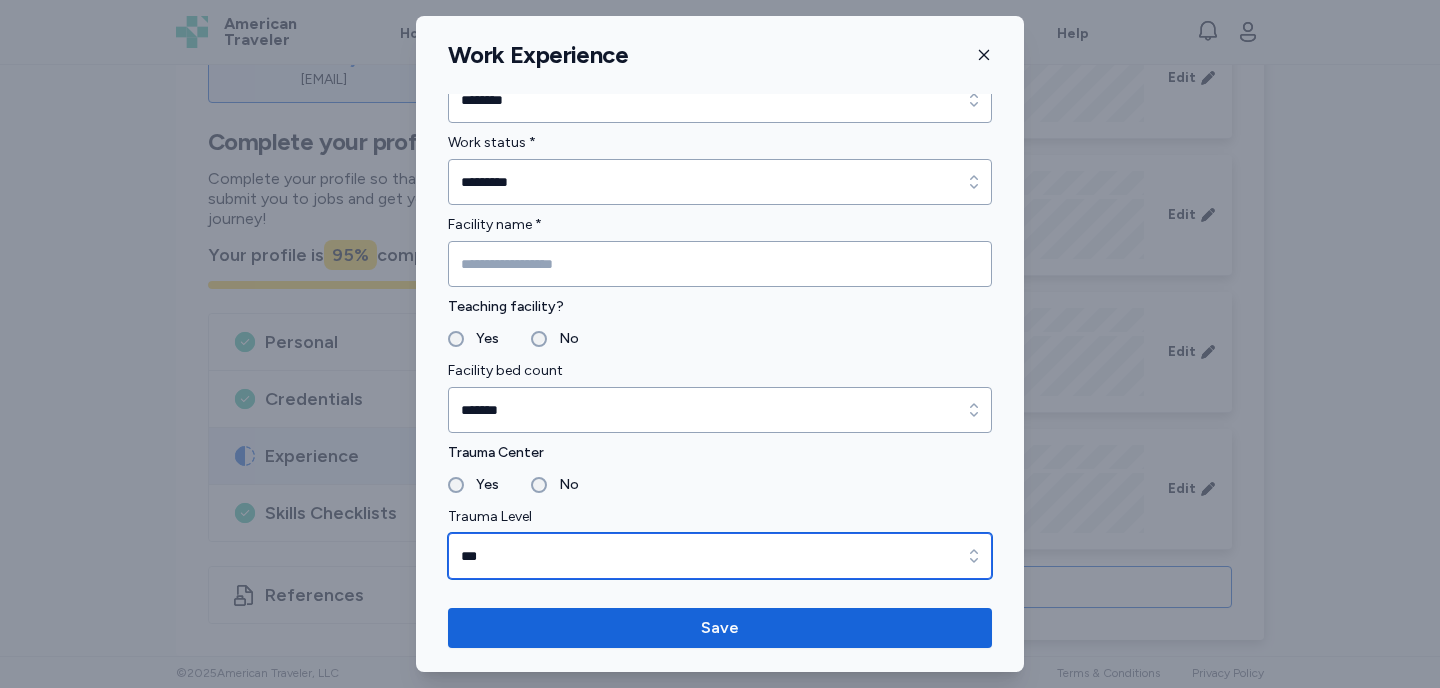 scroll, scrollTop: 0, scrollLeft: 0, axis: both 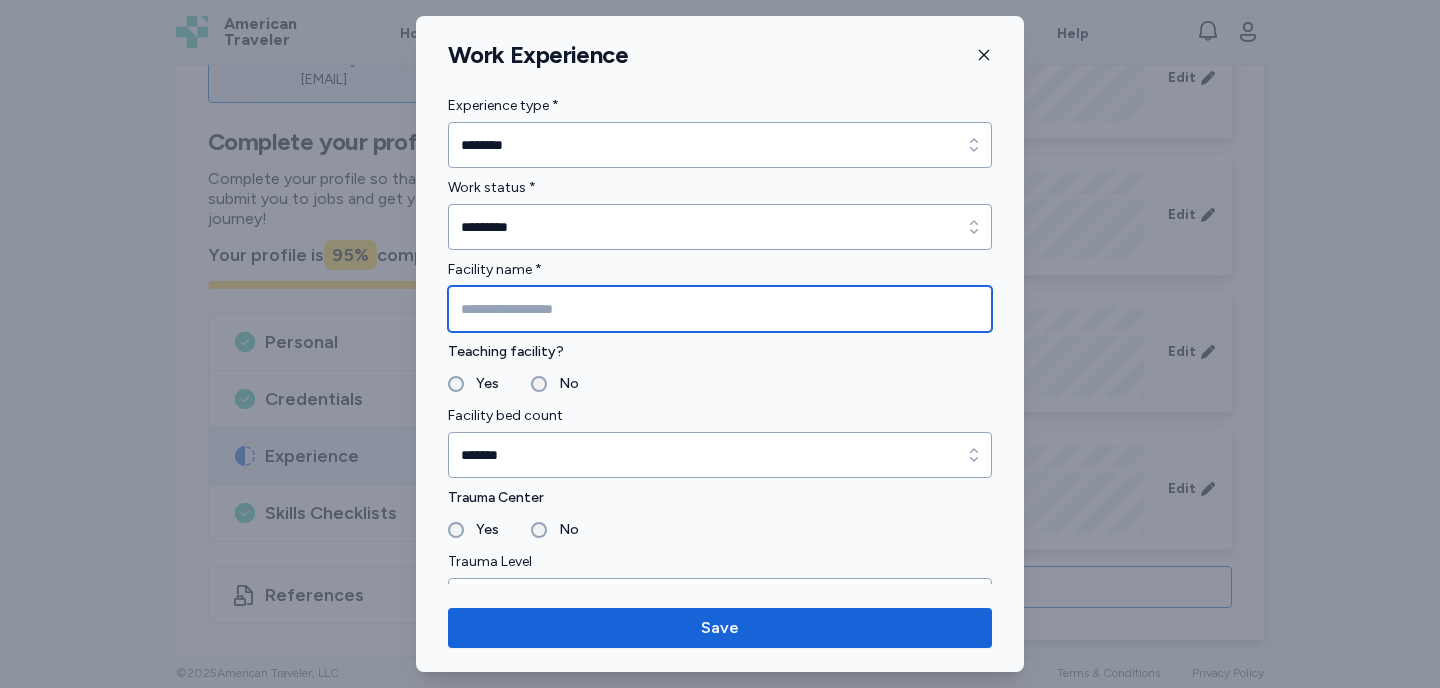 click at bounding box center [720, 309] 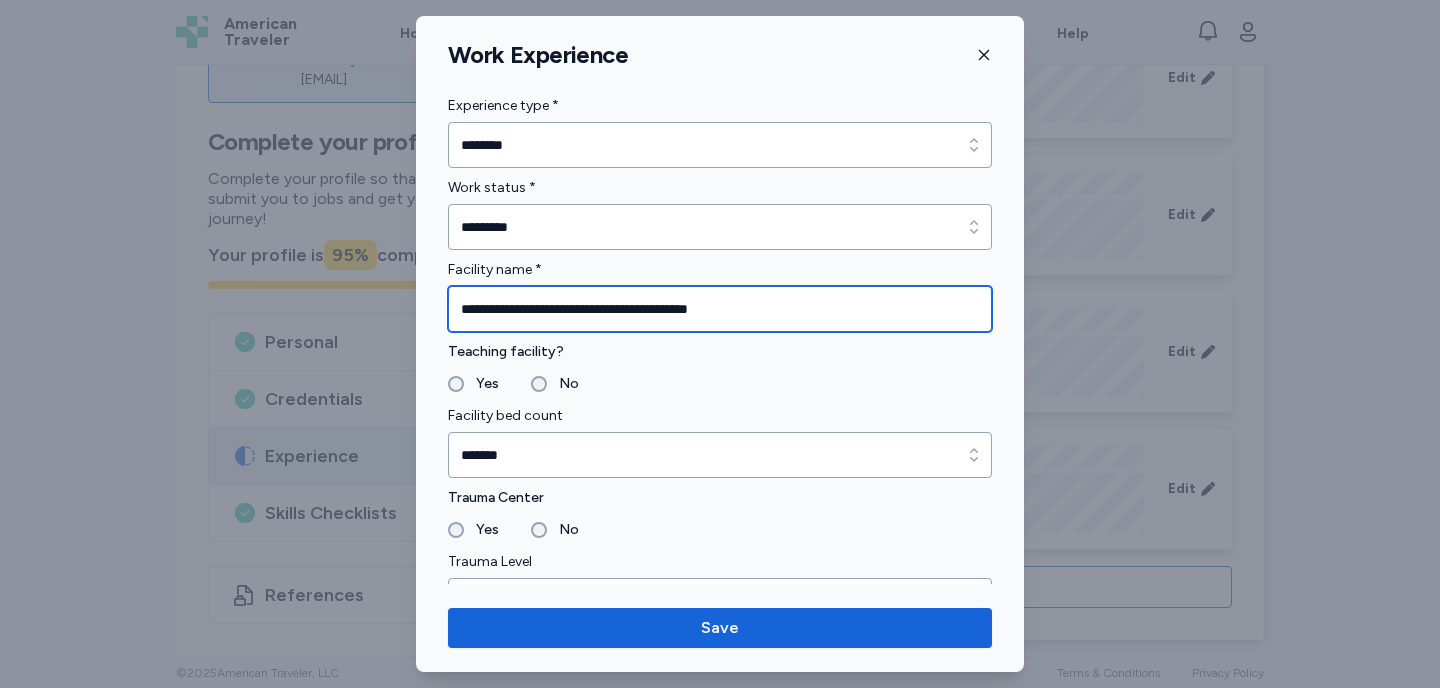 type on "**********" 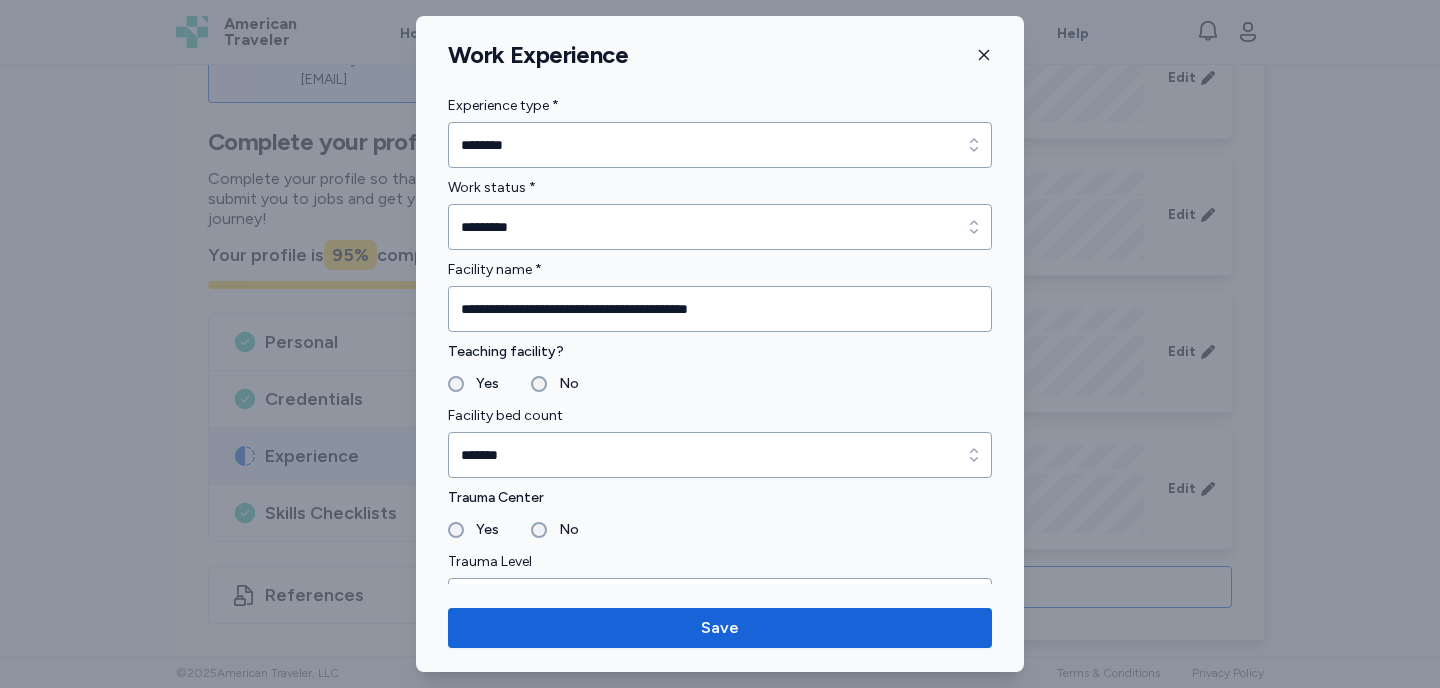 click on "Yes No" at bounding box center [720, 384] 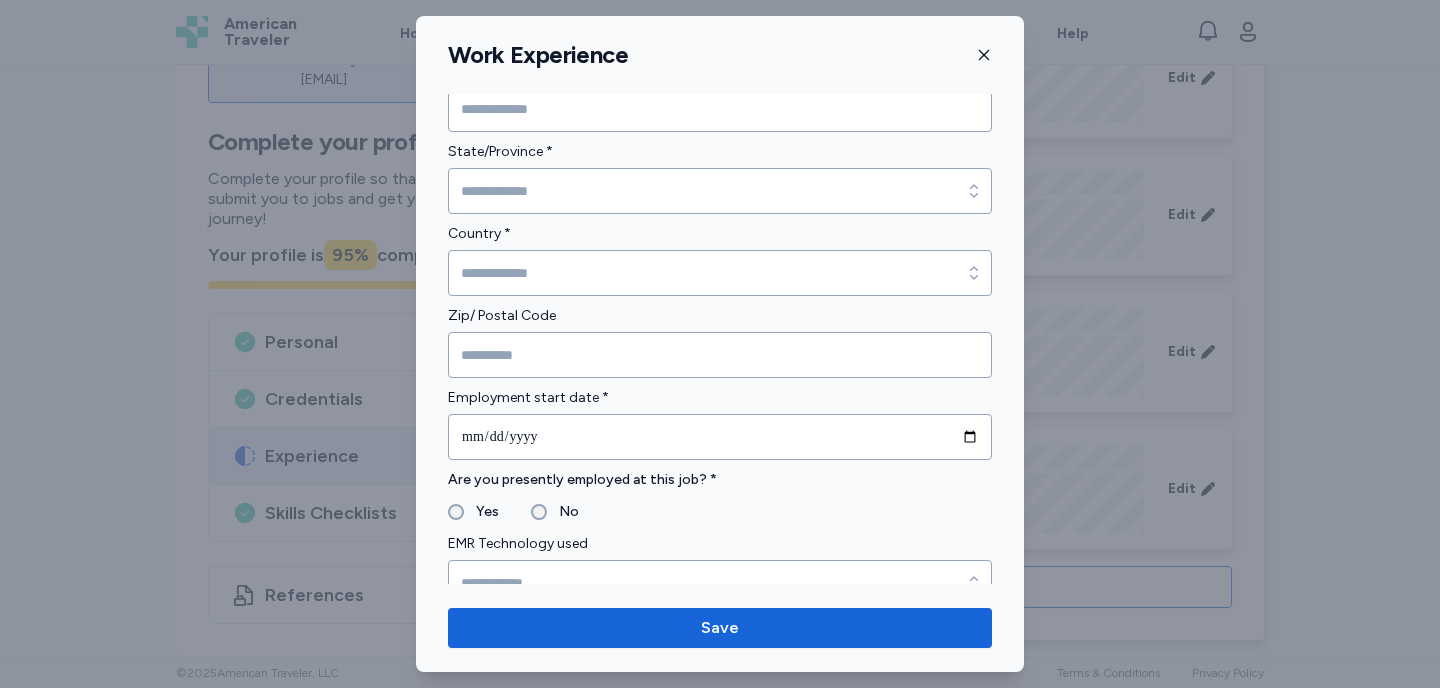 scroll, scrollTop: 742, scrollLeft: 0, axis: vertical 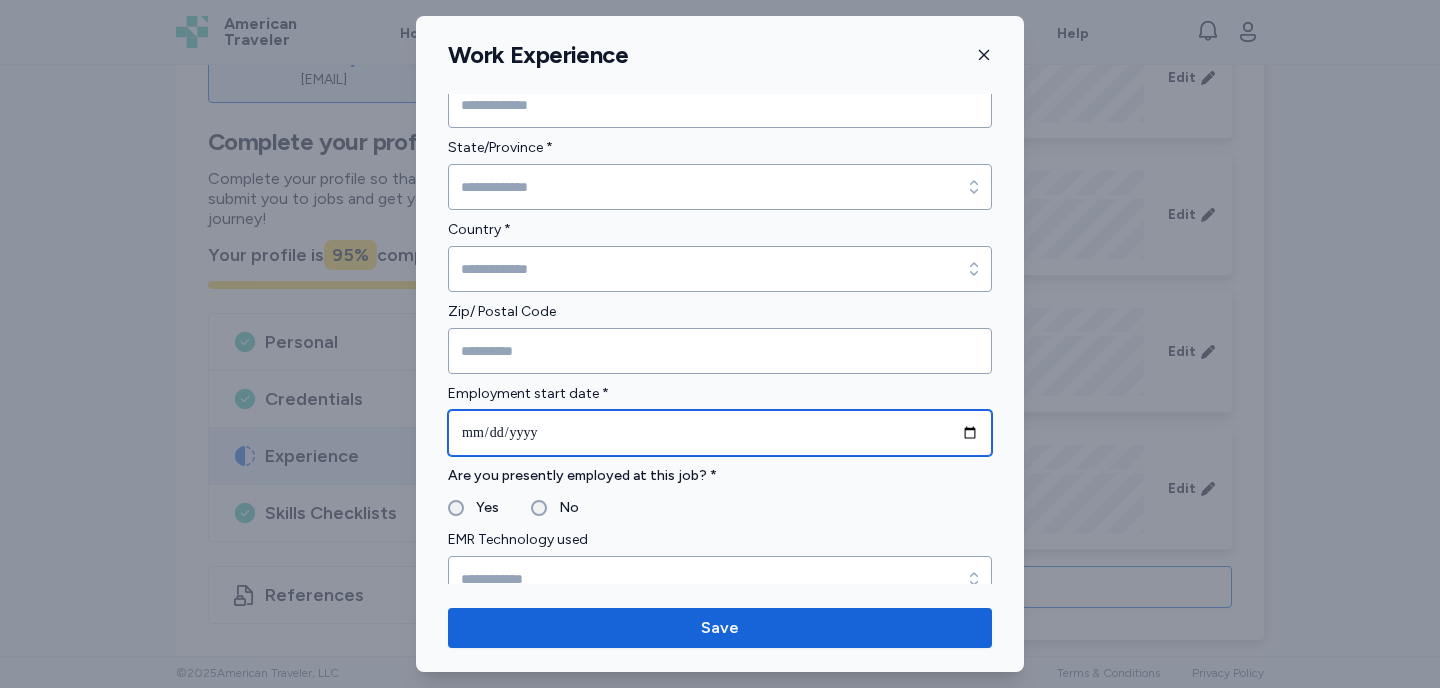 click at bounding box center (720, 433) 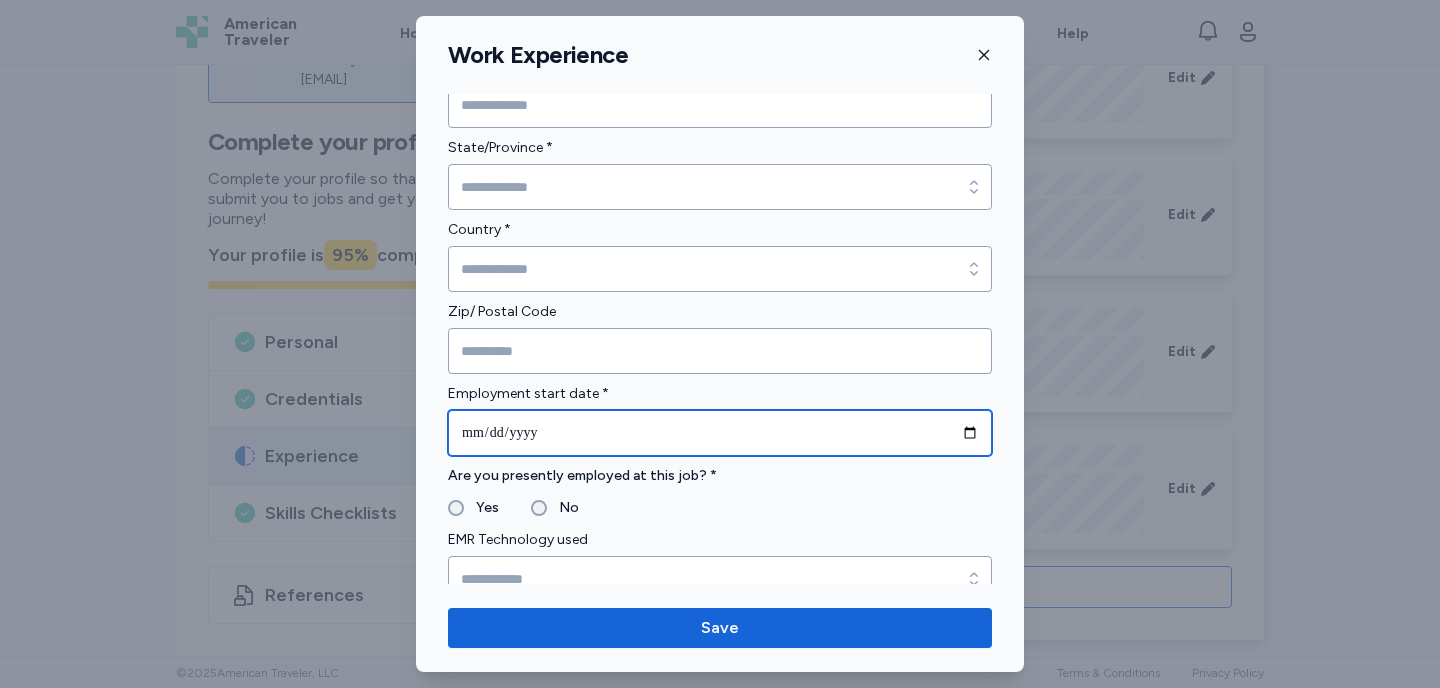 click at bounding box center [720, 433] 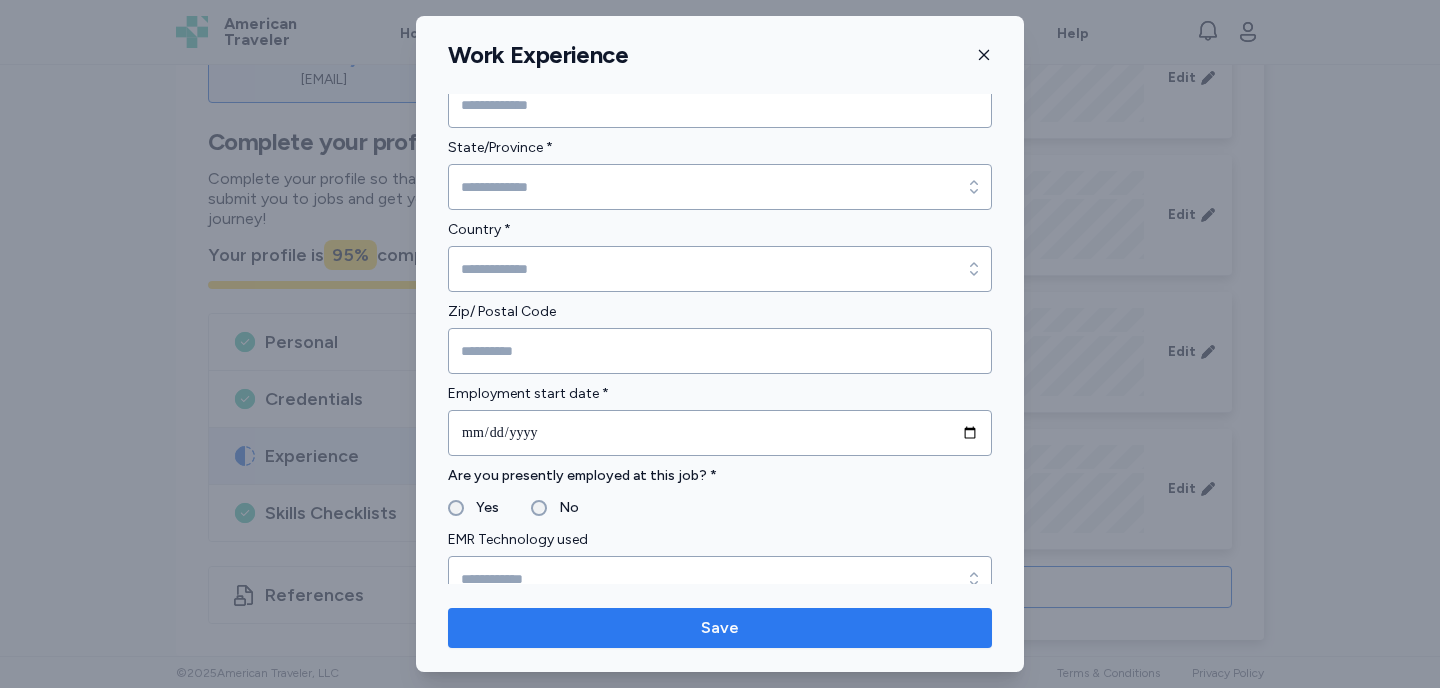 type on "**********" 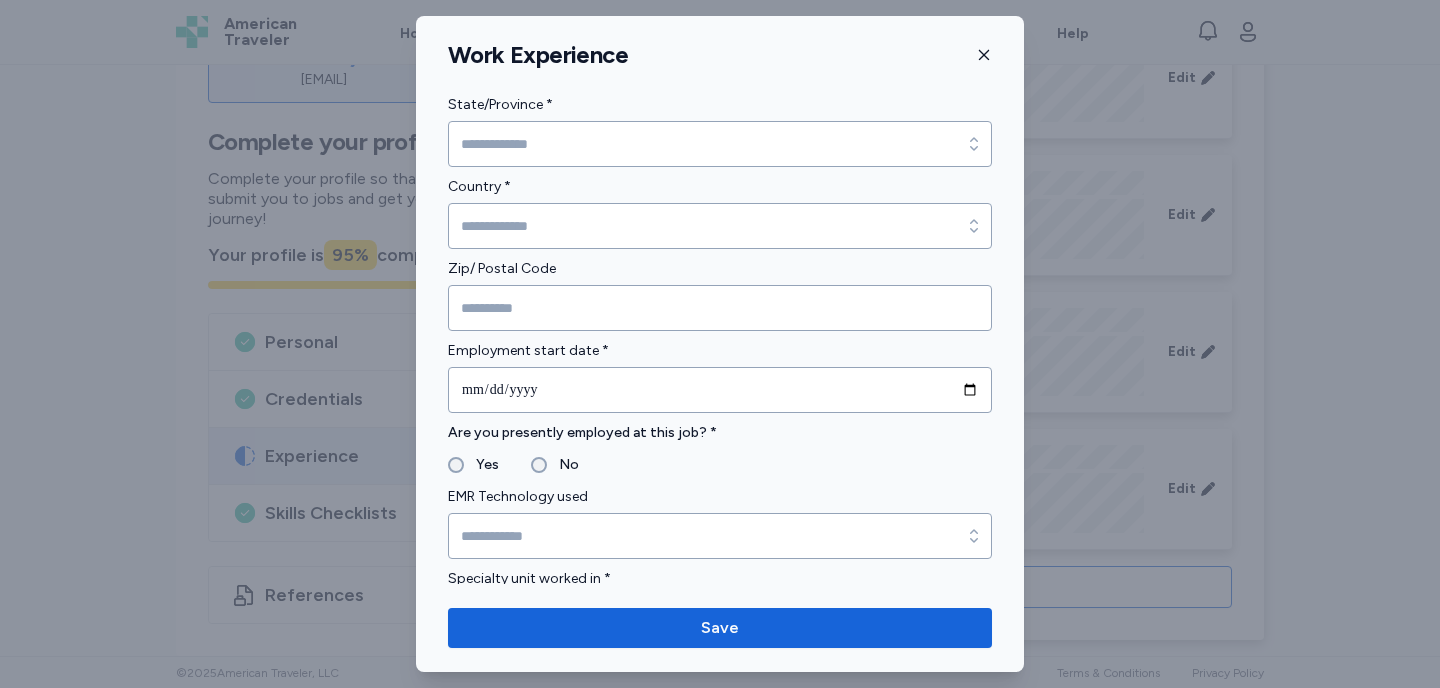 scroll, scrollTop: 783, scrollLeft: 0, axis: vertical 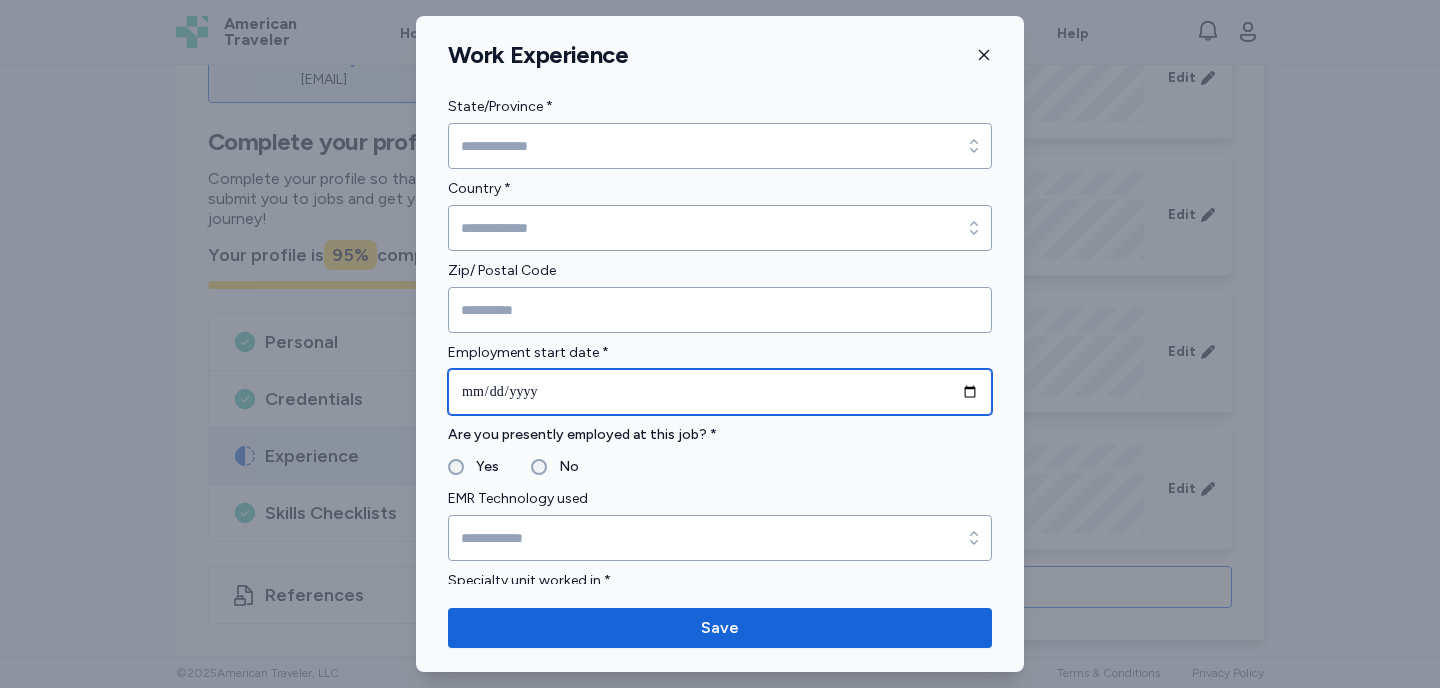 click on "**********" at bounding box center (720, 392) 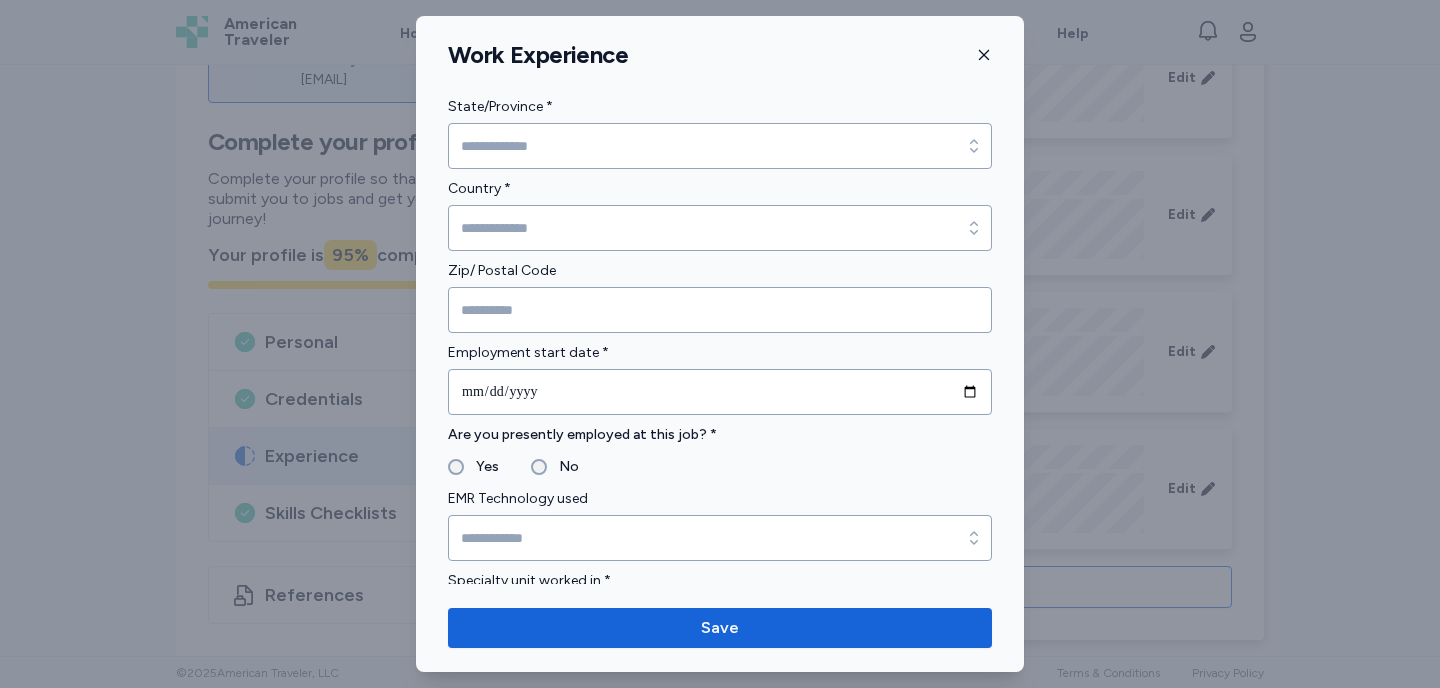 click at bounding box center (720, 344) 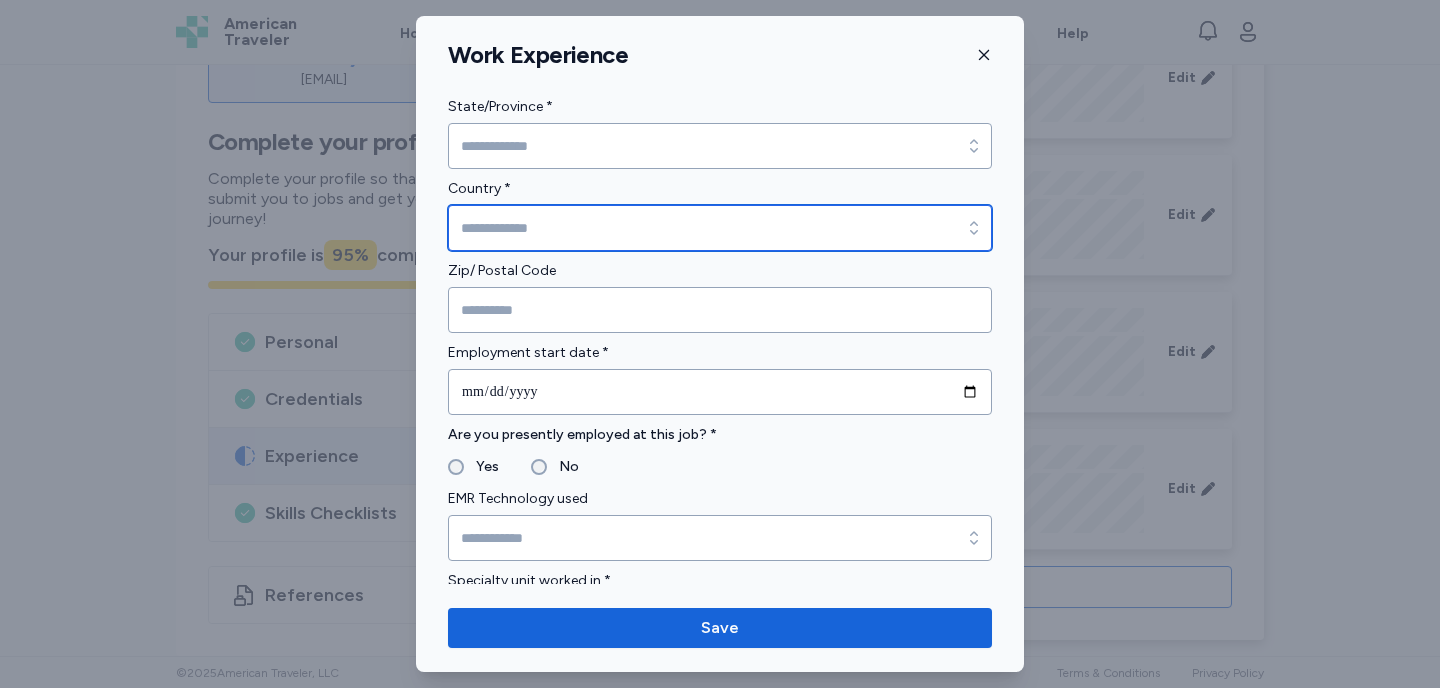 click on "Country *" at bounding box center (720, 228) 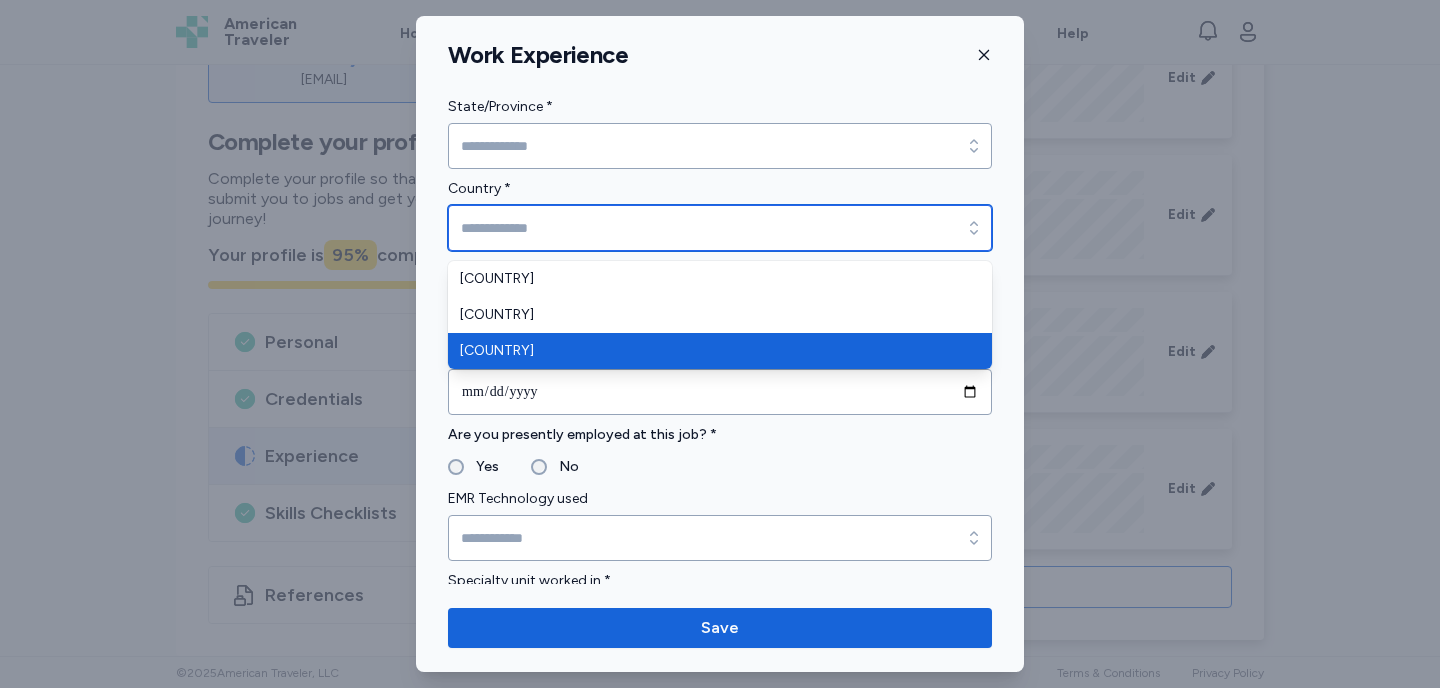 type on "**********" 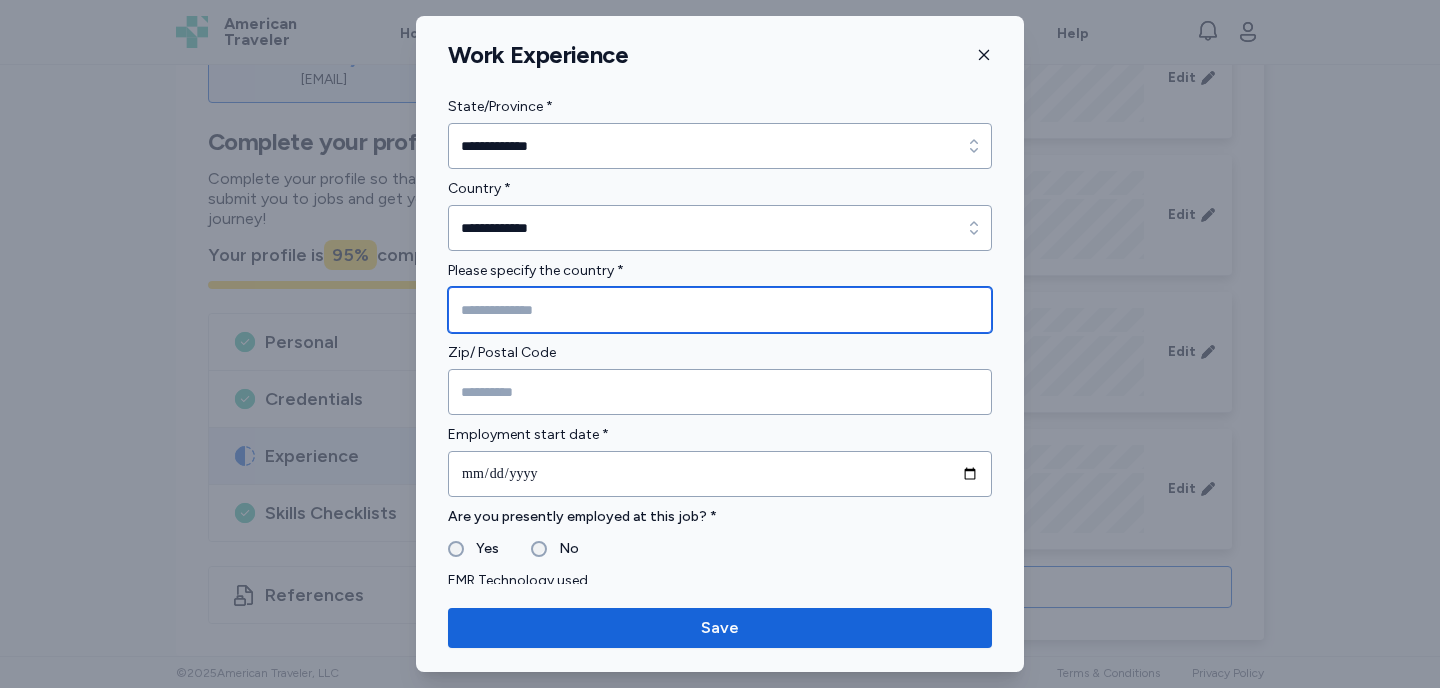 click at bounding box center [720, 310] 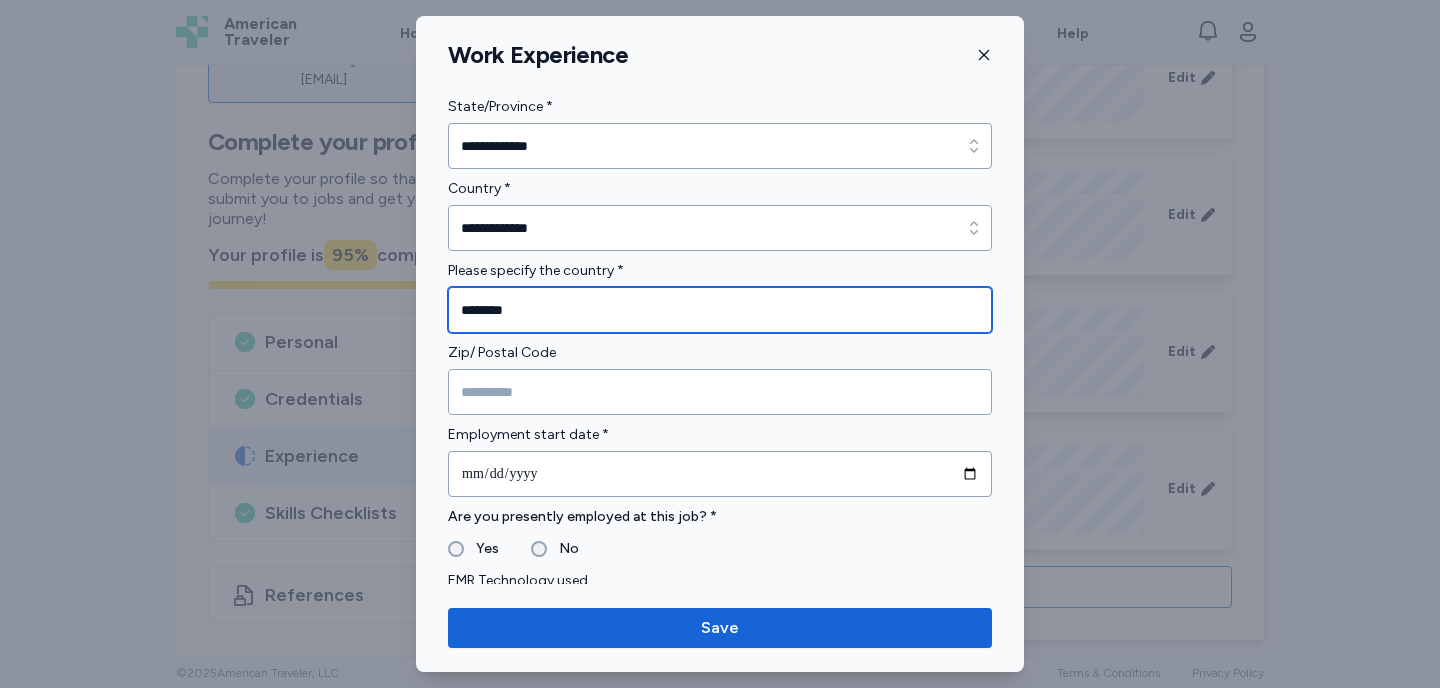 type on "********" 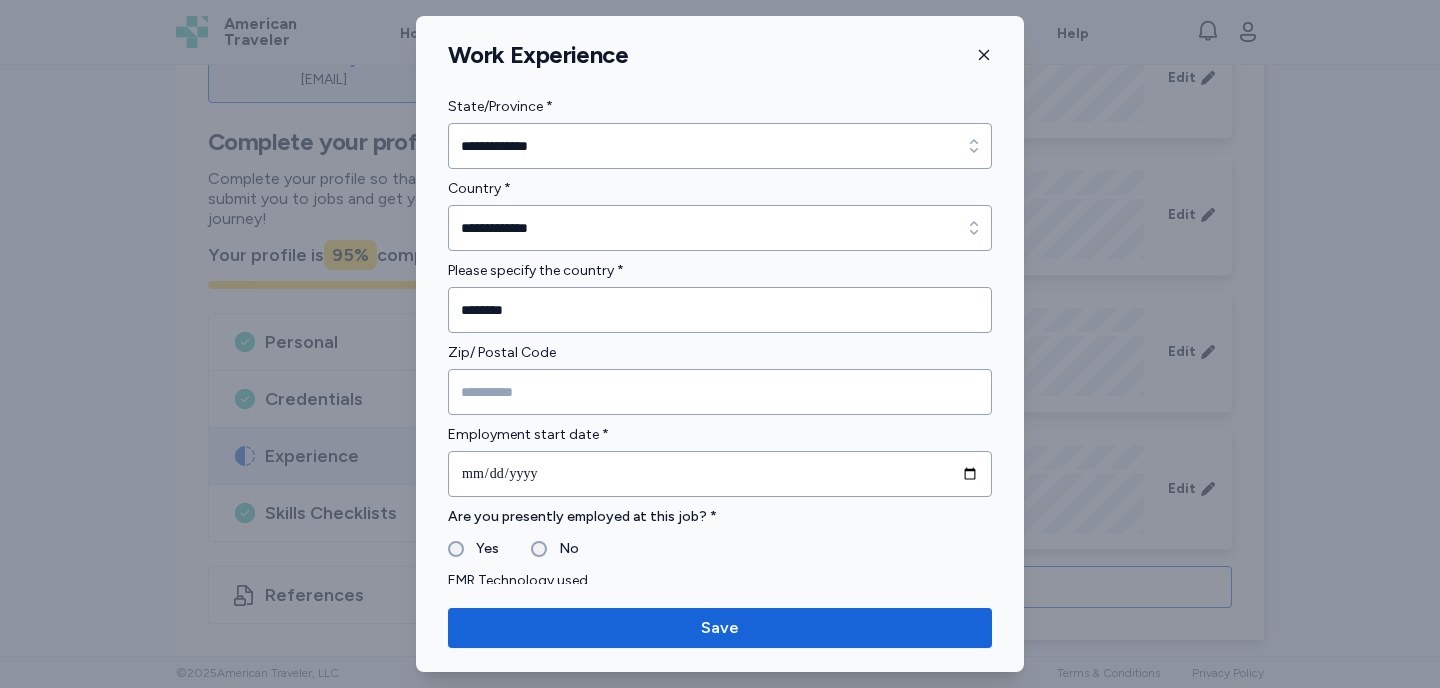 click at bounding box center (720, 344) 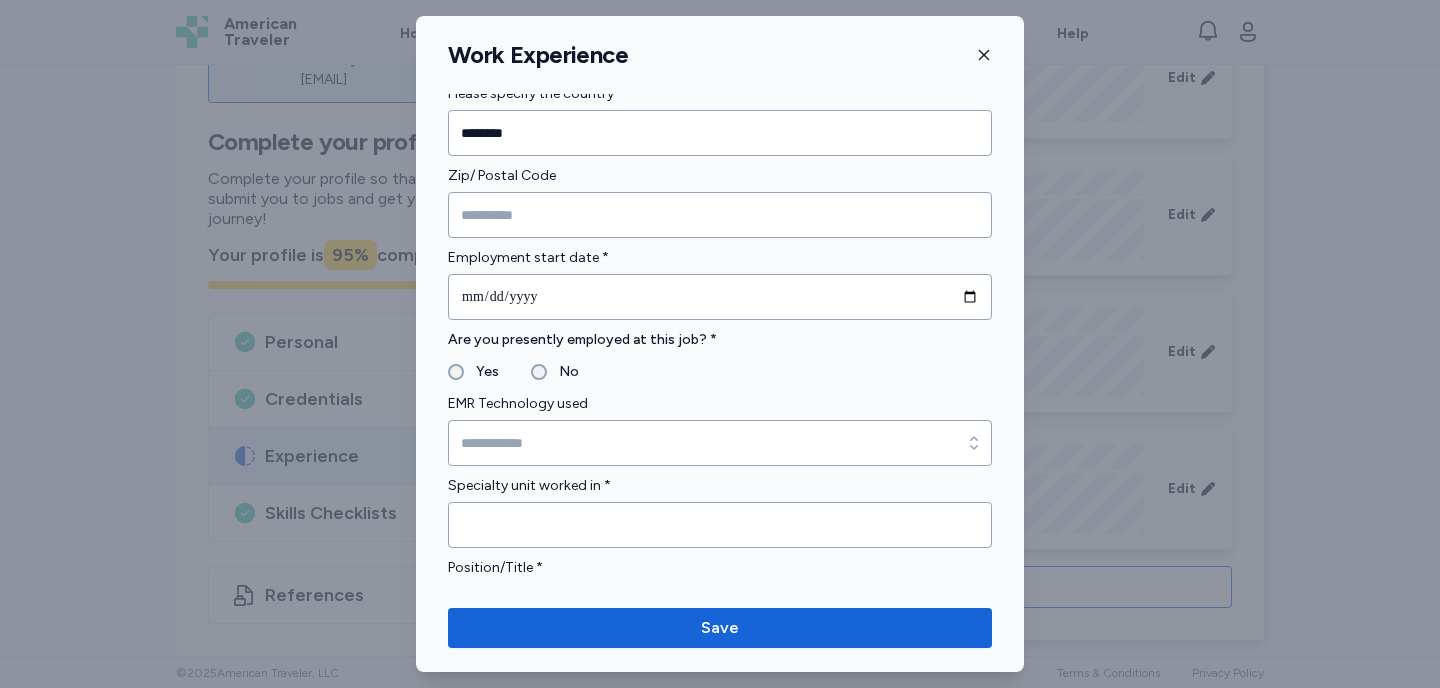 scroll, scrollTop: 962, scrollLeft: 0, axis: vertical 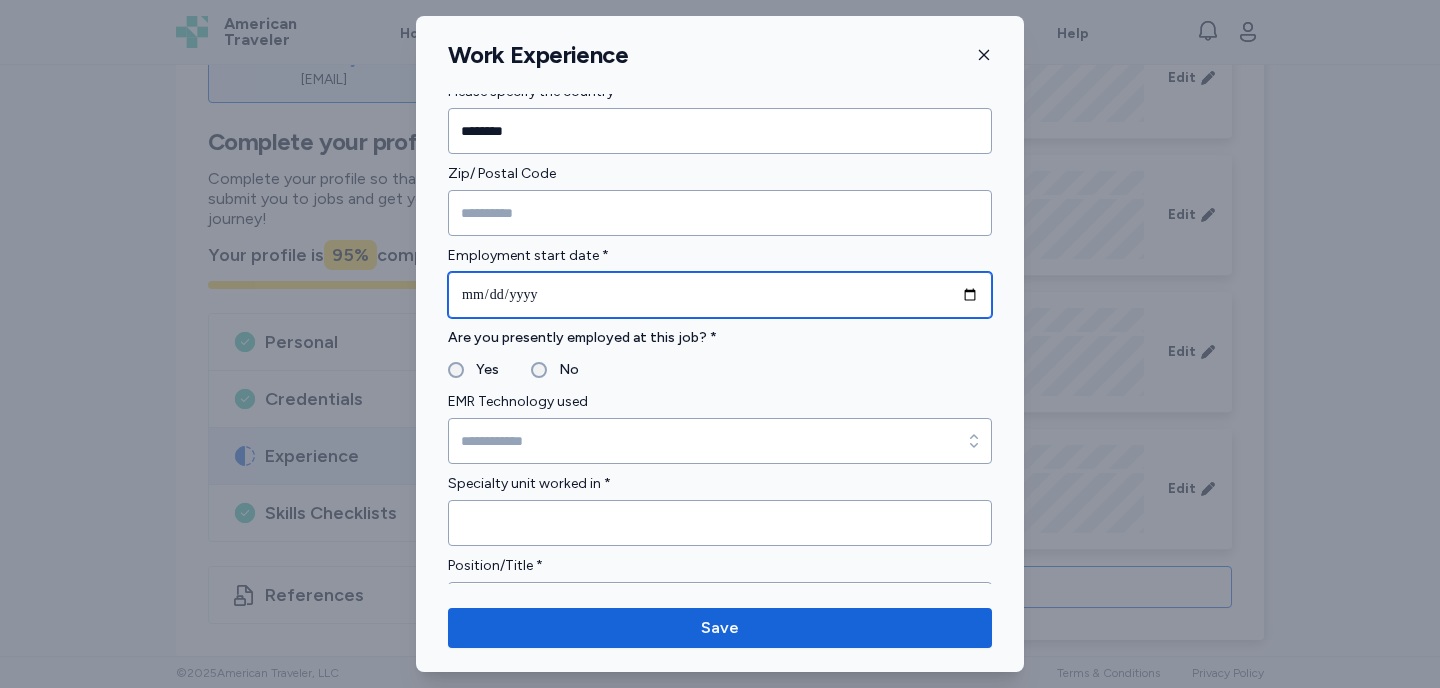 click on "**********" at bounding box center [720, 295] 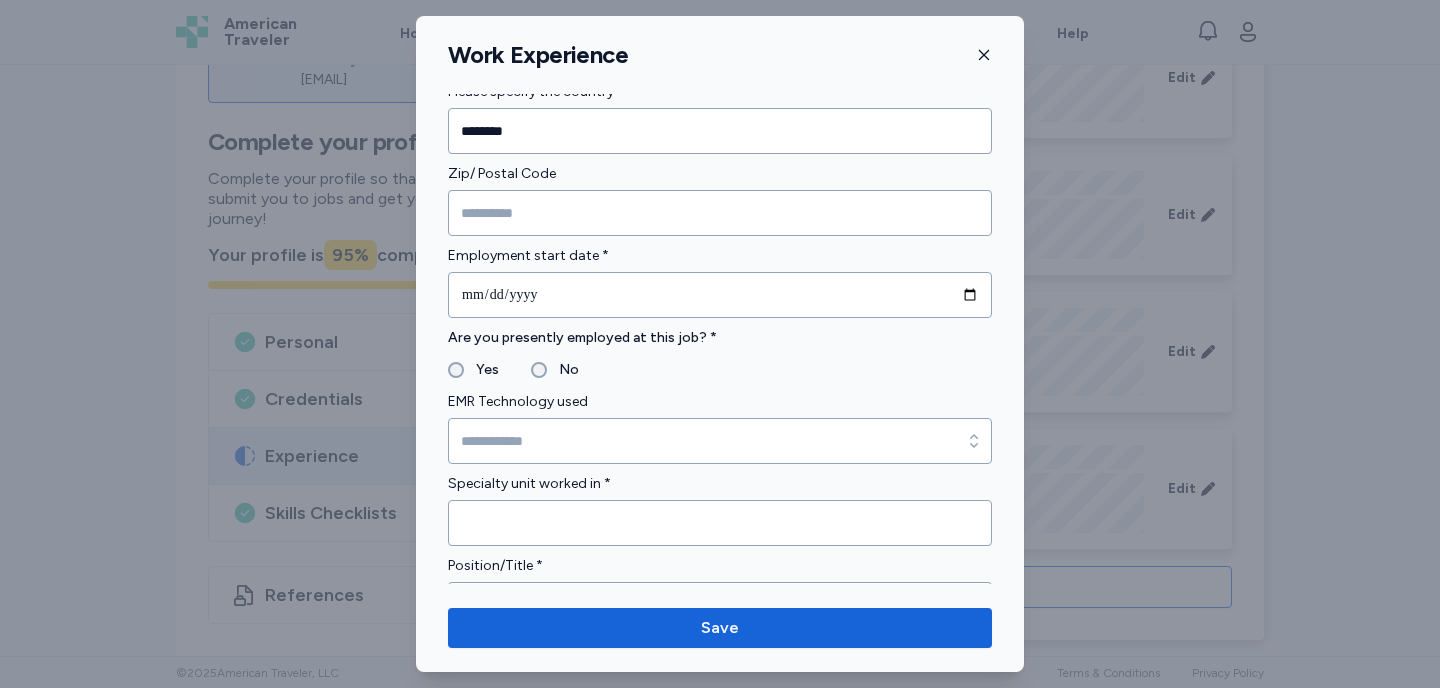 click on "Yes No" at bounding box center (720, 370) 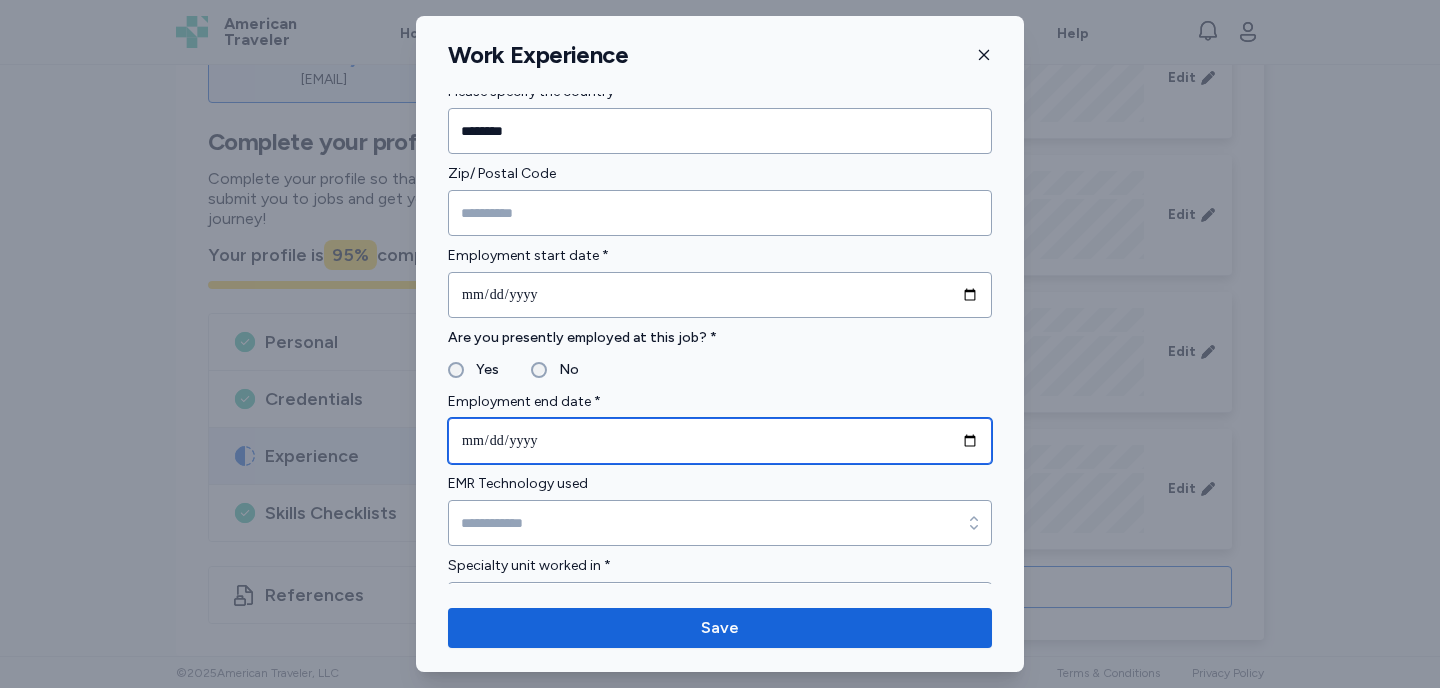 click at bounding box center [720, 441] 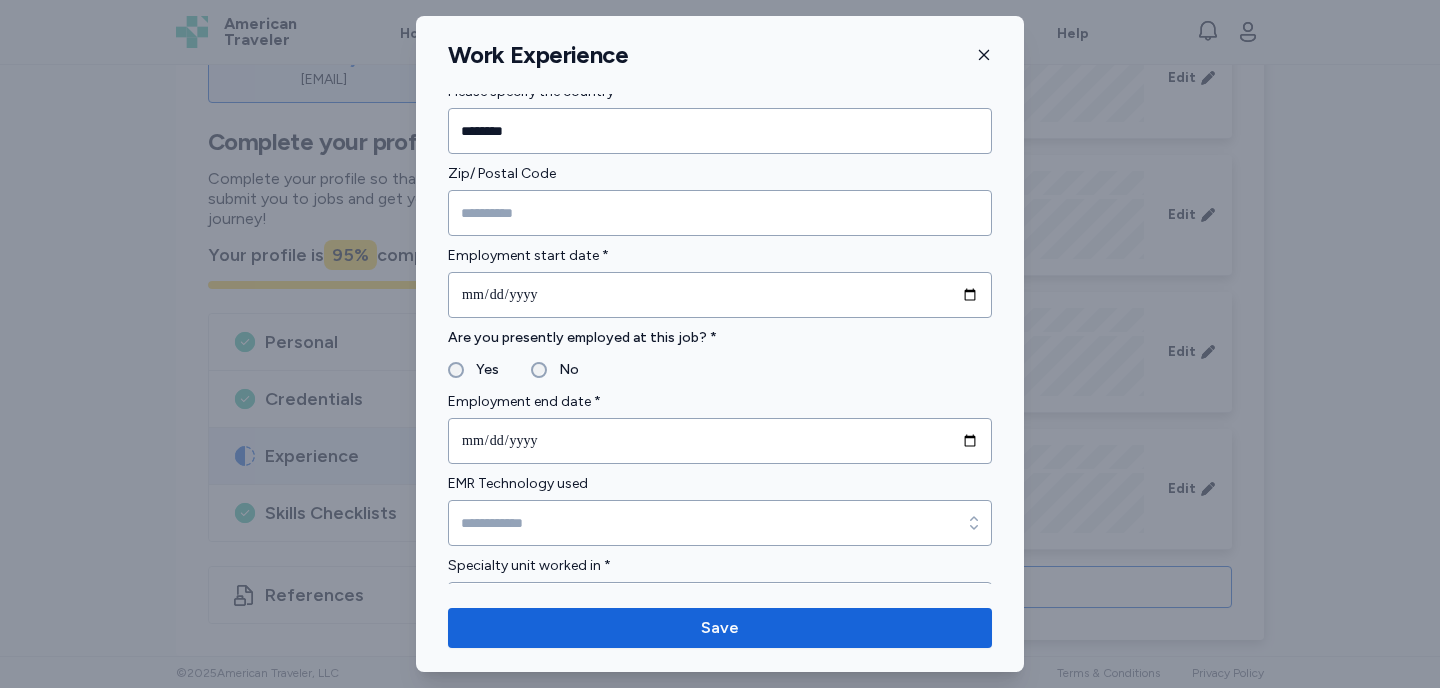 type on "**********" 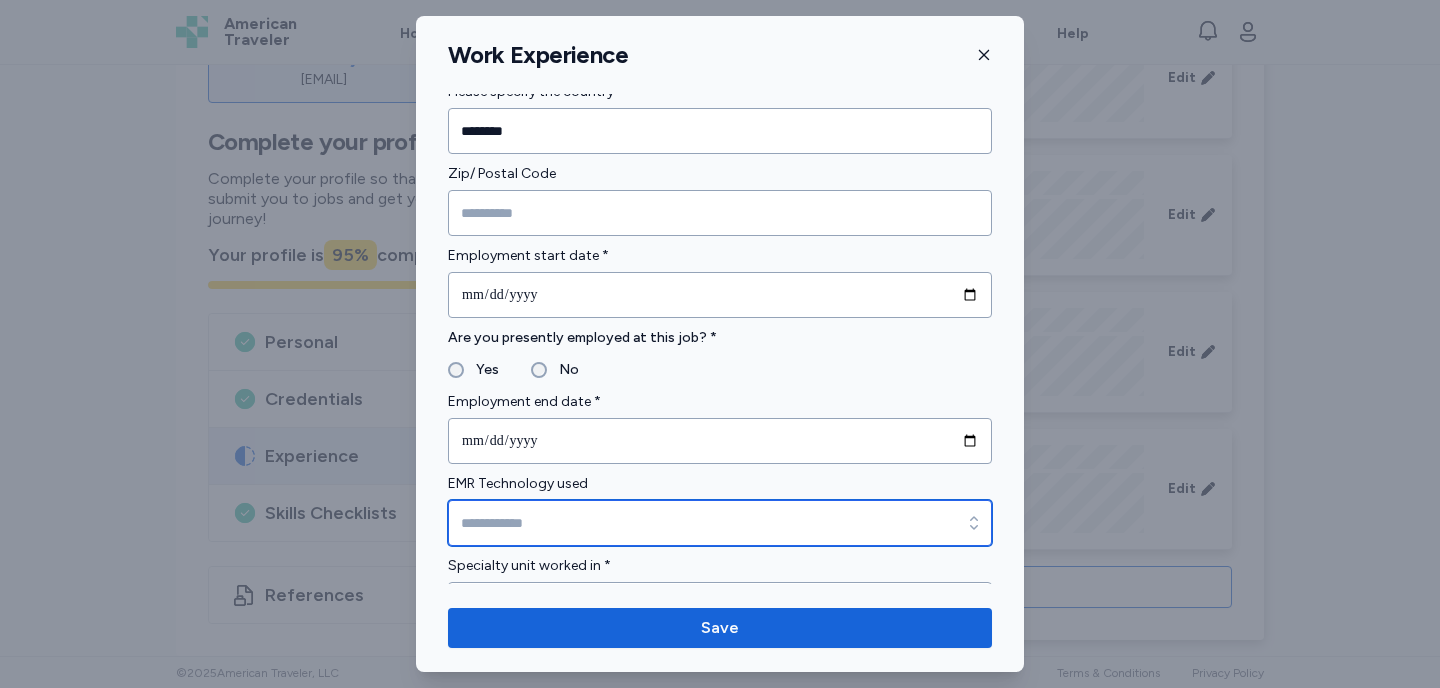 click on "EMR Technology used" at bounding box center [720, 523] 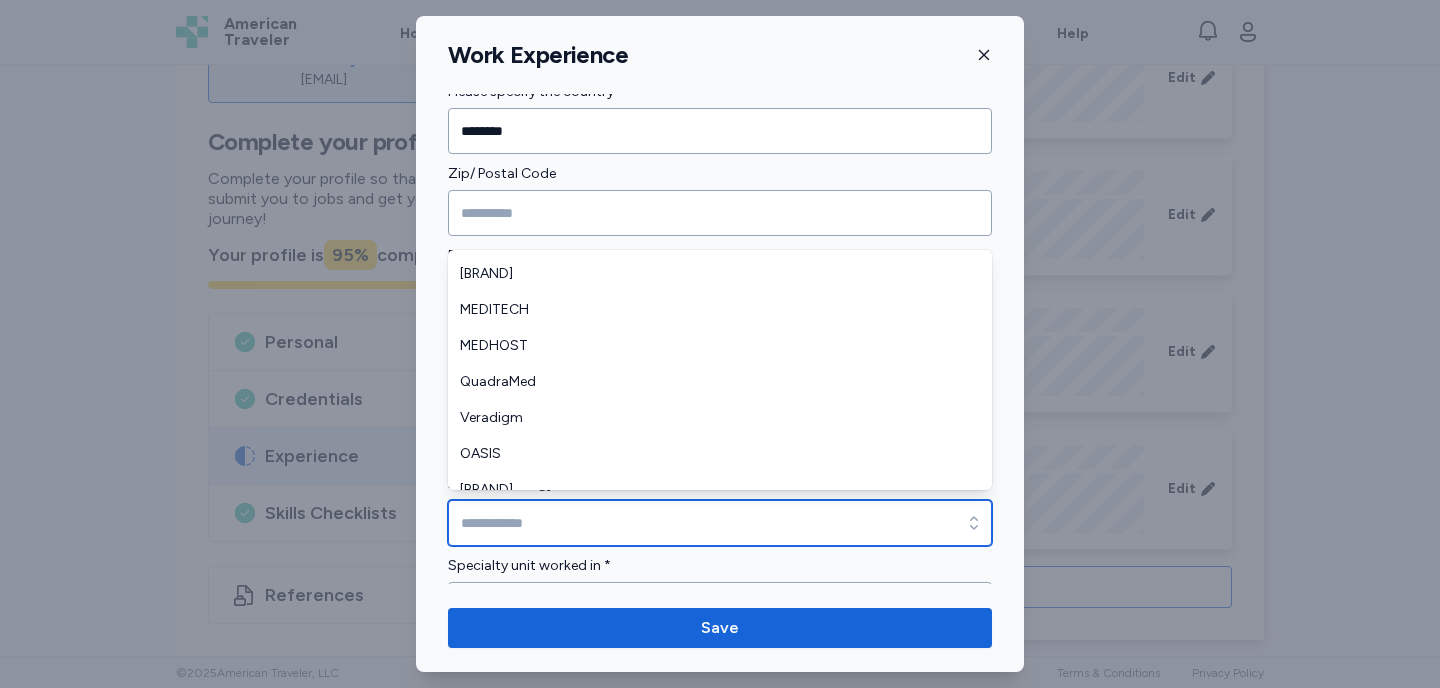 scroll, scrollTop: 336, scrollLeft: 0, axis: vertical 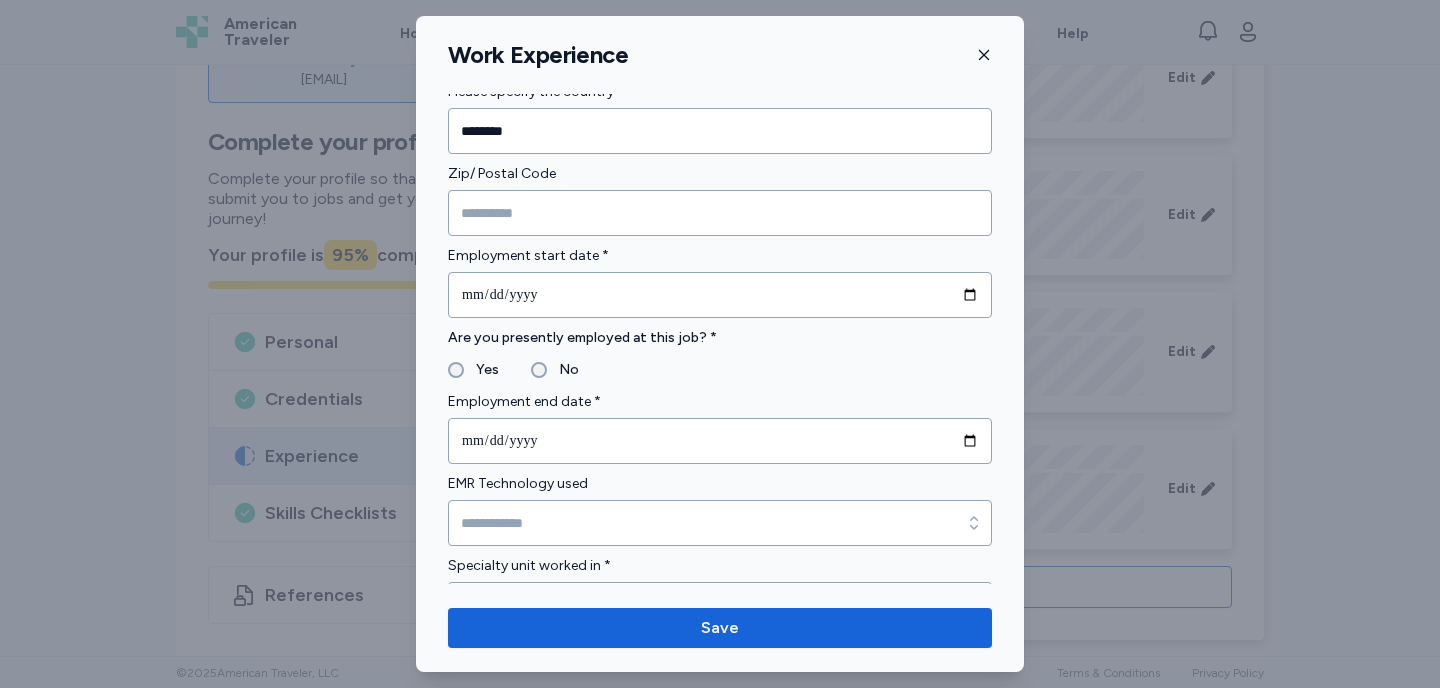 click on "**********" at bounding box center (720, 344) 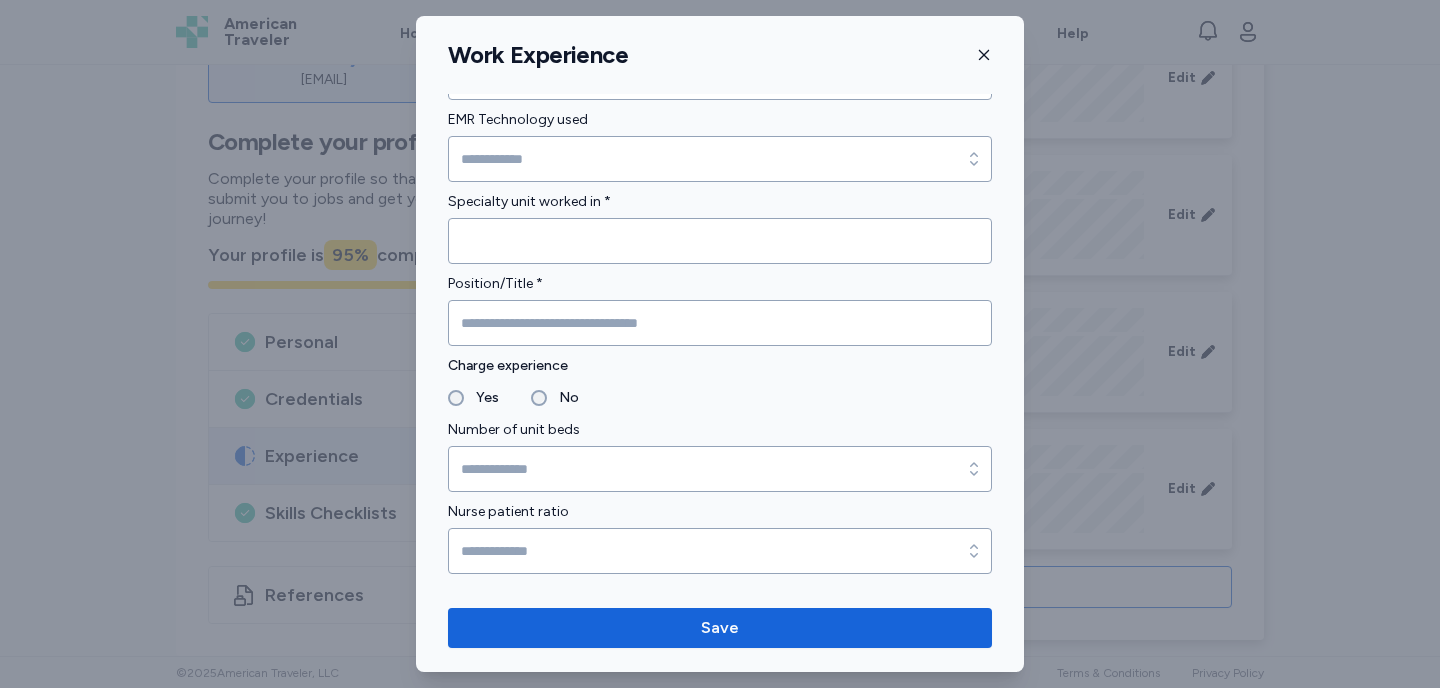 scroll, scrollTop: 1331, scrollLeft: 0, axis: vertical 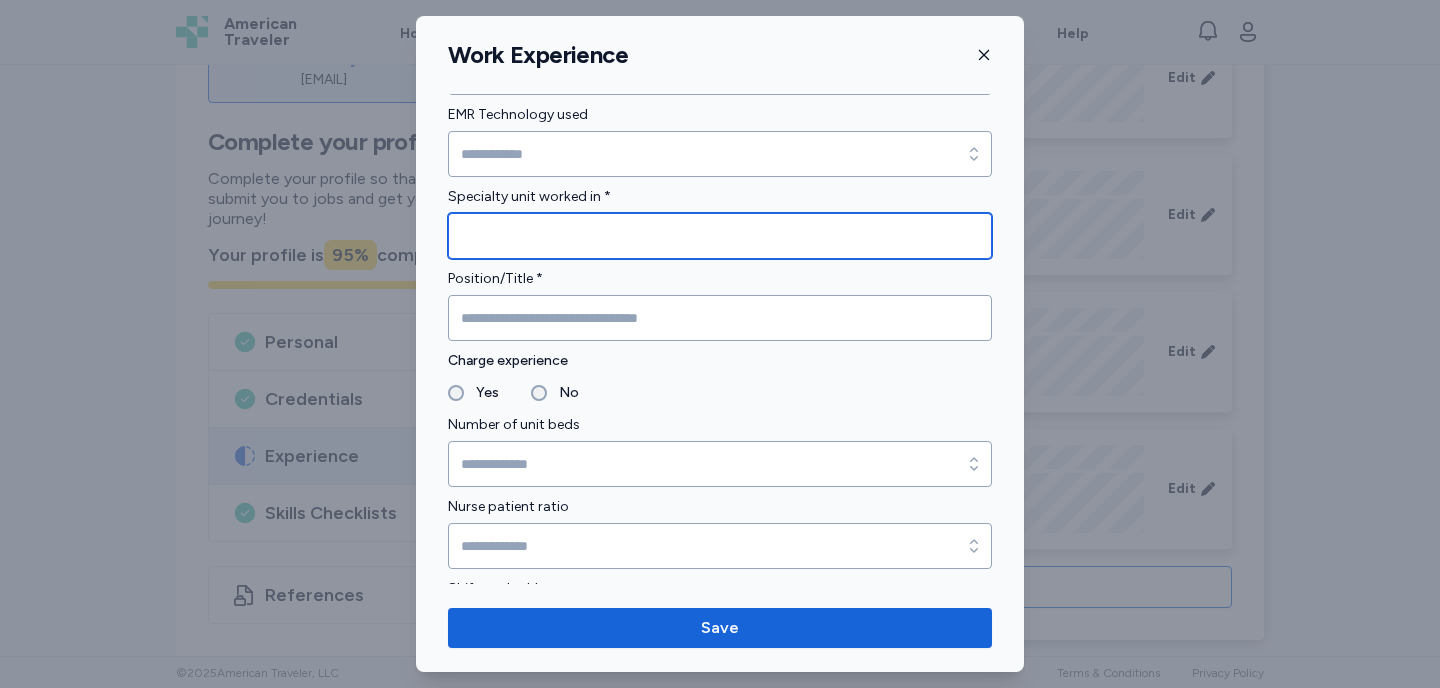 click at bounding box center [720, 236] 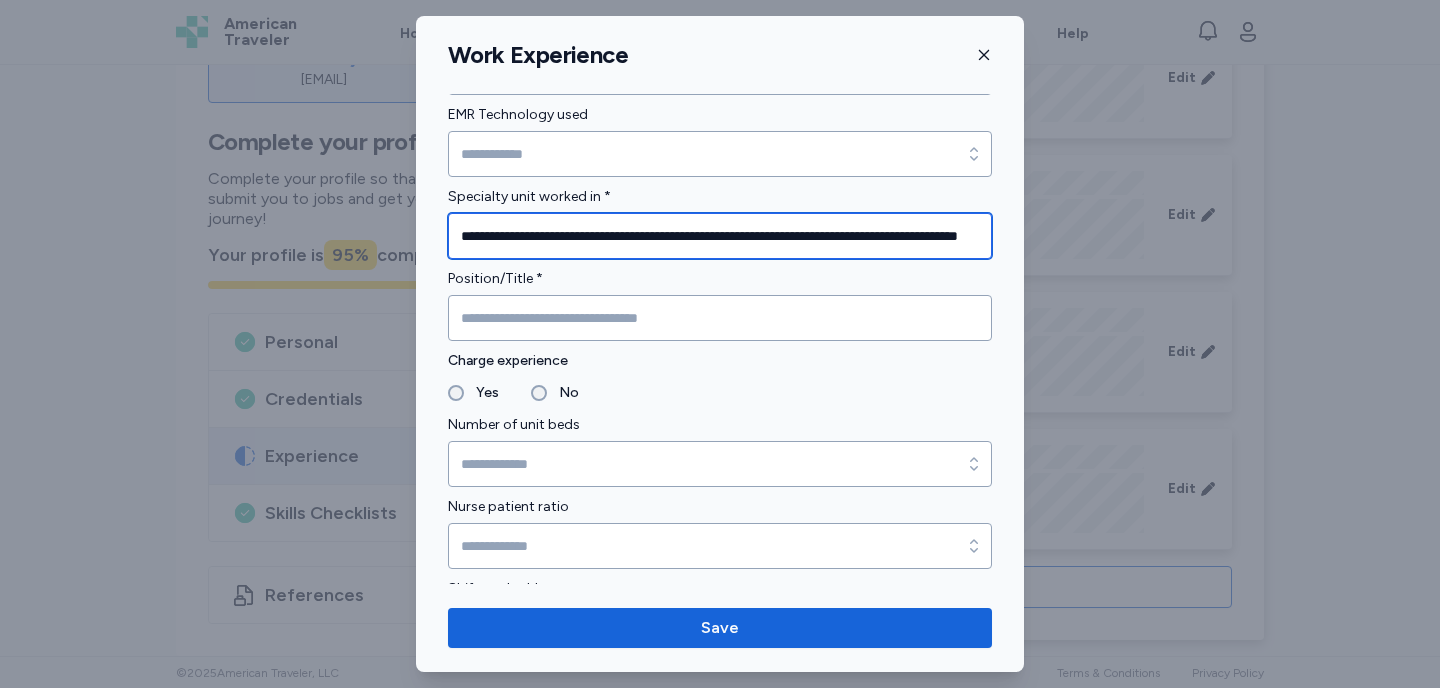 scroll, scrollTop: 0, scrollLeft: 102, axis: horizontal 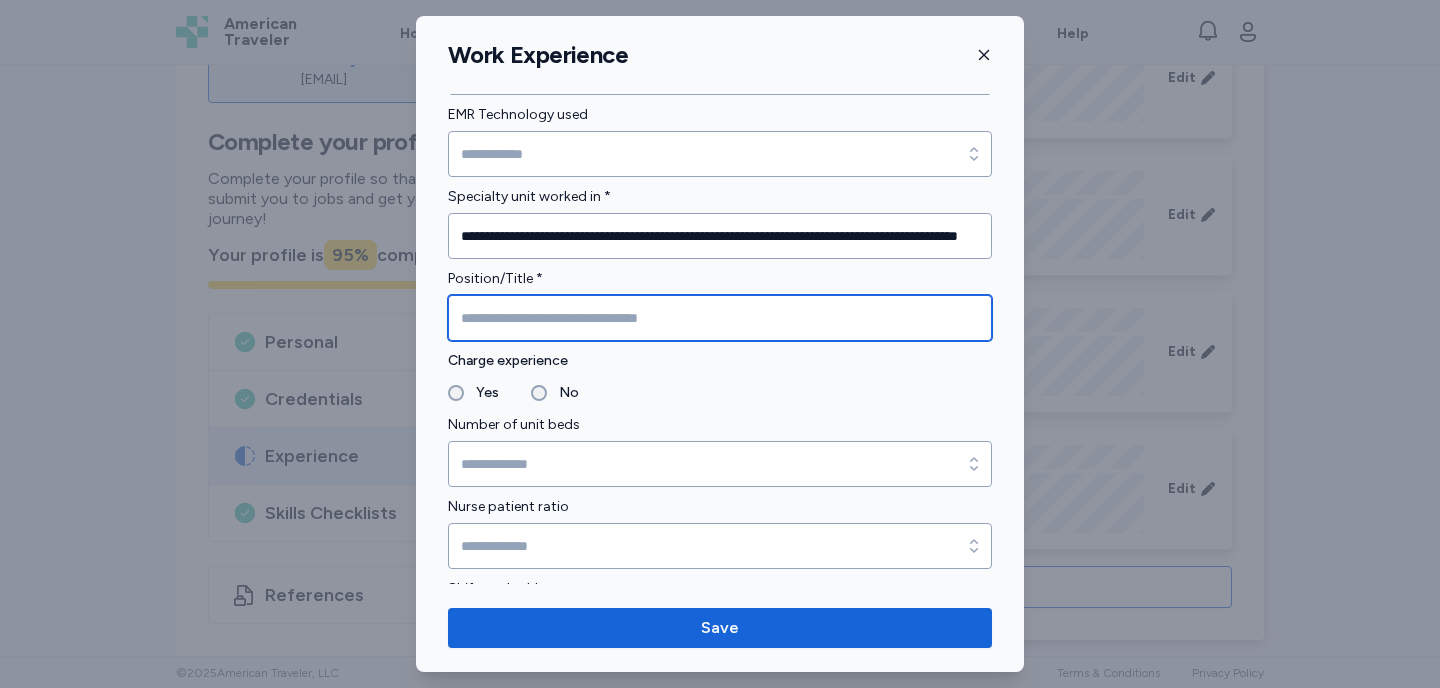click at bounding box center (720, 318) 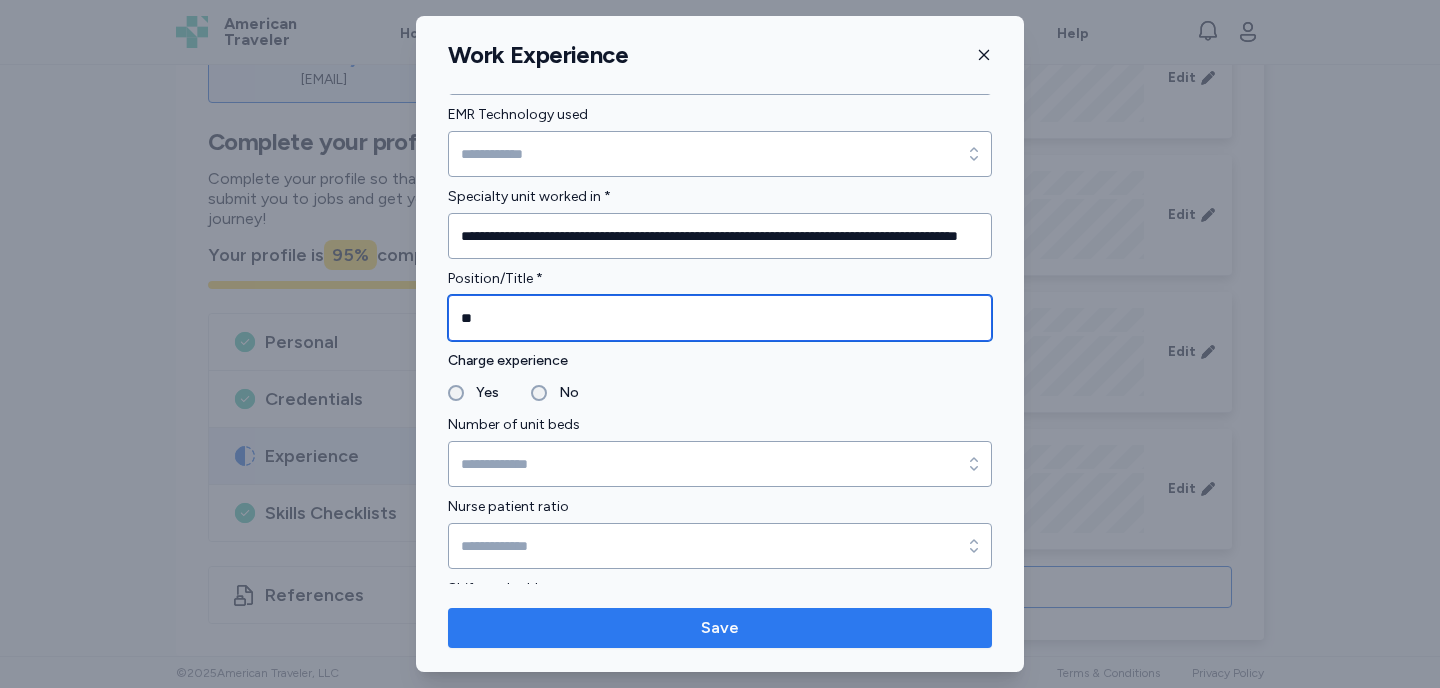 type on "**" 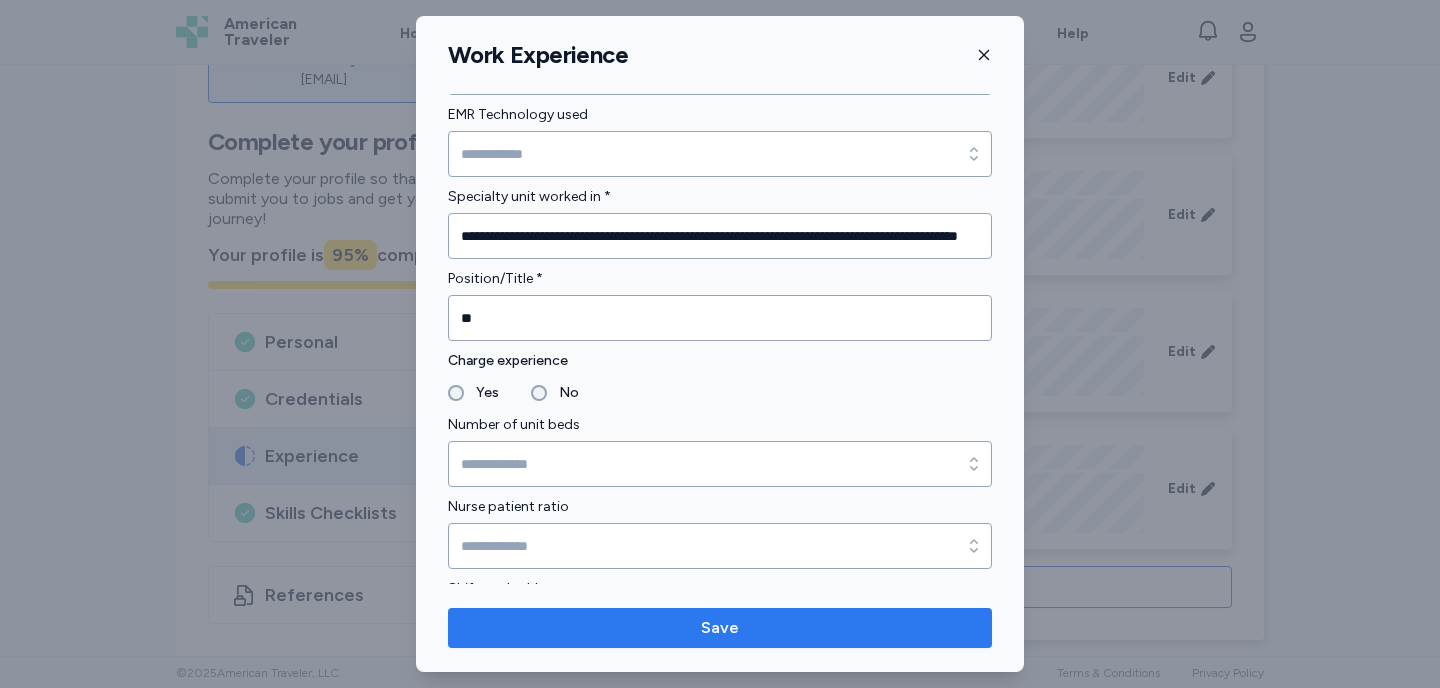 click on "Save" at bounding box center (720, 628) 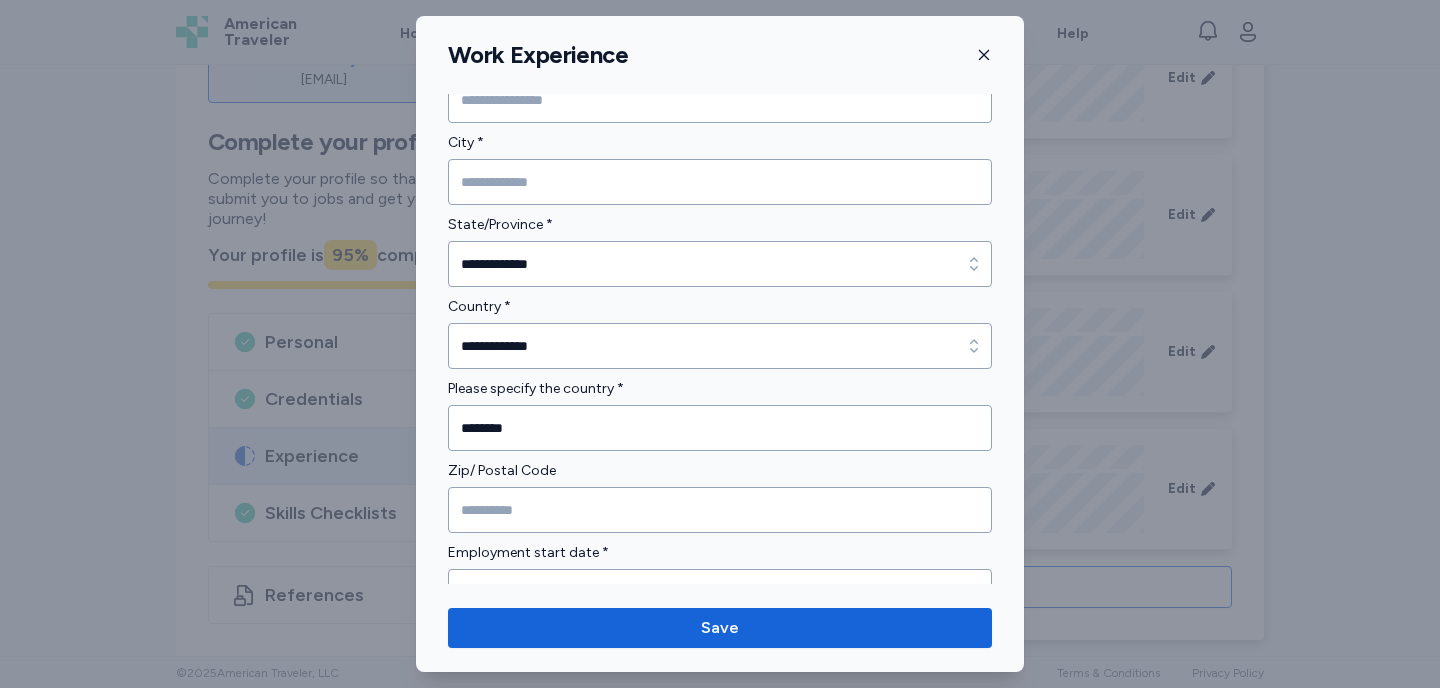 scroll, scrollTop: 672, scrollLeft: 0, axis: vertical 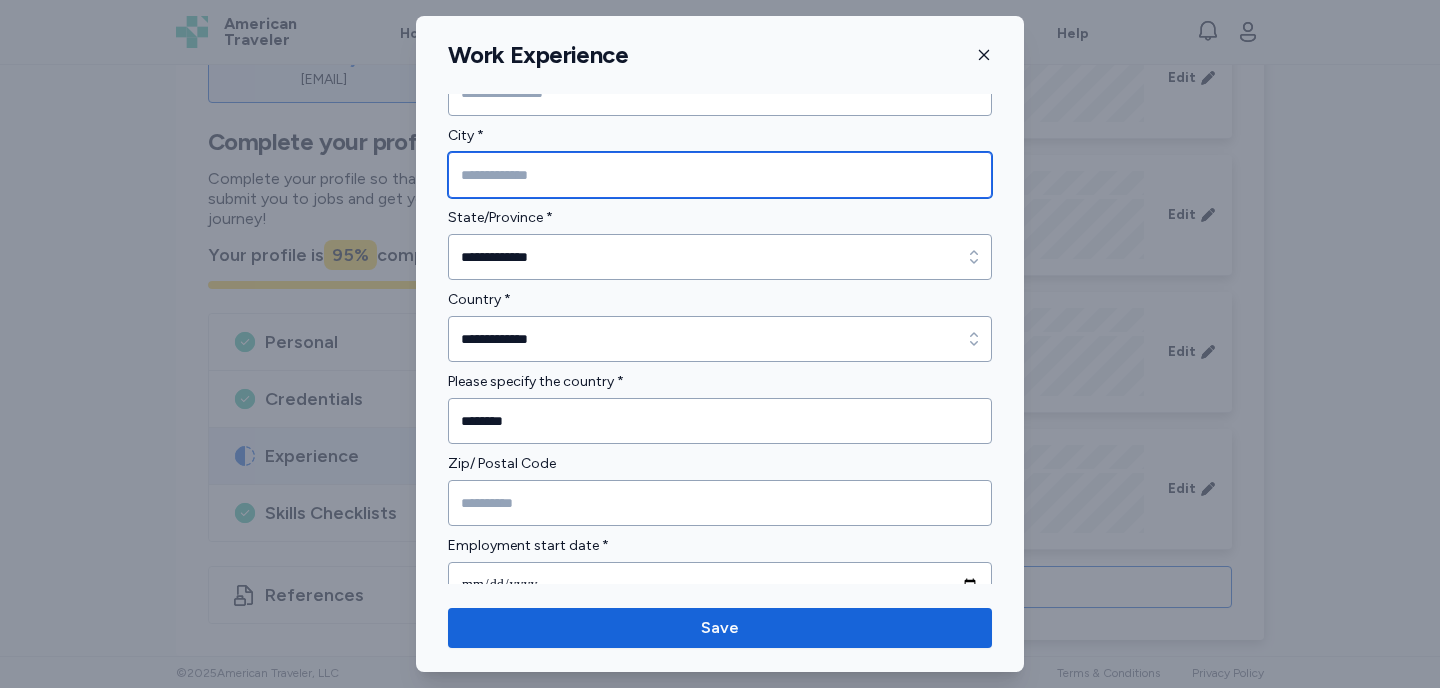 click at bounding box center (720, 175) 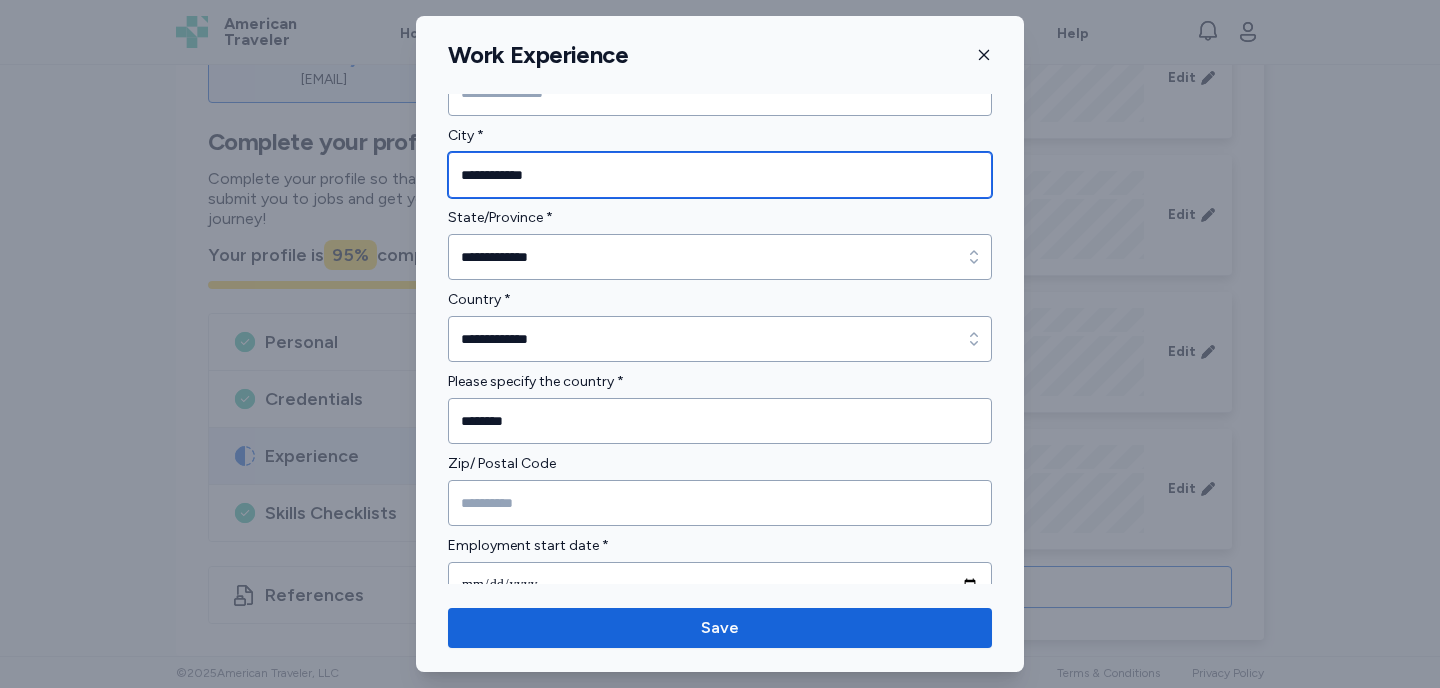 type on "**********" 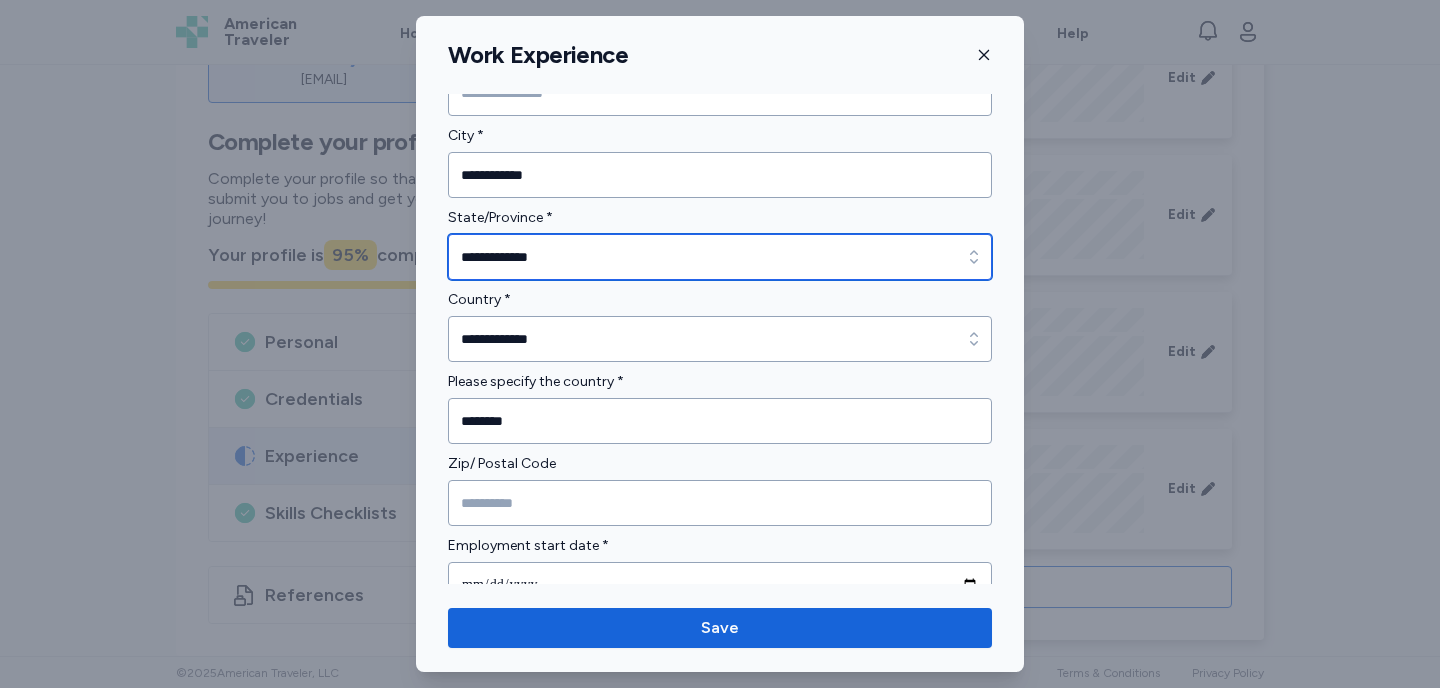 click 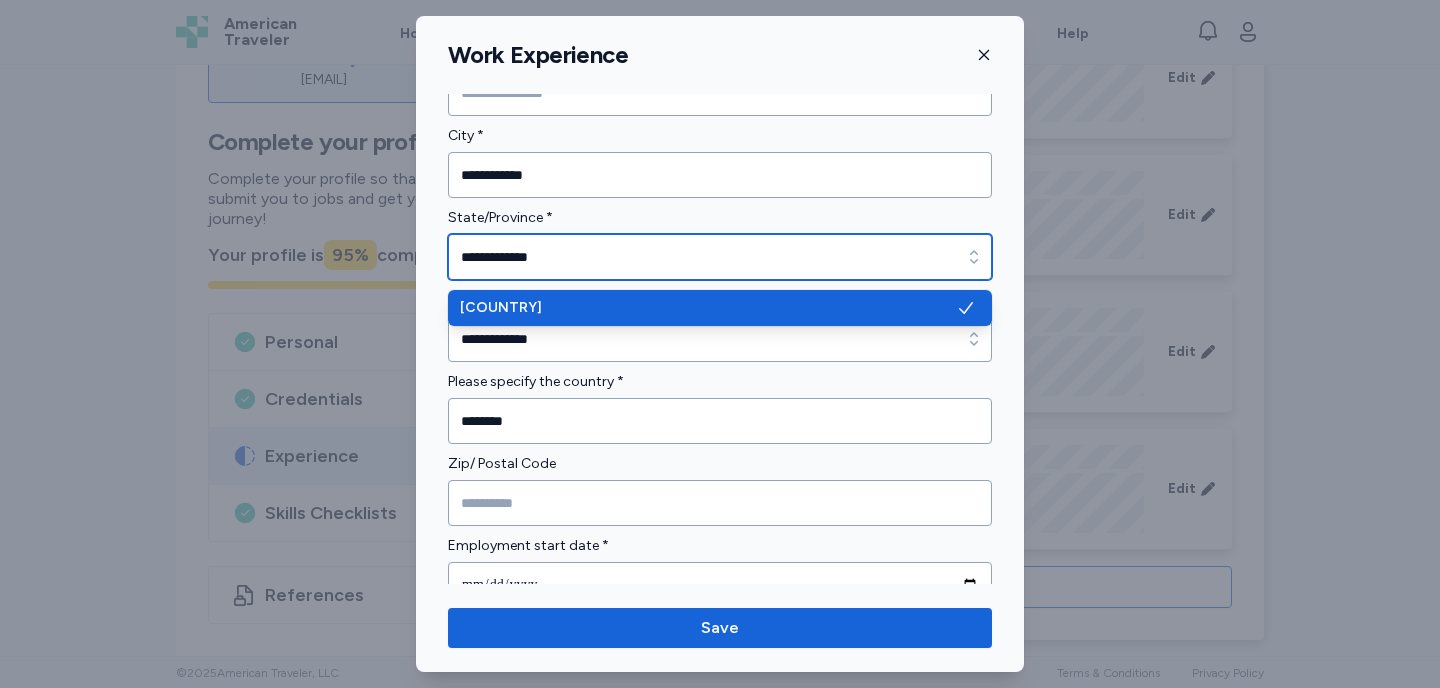 click on "**********" at bounding box center [720, 257] 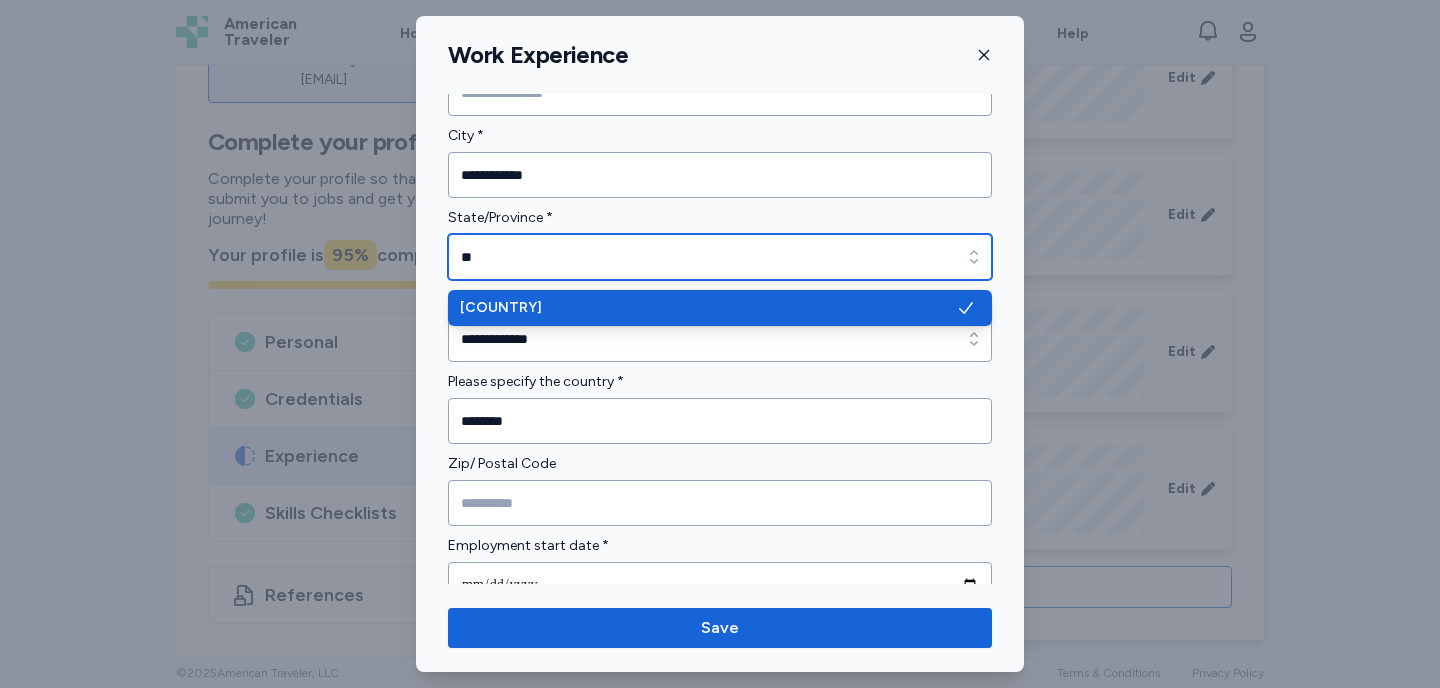 type on "*" 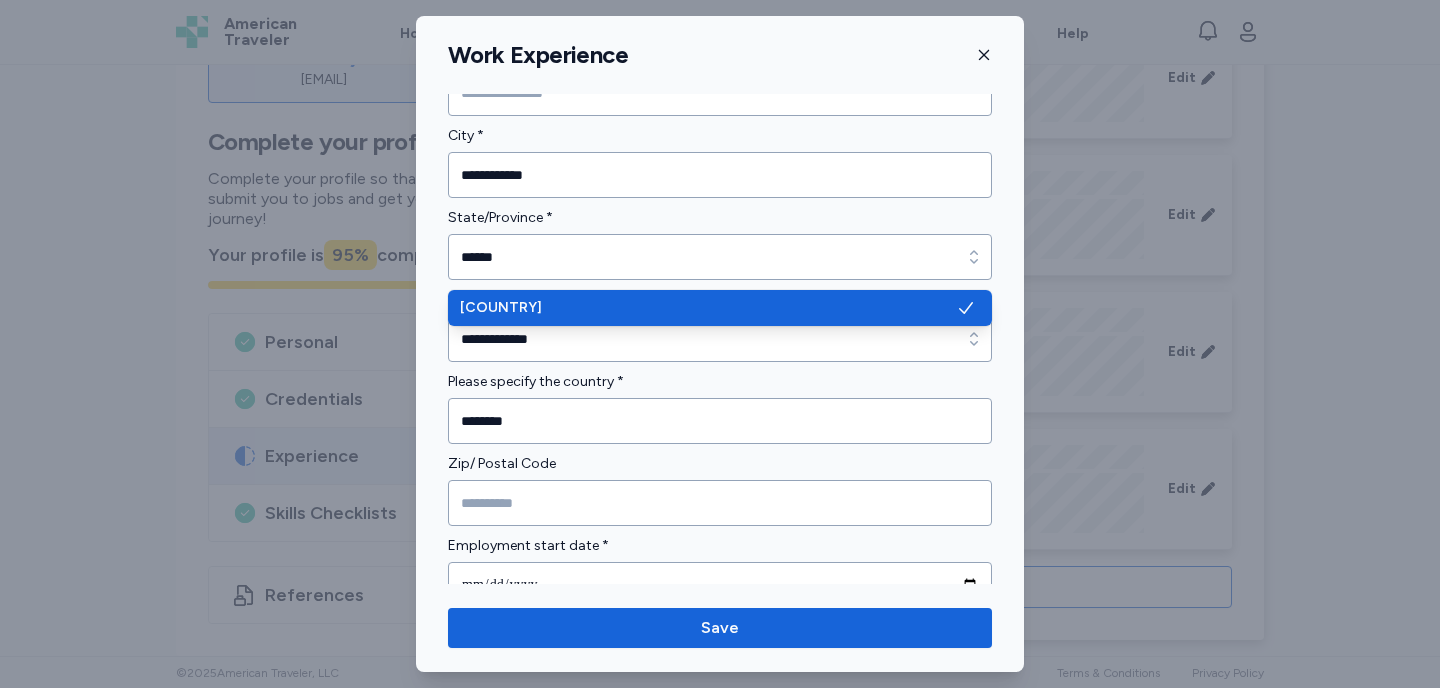 type on "**********" 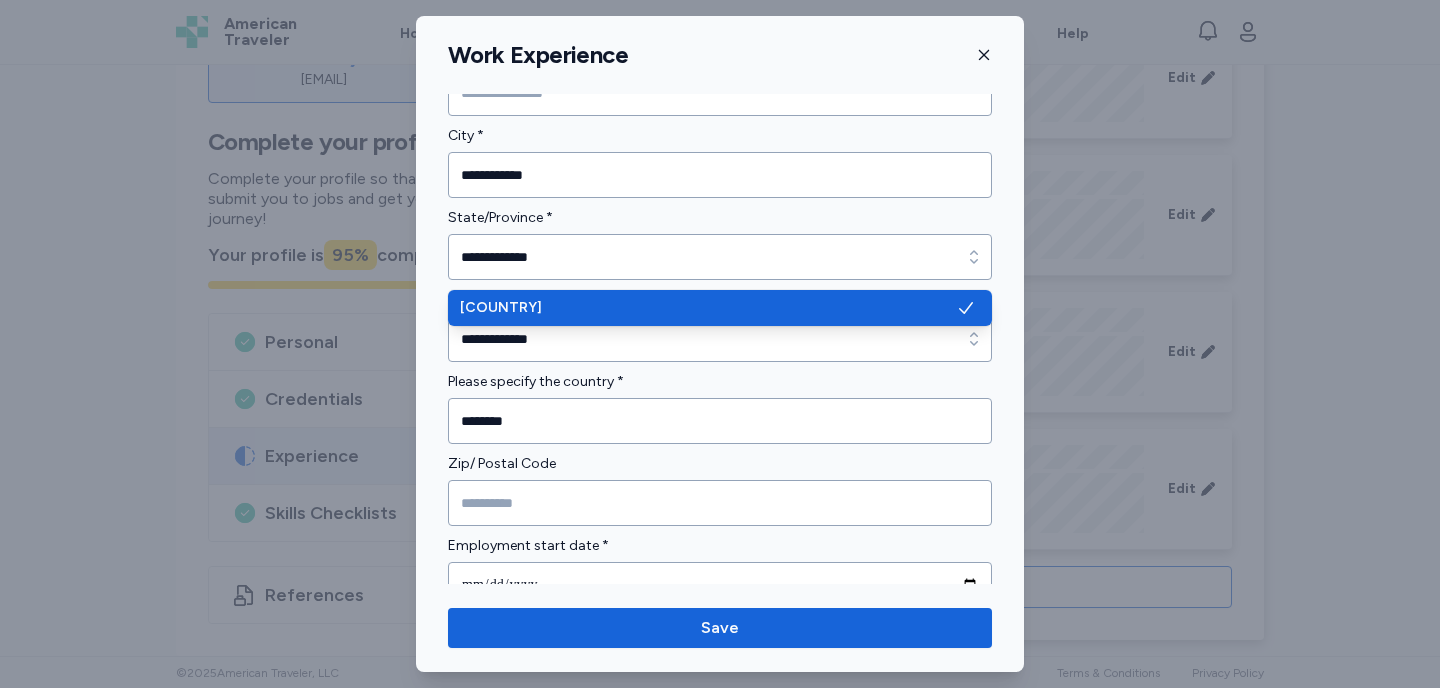 click on "**********" at bounding box center (720, 872) 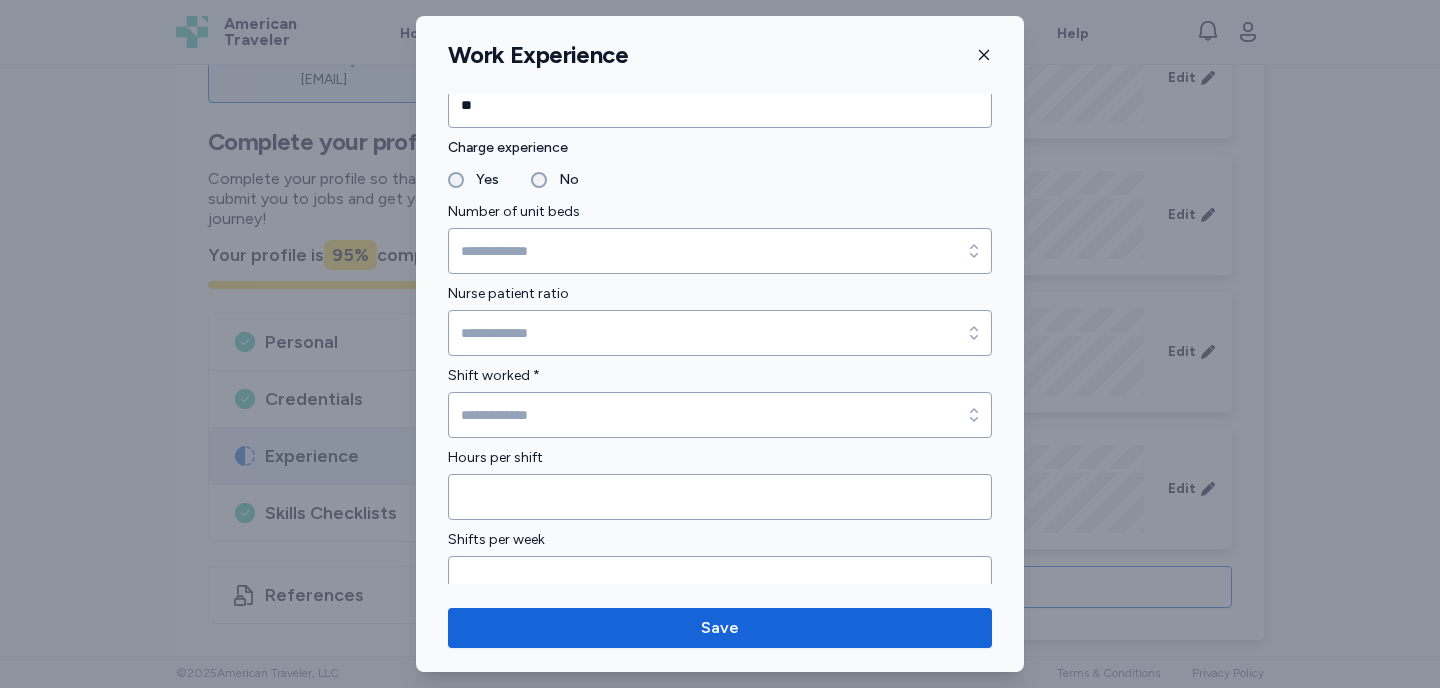 scroll, scrollTop: 1546, scrollLeft: 0, axis: vertical 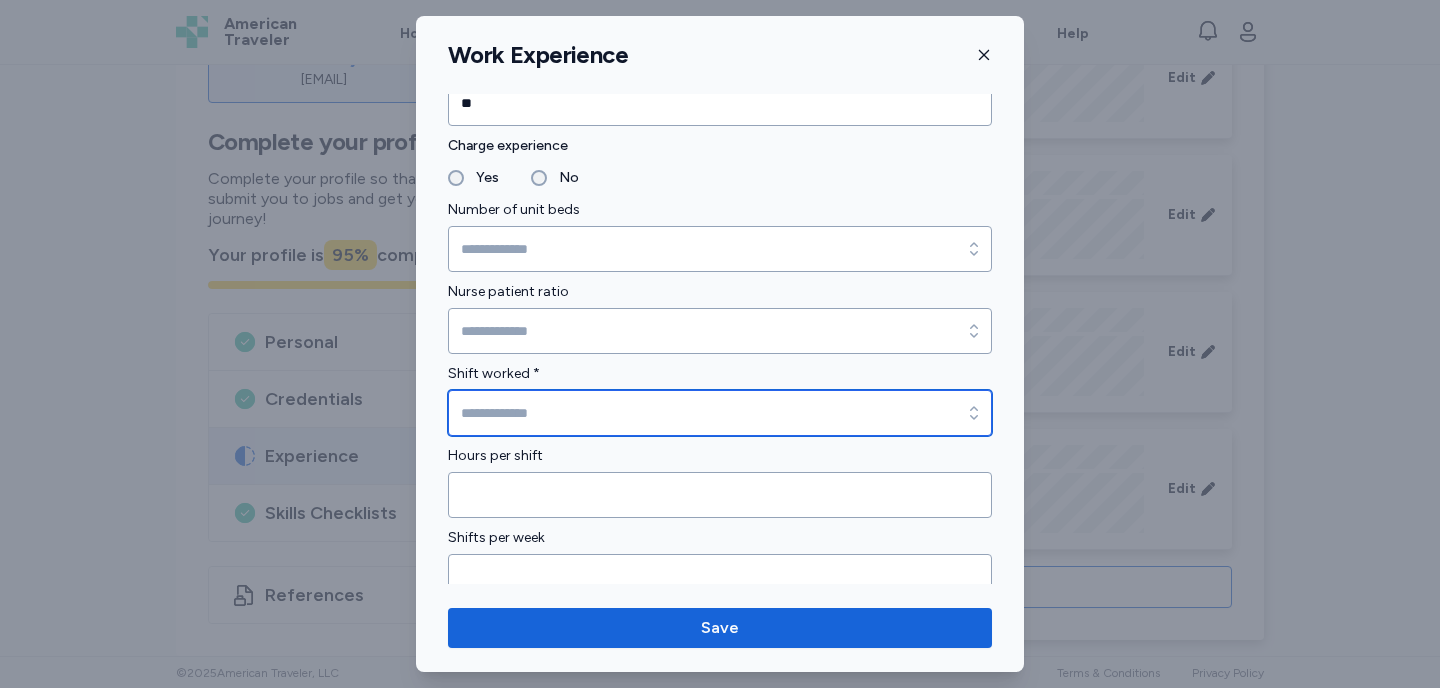 click on "Shift worked *" at bounding box center (720, 413) 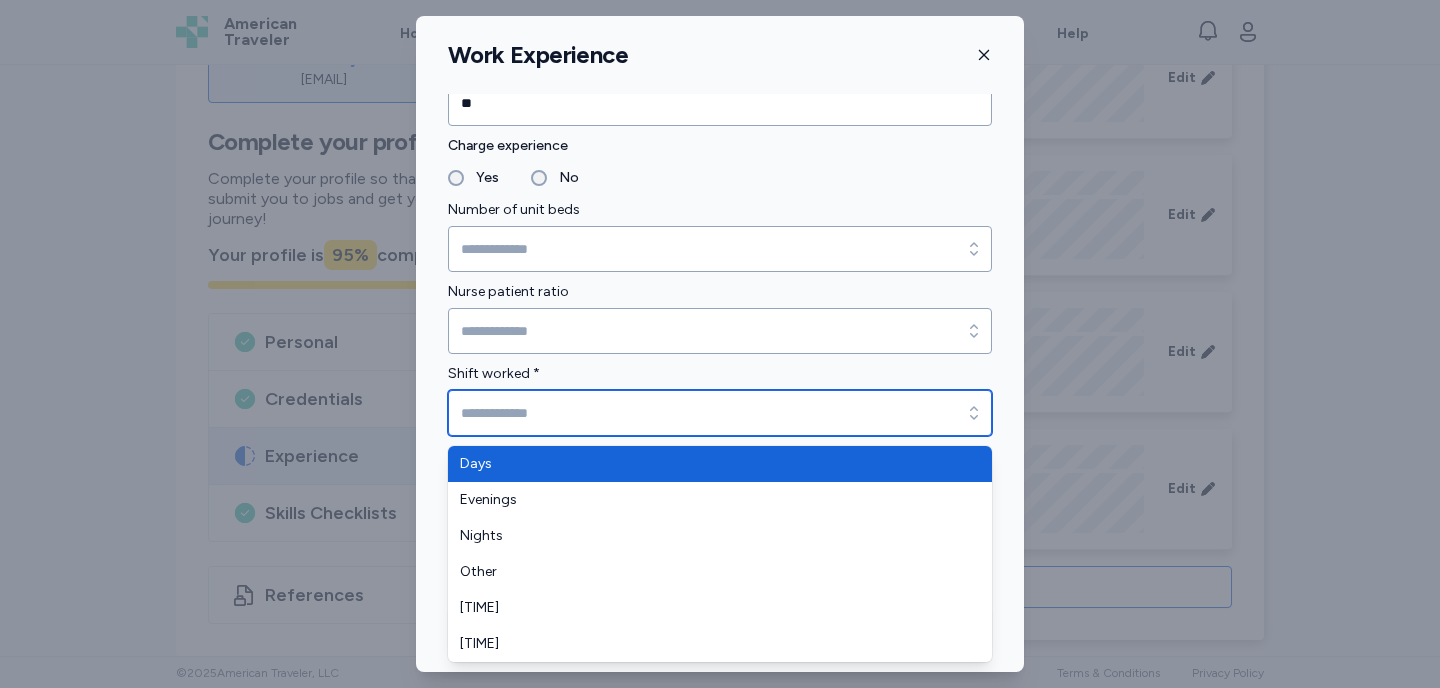 type on "****" 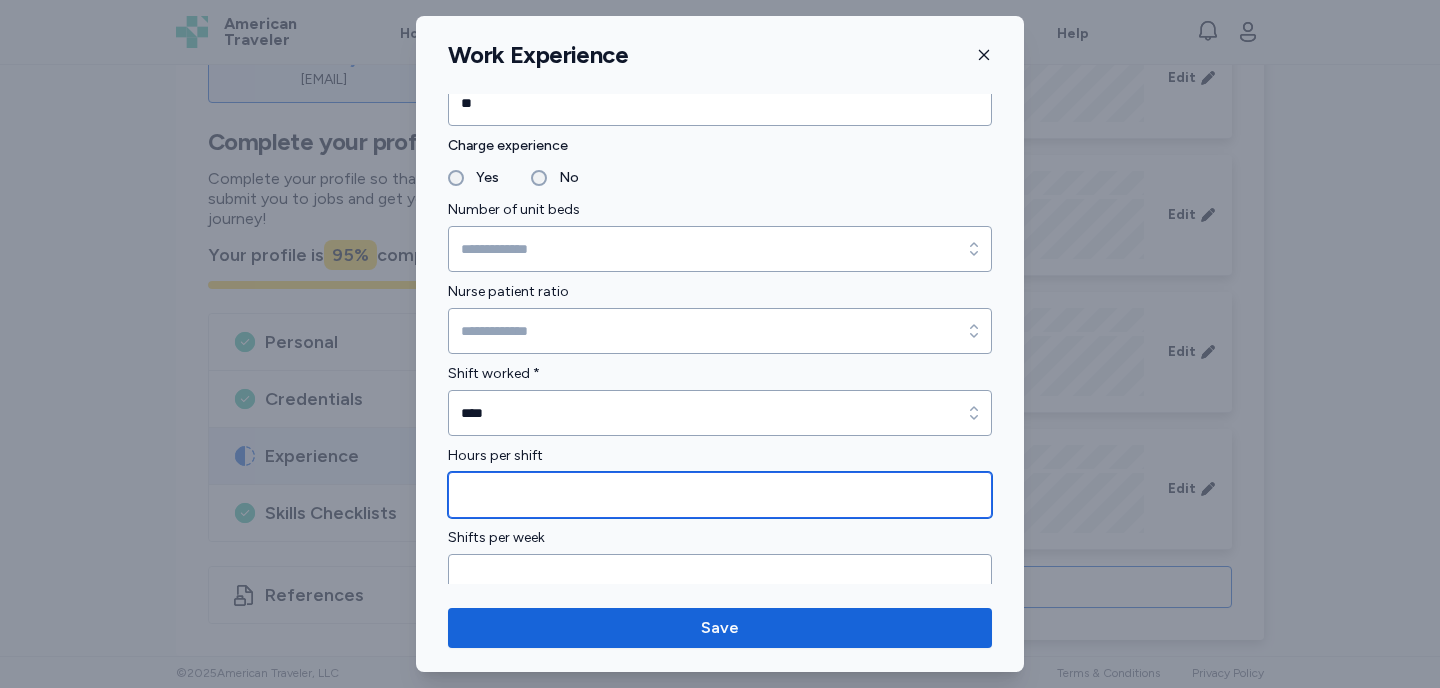 click at bounding box center [720, 495] 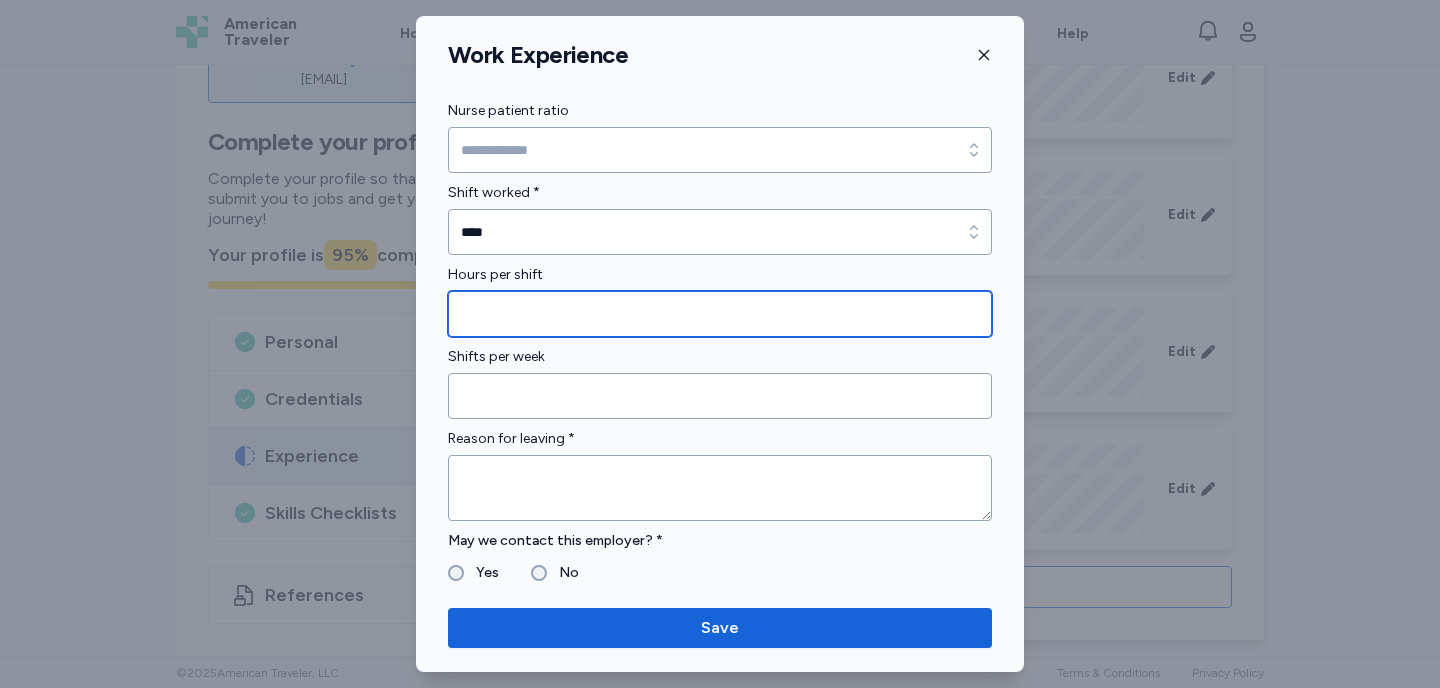 scroll, scrollTop: 1731, scrollLeft: 0, axis: vertical 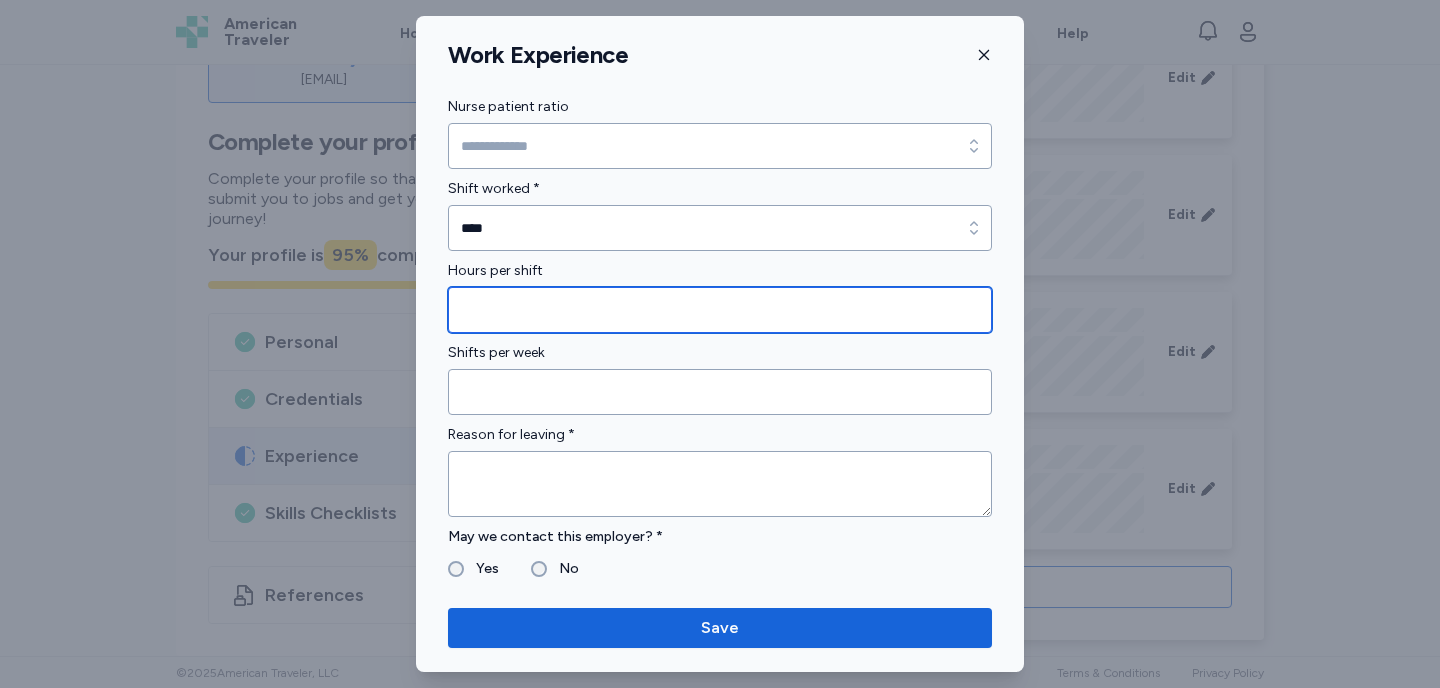 type on "**" 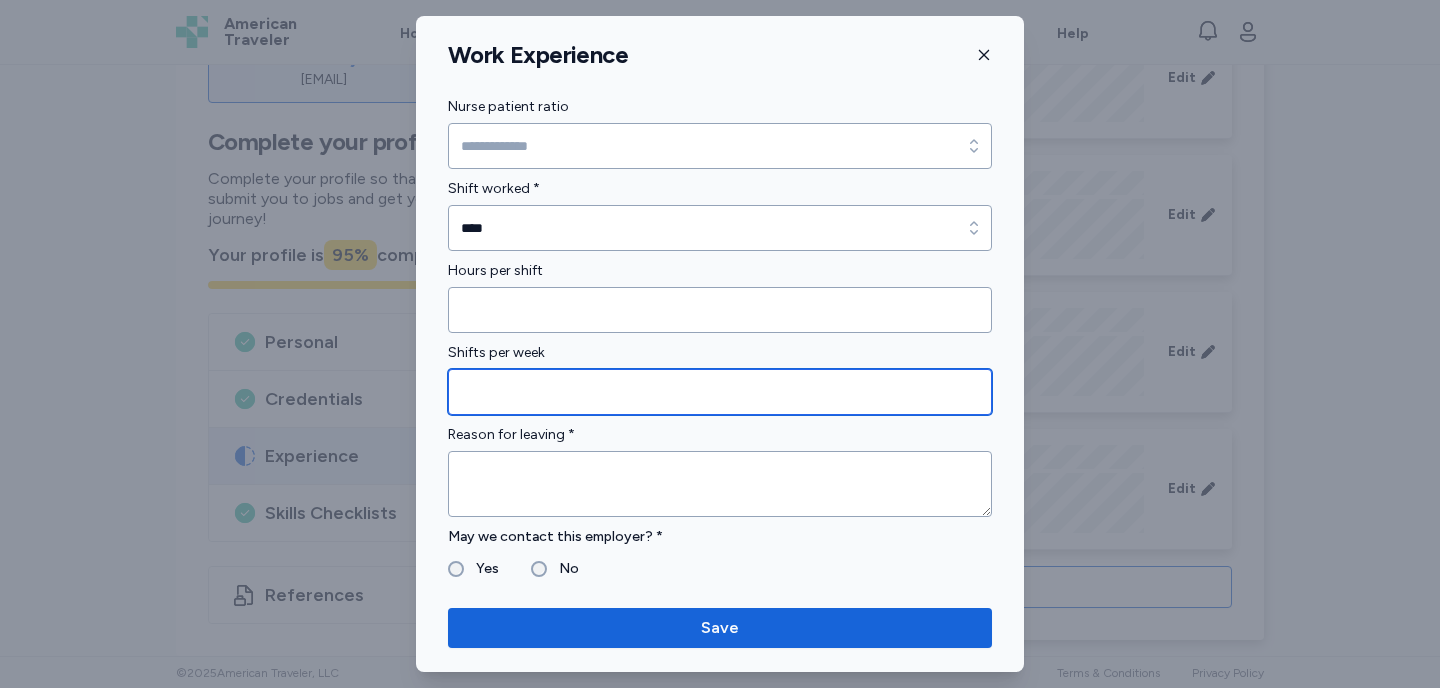 click at bounding box center [720, 392] 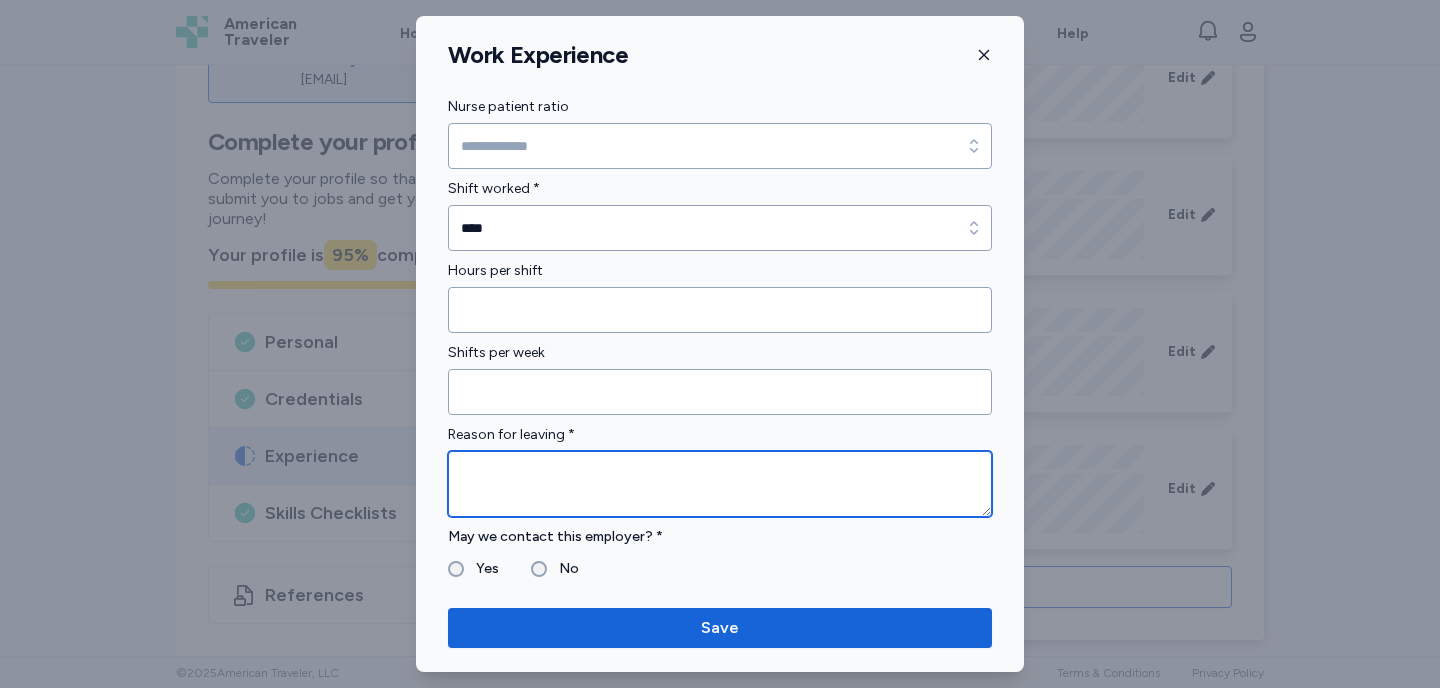 click at bounding box center [720, 484] 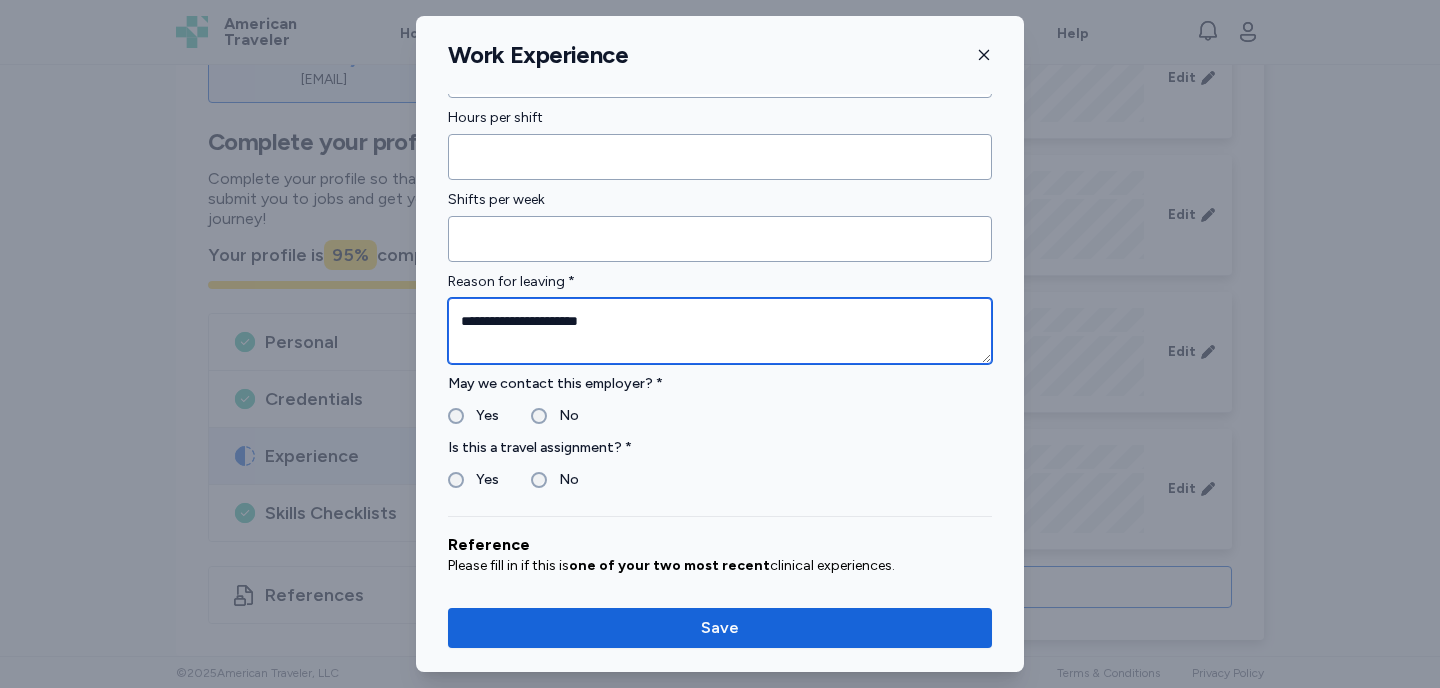 scroll, scrollTop: 1890, scrollLeft: 0, axis: vertical 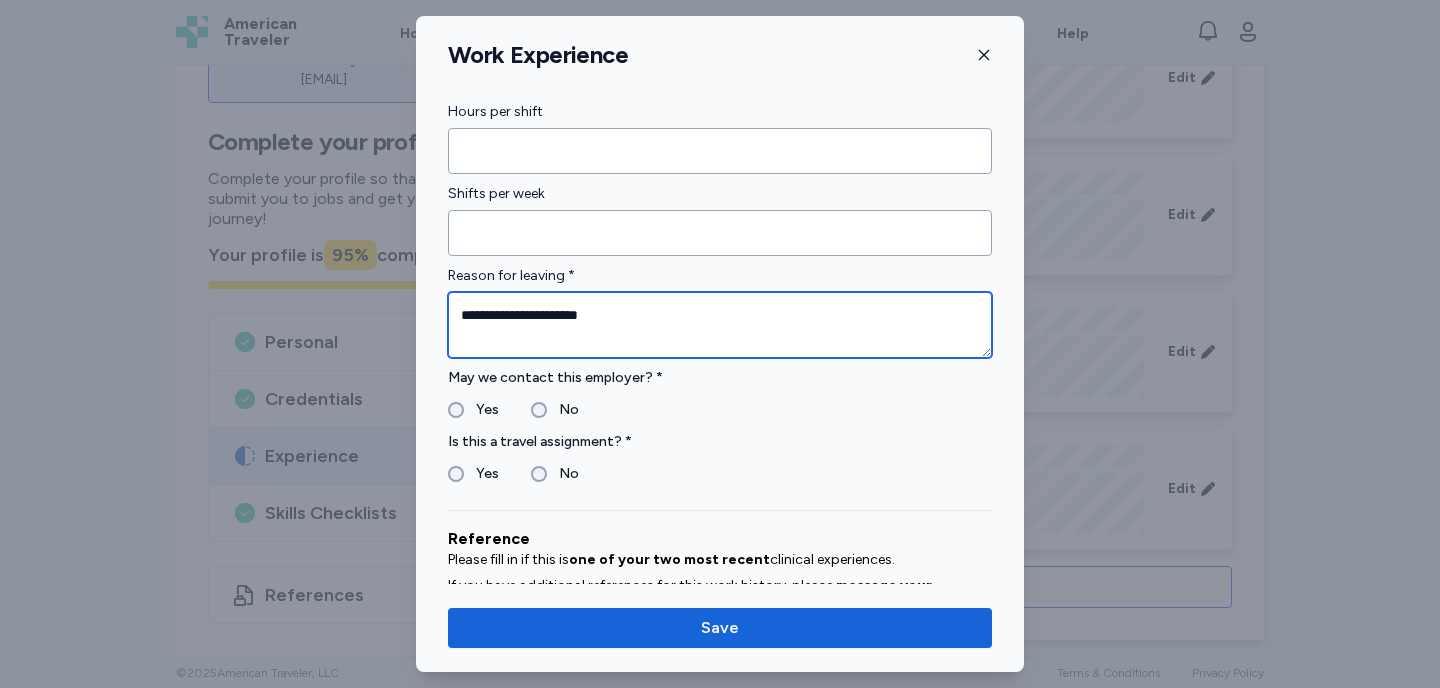 type on "**********" 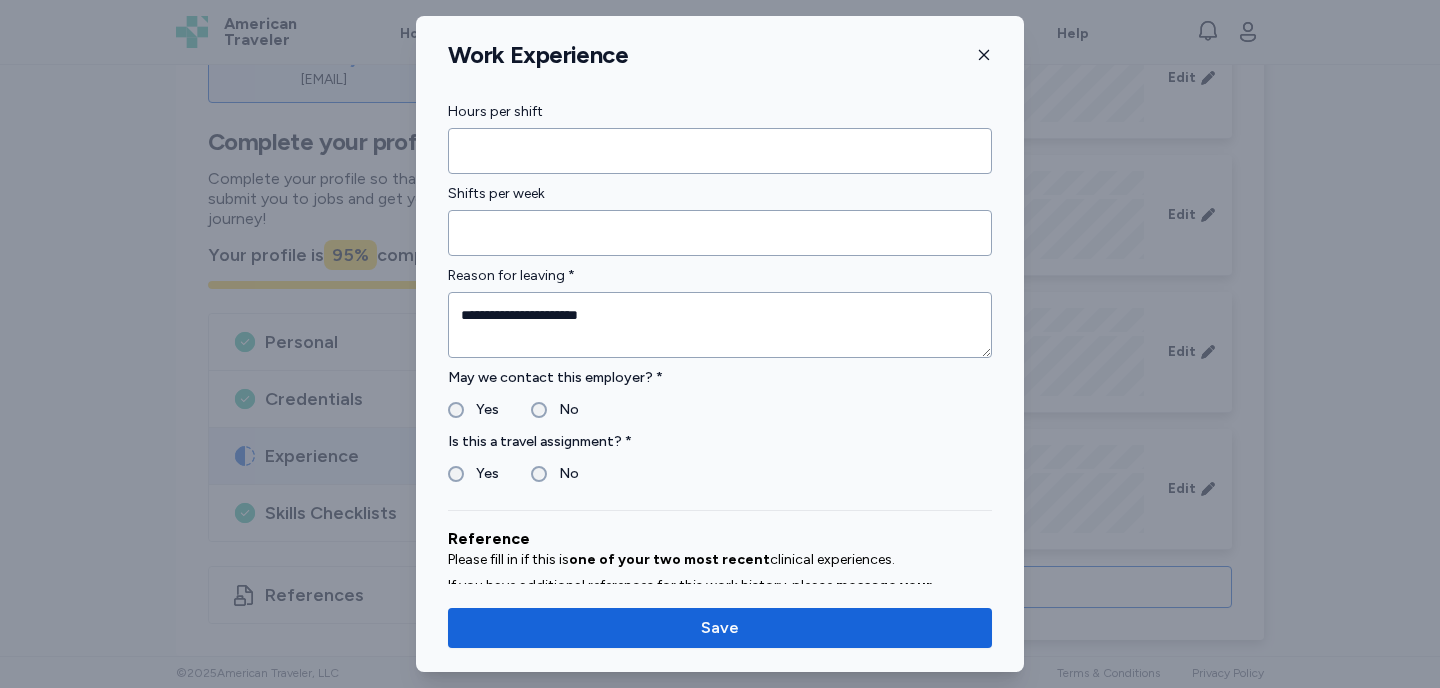 click on "Yes" at bounding box center [481, 410] 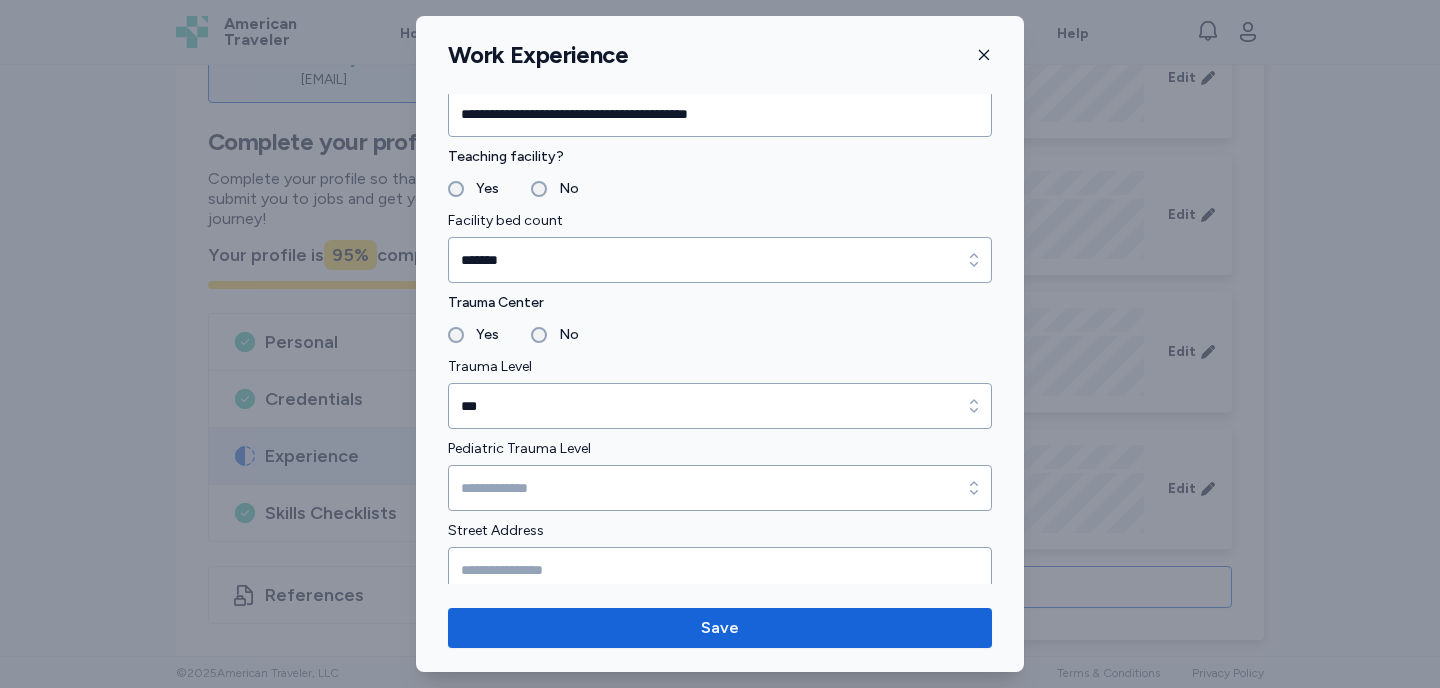 scroll, scrollTop: 0, scrollLeft: 0, axis: both 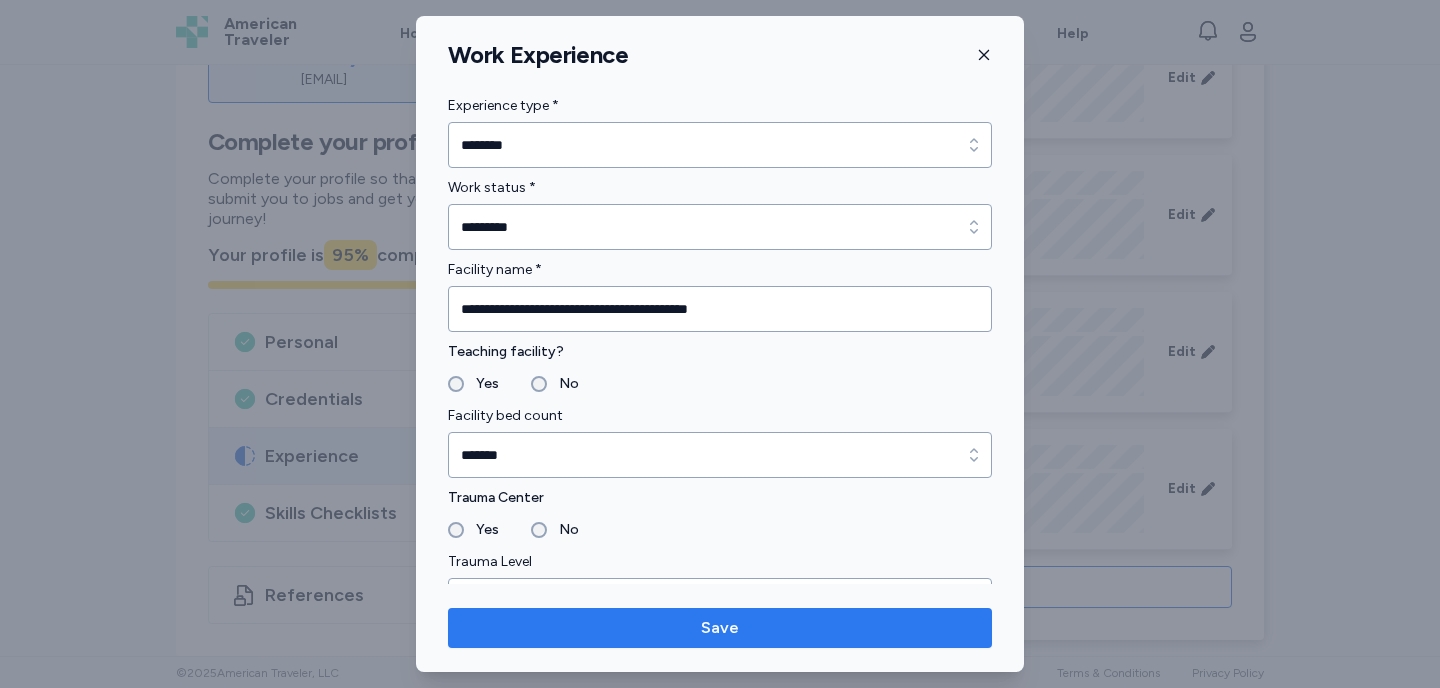 click on "Save" at bounding box center [720, 628] 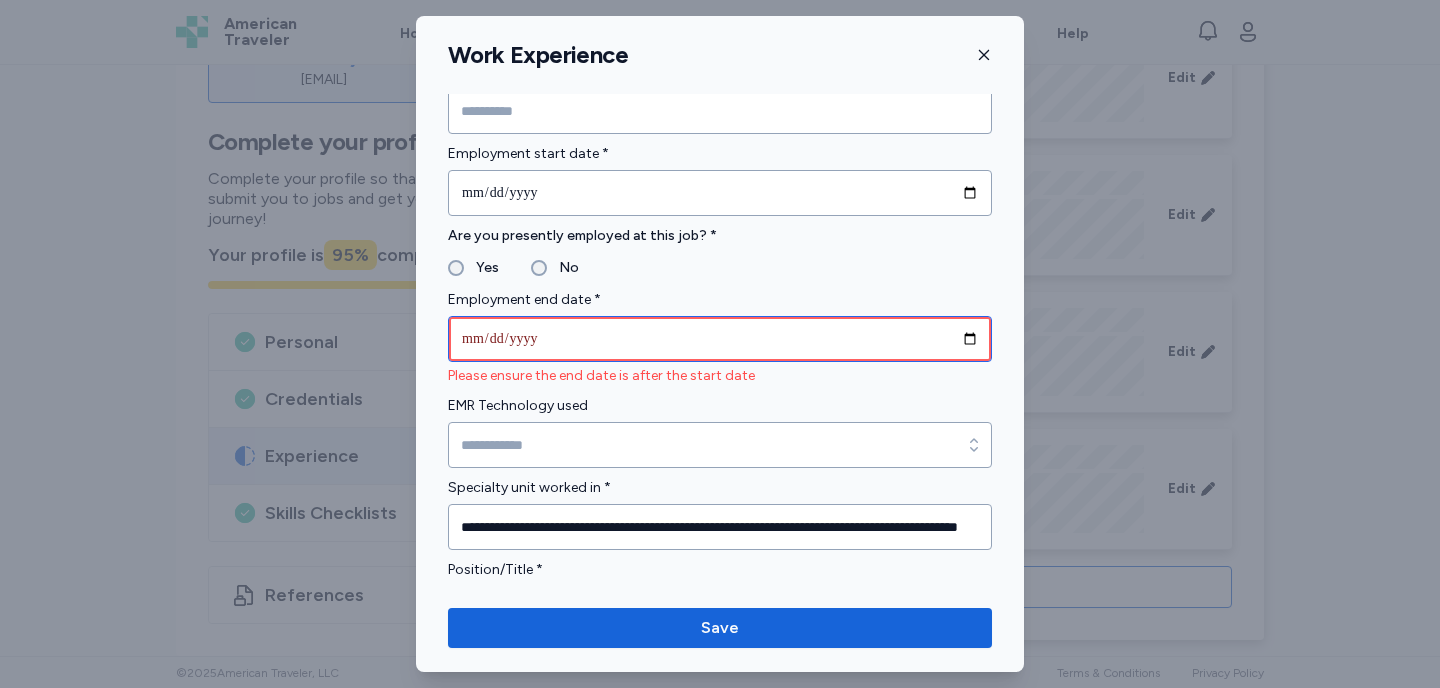 click on "**********" at bounding box center (720, 339) 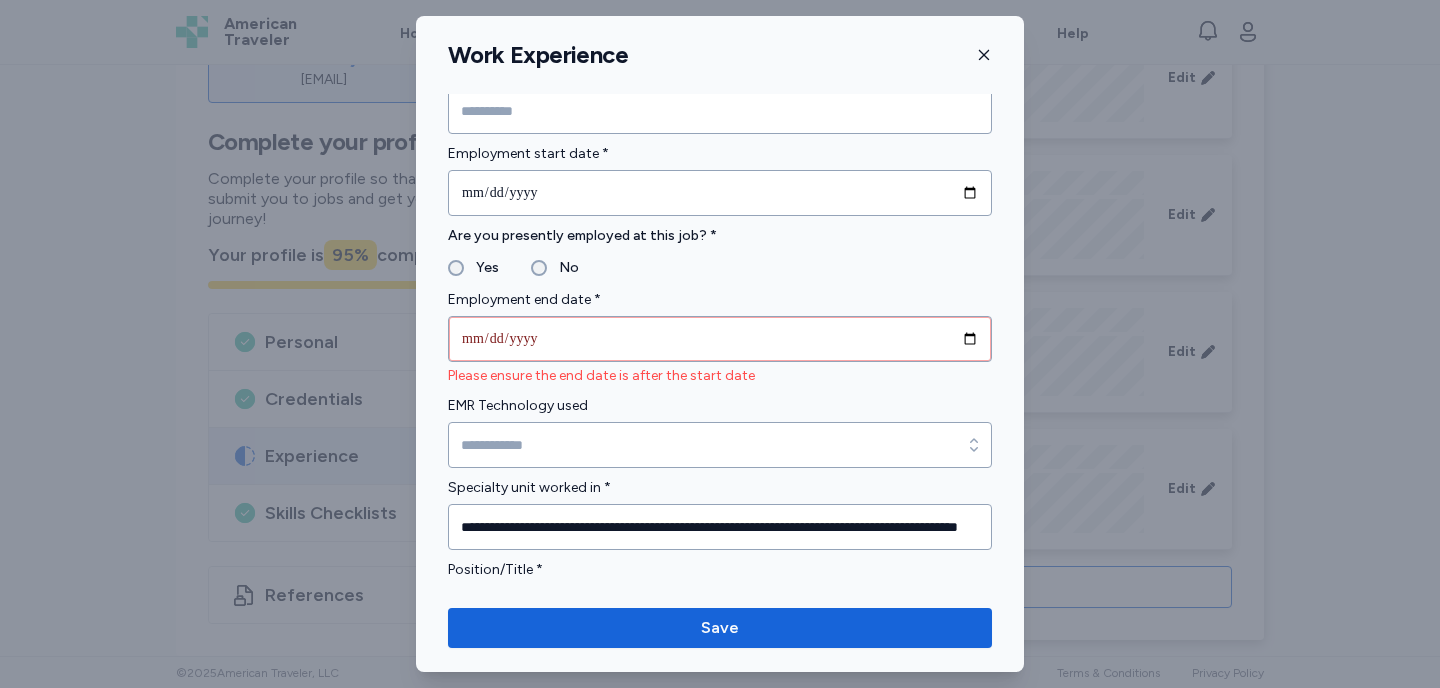 click on "**********" at bounding box center (720, 492) 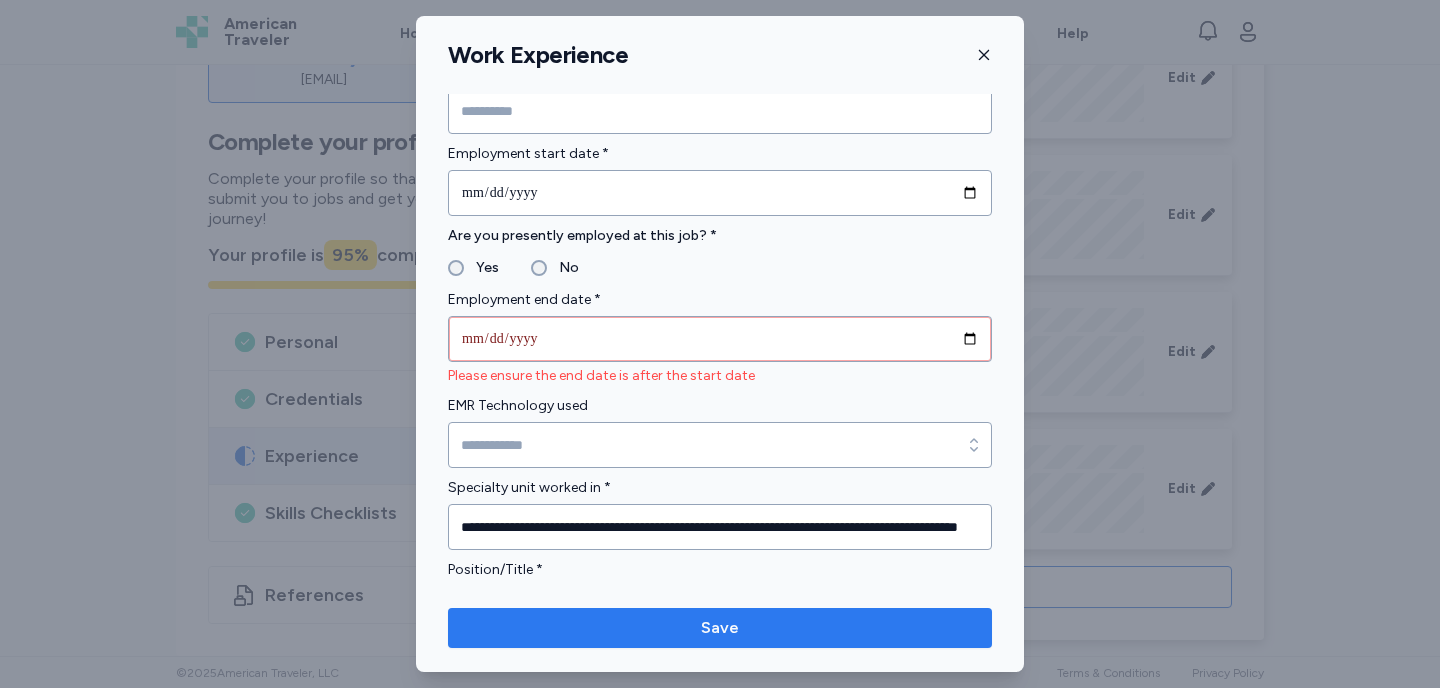 click on "Save" at bounding box center (720, 628) 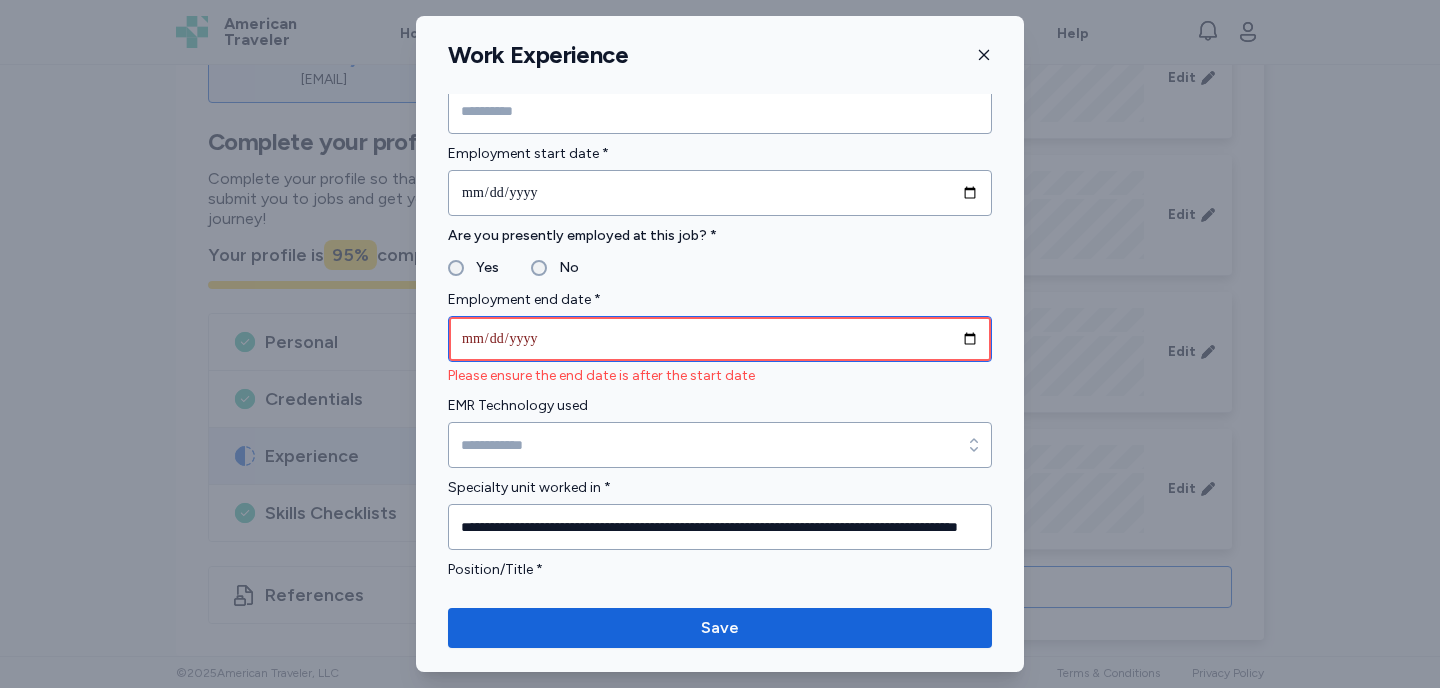 click on "**********" at bounding box center (720, 339) 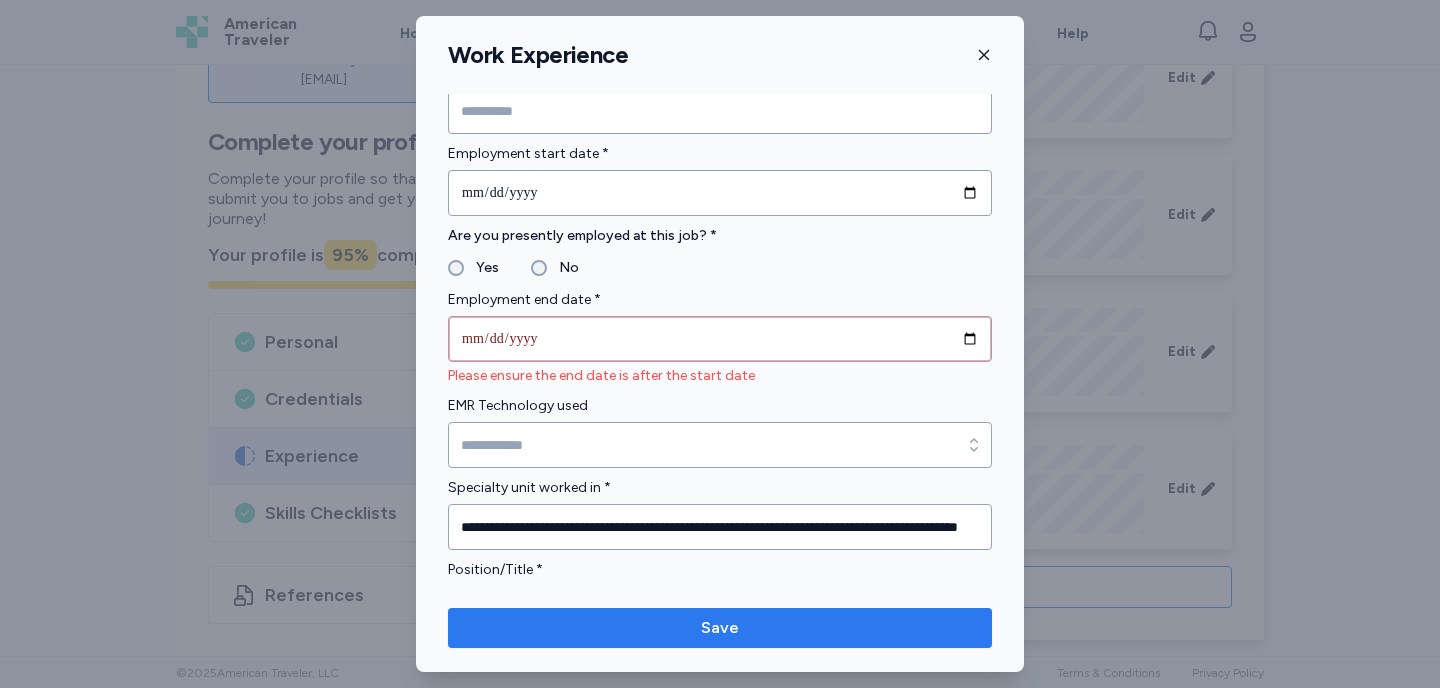click on "Save" at bounding box center [720, 628] 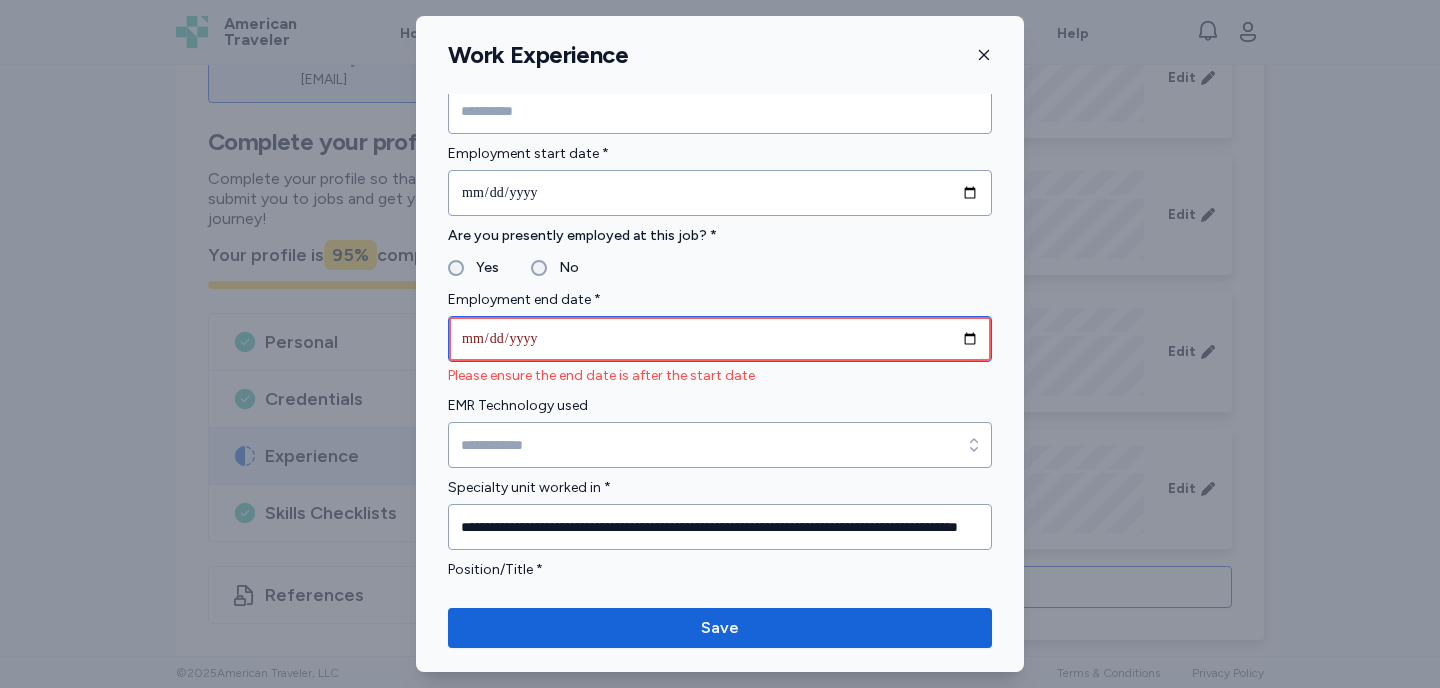 type on "**********" 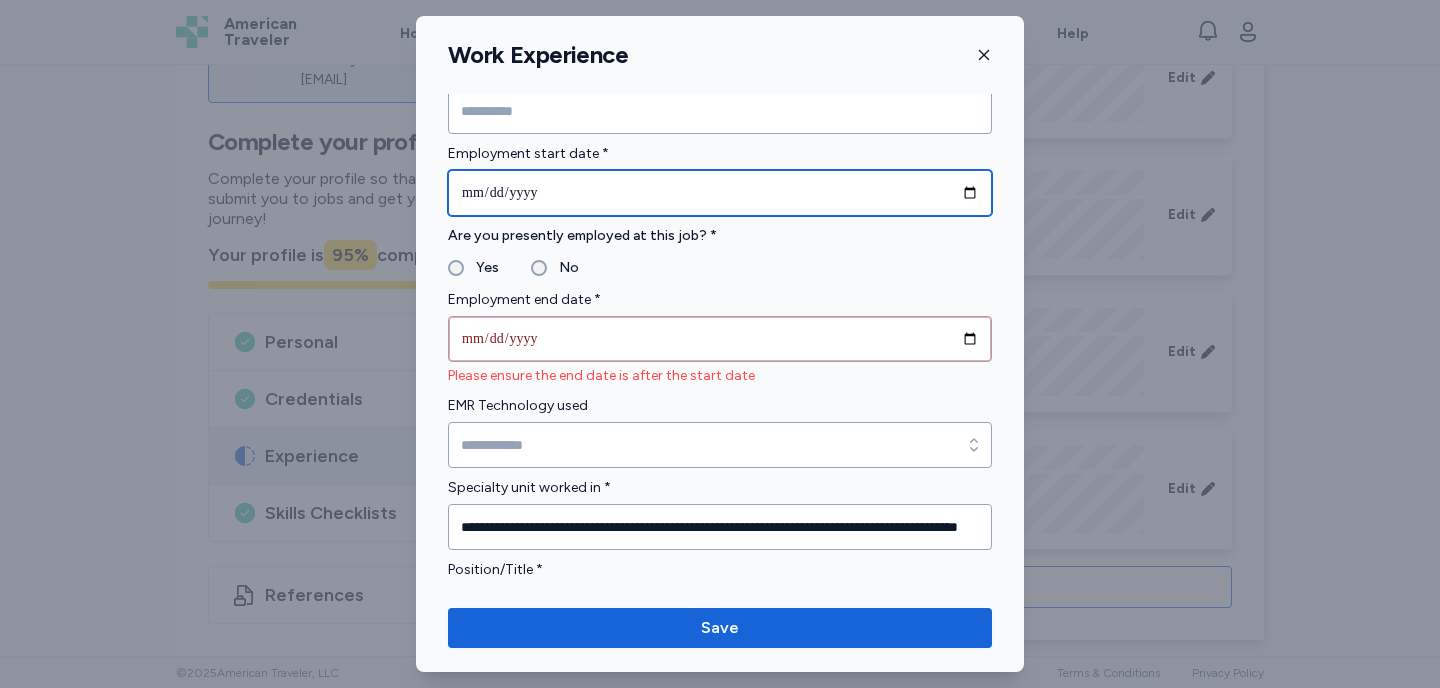 click on "**********" at bounding box center [720, 193] 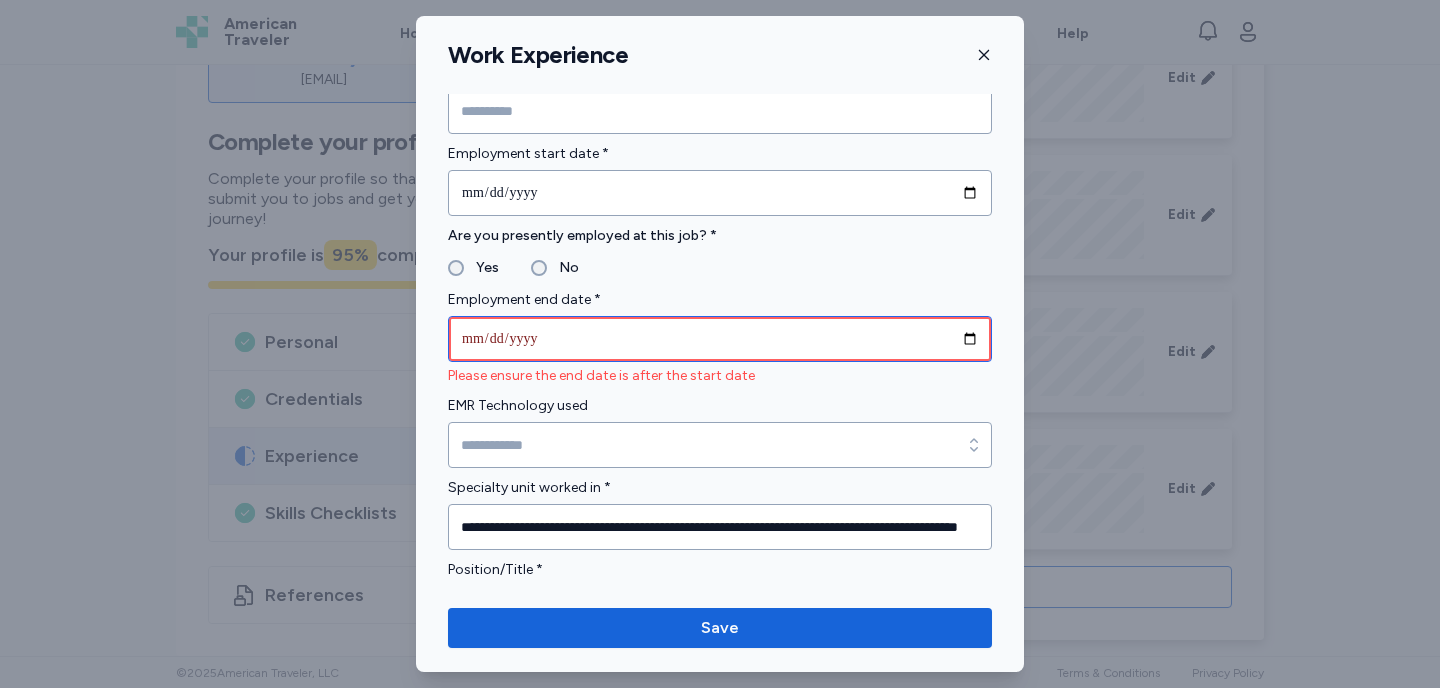 click on "**********" at bounding box center [720, 339] 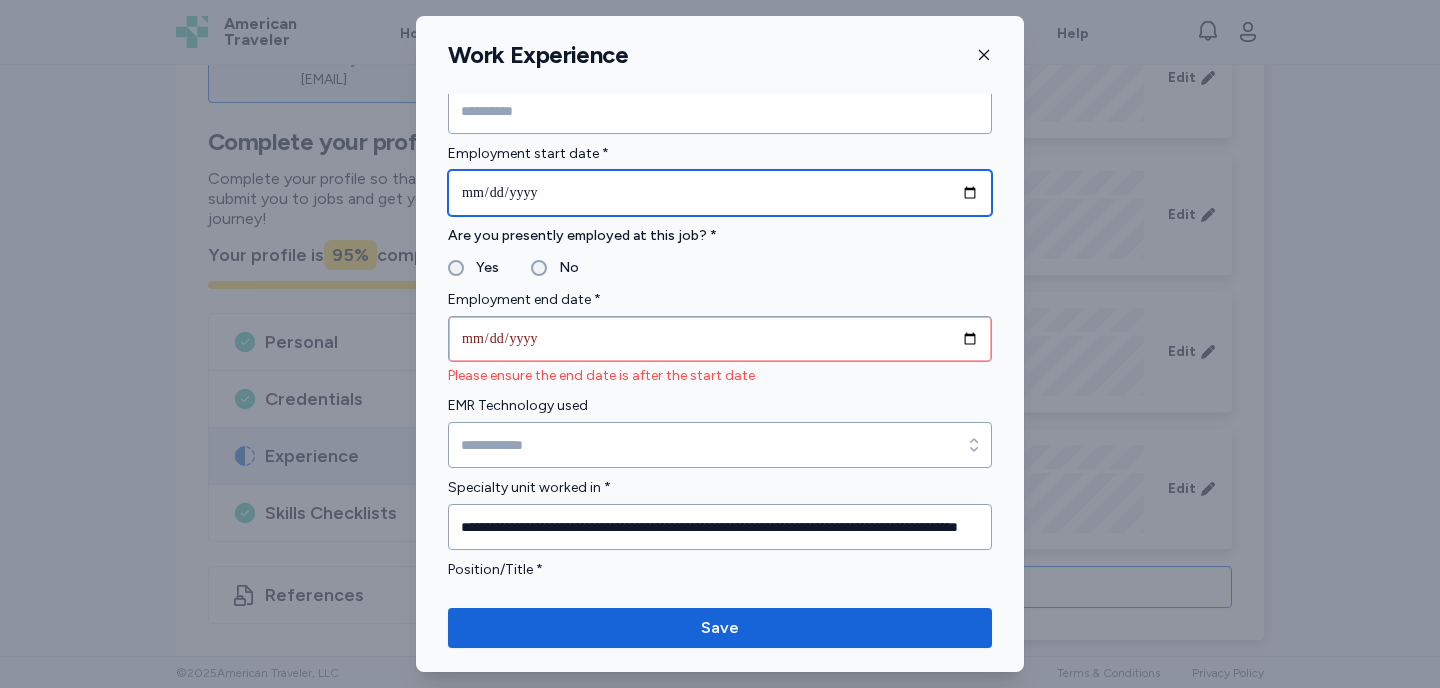 click on "**********" at bounding box center (720, 193) 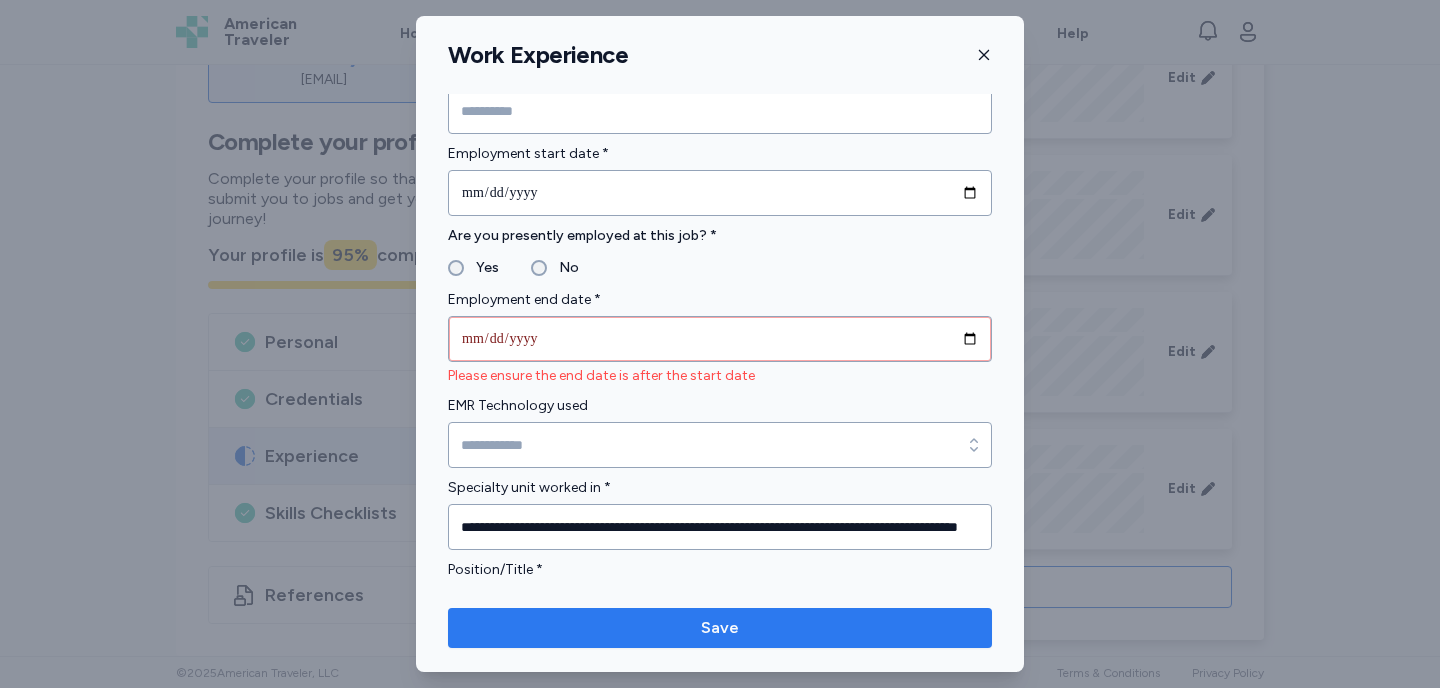 type on "**********" 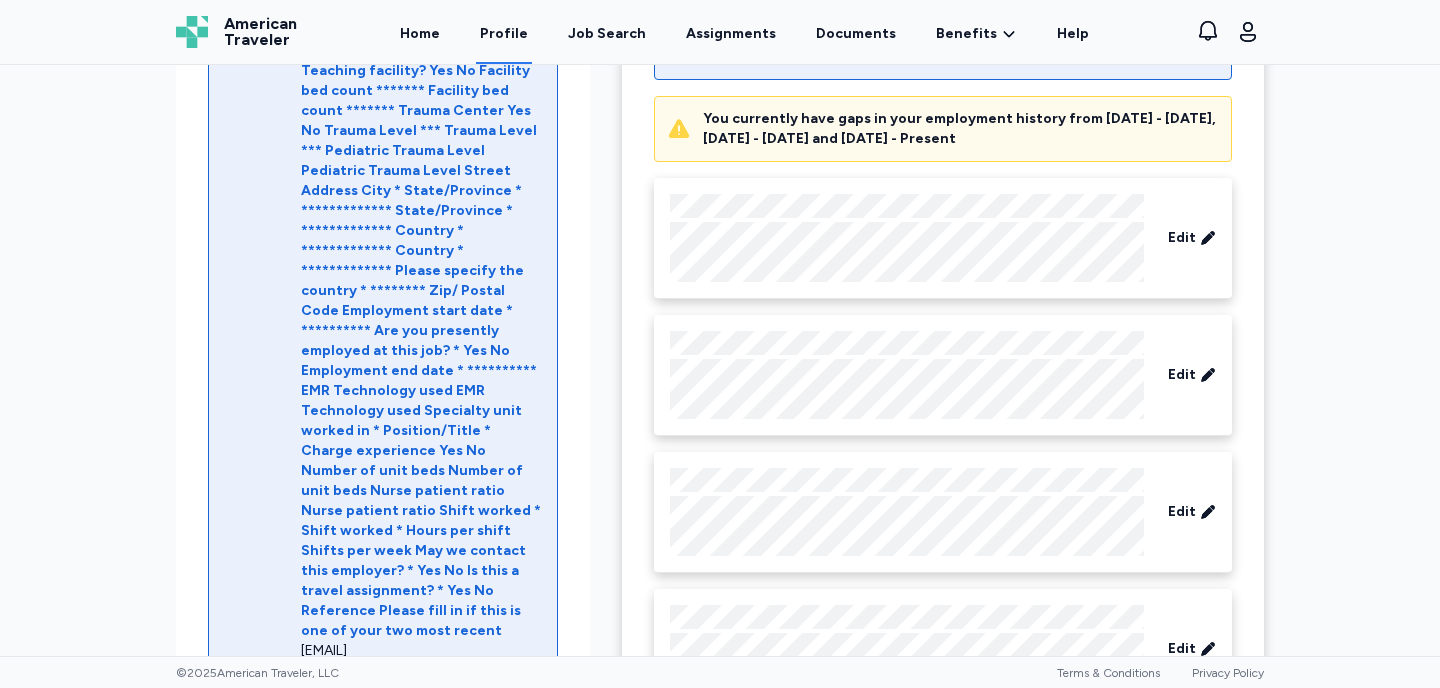scroll, scrollTop: 490, scrollLeft: 0, axis: vertical 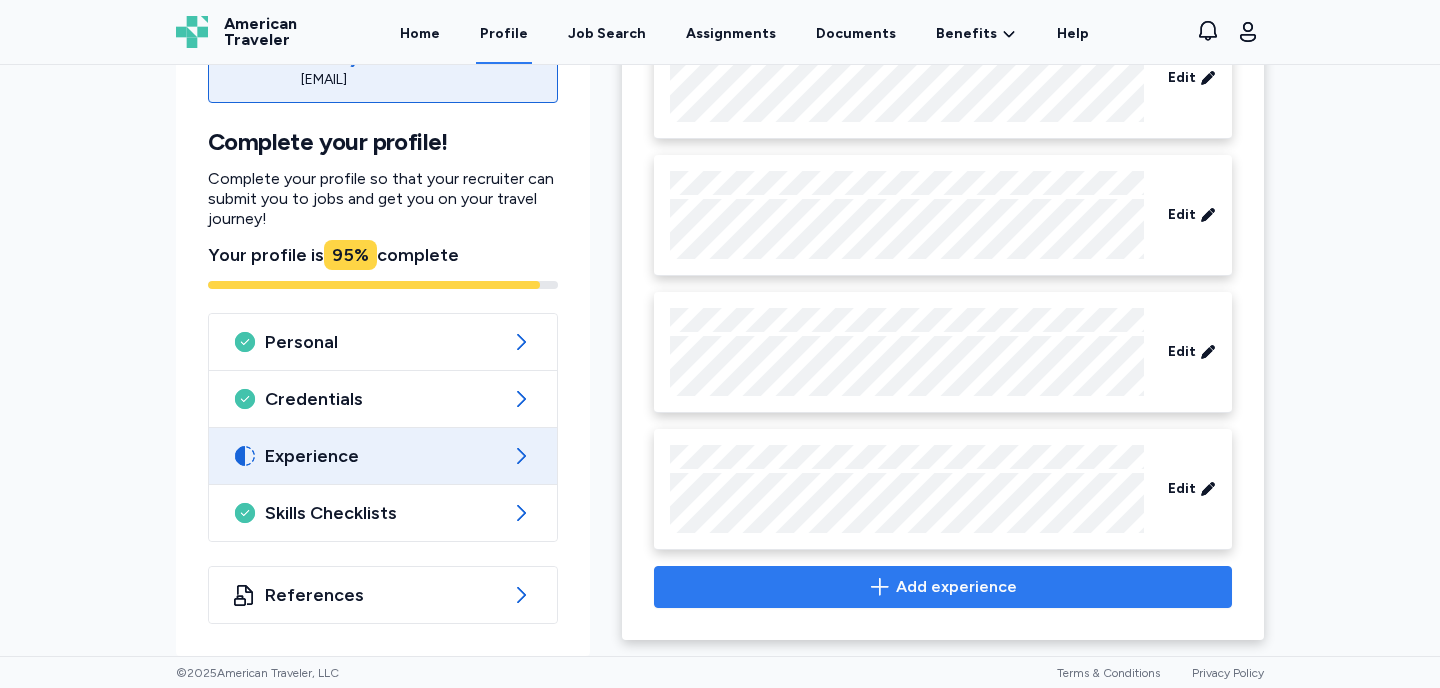 click on "Add experience" at bounding box center (956, 587) 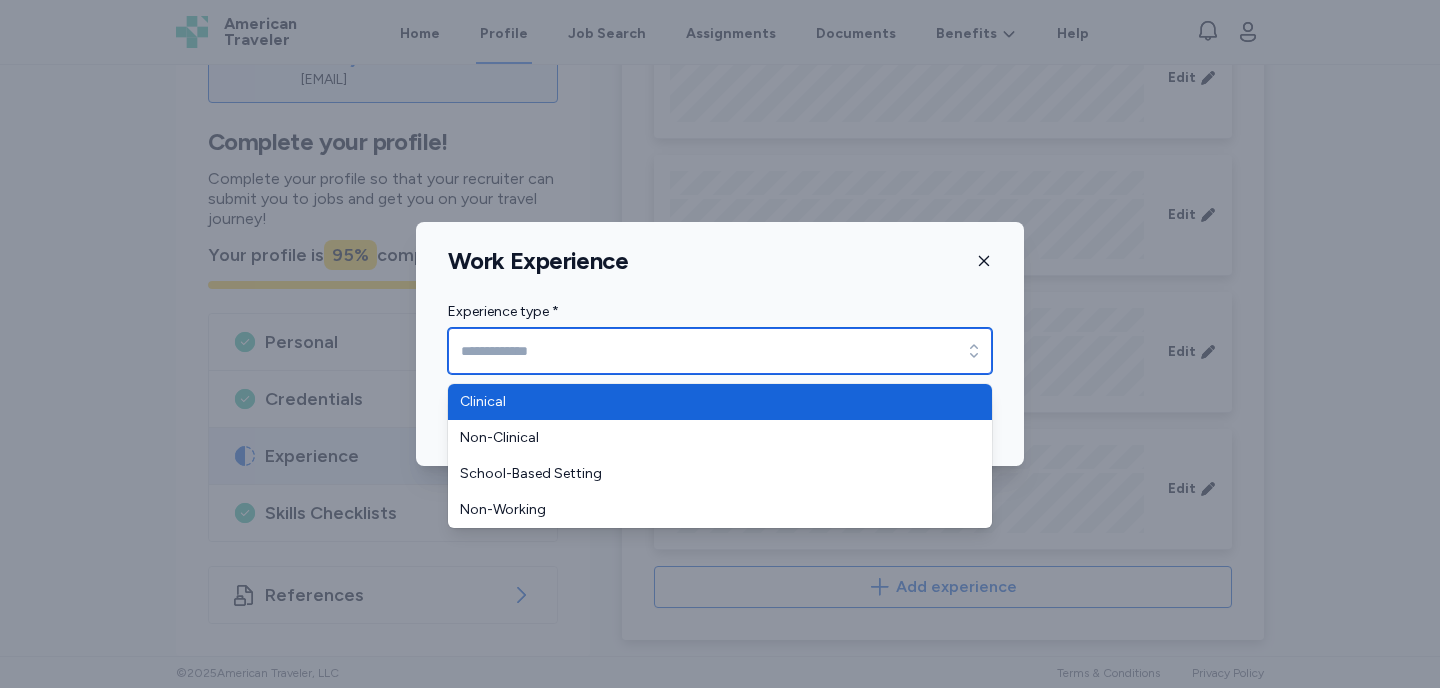 click on "Experience type *" at bounding box center (720, 351) 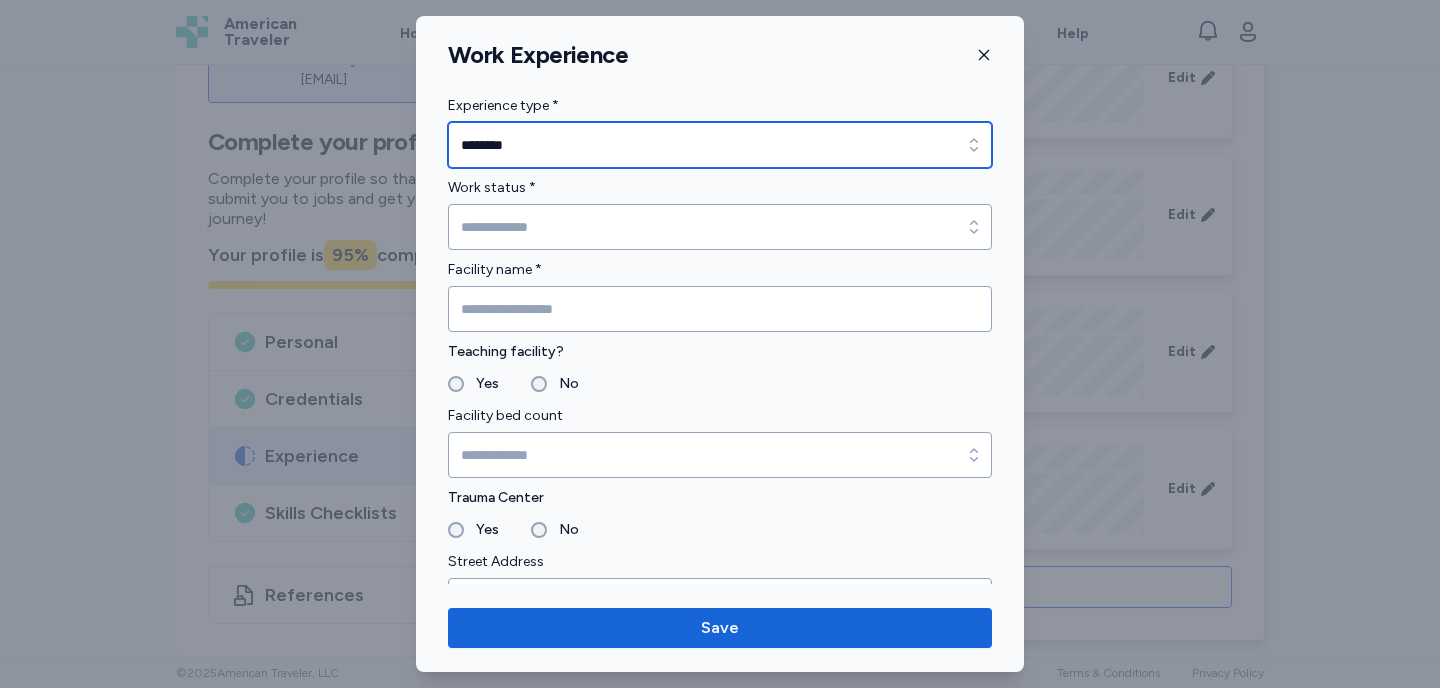 type on "********" 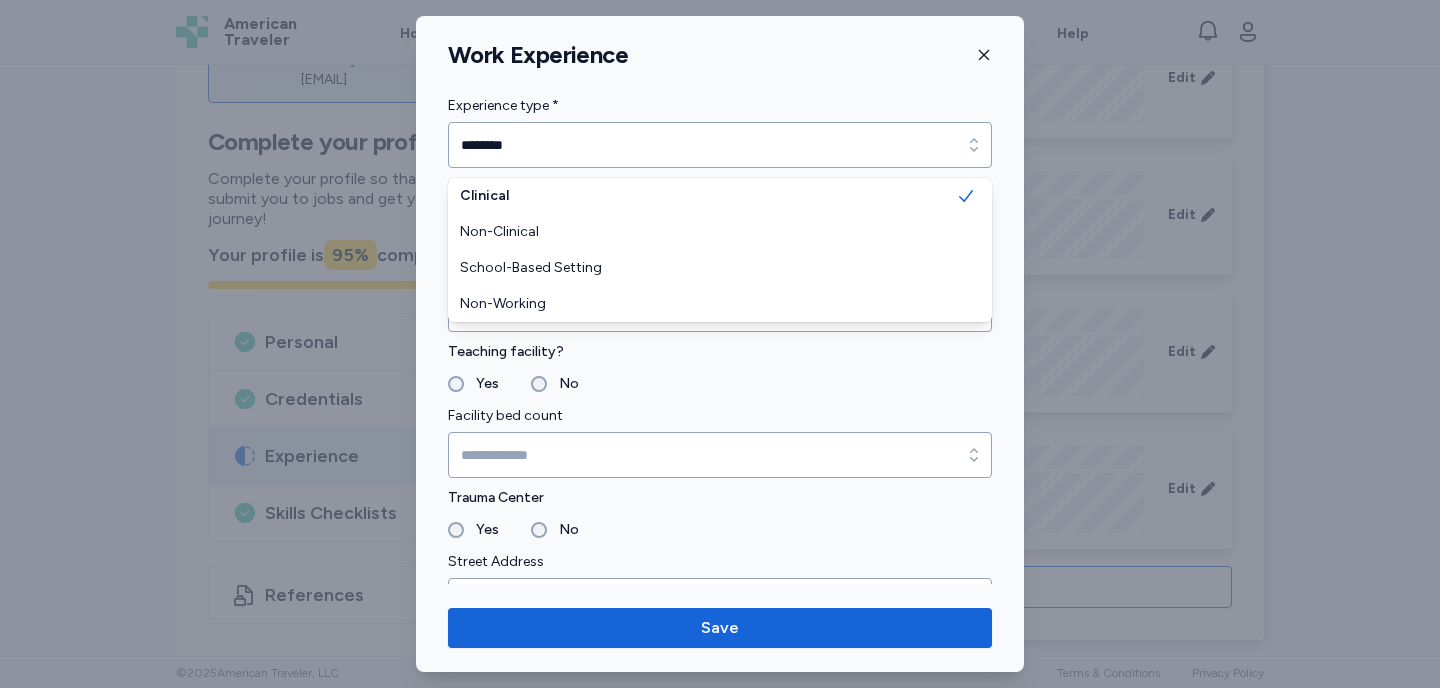 click on "Work Experience Experience type * ******** Experience type * ******** Work status * Work status * Facility name * Teaching facility? Yes No Facility bed count Facility bed count Trauma Center Yes No Street Address City * State/Province * State/Province * Country * Country * Zip/ Postal Code Employment start date * Are you presently employed at this job? * Yes No EMR Technology used EMR Technology used Specialty unit worked in * Position/Title * Charge experience Yes No Number of unit beds Number of unit beds Nurse patient ratio Nurse patient ratio Shift worked * Shift worked * Hours per shift Shifts per week May we contact this employer? * Yes No Is this a travel assignment? * Yes No Reference Please fill in if this is  one of your two most recent  clinical experiences. If you have additional references for this work history, please   message your recruiter directly . Supervisor name Supervisor title Supervisor phone number Supervisor phone extension Supervisor email" at bounding box center [720, 1290] 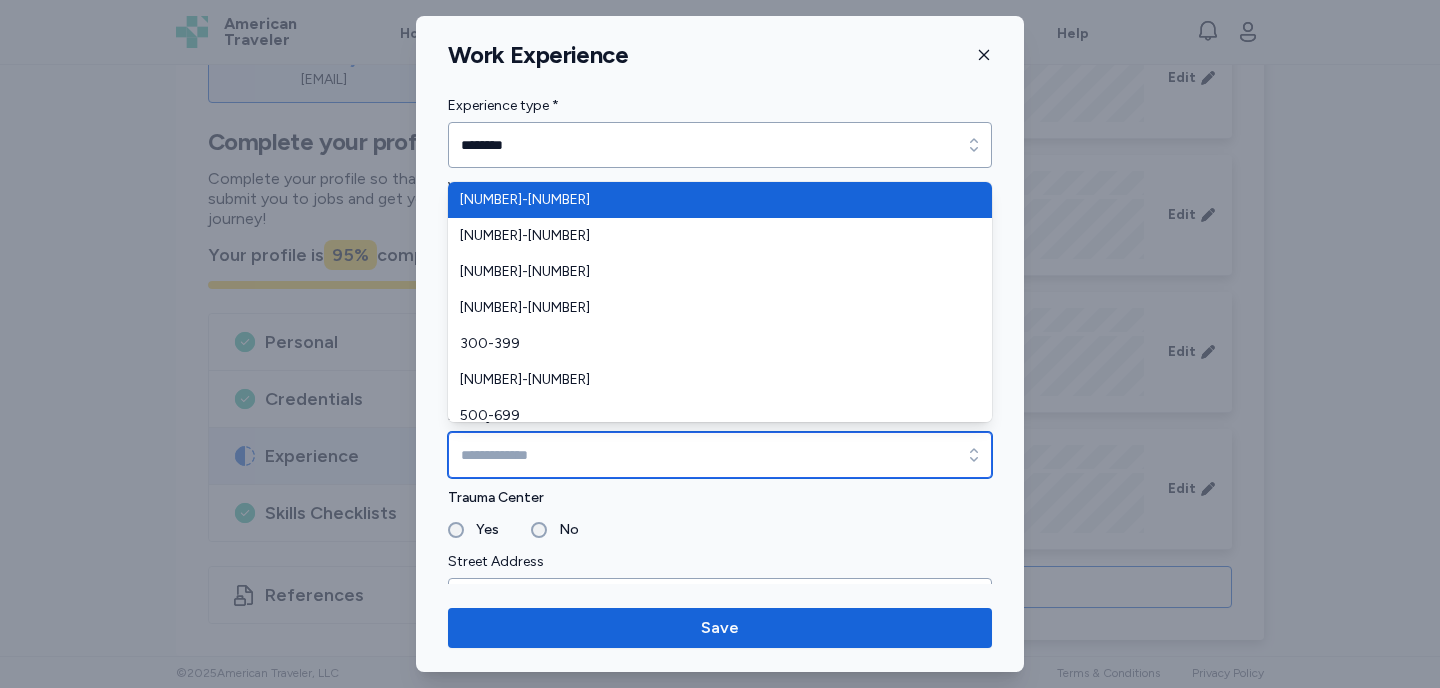 click on "Facility bed count" at bounding box center [720, 455] 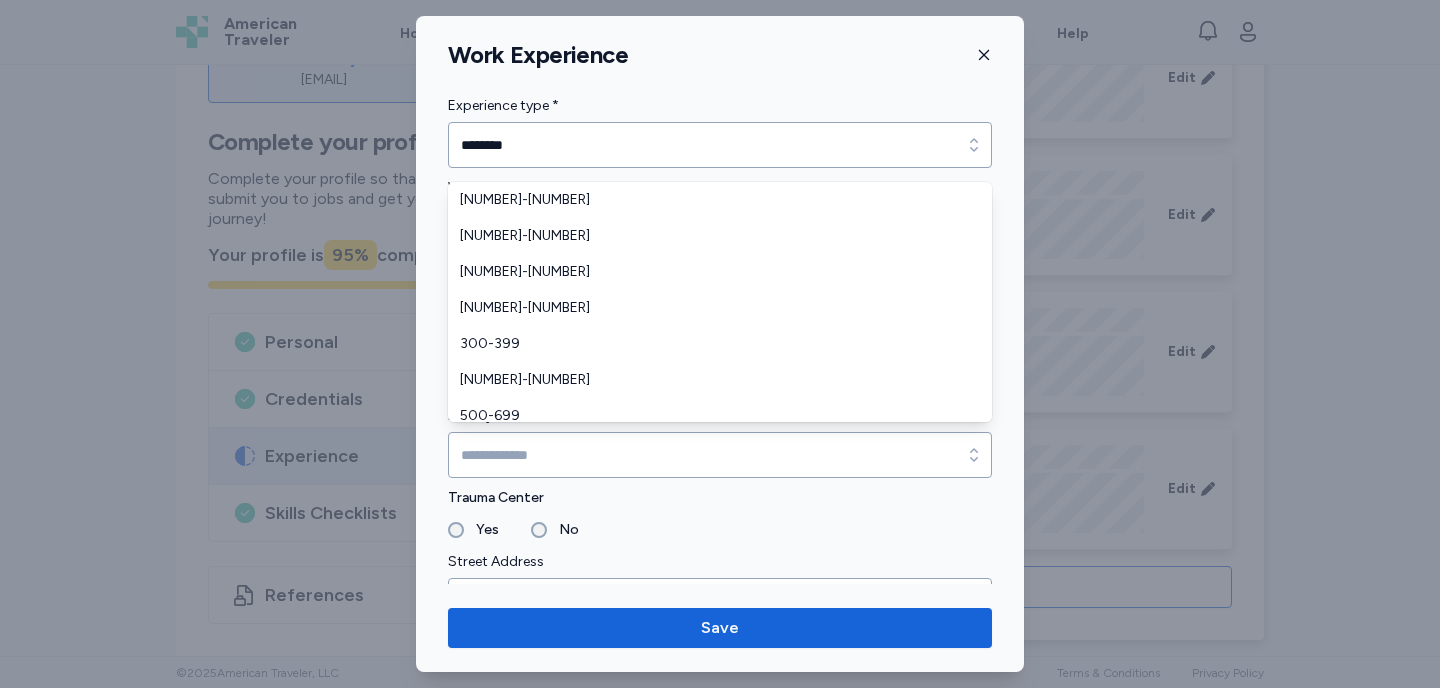 click on "Work status * Work status * Facility name * Teaching facility? Yes No Facility bed count Facility bed count Trauma Center Yes No Street Address City * State/Province * State/Province * Country * Country * Zip/ Postal Code Employment start date * Are you presently employed at this job? * Yes No EMR Technology used EMR Technology used Specialty unit worked in * Position/Title * Charge experience Yes No Number of unit beds Number of unit beds Nurse patient ratio Nurse patient ratio Shift worked * Shift worked * Hours per shift Shifts per week May we contact this employer? * Yes No Is this a travel assignment? * Yes No Reference Please fill in if this is  one of your two most recent  clinical experiences. If you have additional references for this work history, please   message your recruiter directly . Supervisor name Supervisor title Supervisor phone number Supervisor phone extension Supervisor email" at bounding box center (720, 1329) 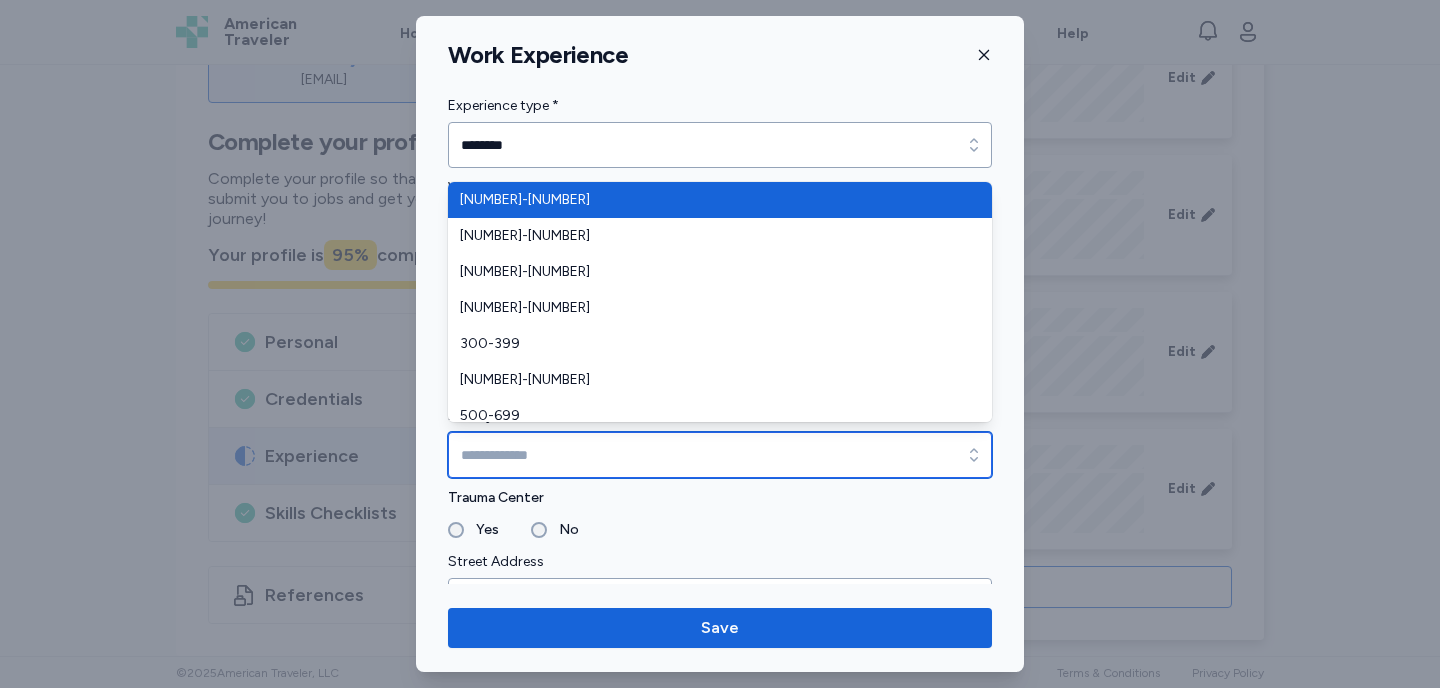click 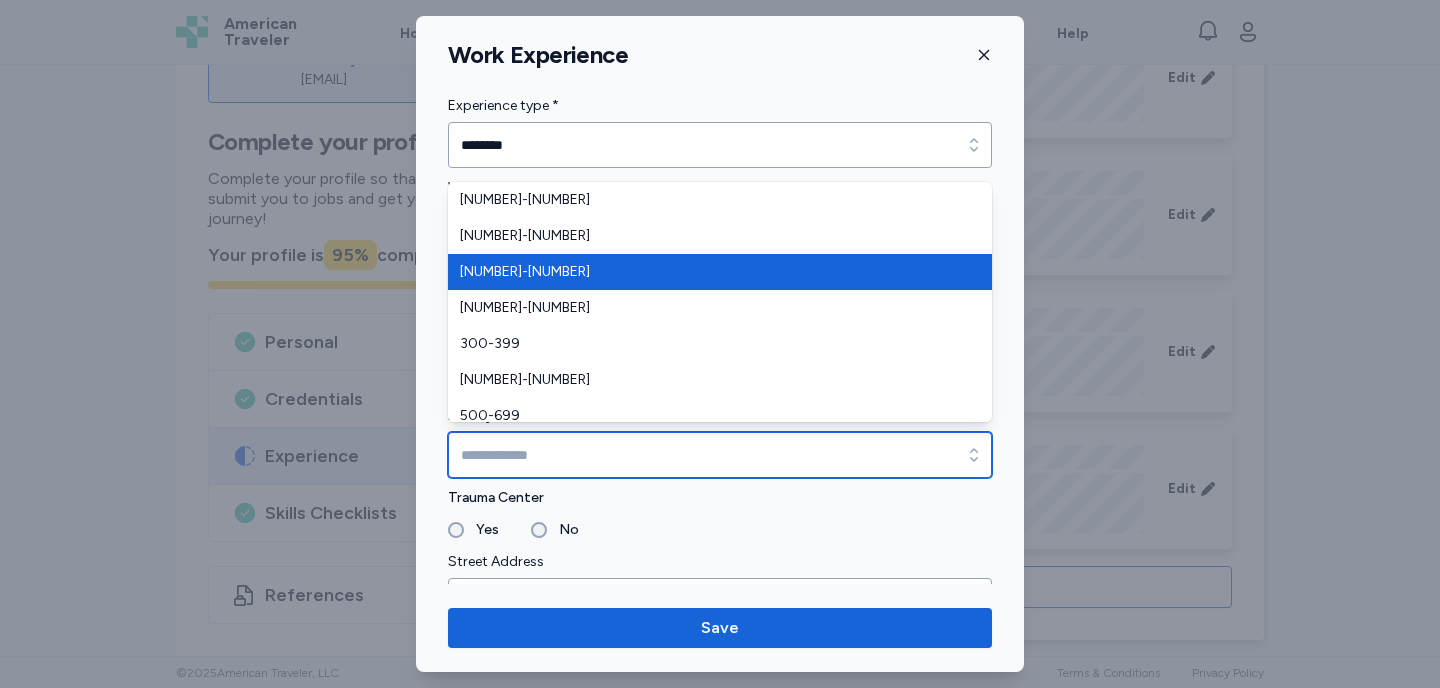 type on "*******" 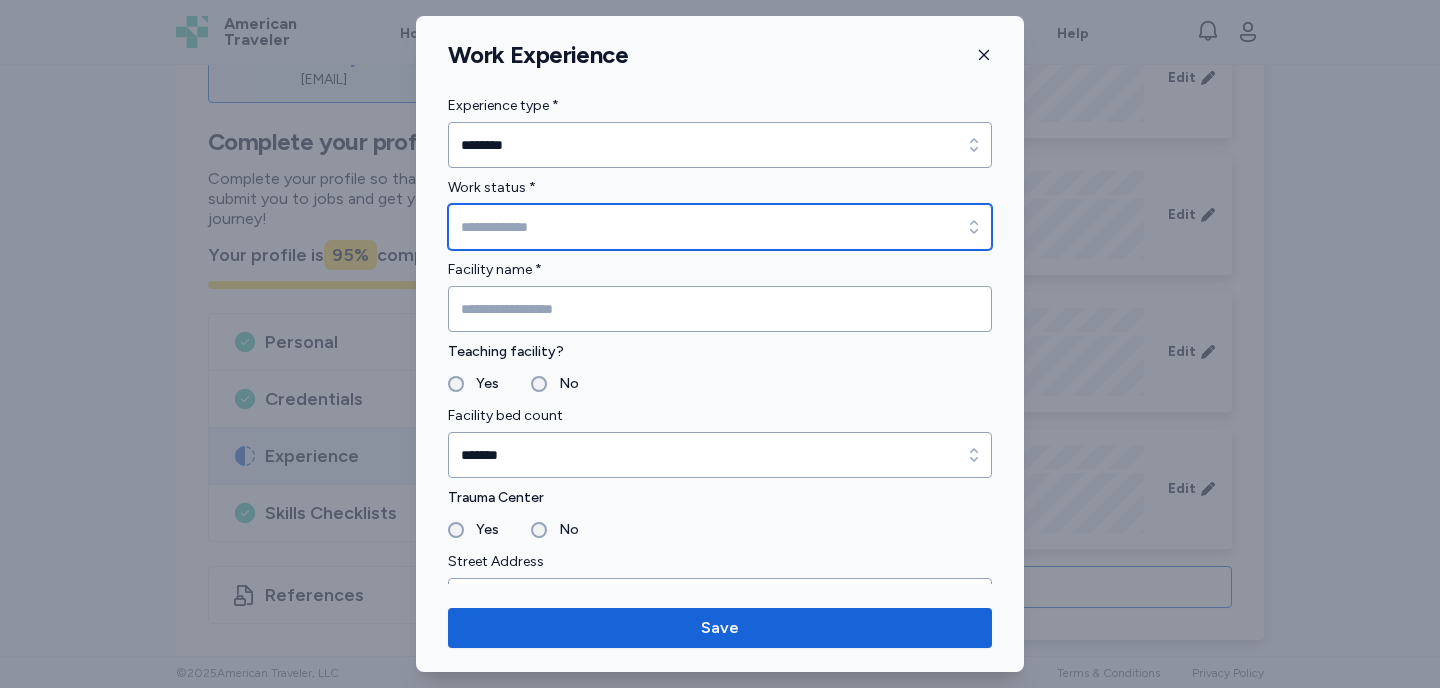 click 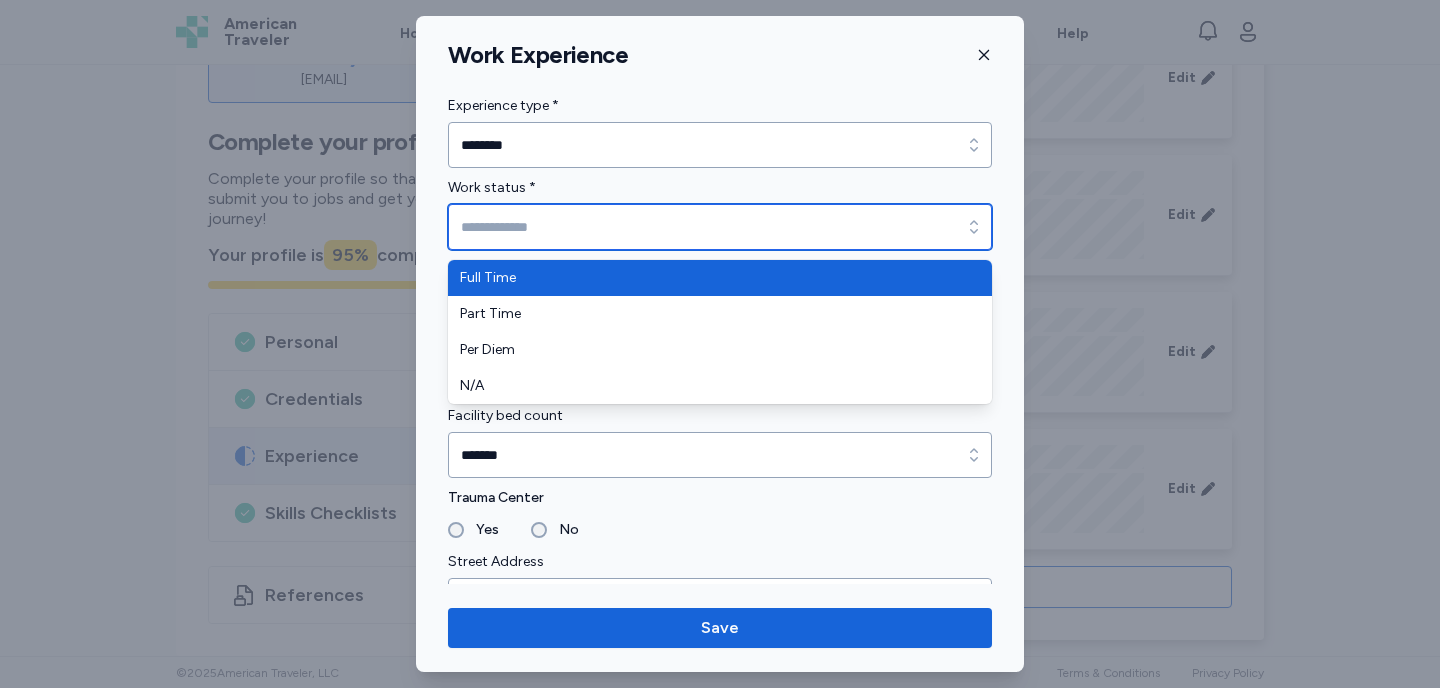 type on "*********" 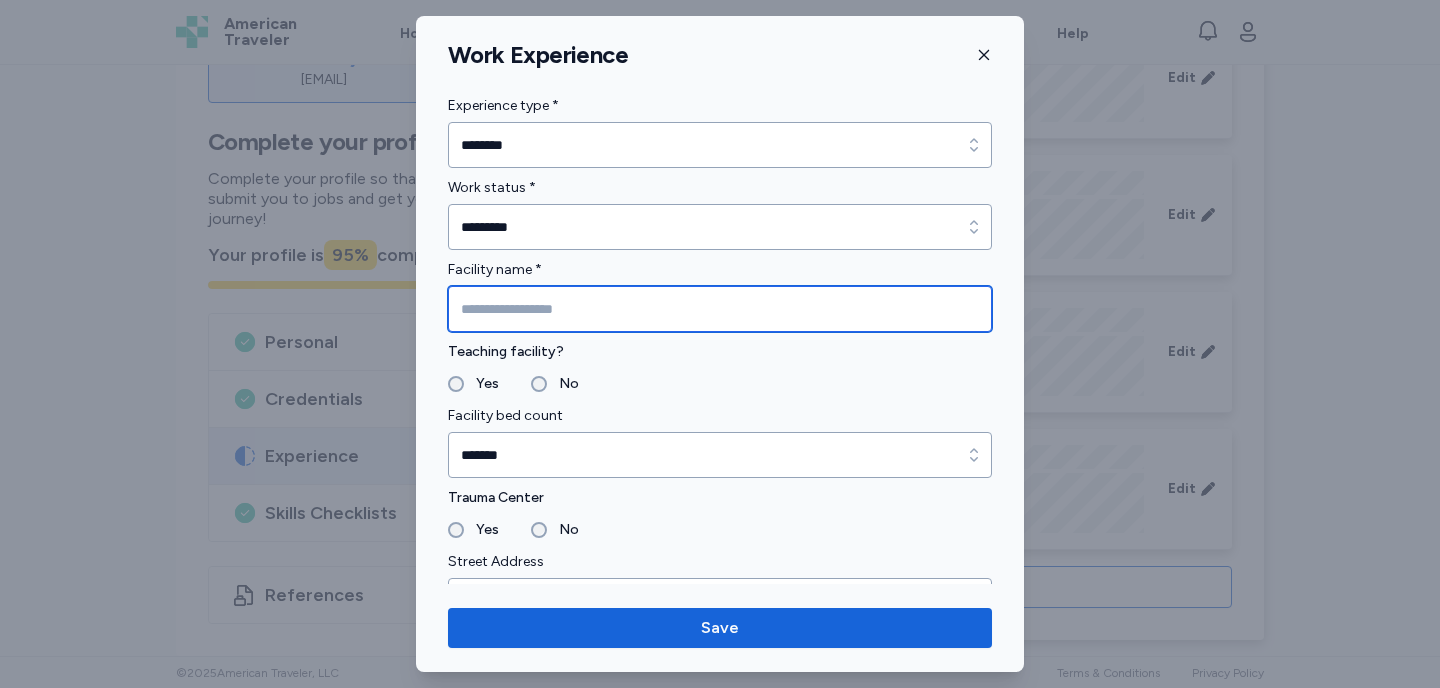 click at bounding box center (720, 309) 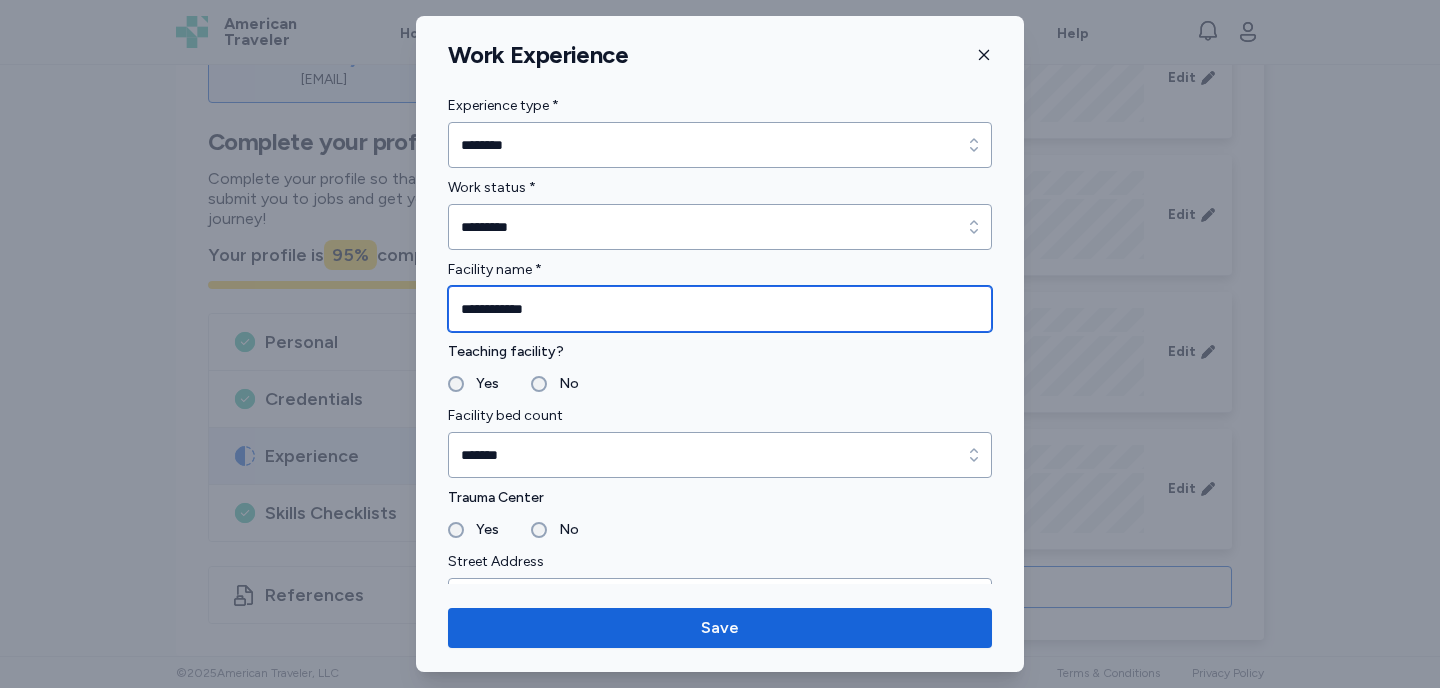 click on "**********" at bounding box center (720, 309) 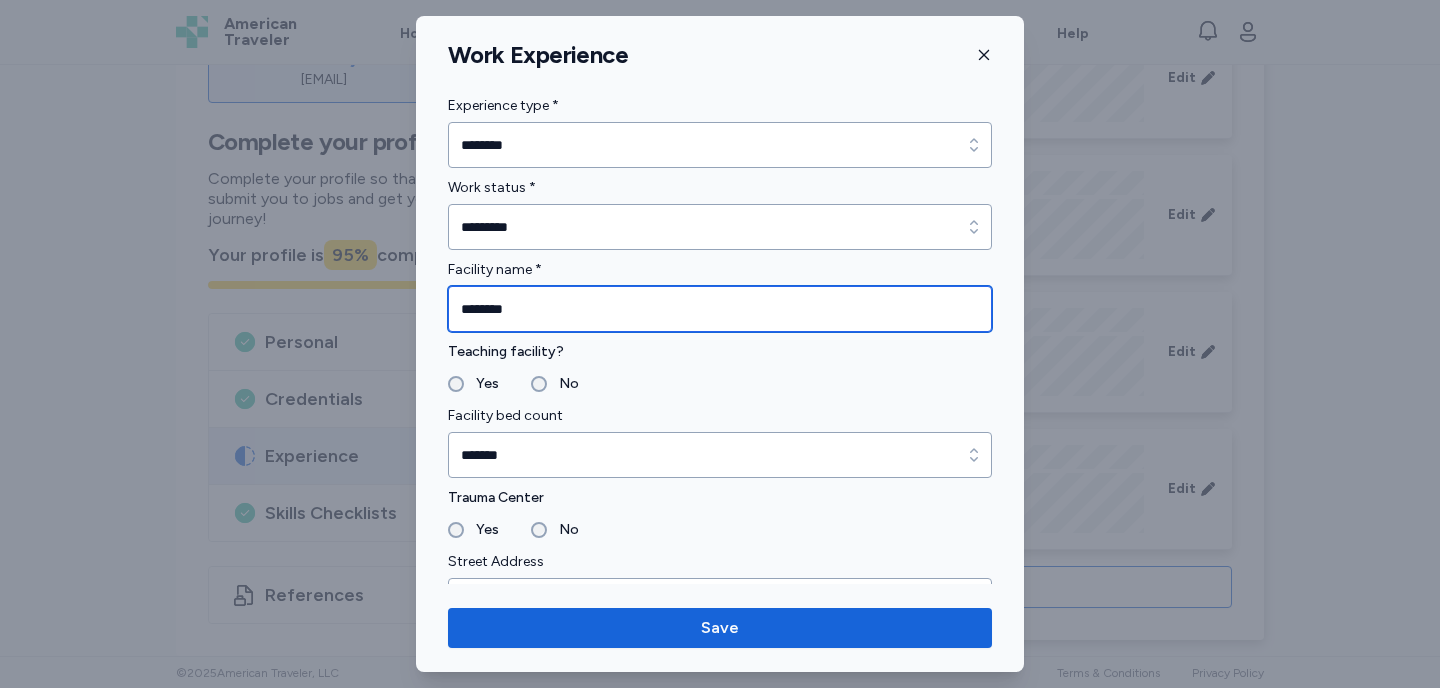 click on "******" at bounding box center (720, 309) 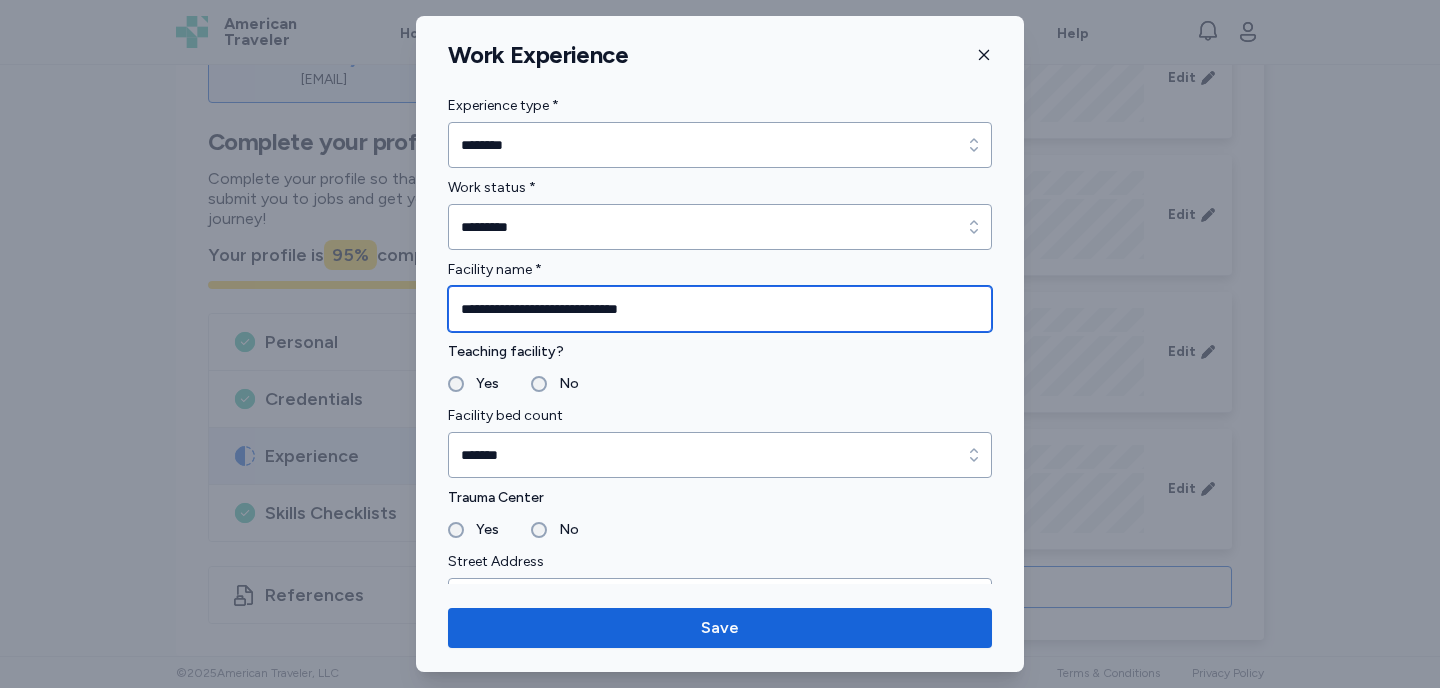 type on "**********" 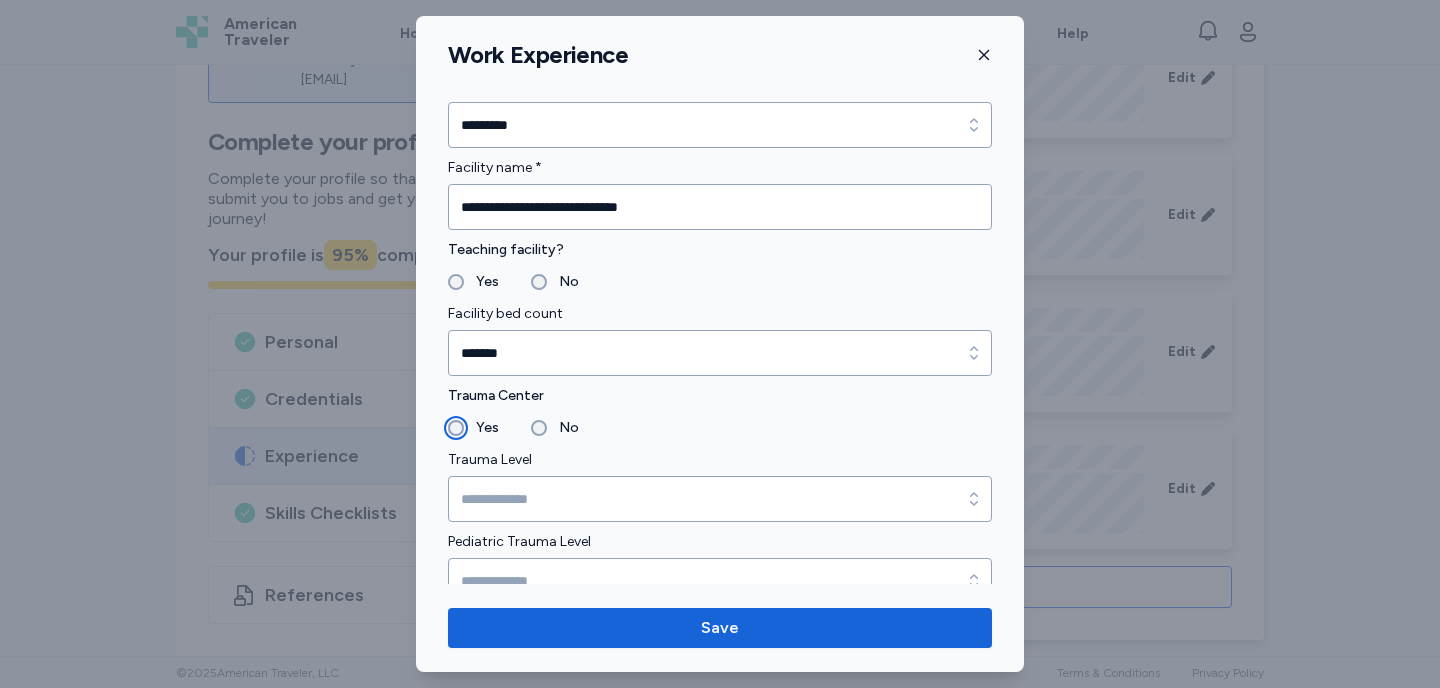scroll, scrollTop: 115, scrollLeft: 0, axis: vertical 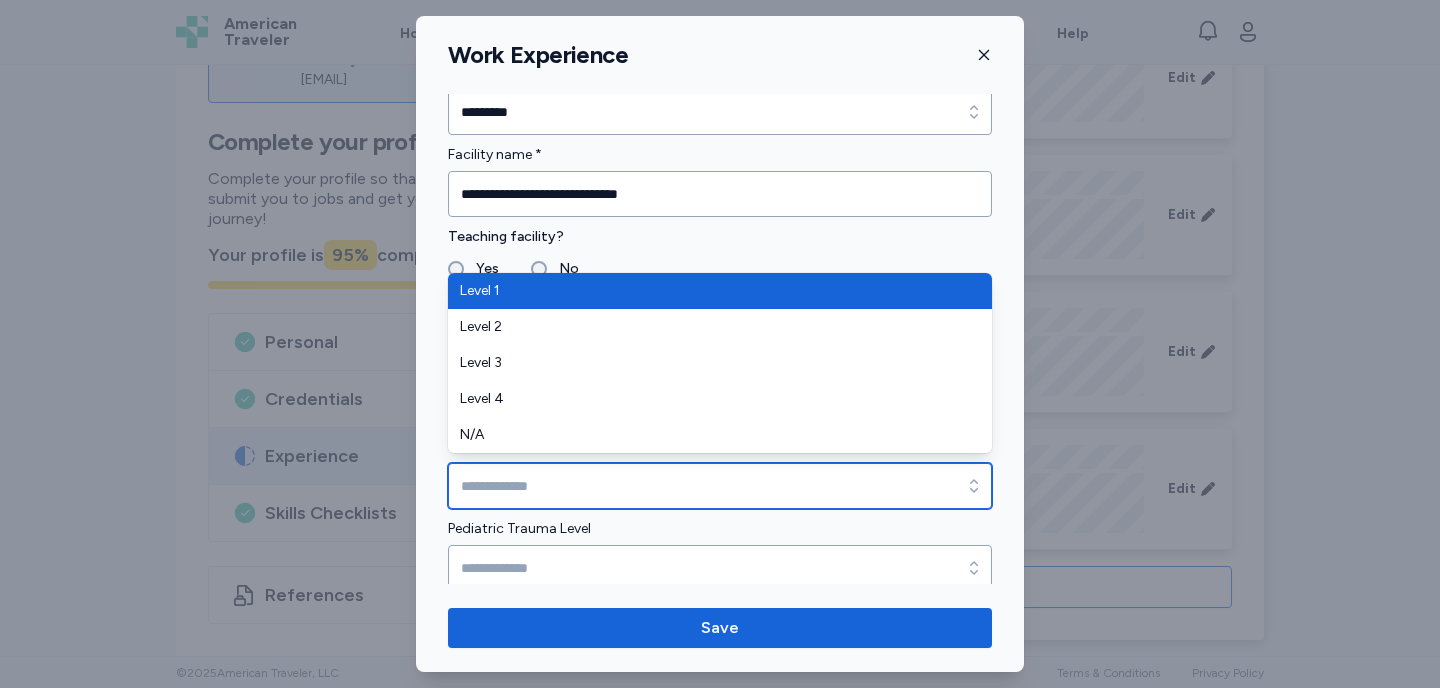 click on "Trauma Level" at bounding box center (720, 486) 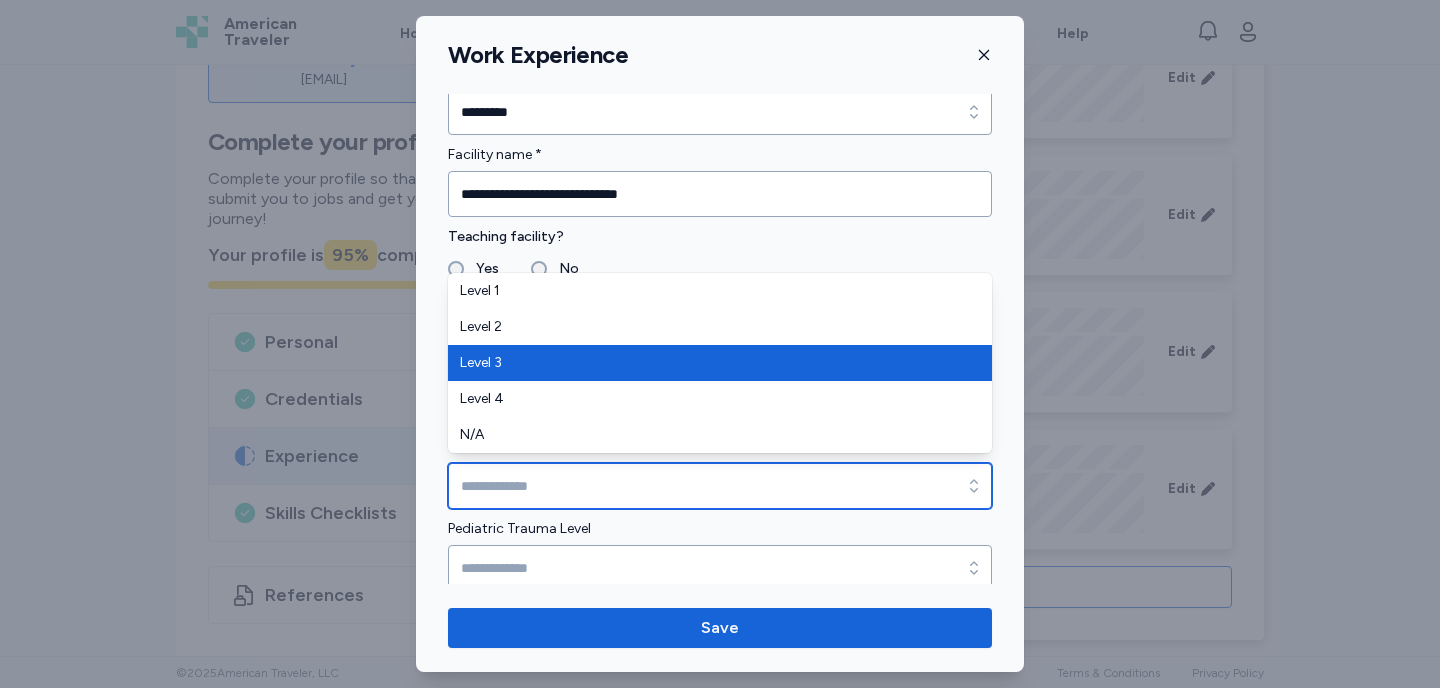 type on "*******" 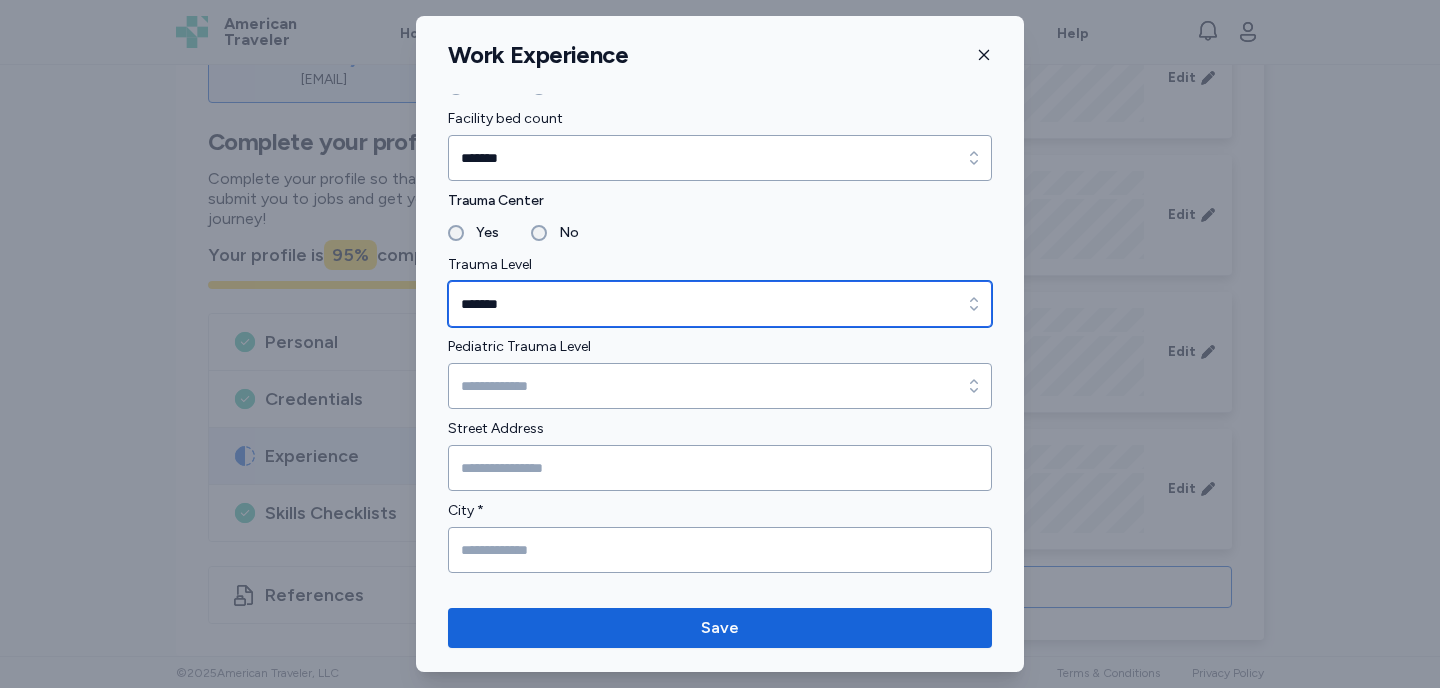 scroll, scrollTop: 304, scrollLeft: 0, axis: vertical 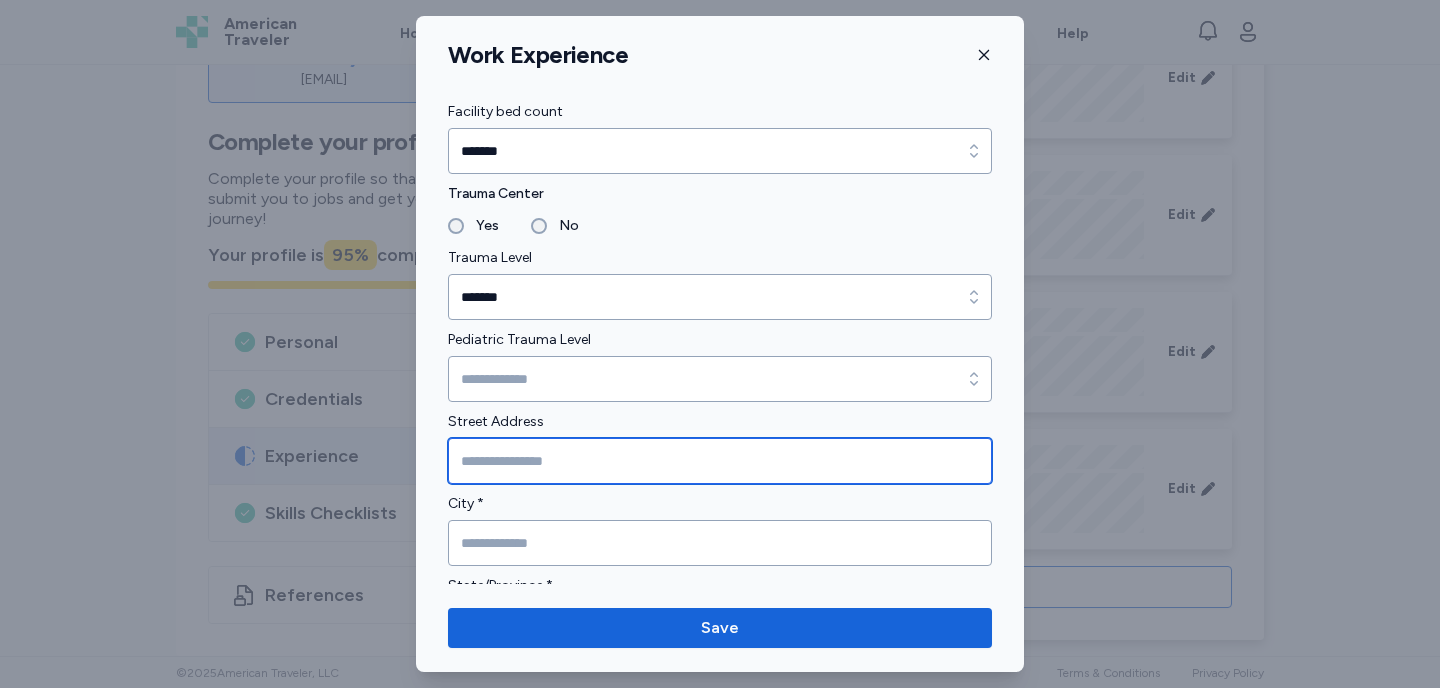 click at bounding box center (720, 461) 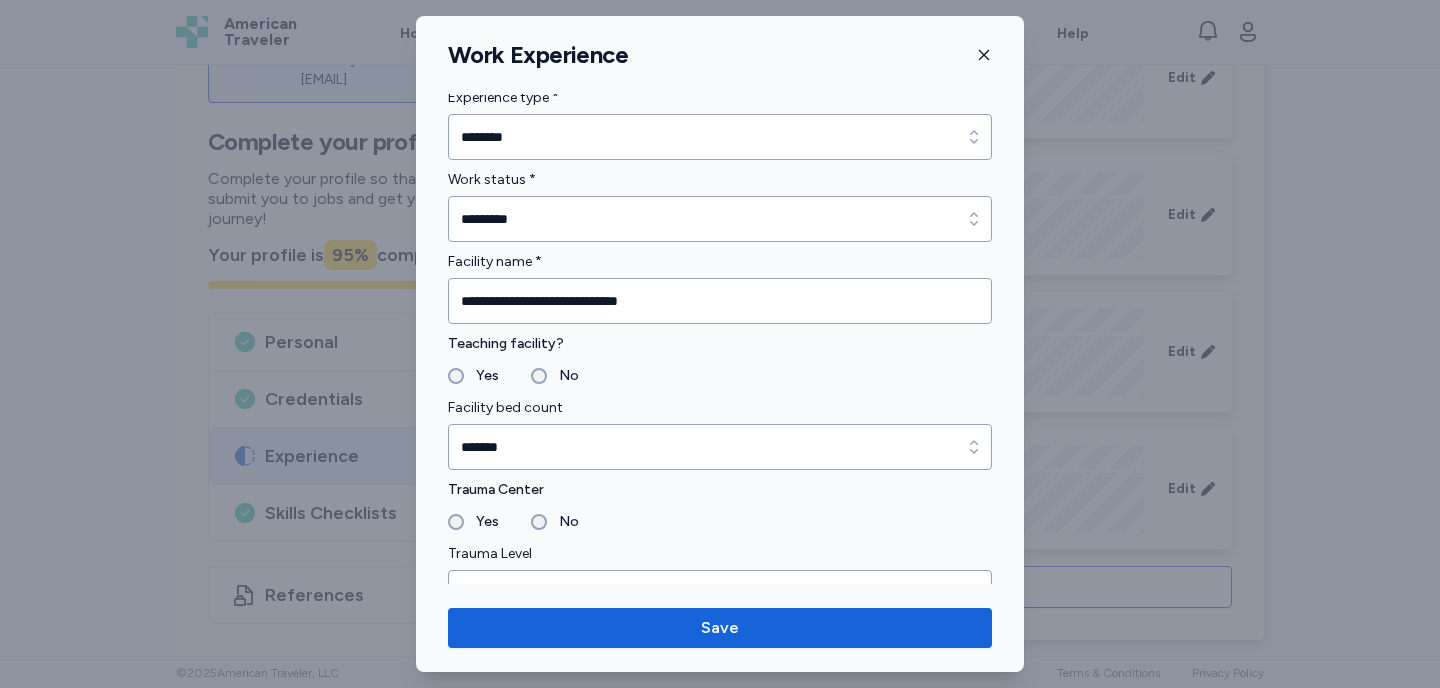 scroll, scrollTop: 0, scrollLeft: 0, axis: both 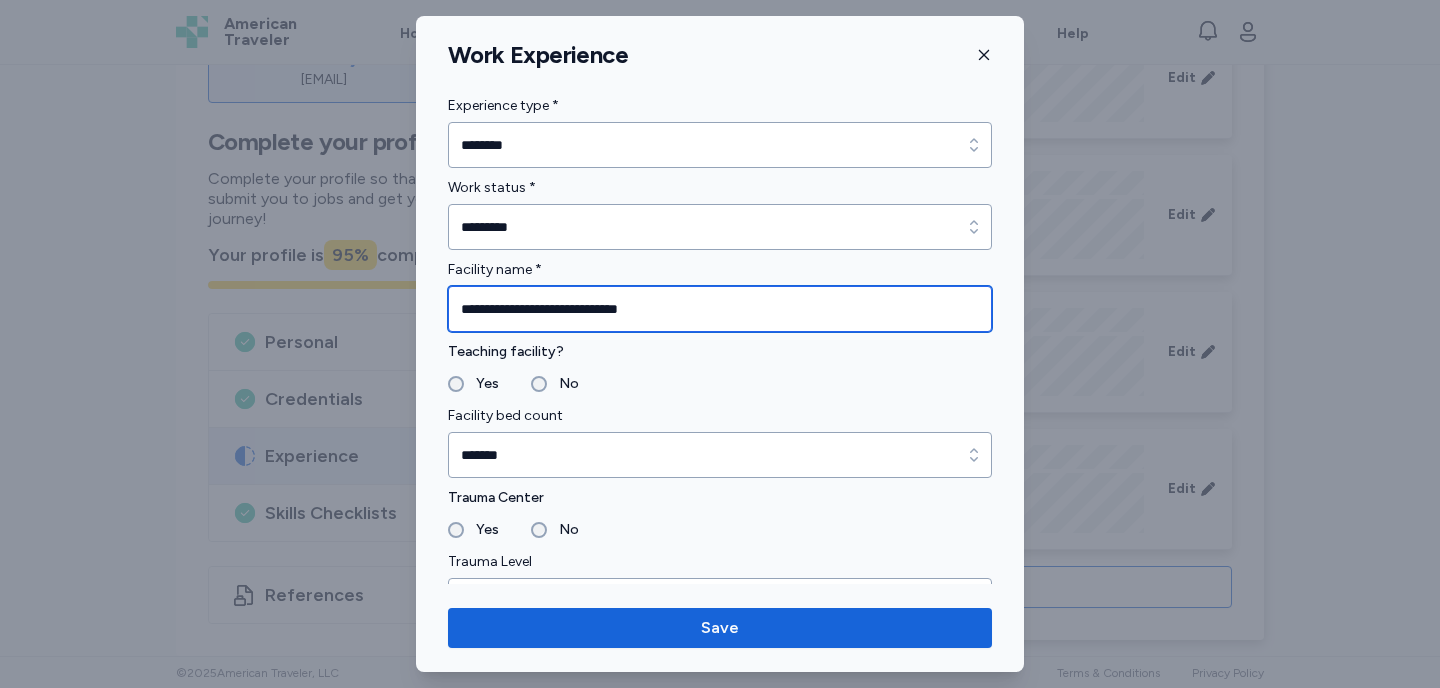 click on "**********" at bounding box center (720, 309) 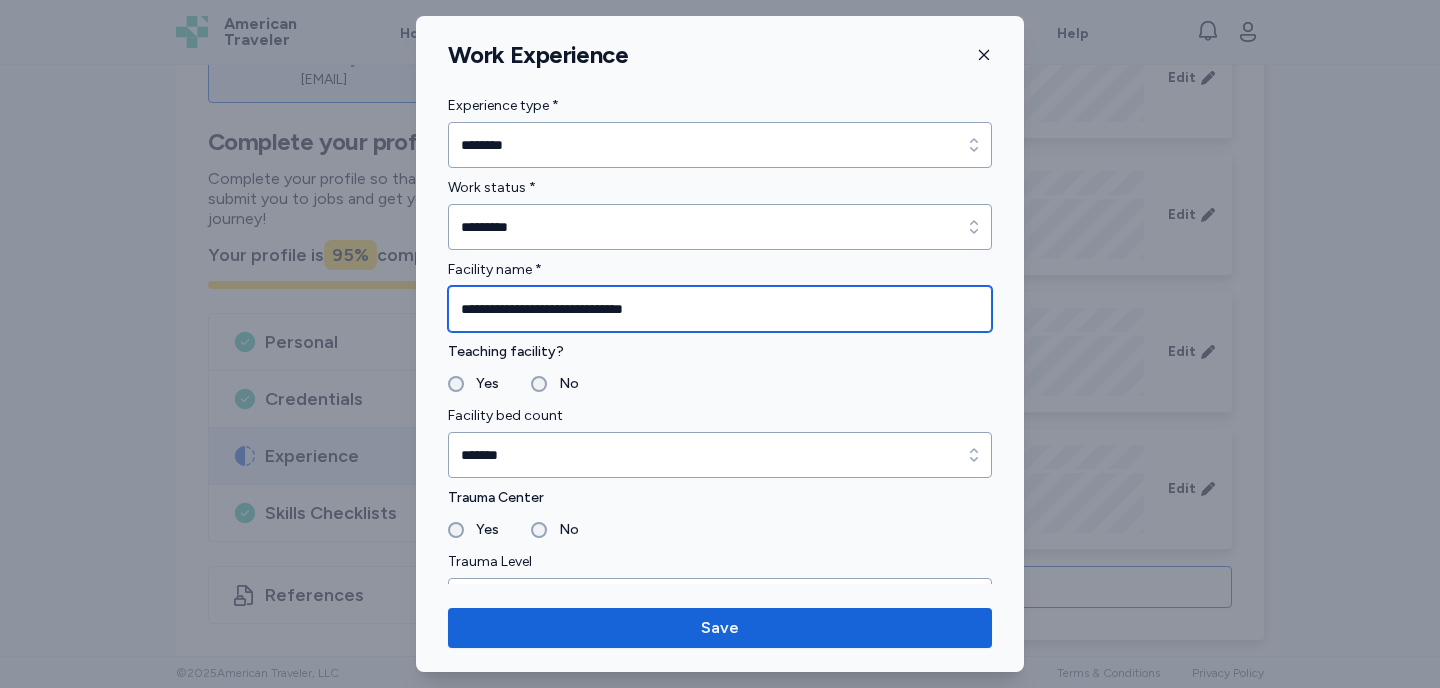 click on "**********" at bounding box center (720, 309) 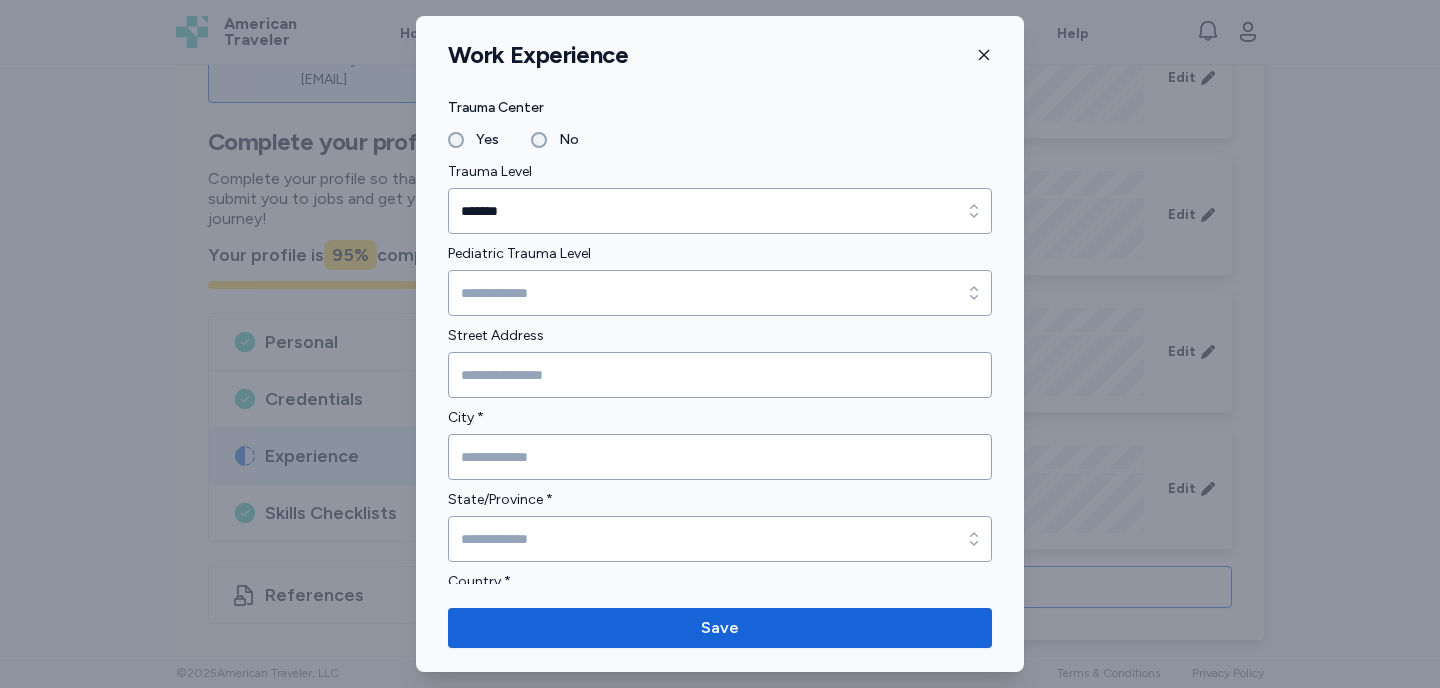 scroll, scrollTop: 396, scrollLeft: 0, axis: vertical 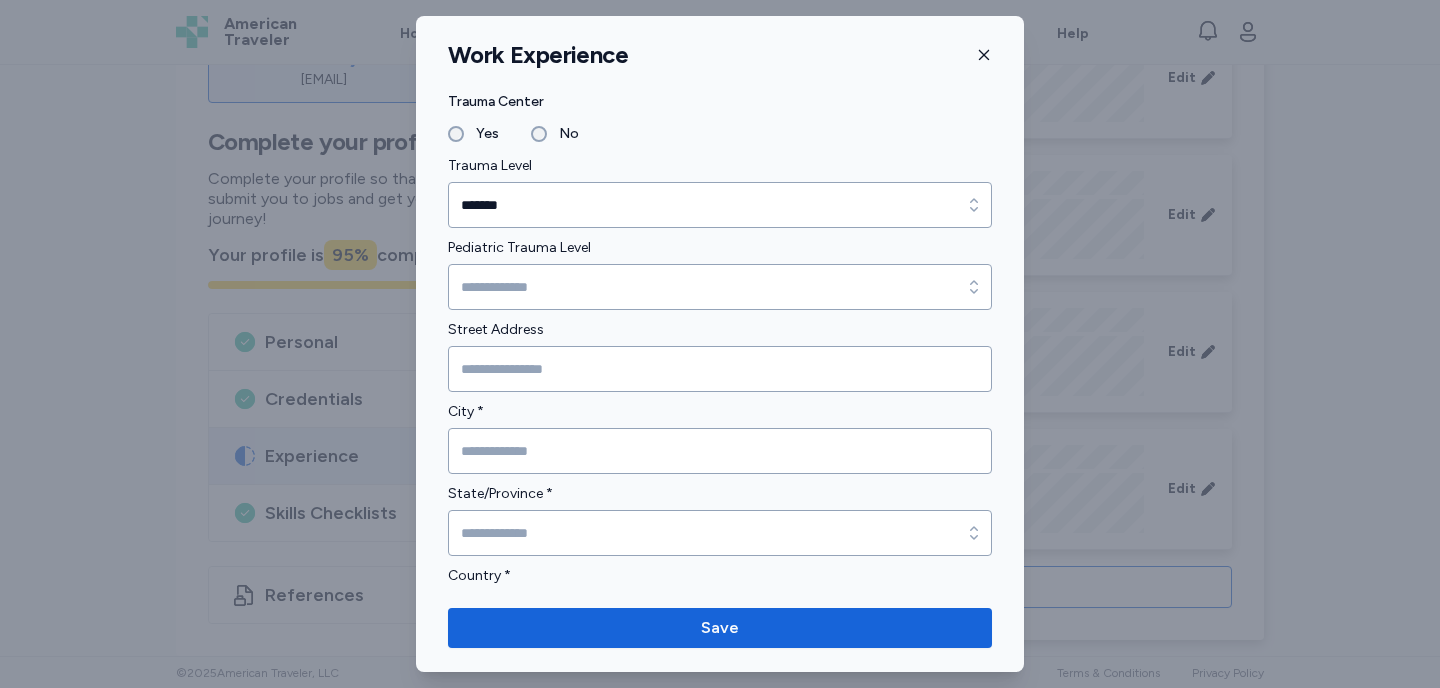 type on "**********" 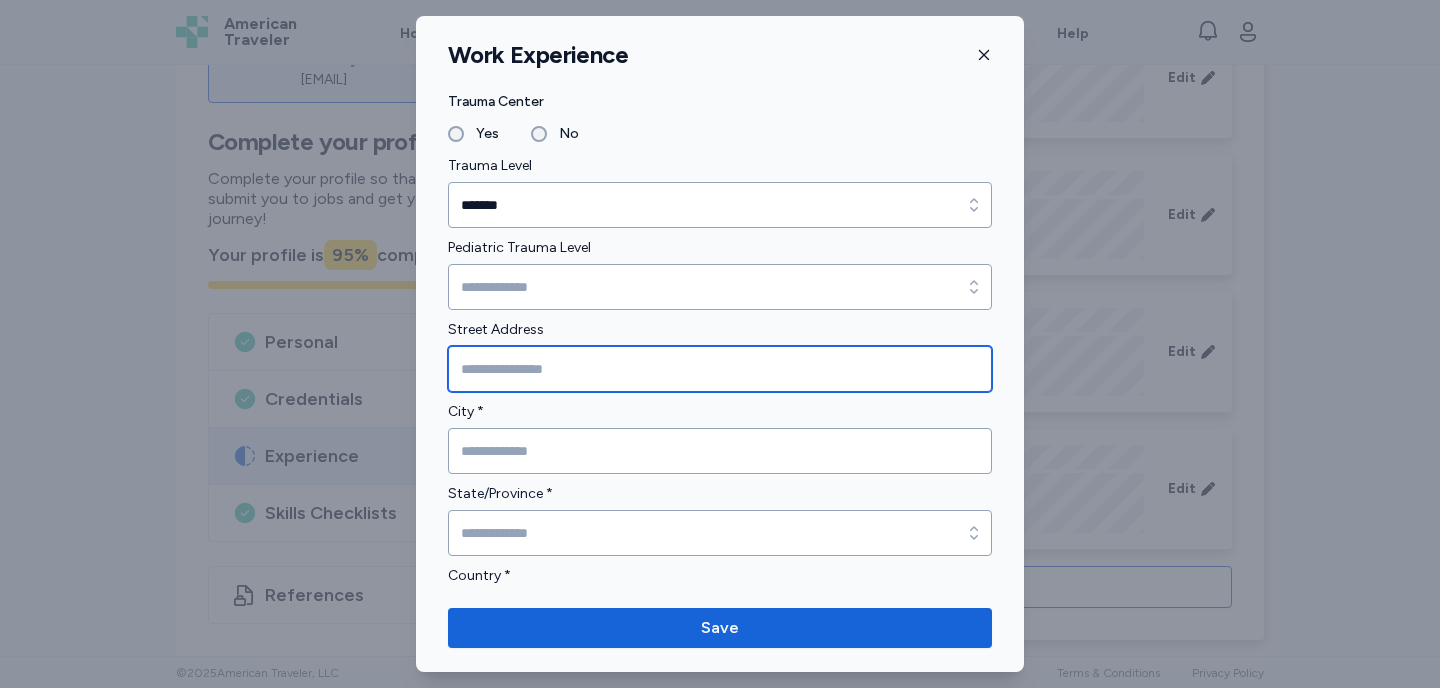 click at bounding box center (720, 369) 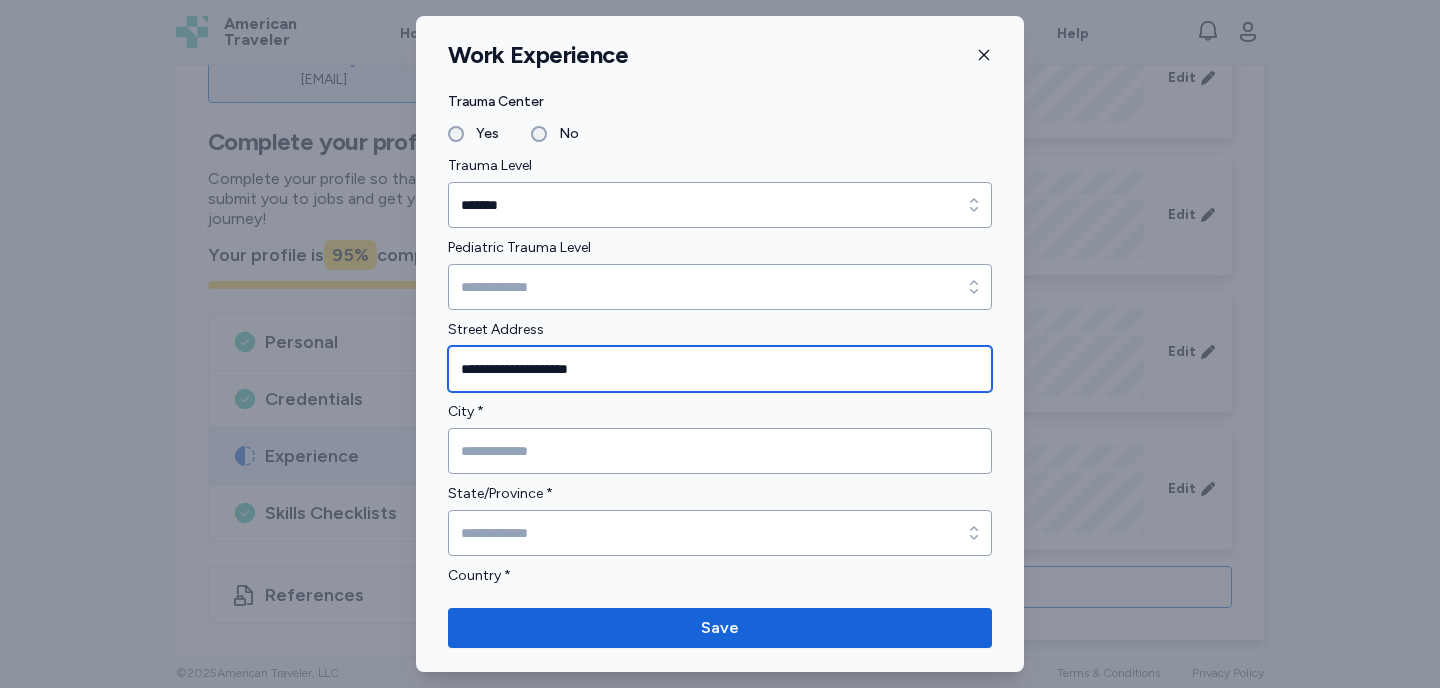 type on "**********" 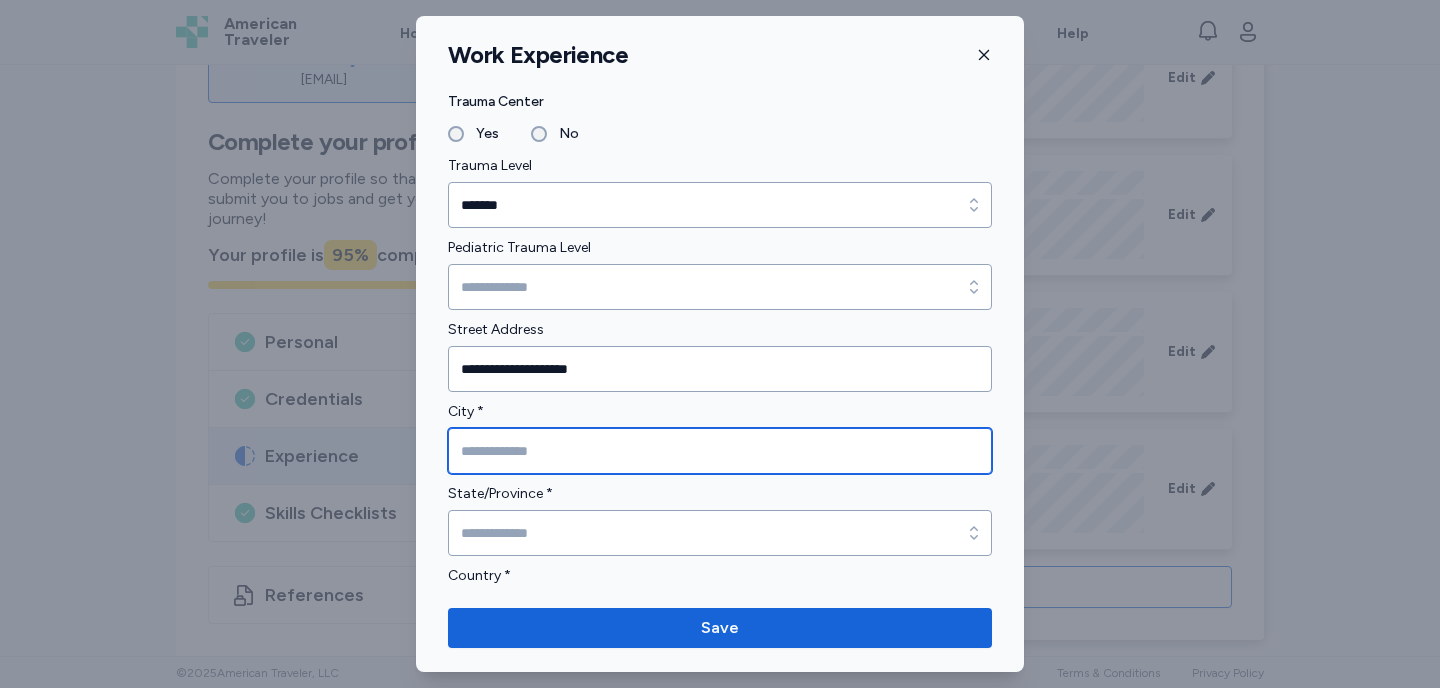 click at bounding box center (720, 451) 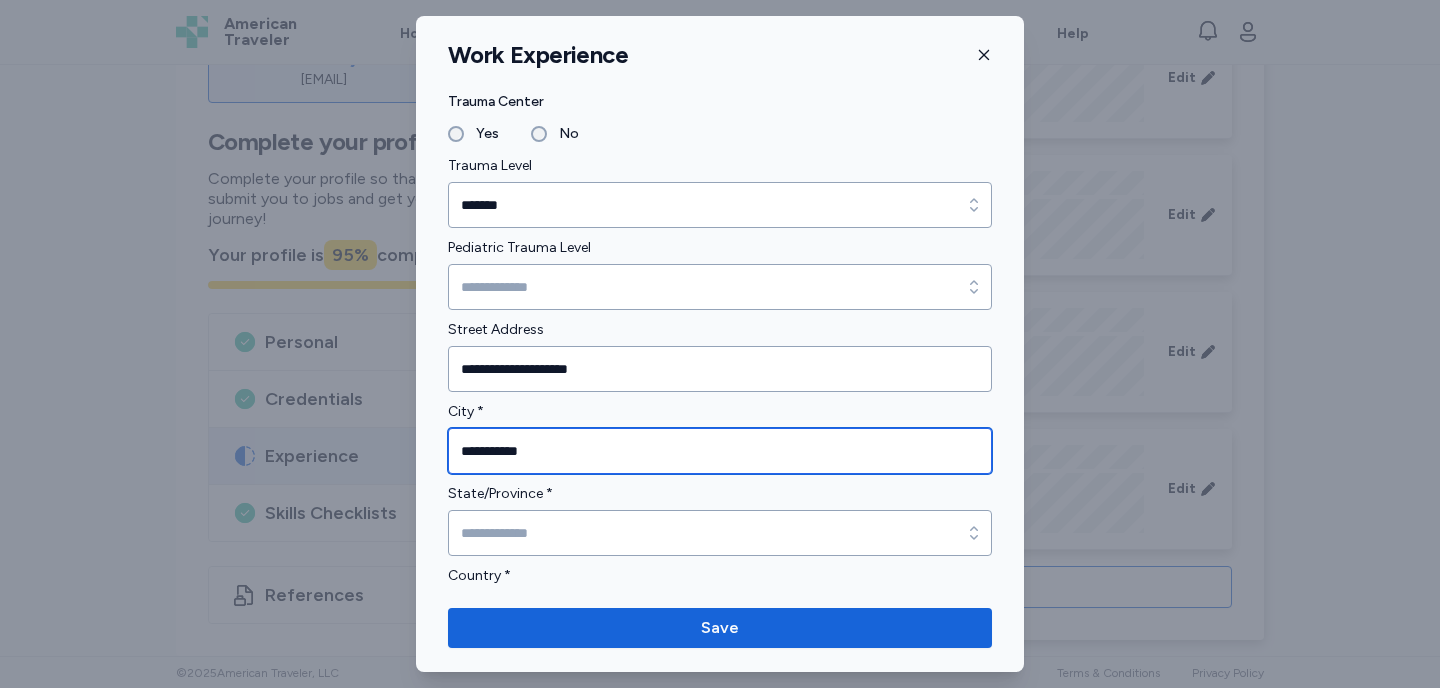 type on "**********" 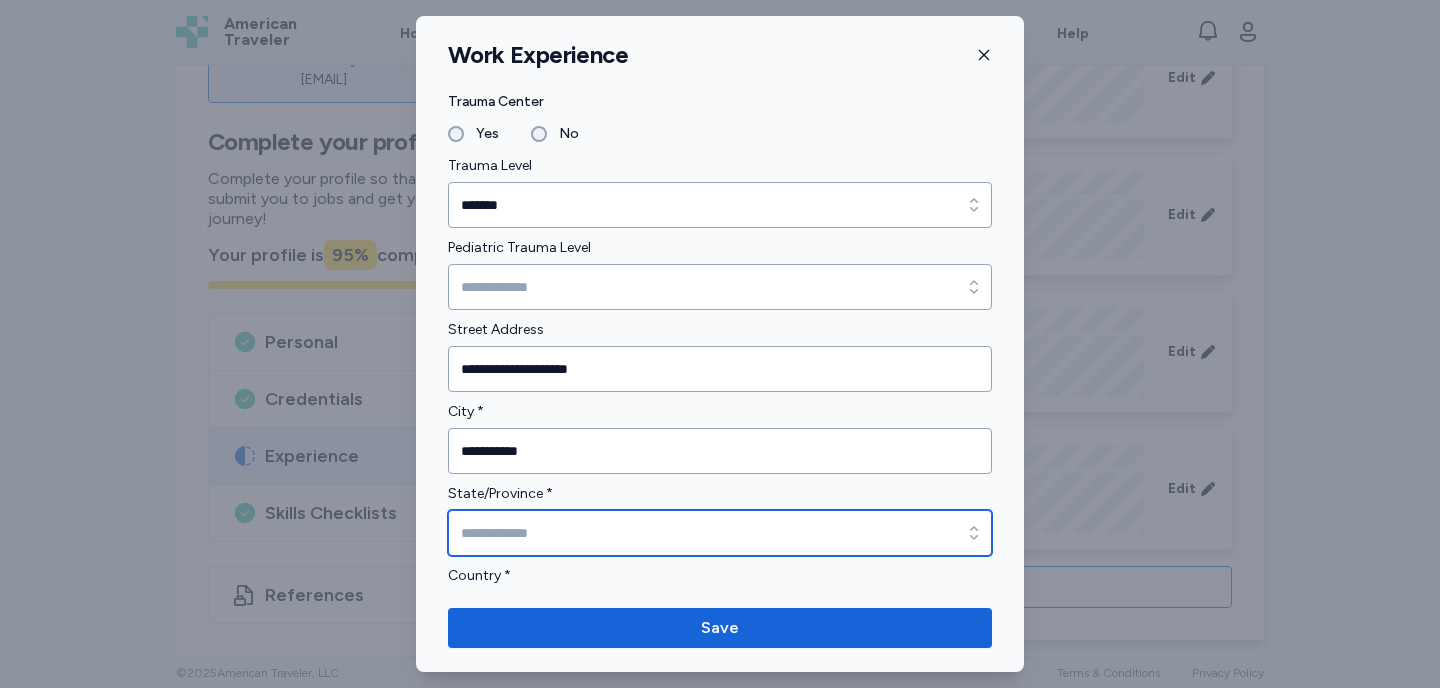 click on "State/Province *" at bounding box center [720, 533] 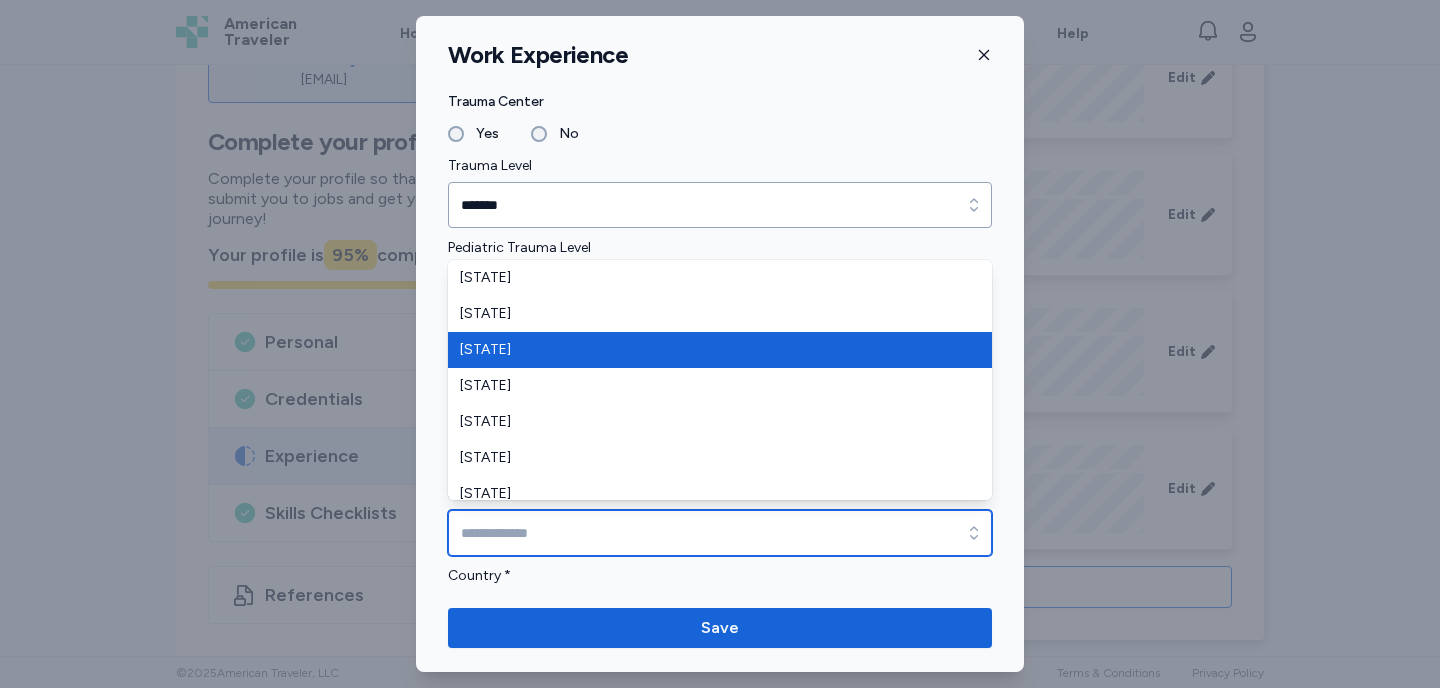 type on "*******" 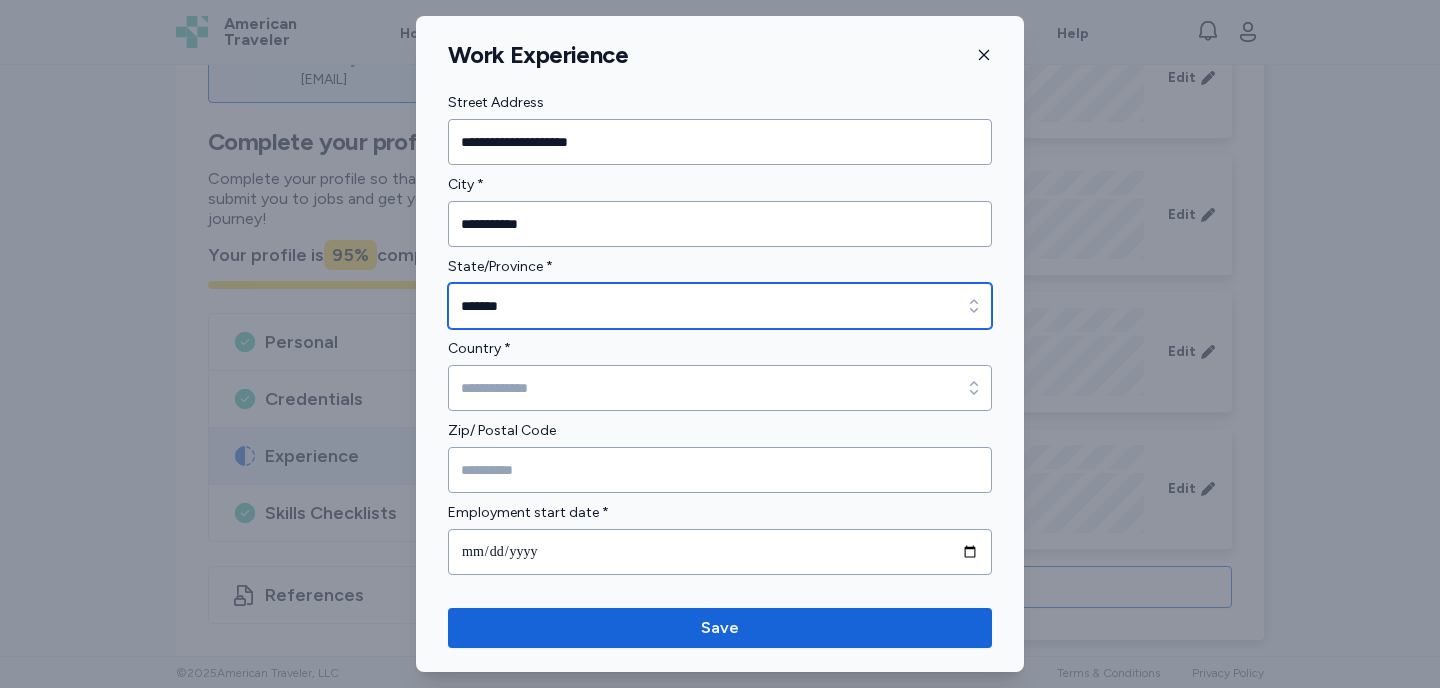 scroll, scrollTop: 635, scrollLeft: 0, axis: vertical 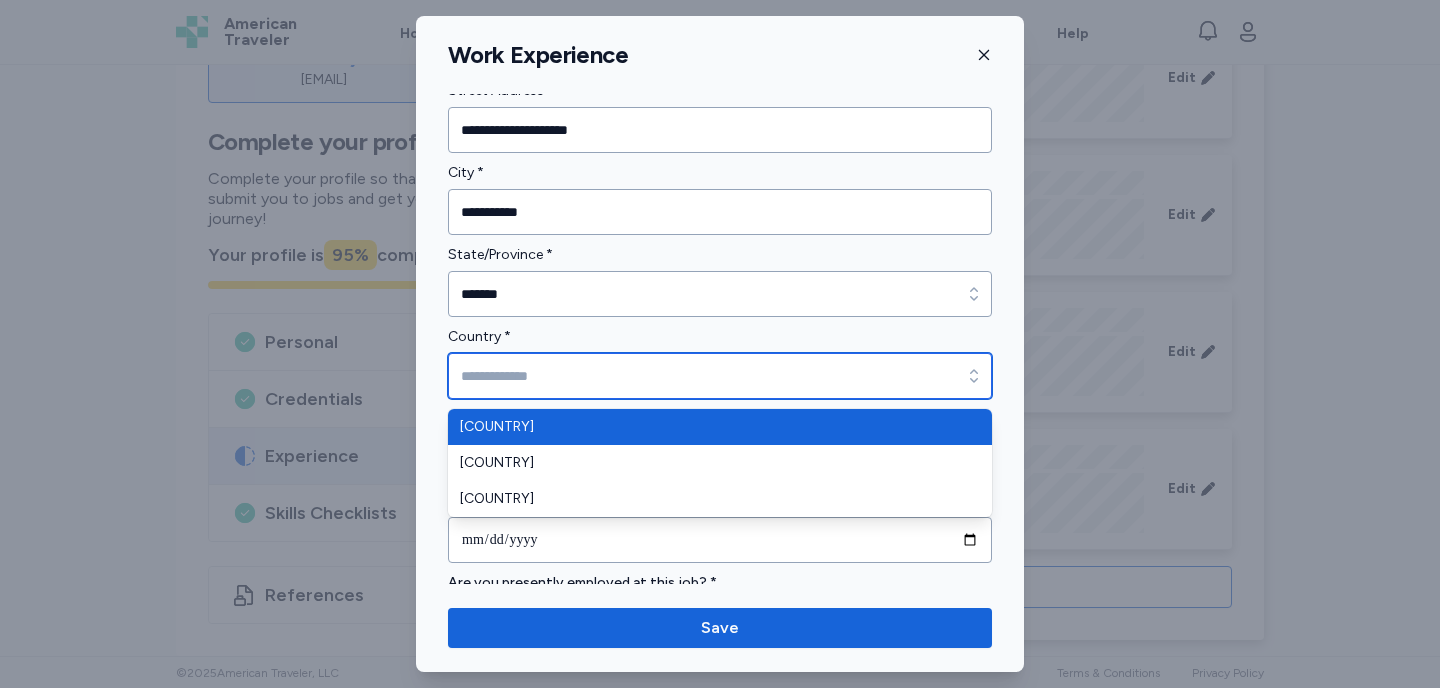 click on "Country *" at bounding box center (720, 376) 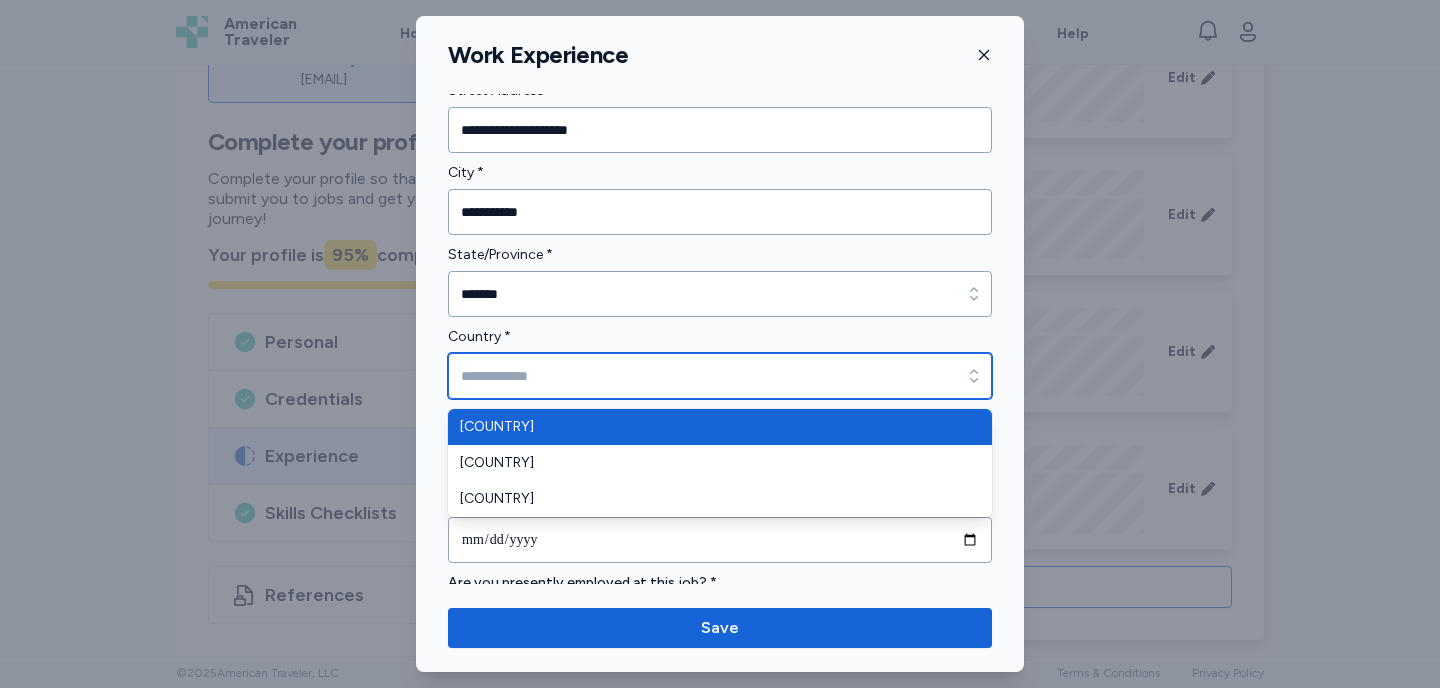 type on "**********" 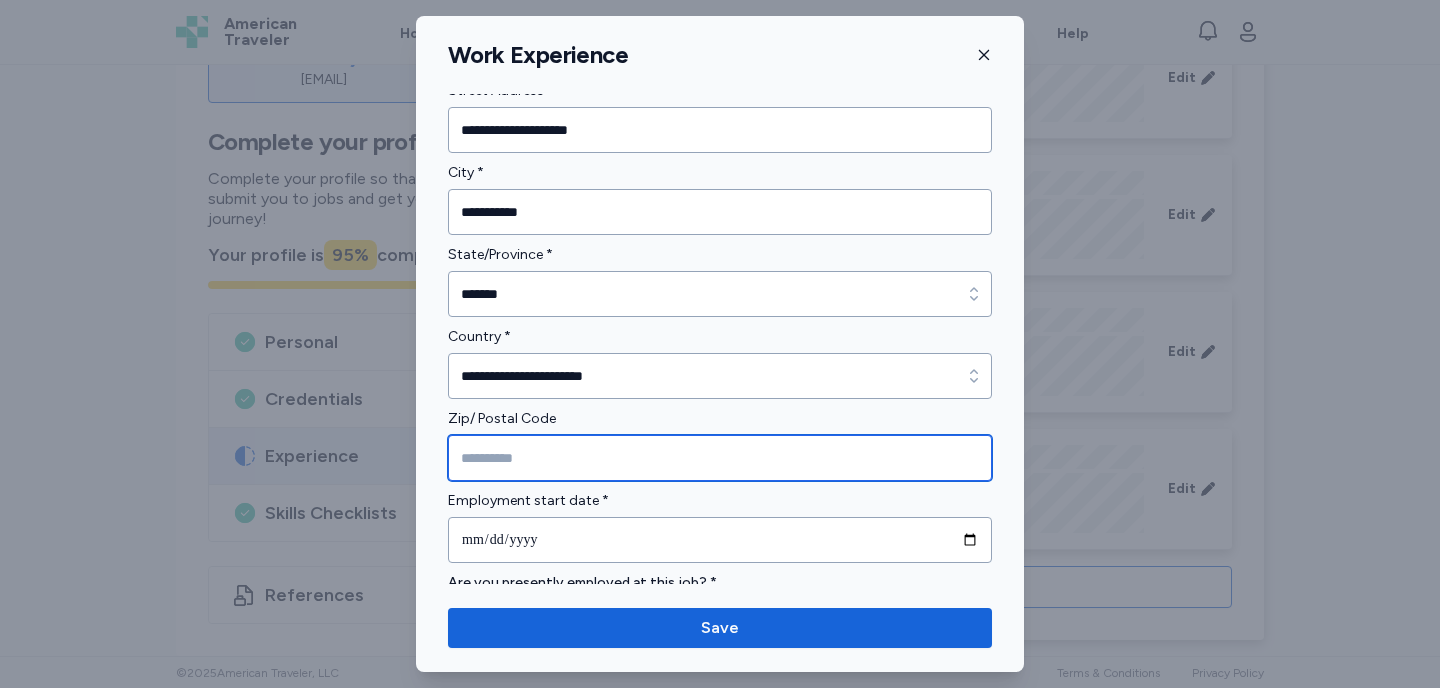 click at bounding box center [720, 458] 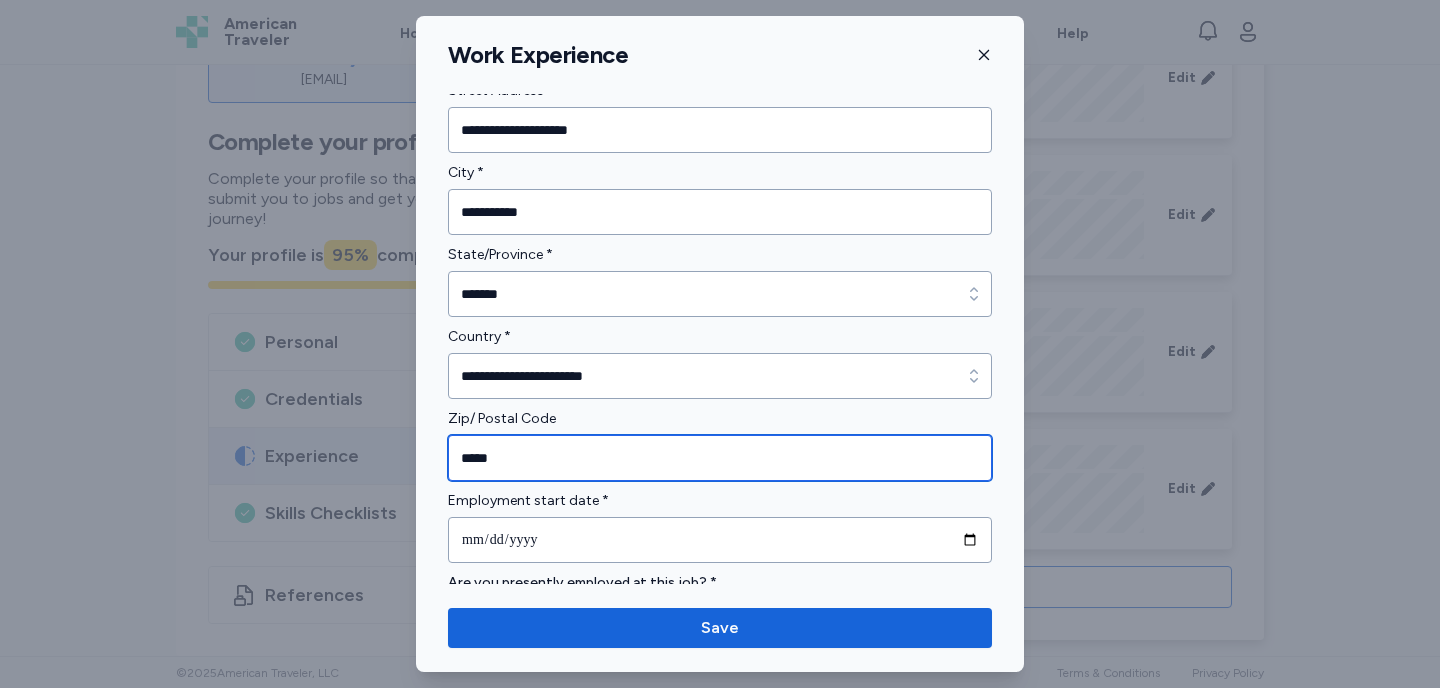 type on "*****" 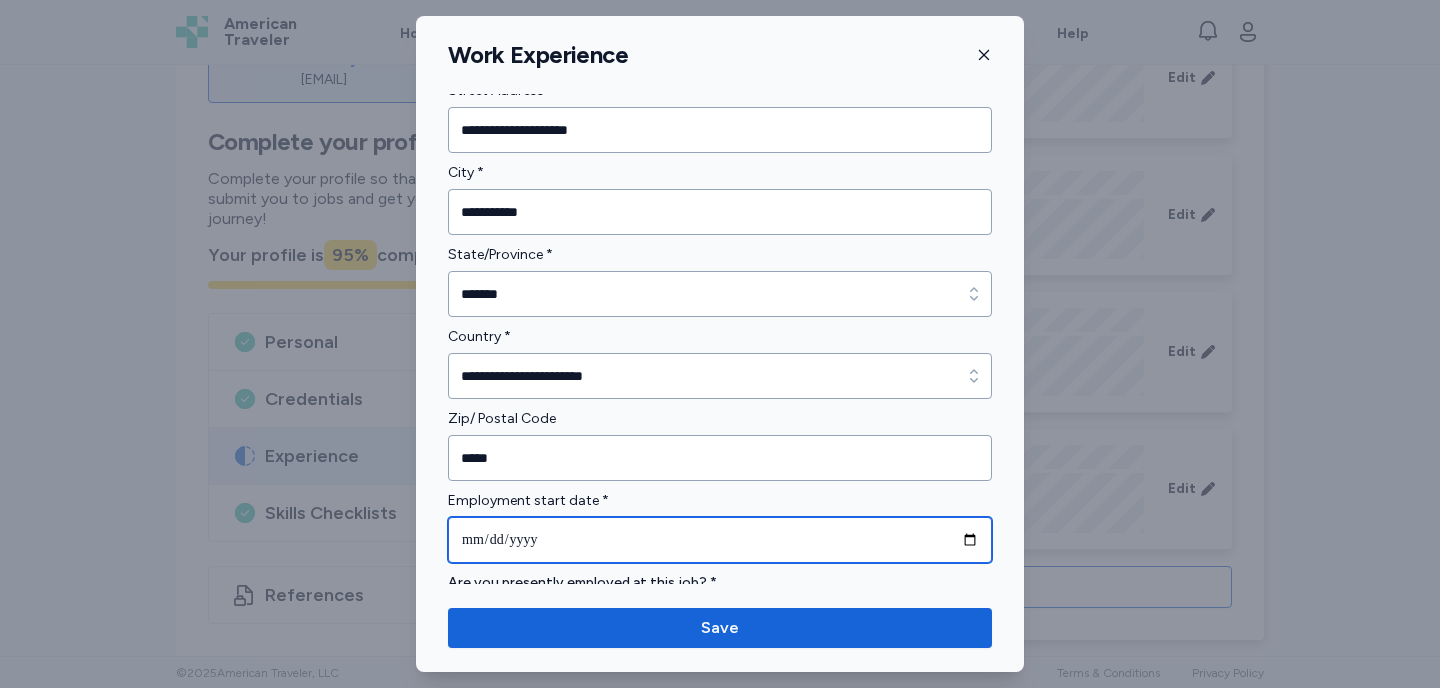 click at bounding box center [720, 540] 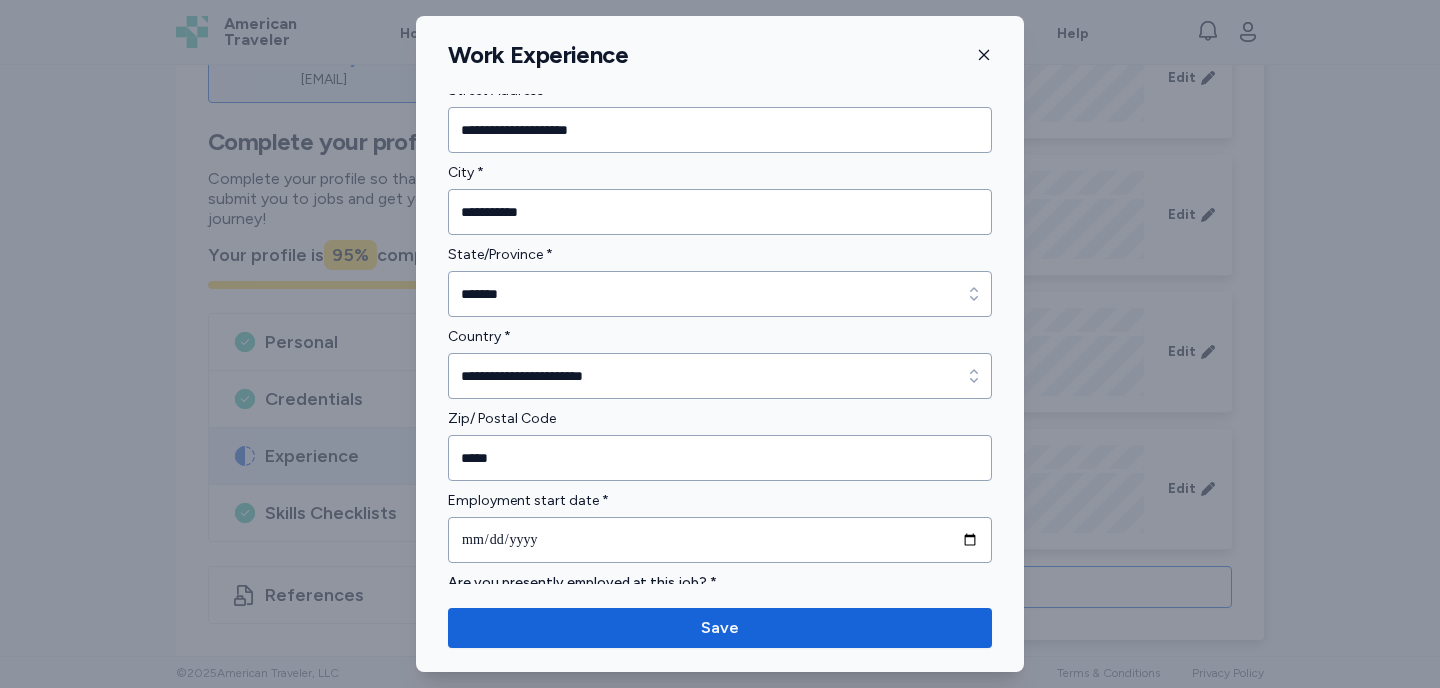 type on "**********" 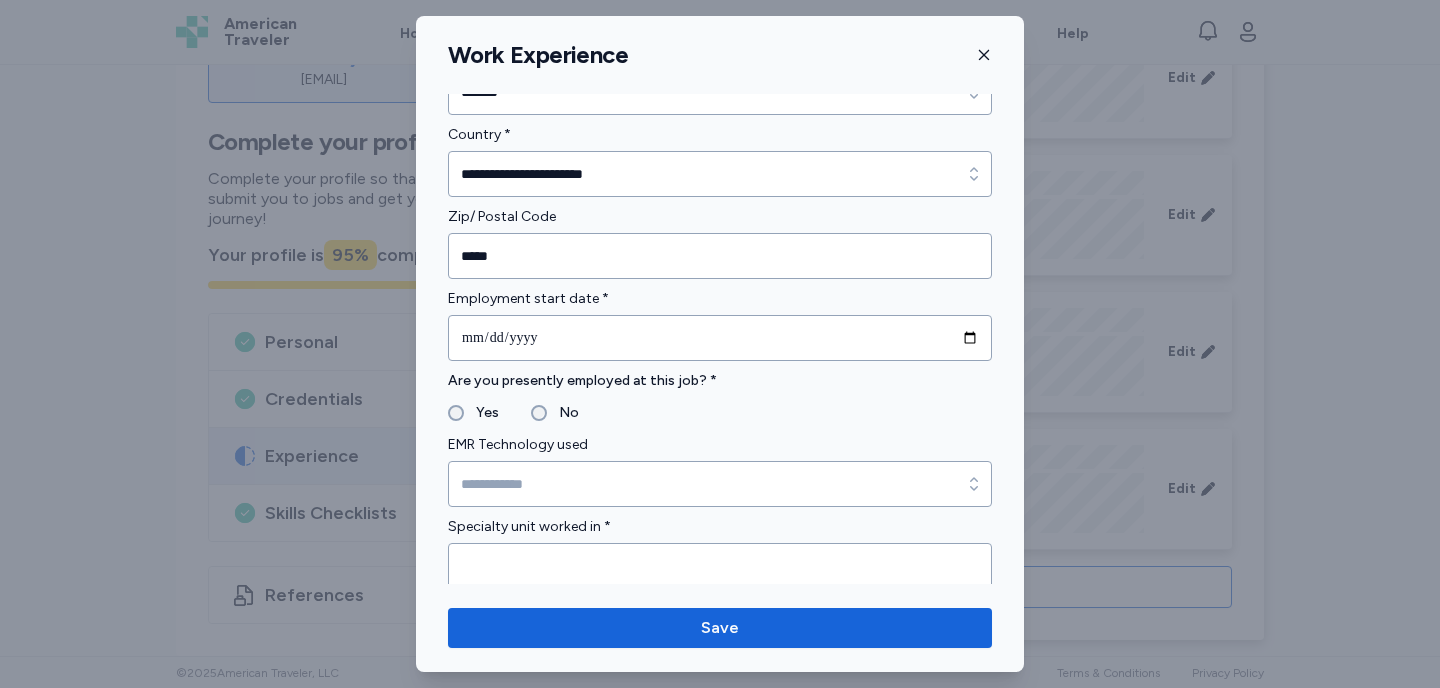 scroll, scrollTop: 848, scrollLeft: 0, axis: vertical 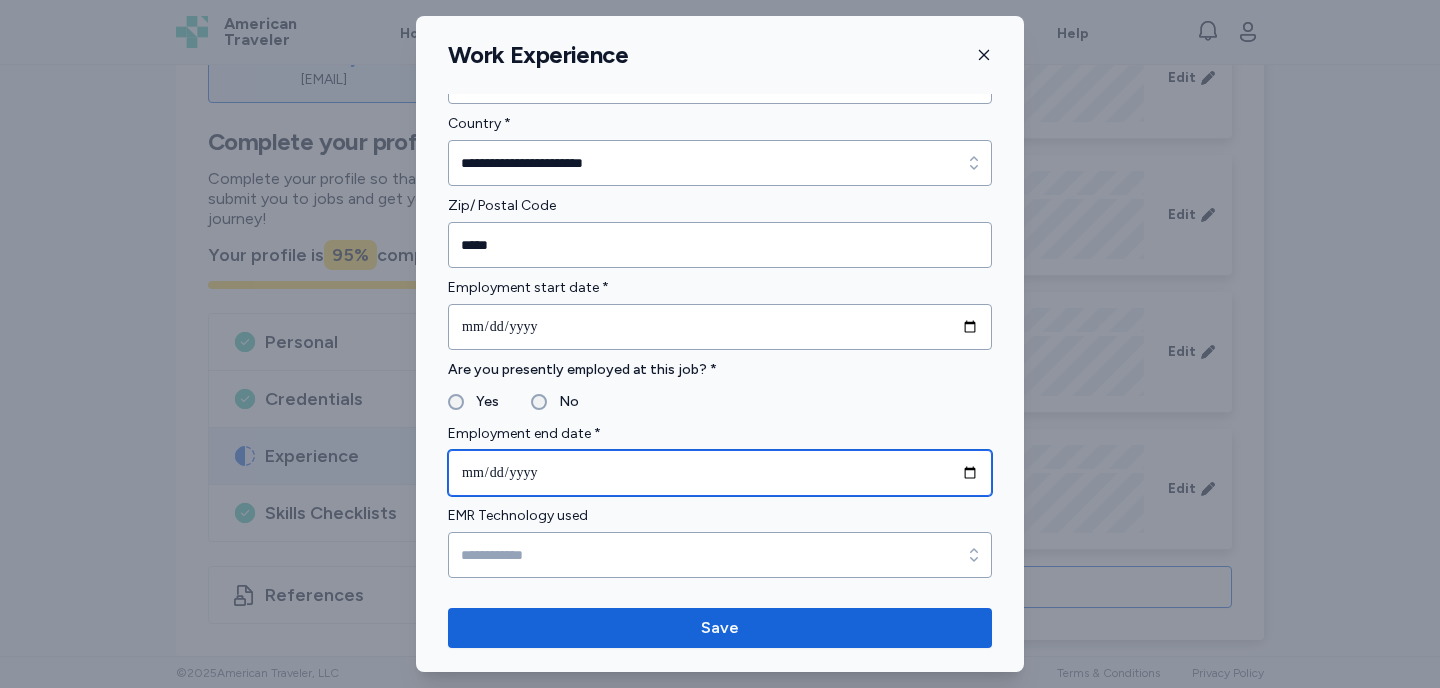 click at bounding box center (720, 473) 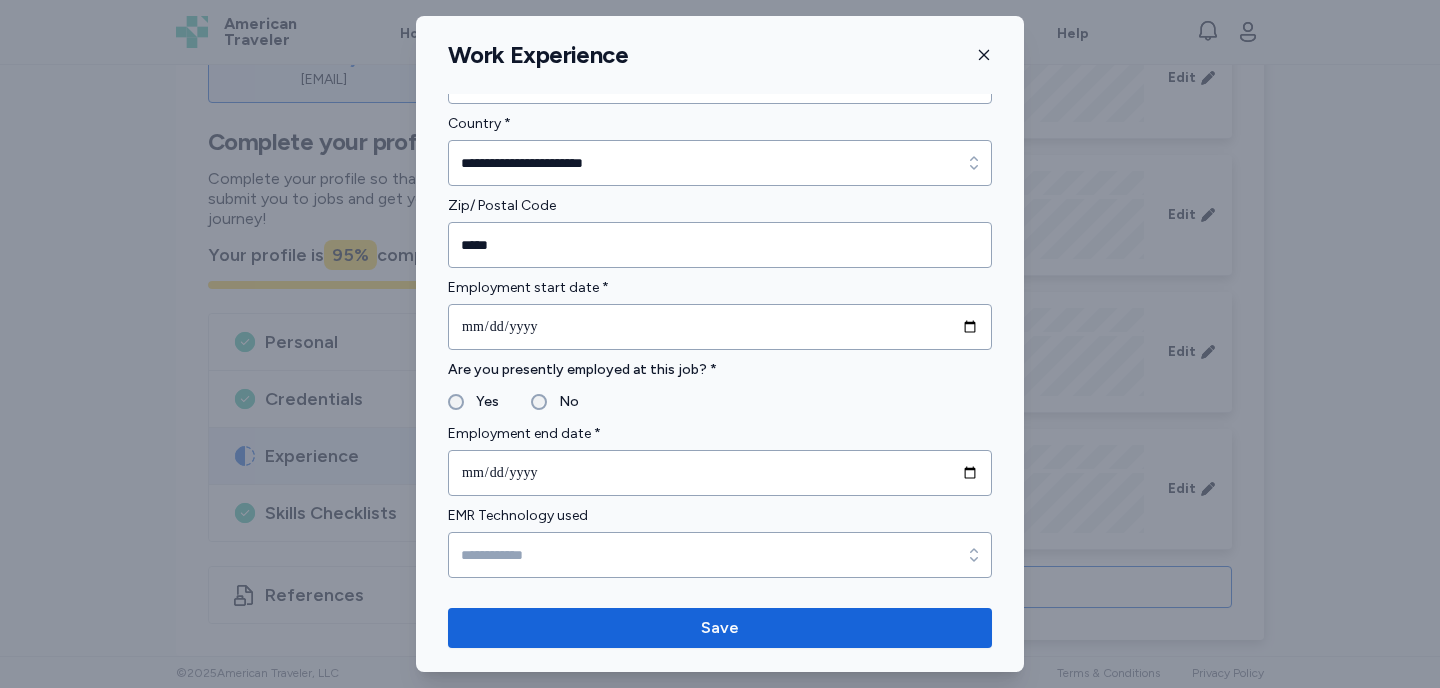 click at bounding box center (720, 344) 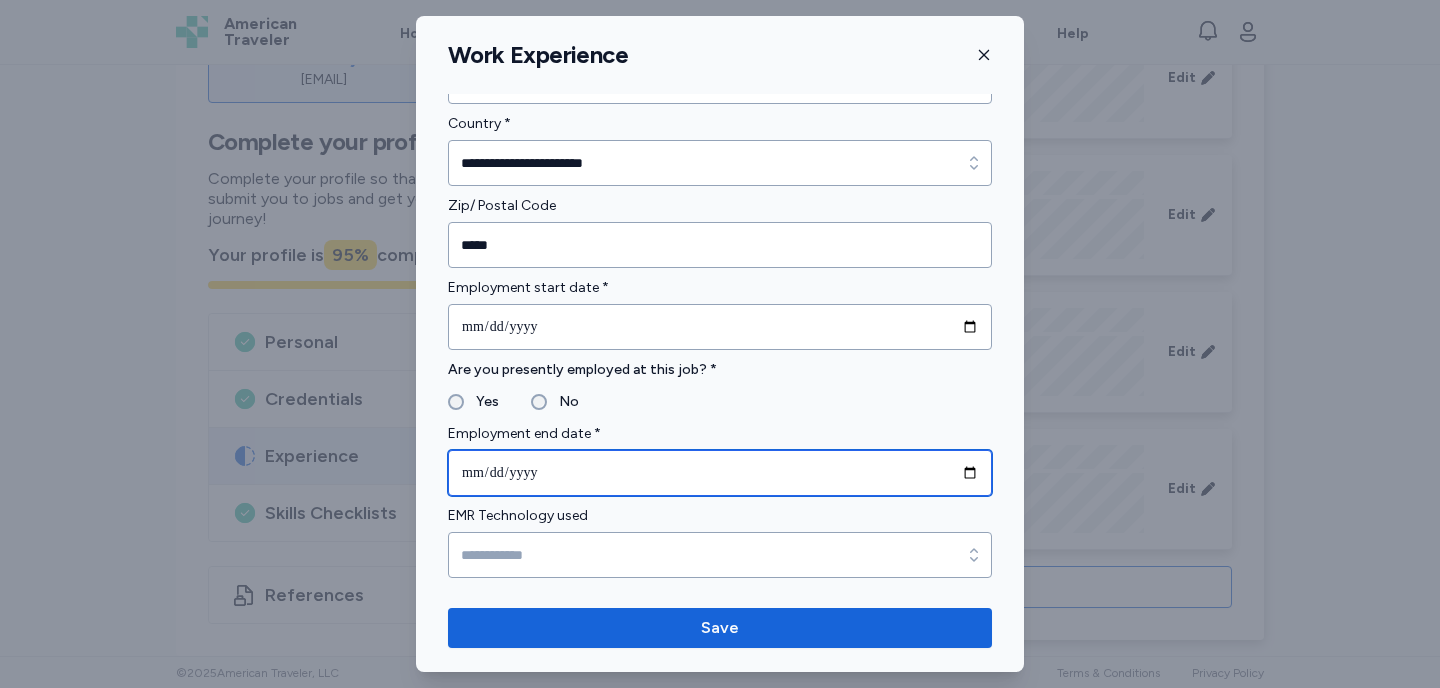 click on "**********" at bounding box center [720, 473] 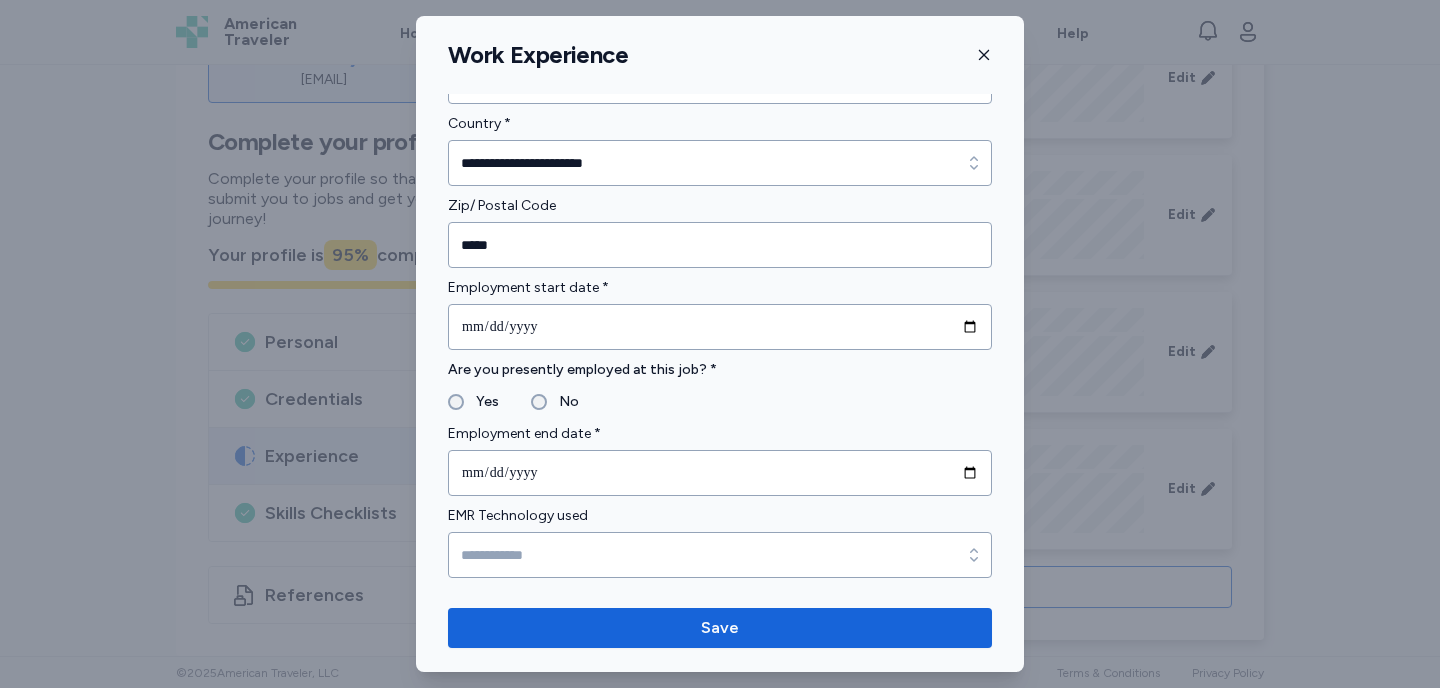 type on "**********" 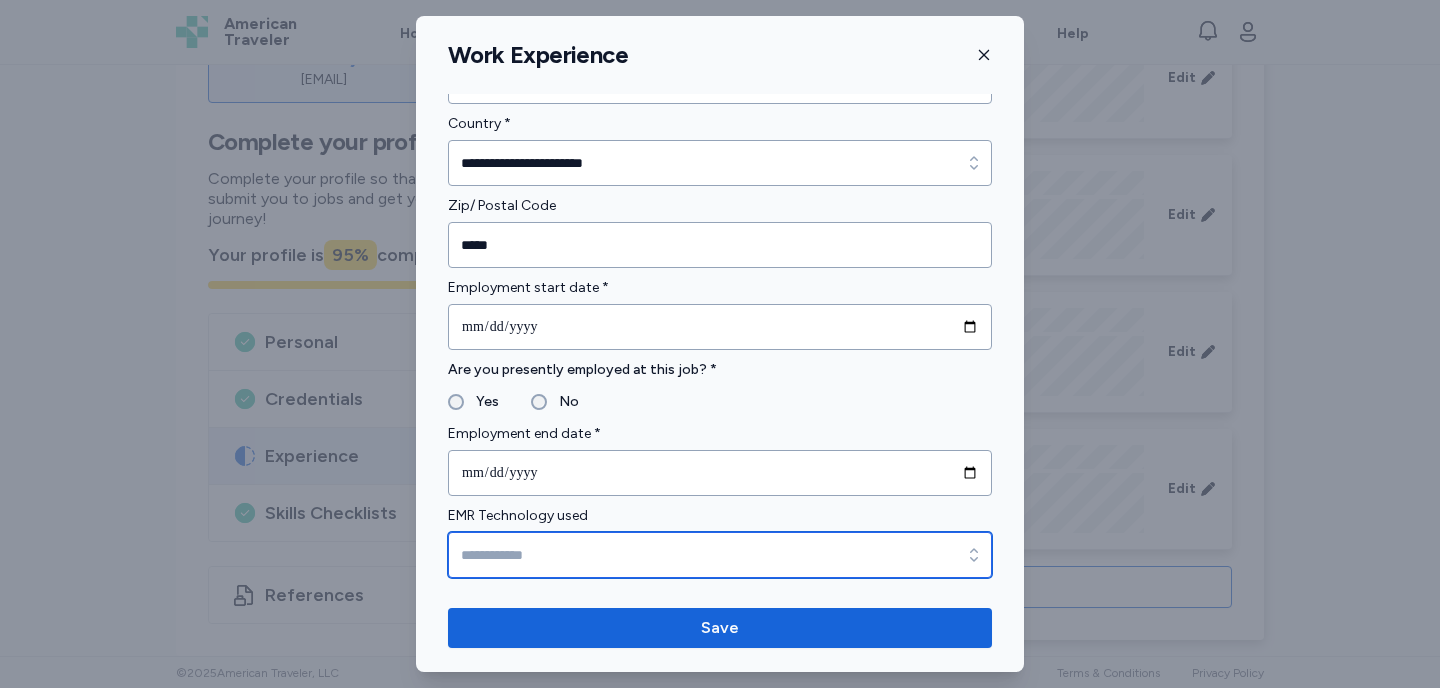 click on "EMR Technology used" at bounding box center (720, 555) 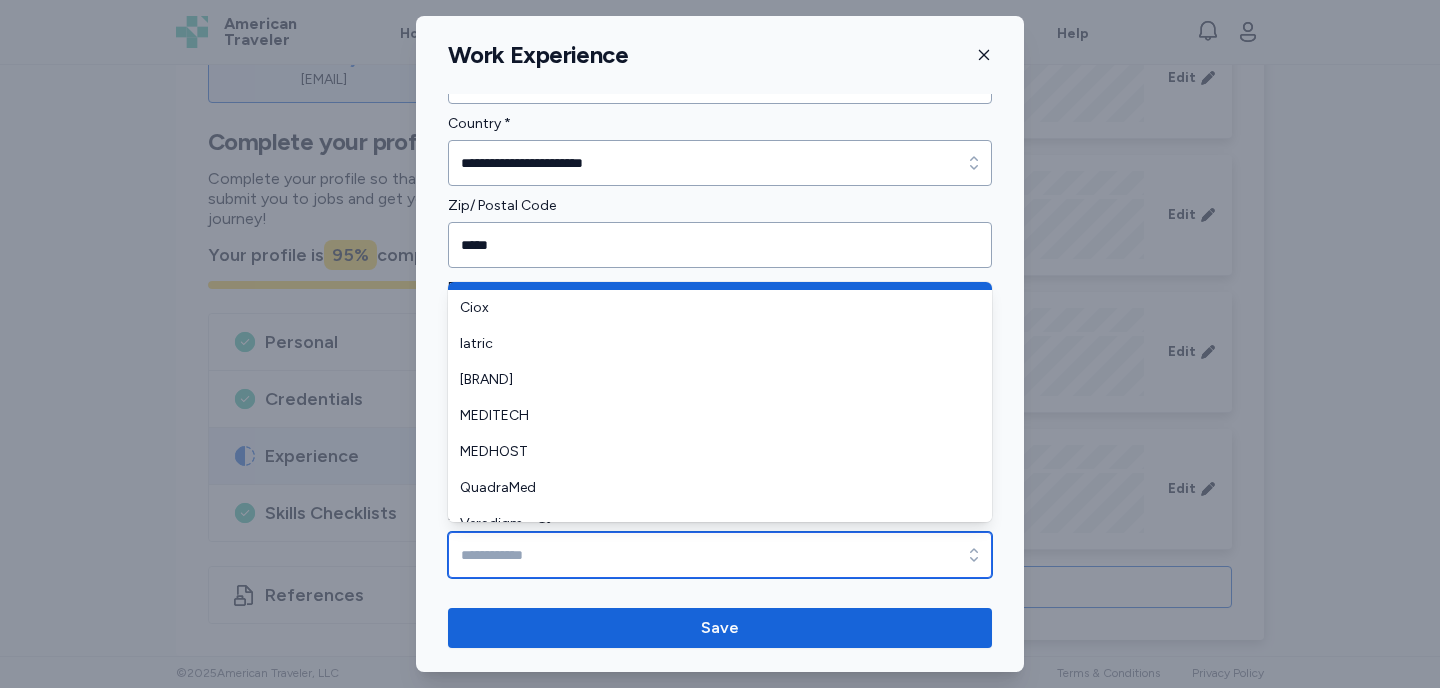 scroll, scrollTop: 209, scrollLeft: 0, axis: vertical 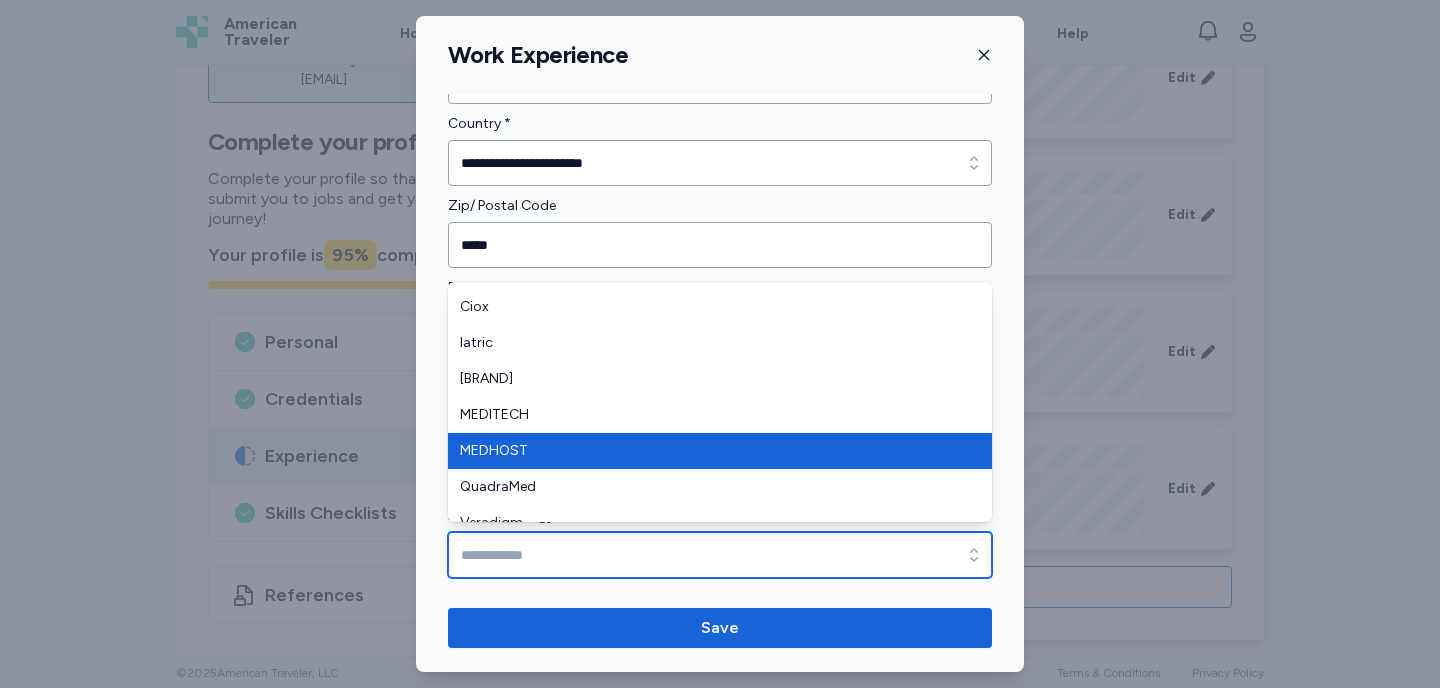 type on "*******" 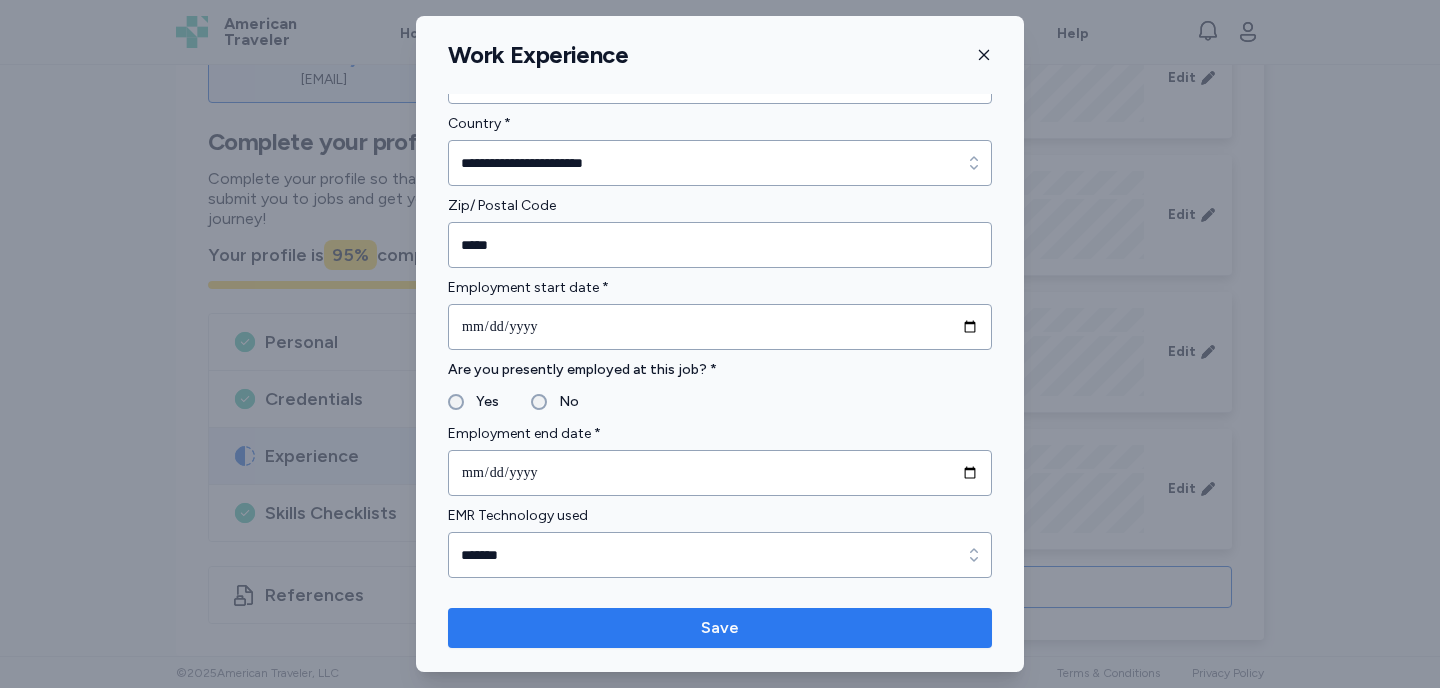 click on "Save" at bounding box center (720, 628) 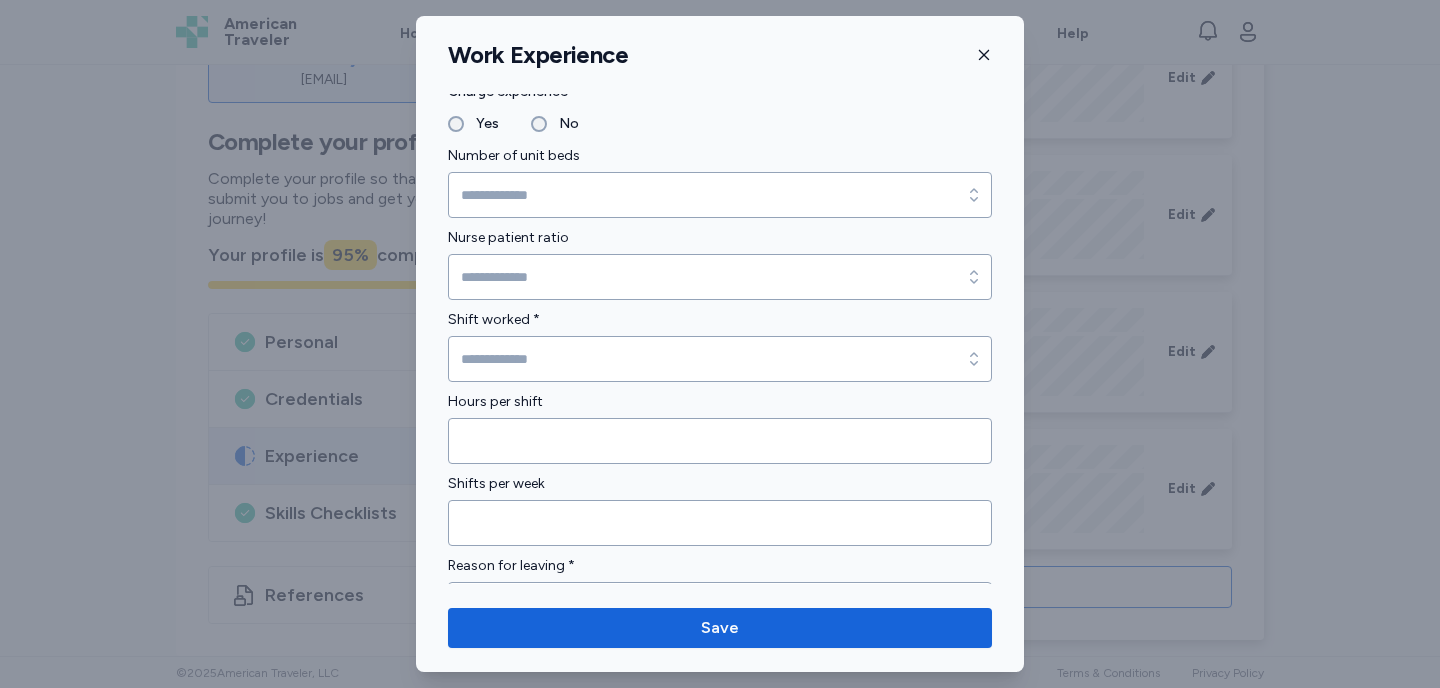 scroll, scrollTop: 1506, scrollLeft: 0, axis: vertical 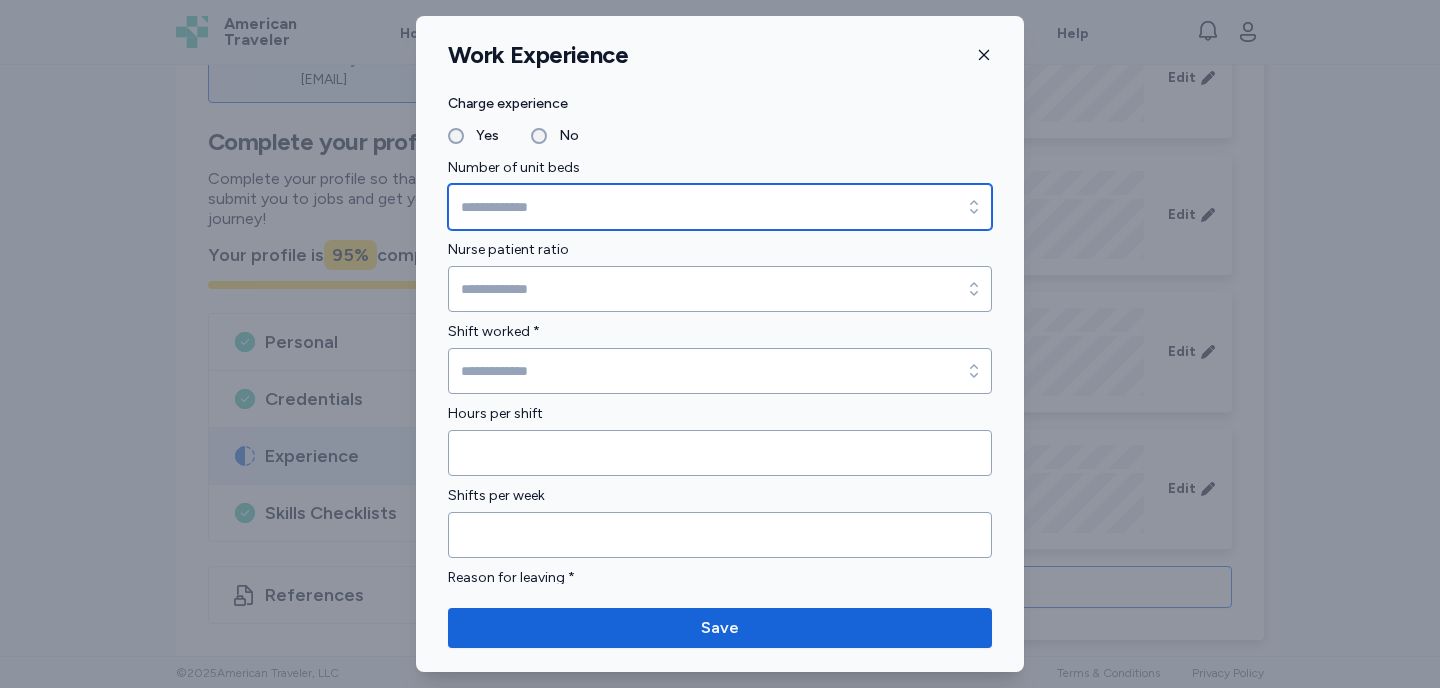 click on "Number of unit beds" at bounding box center (720, 207) 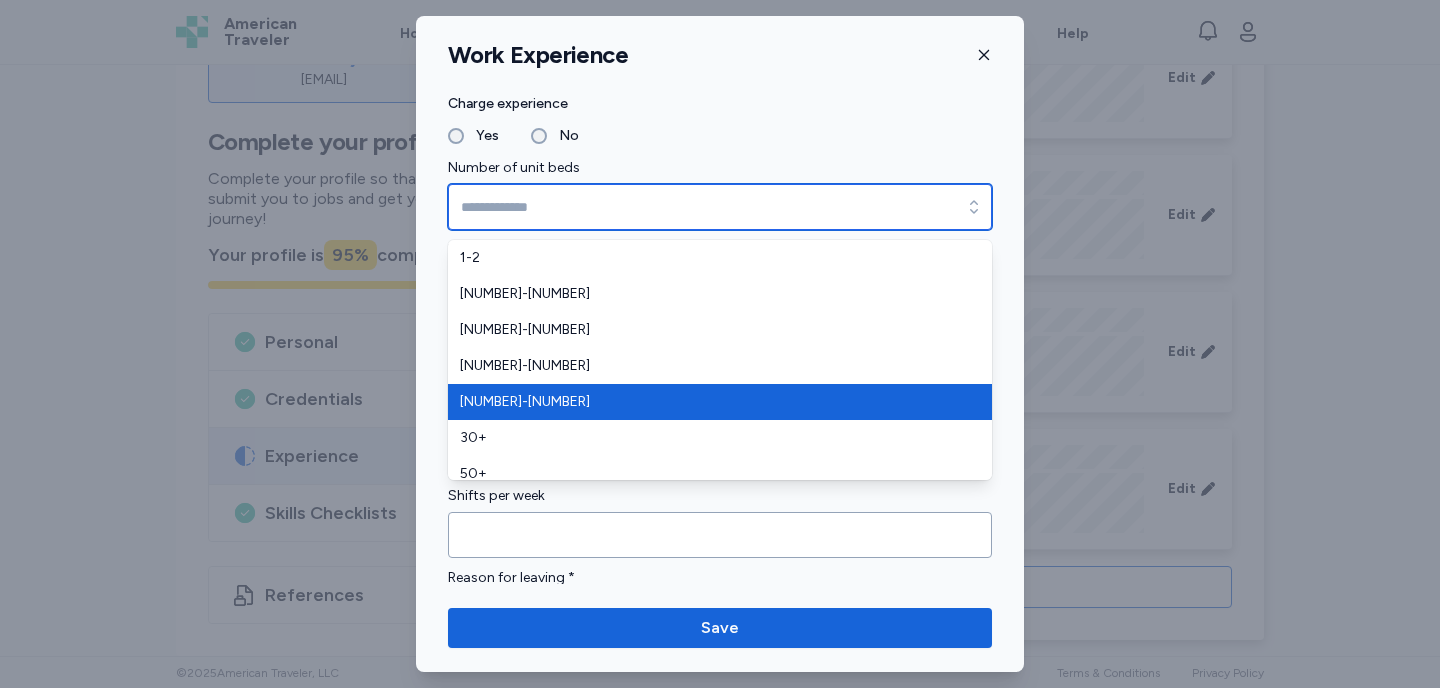 type on "*****" 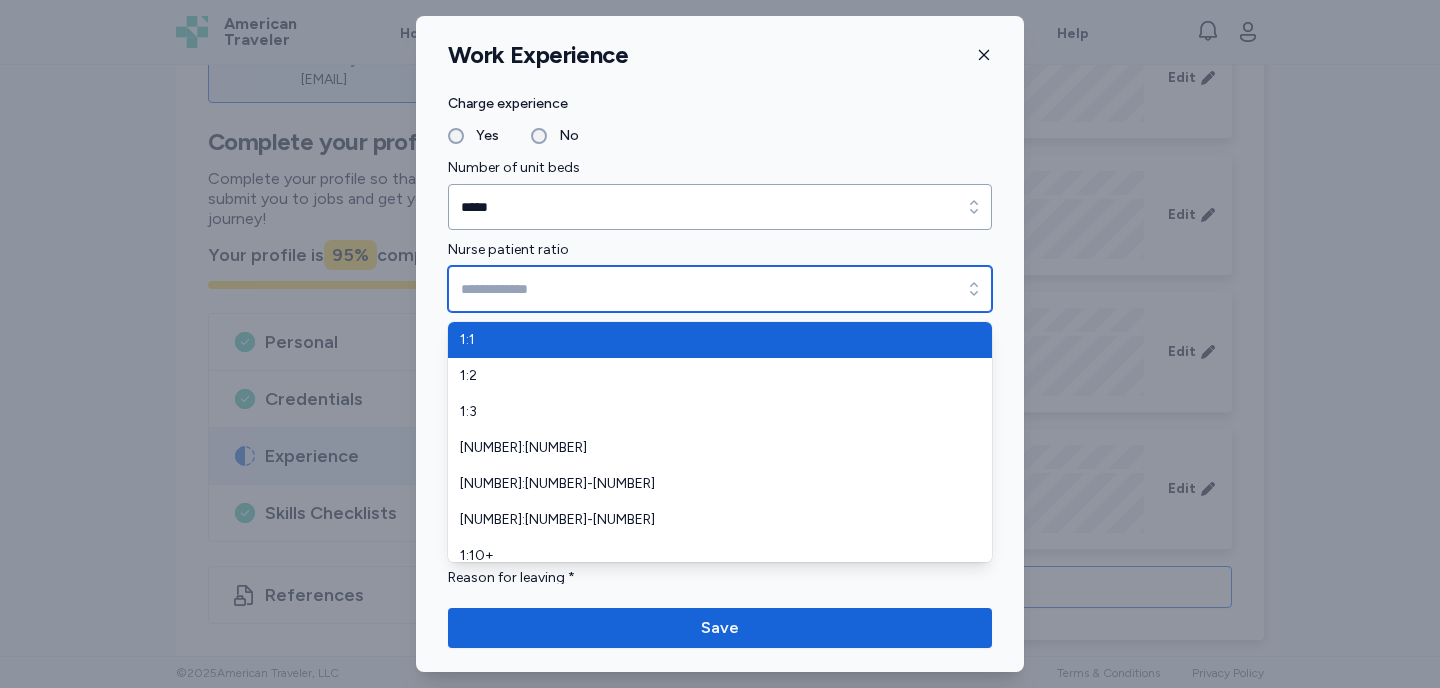click on "Nurse patient ratio" at bounding box center [720, 289] 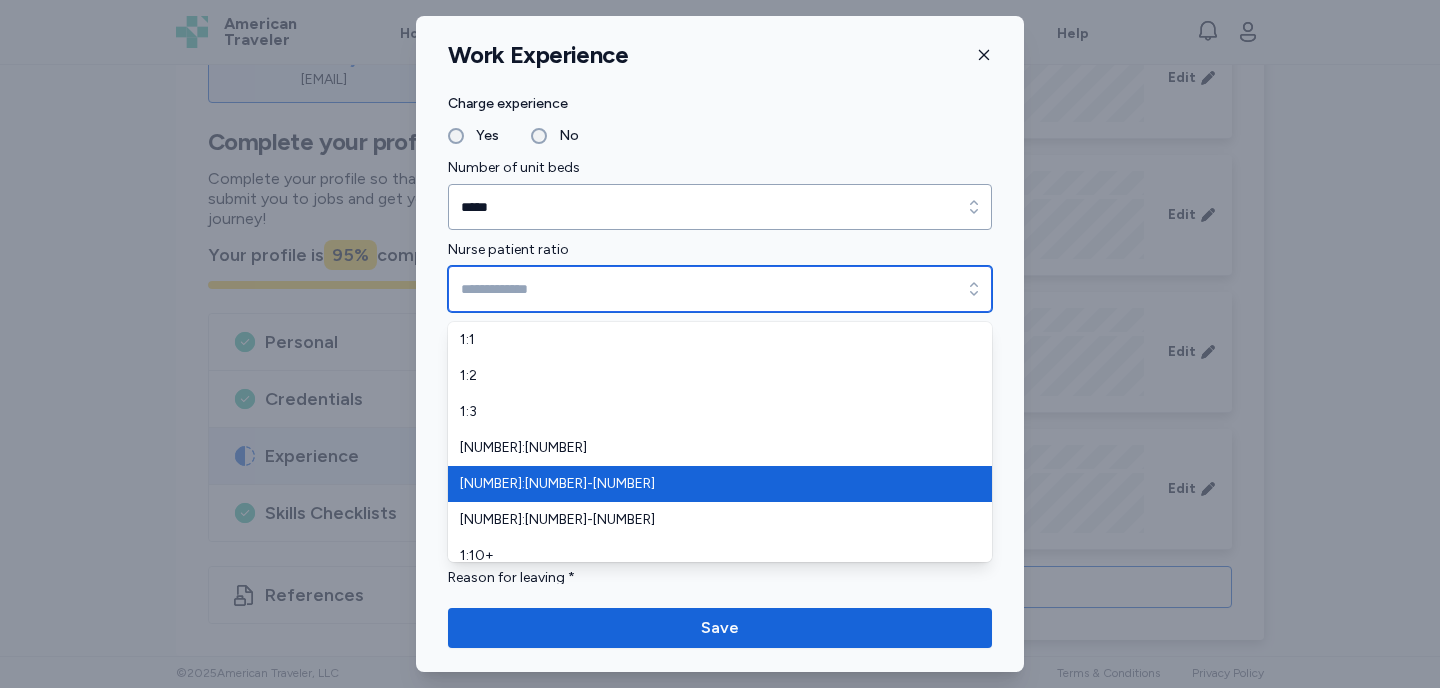 type on "*****" 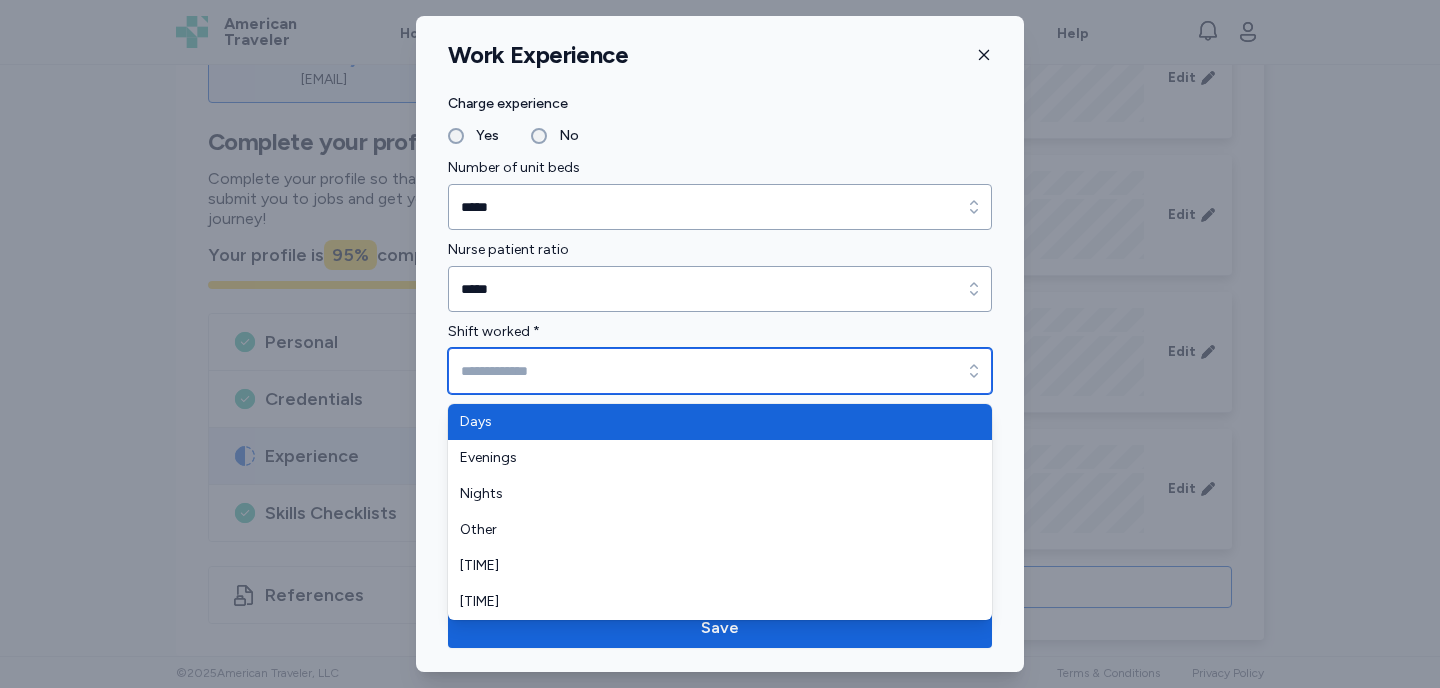 click on "Shift worked *" at bounding box center [720, 371] 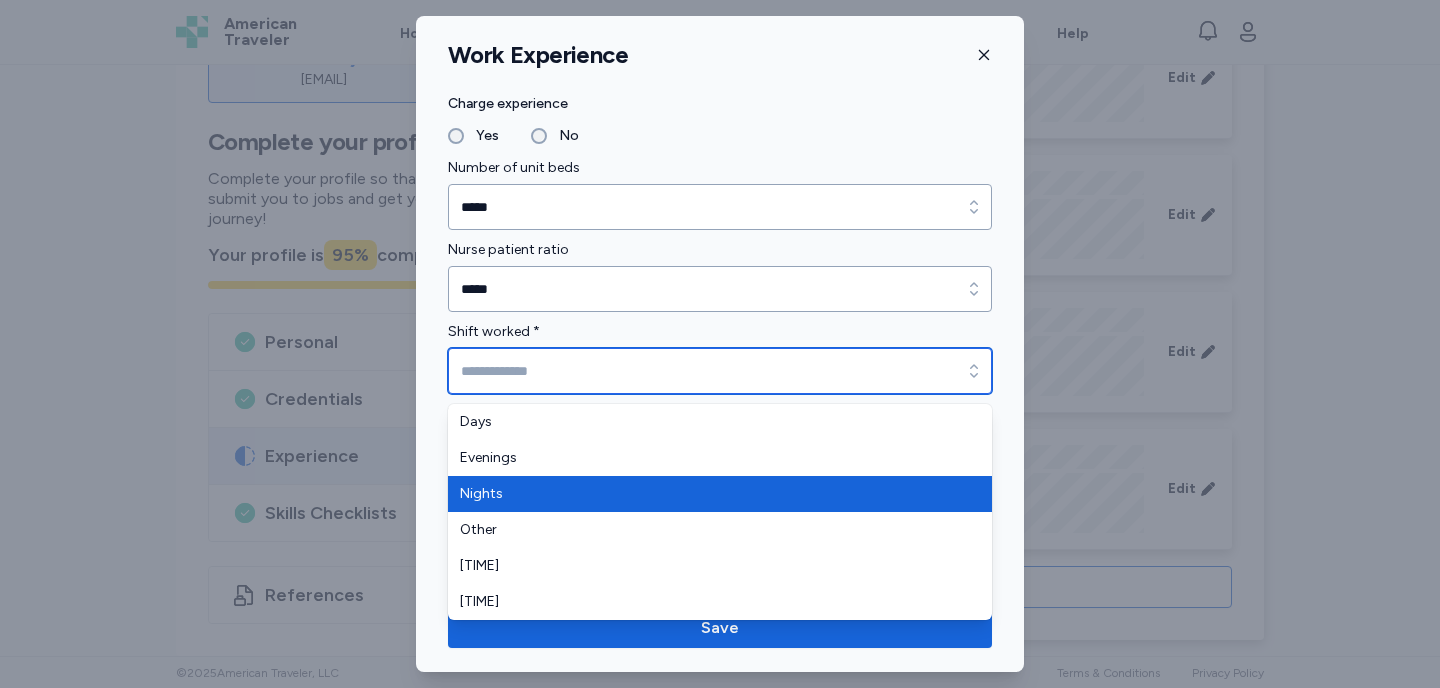 type on "******" 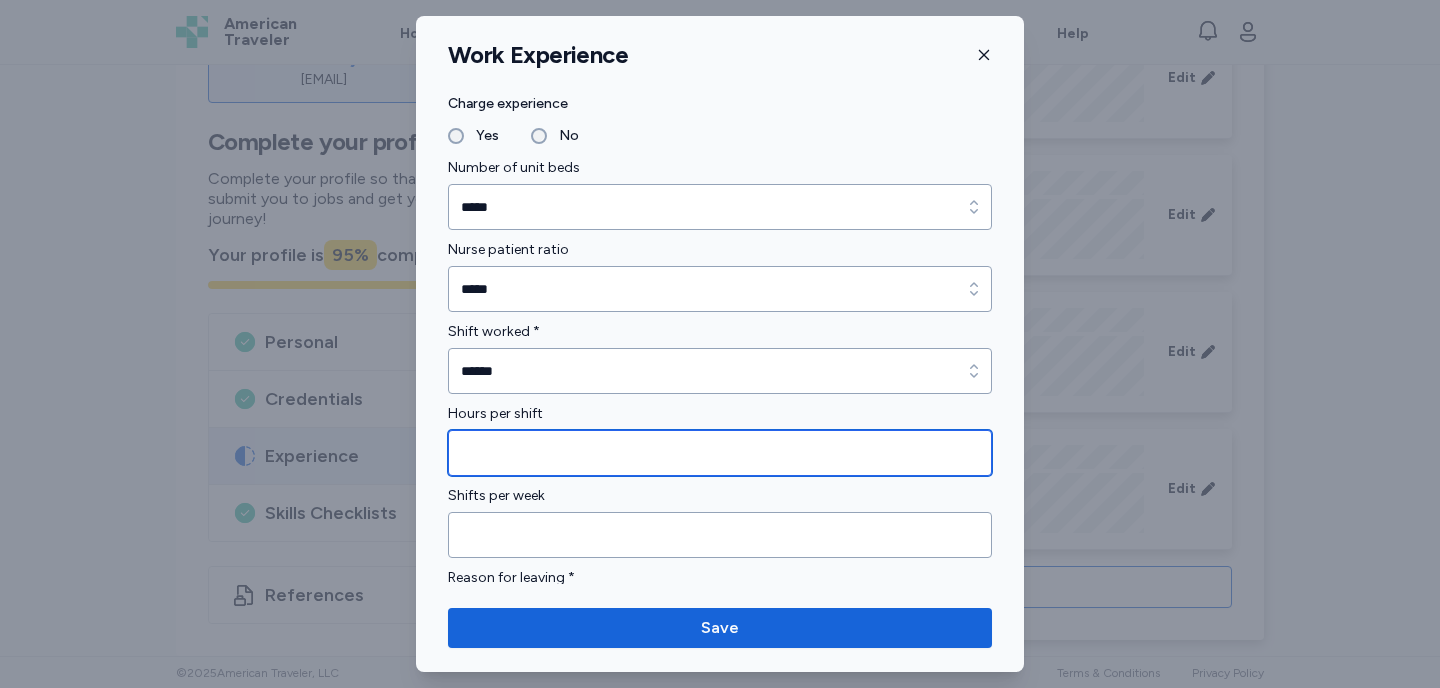 click at bounding box center (720, 453) 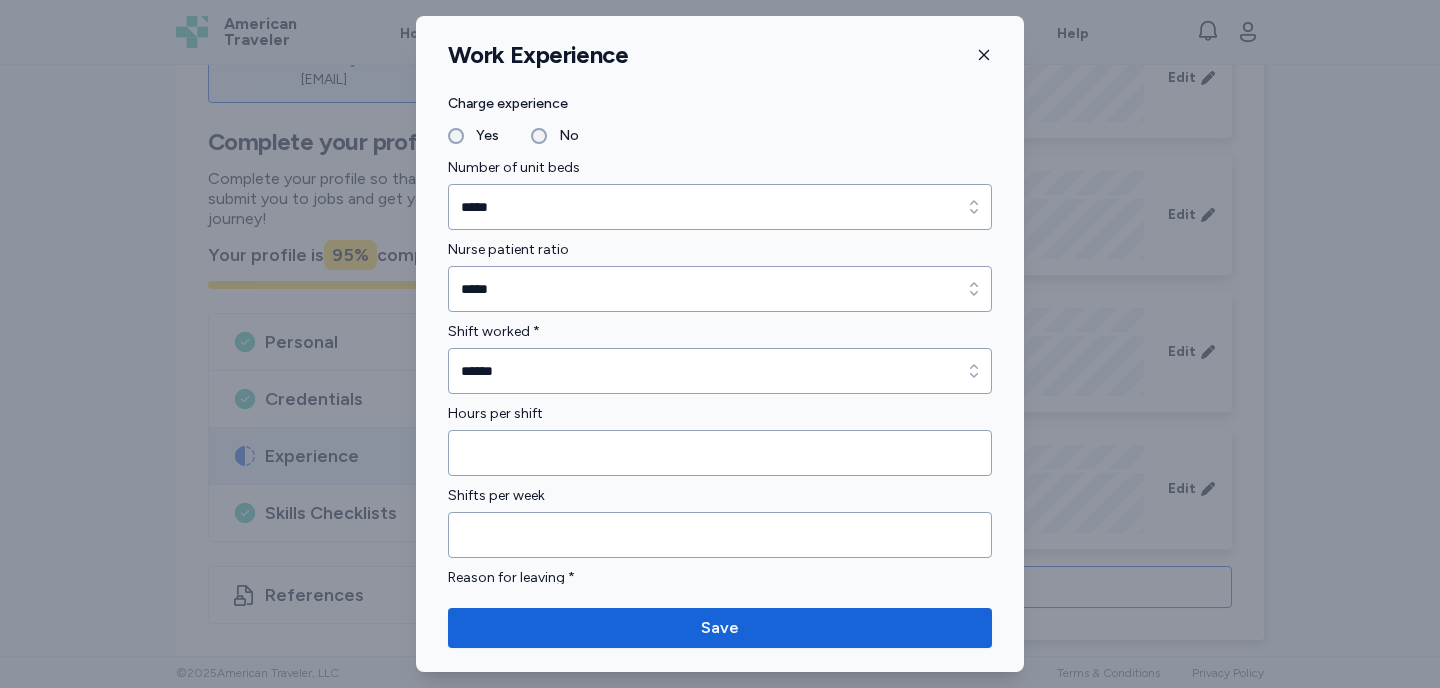 click on "Shifts per week" at bounding box center (720, 496) 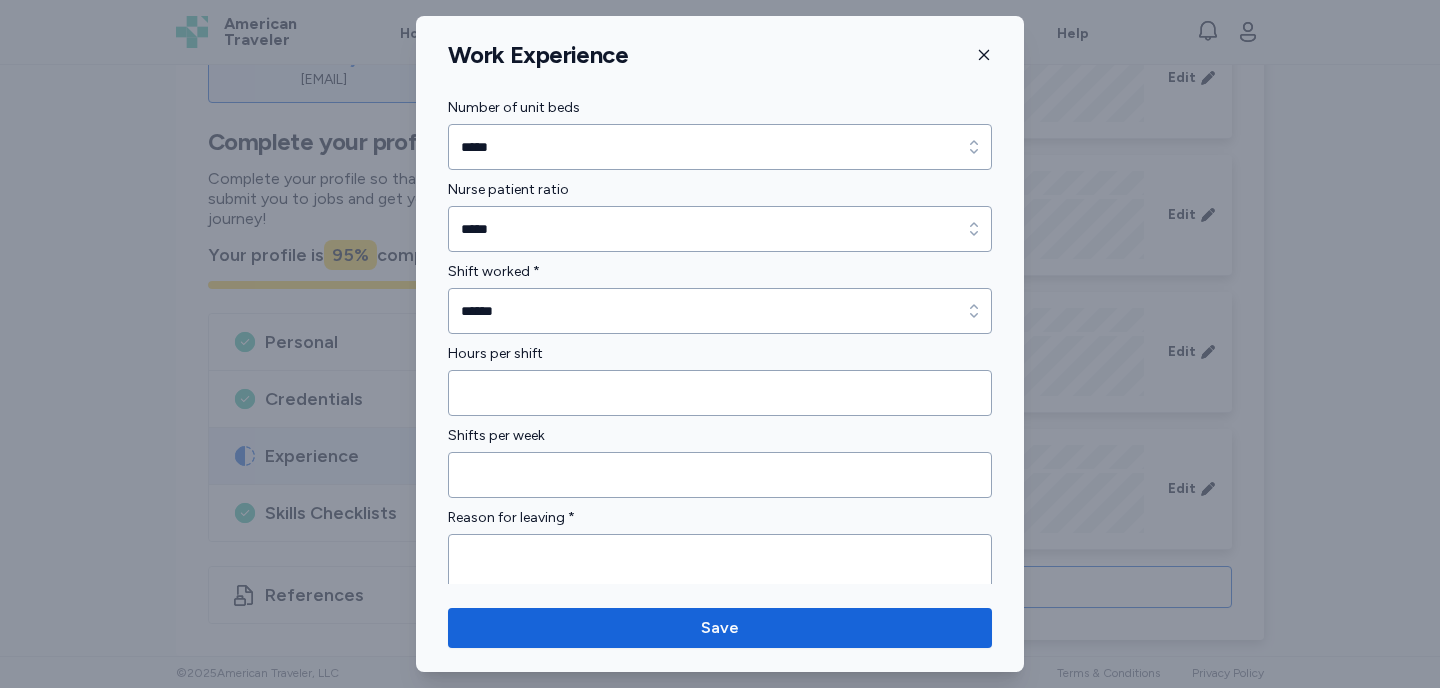 scroll, scrollTop: 1572, scrollLeft: 0, axis: vertical 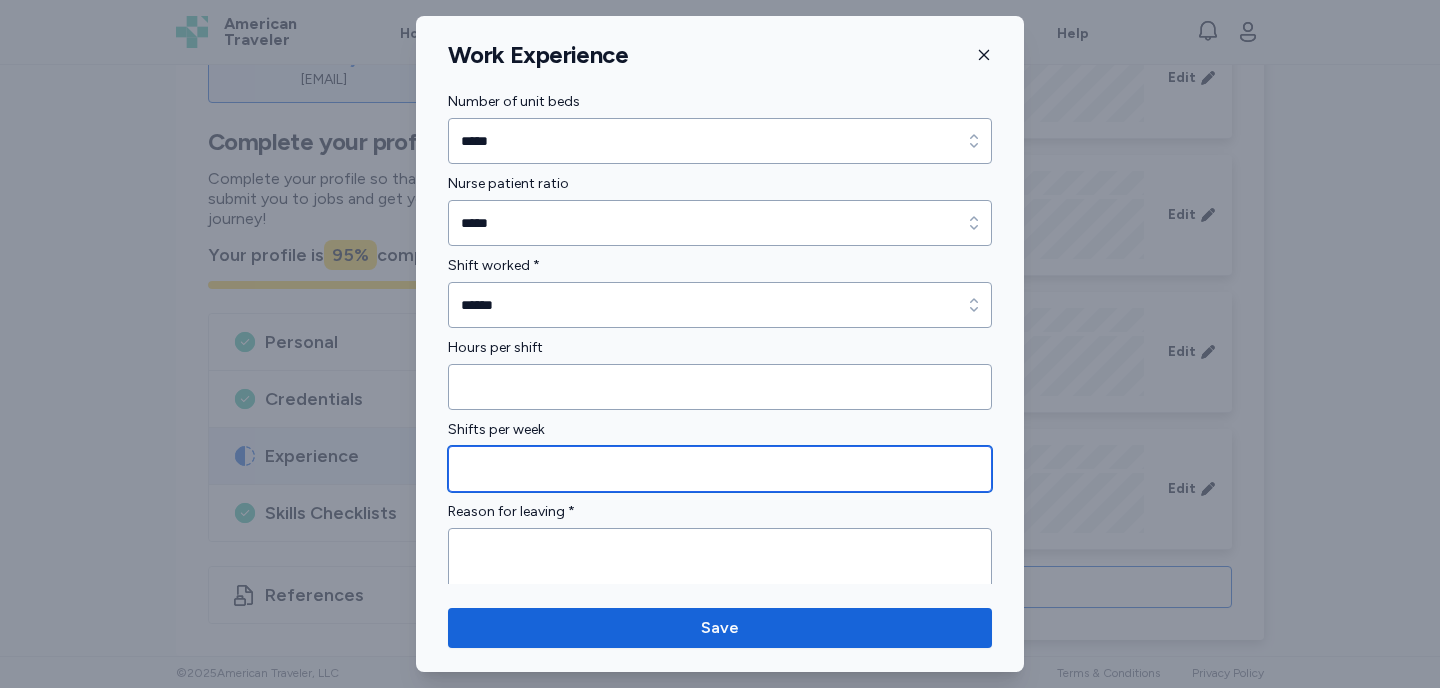 click at bounding box center (720, 469) 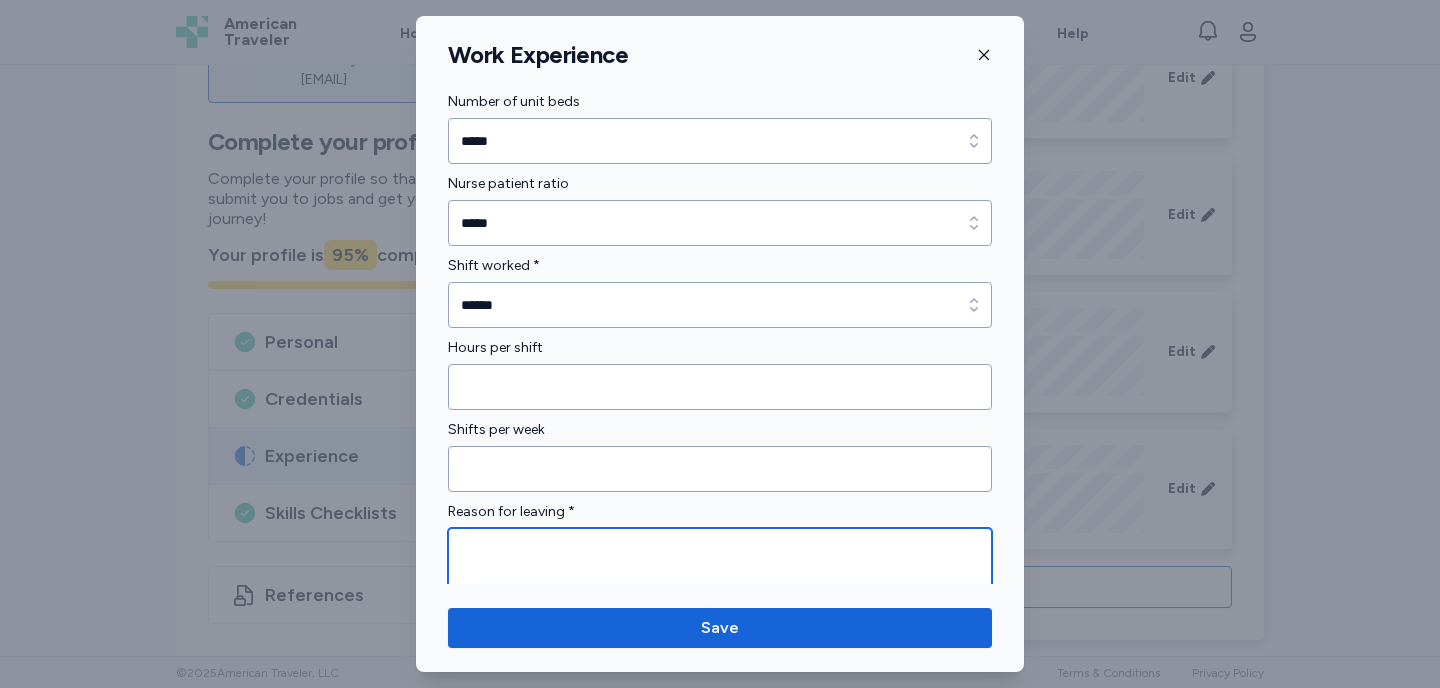 click at bounding box center (720, 561) 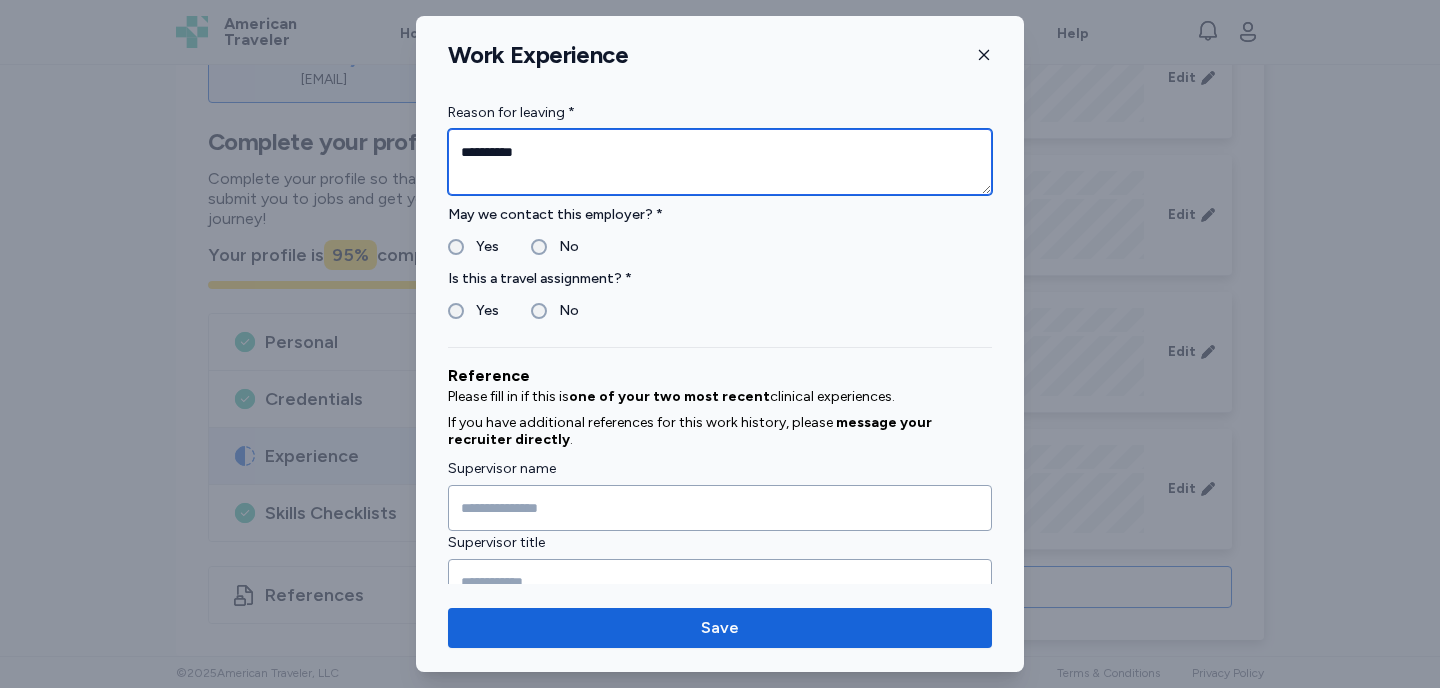scroll, scrollTop: 1982, scrollLeft: 0, axis: vertical 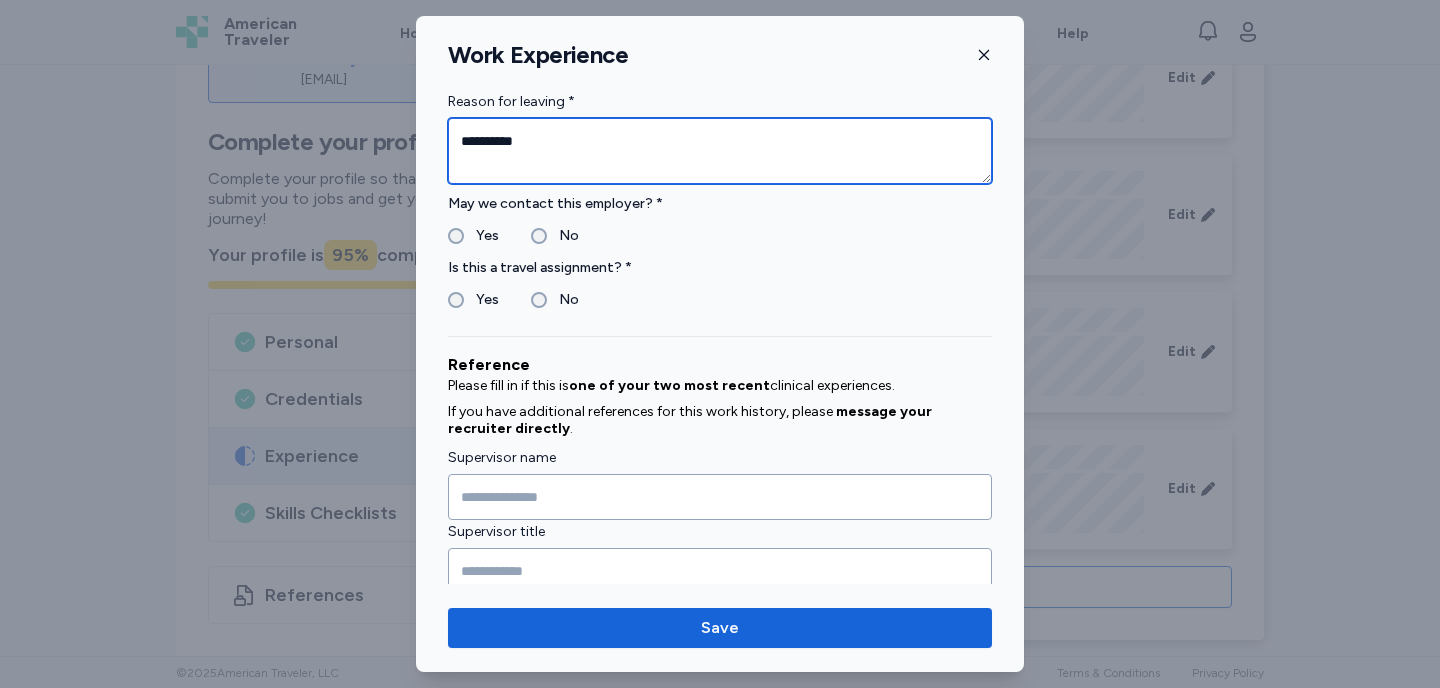 type on "**********" 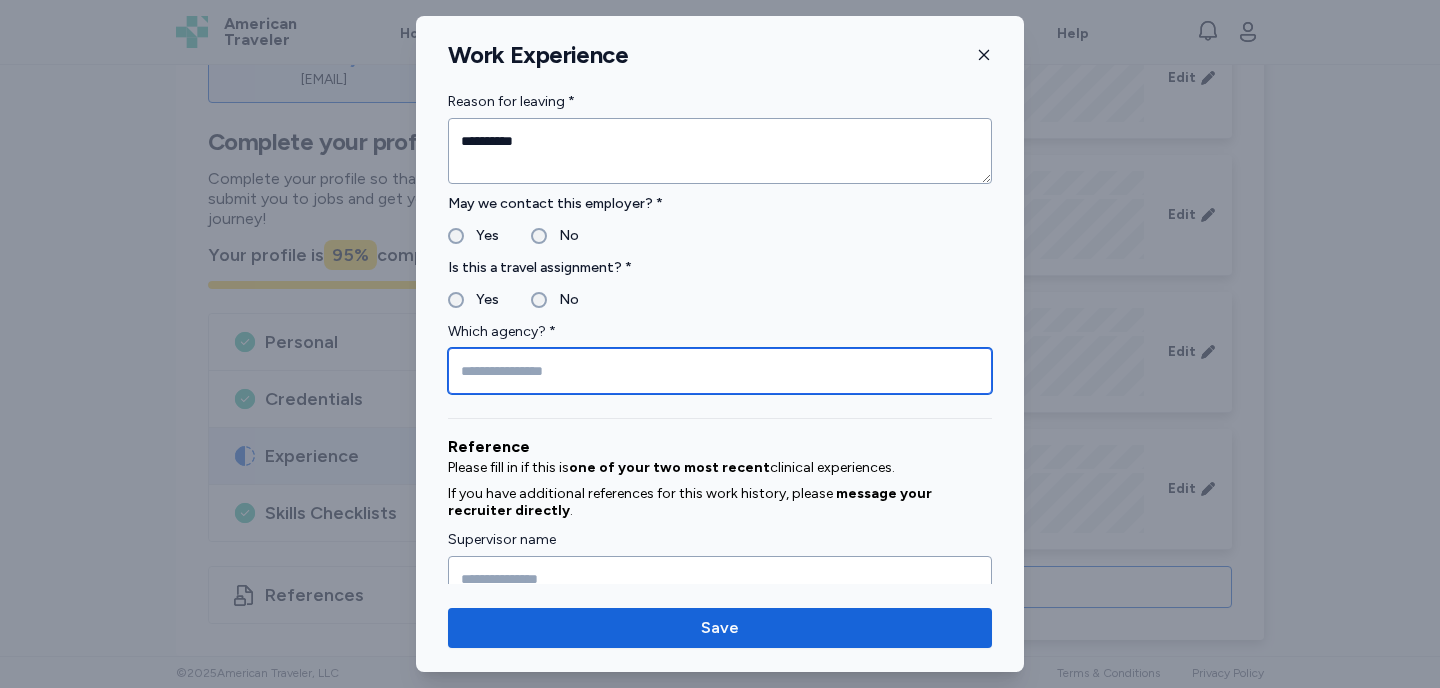 click at bounding box center [720, 371] 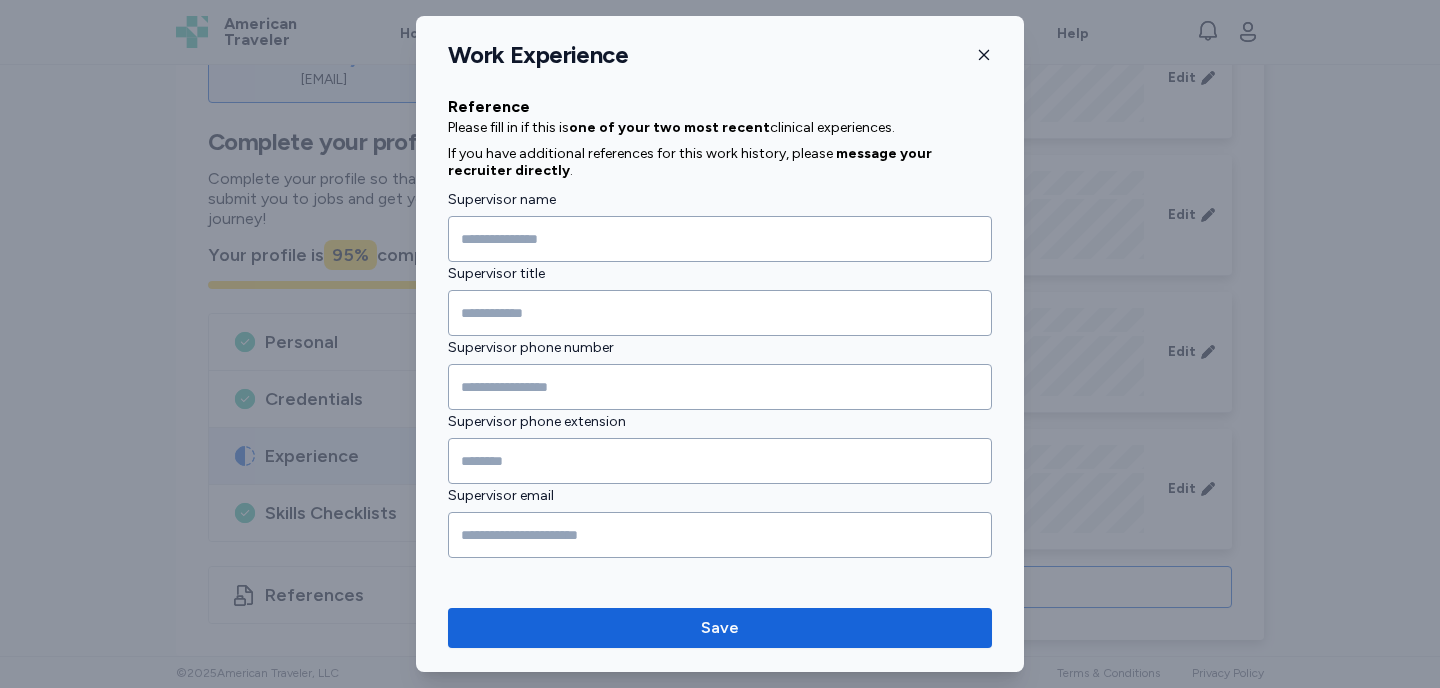 scroll, scrollTop: 2331, scrollLeft: 0, axis: vertical 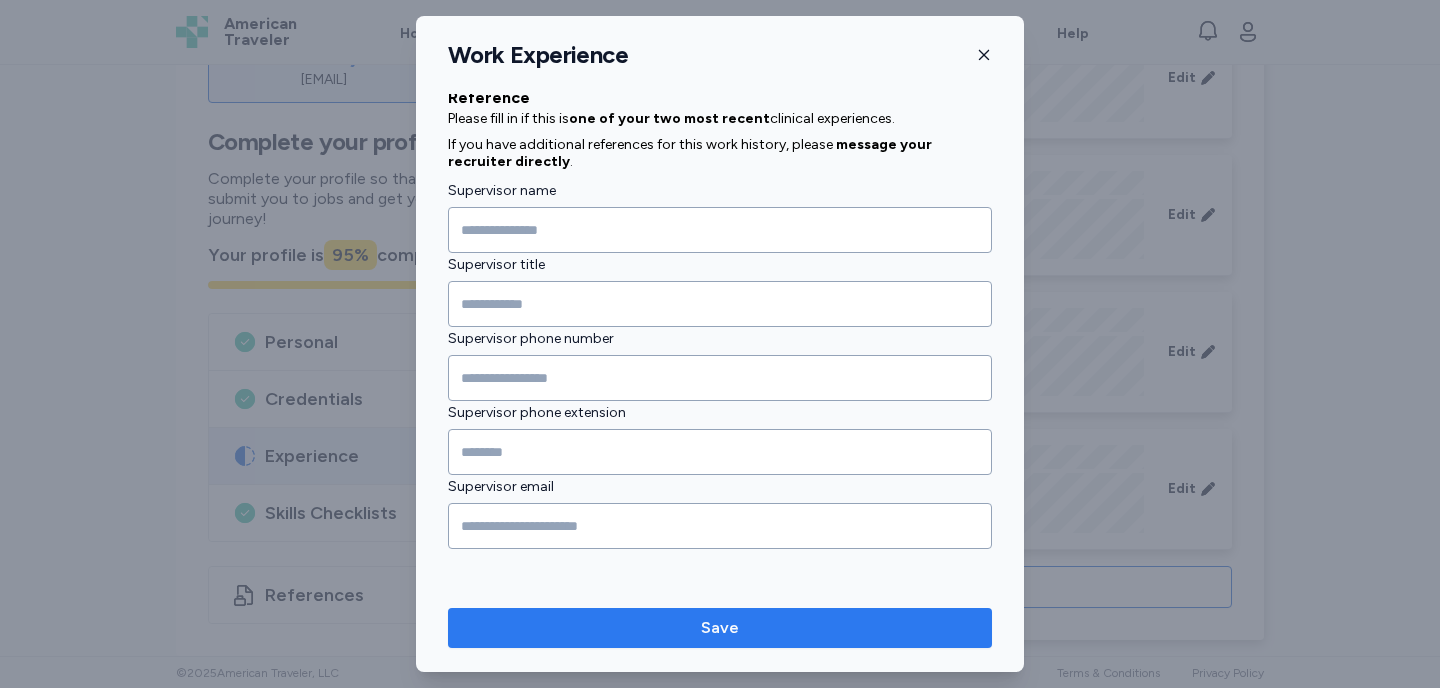 type on "**********" 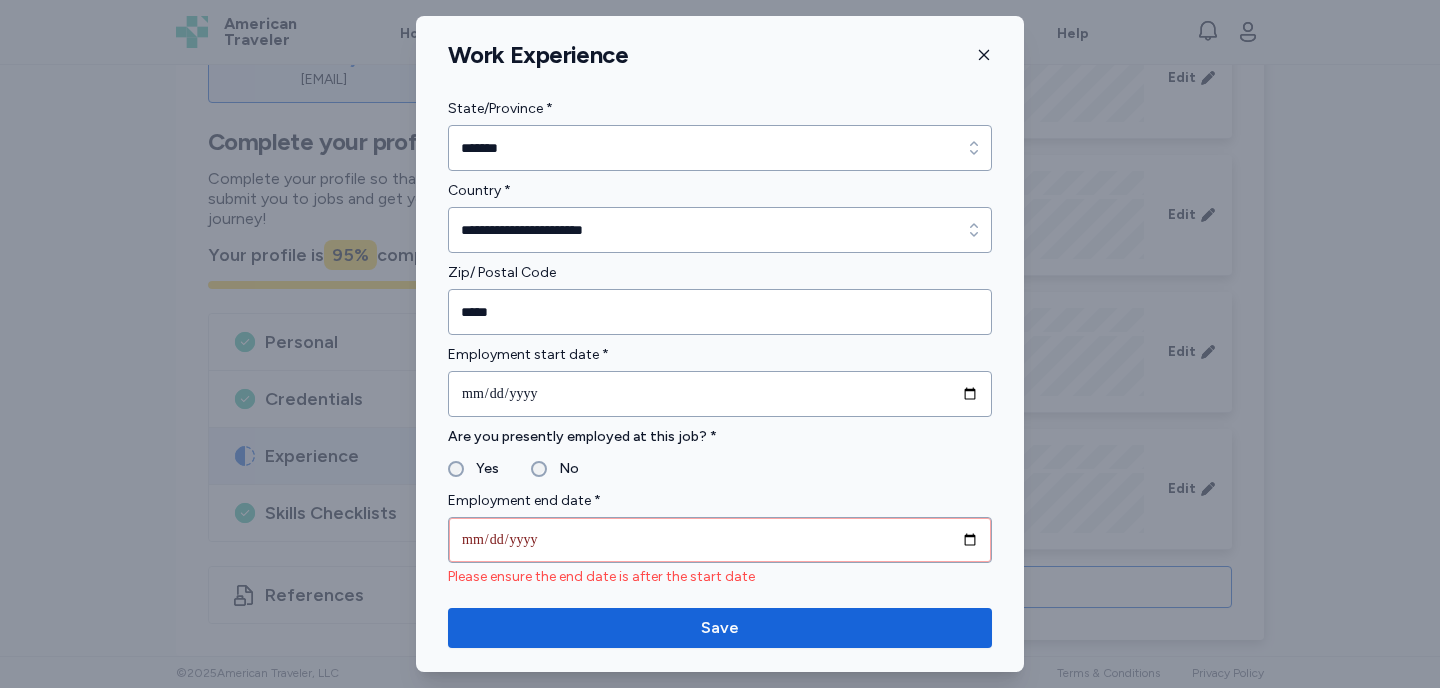 scroll, scrollTop: 783, scrollLeft: 0, axis: vertical 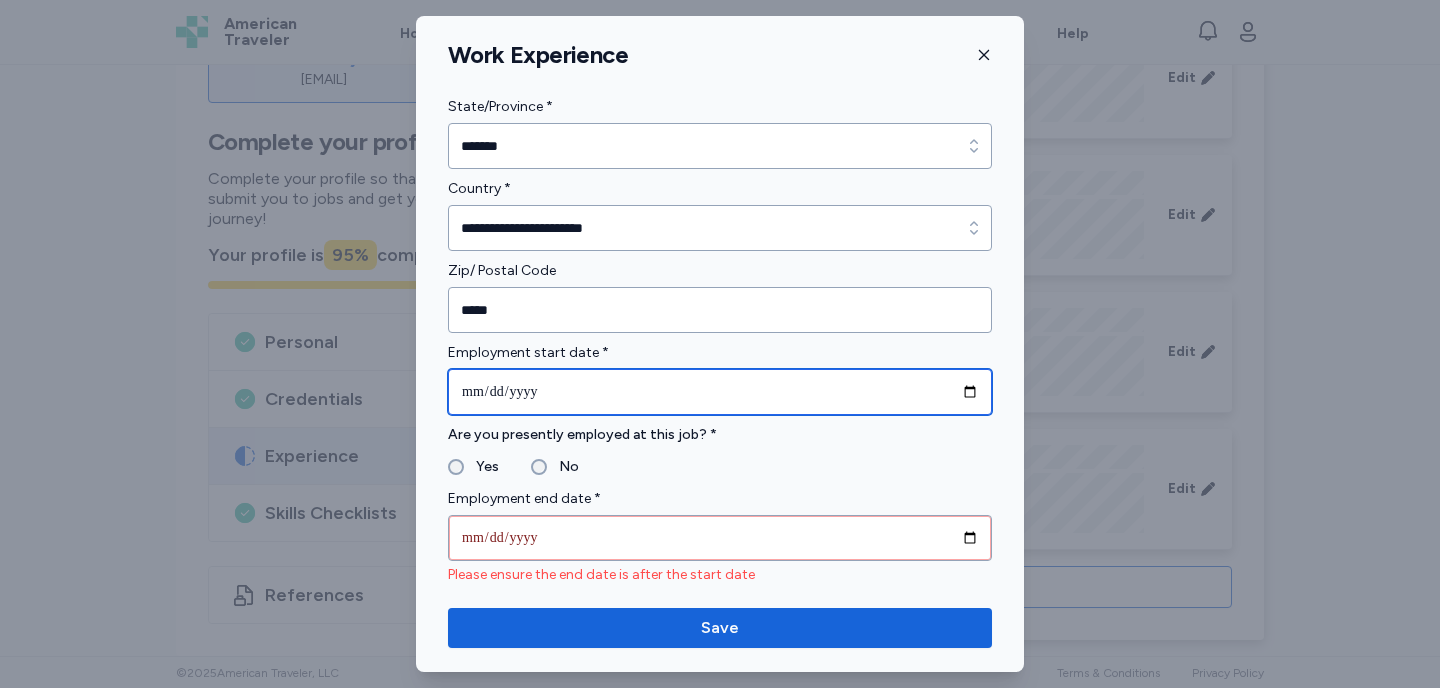 click on "**********" at bounding box center [720, 392] 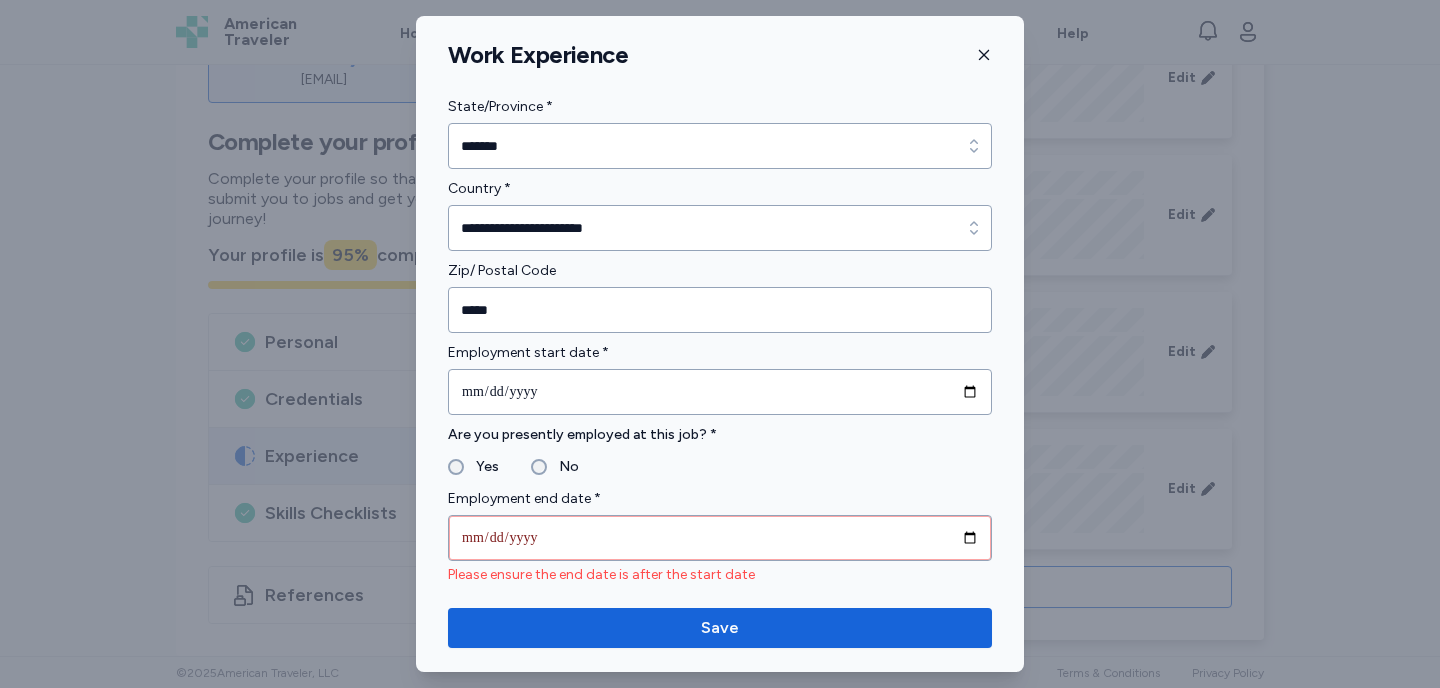 type on "**********" 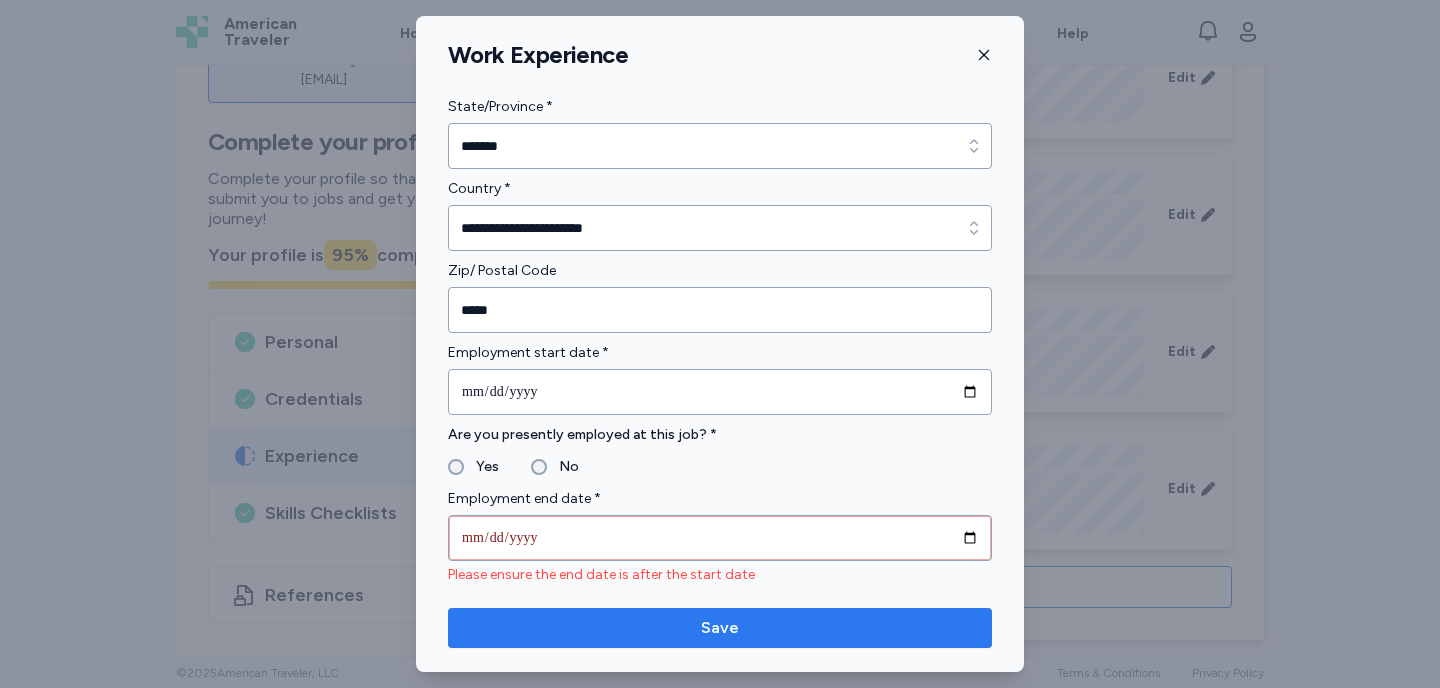 click on "Save" at bounding box center (720, 628) 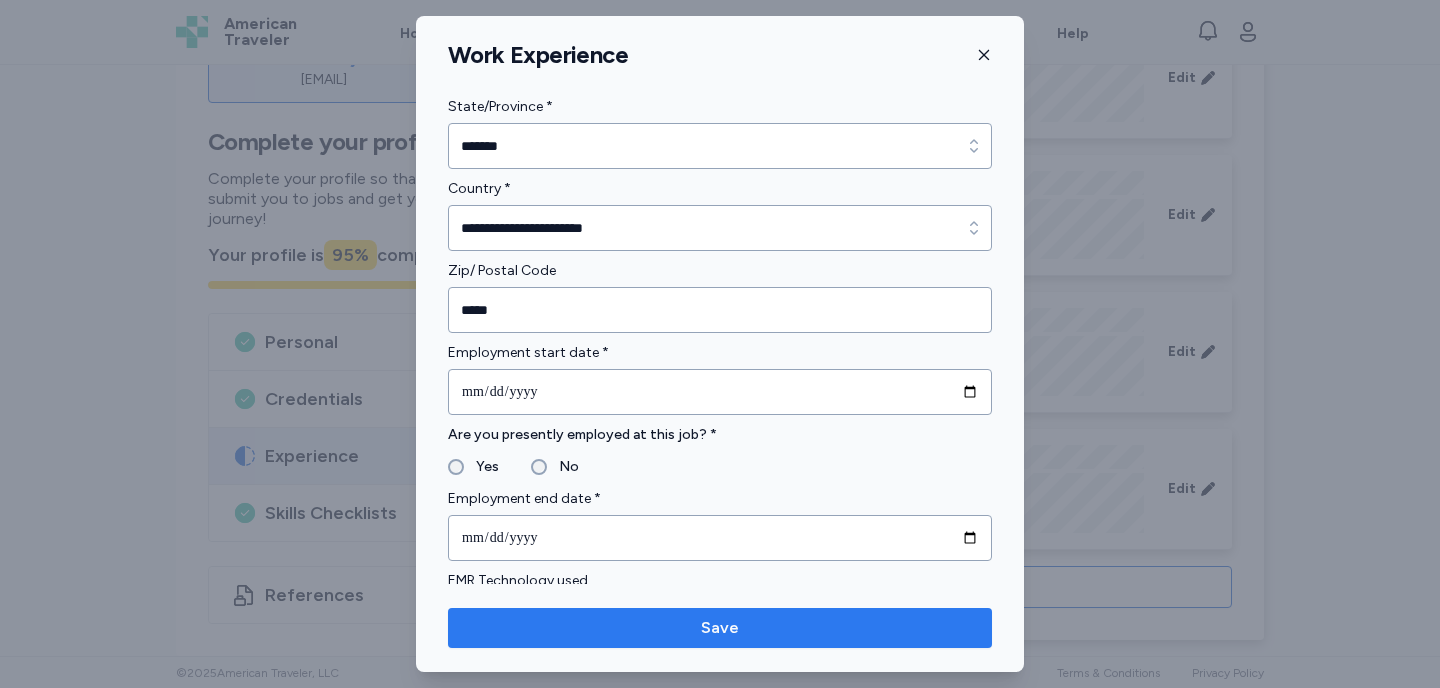 scroll, scrollTop: 1170, scrollLeft: 0, axis: vertical 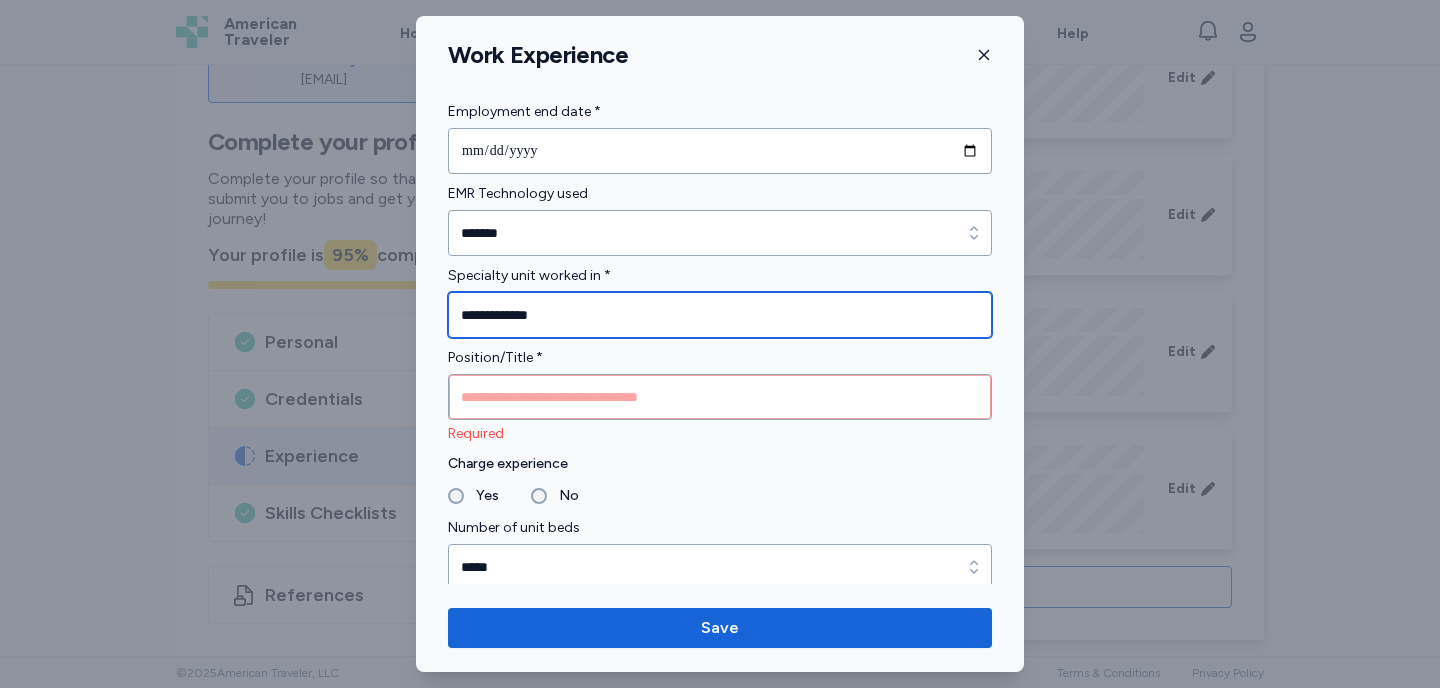 type on "**********" 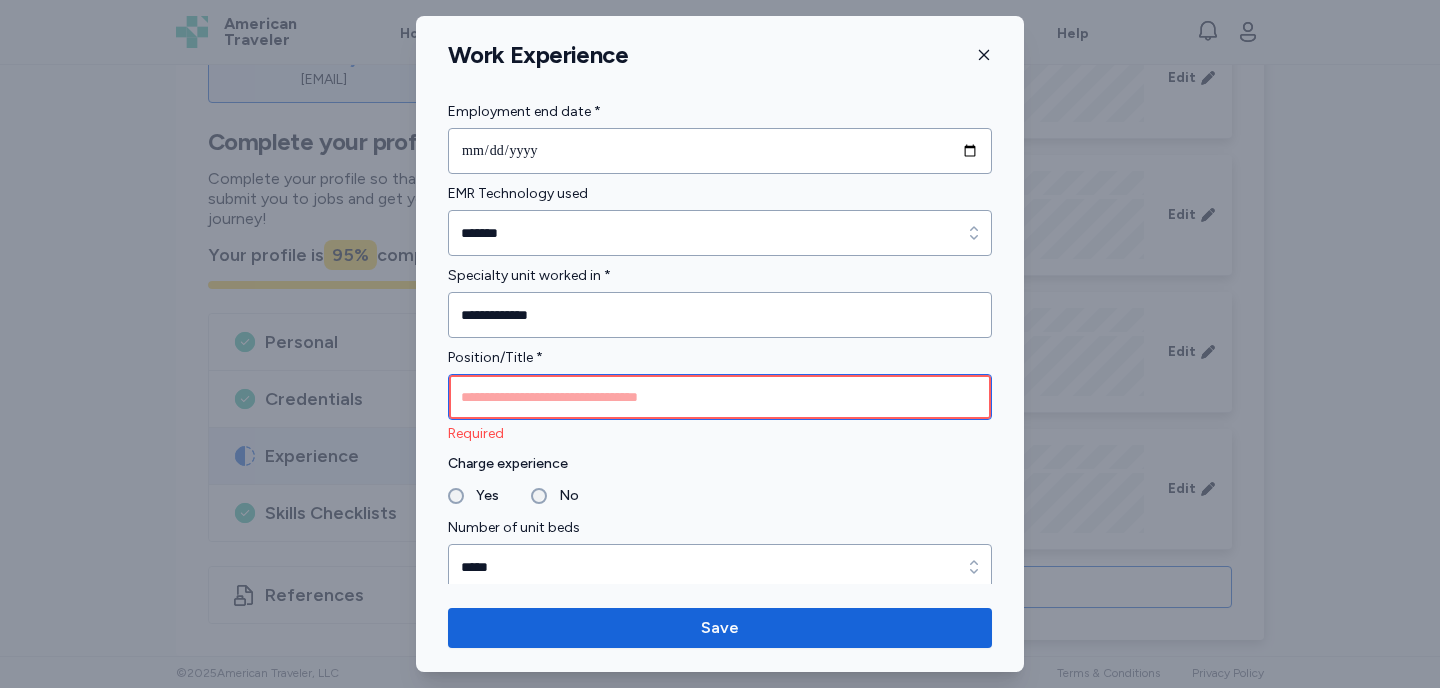 click at bounding box center [720, 397] 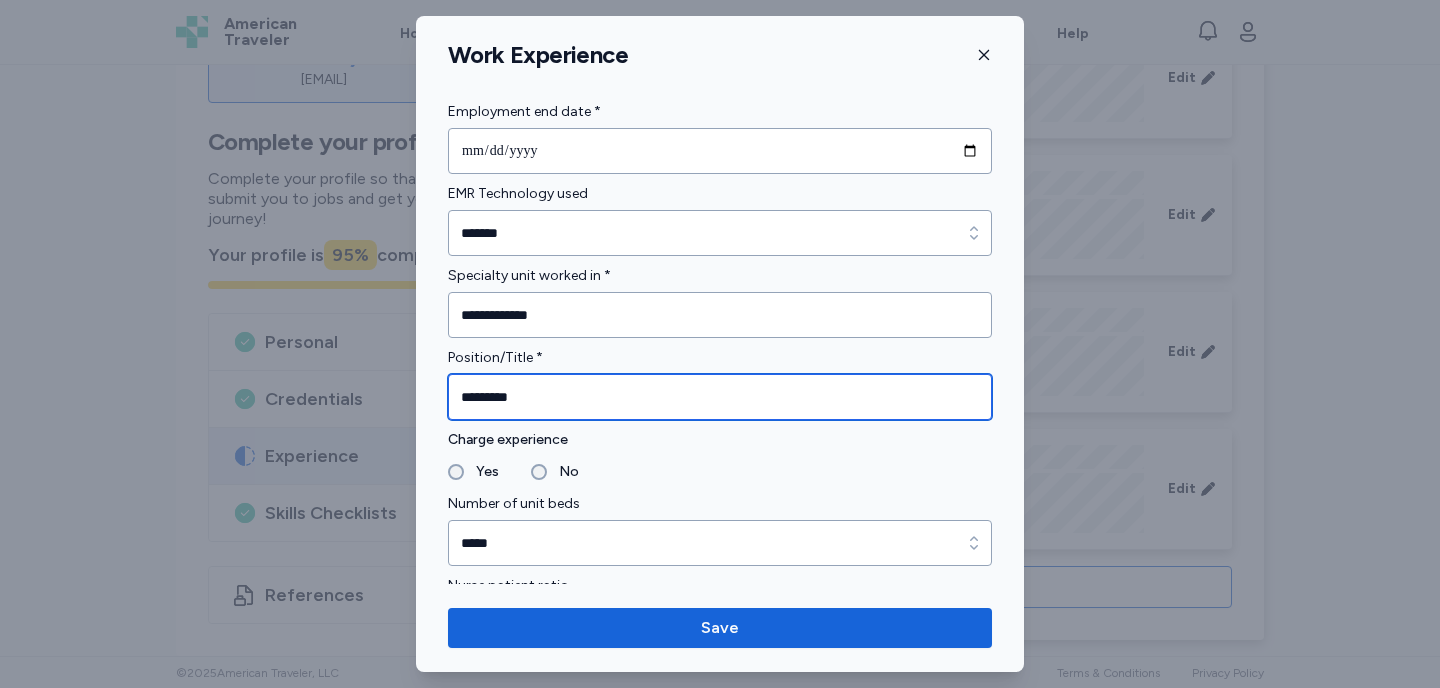 type on "*********" 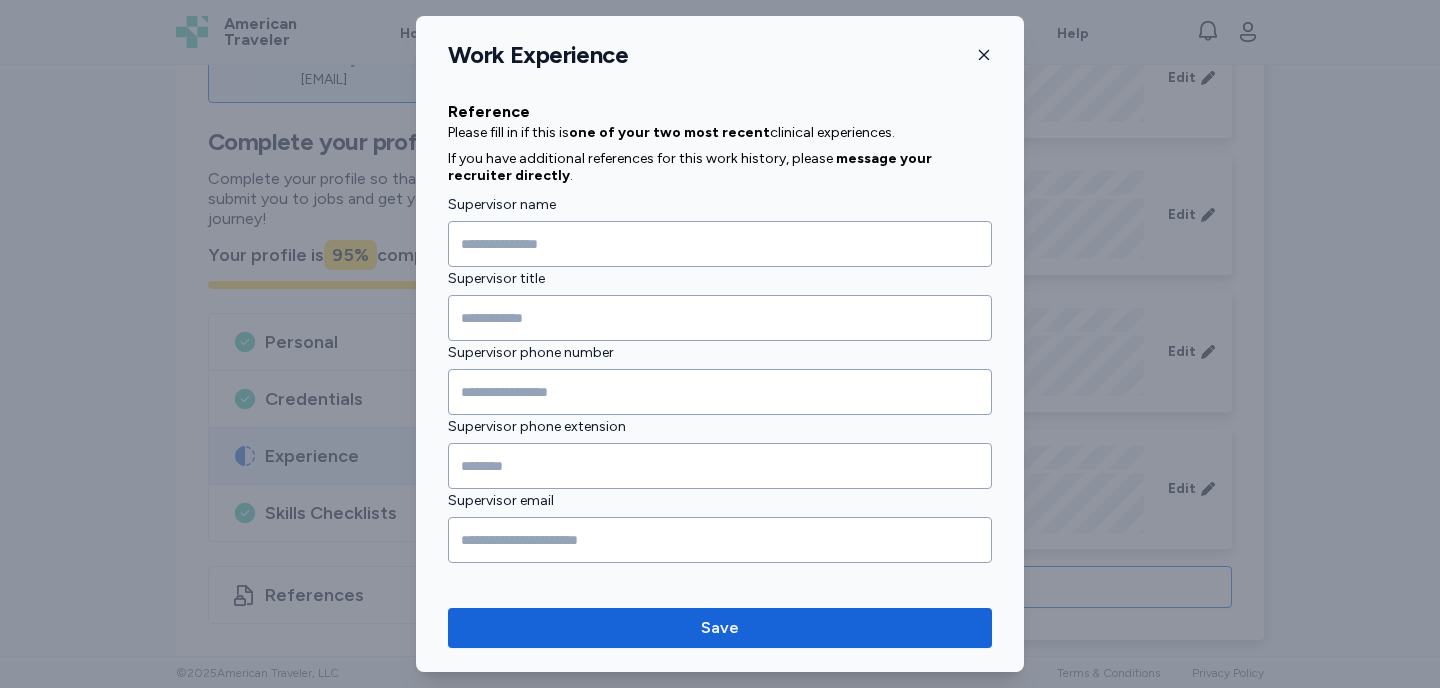 scroll, scrollTop: 2331, scrollLeft: 0, axis: vertical 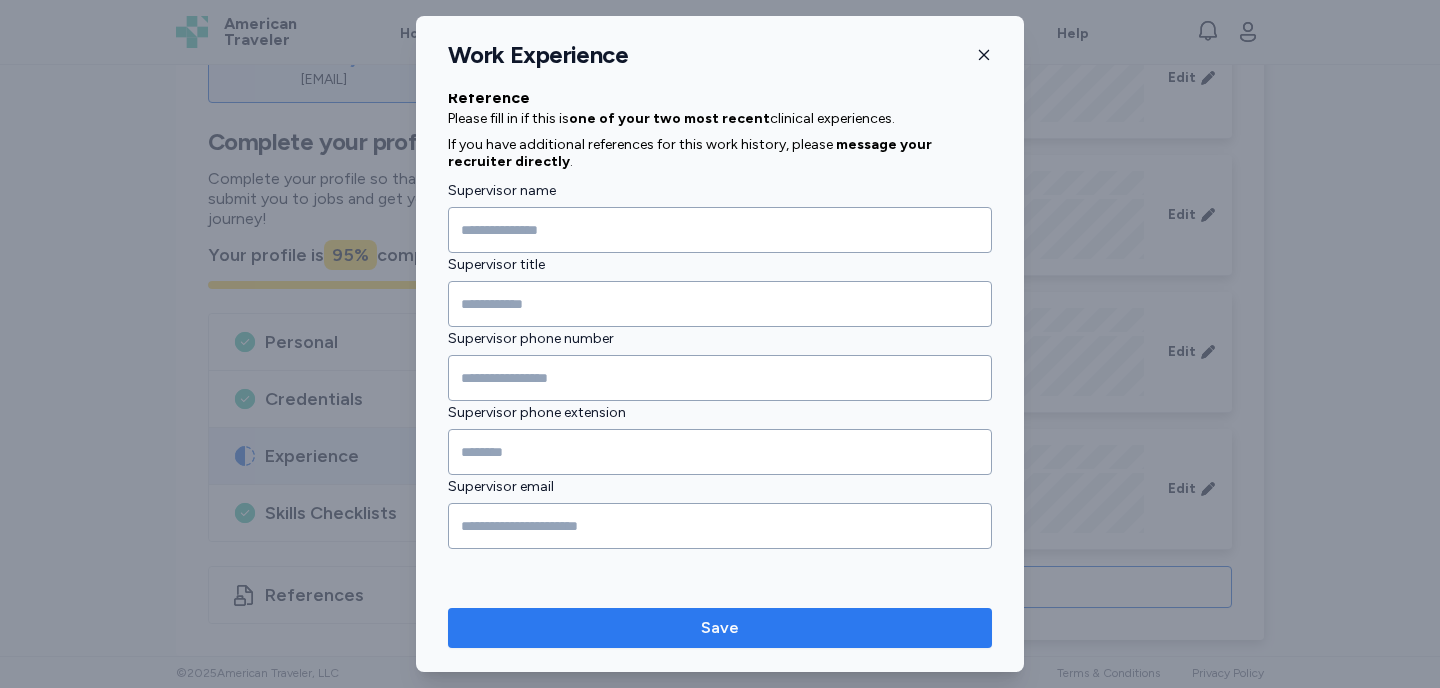 click on "Save" at bounding box center [720, 628] 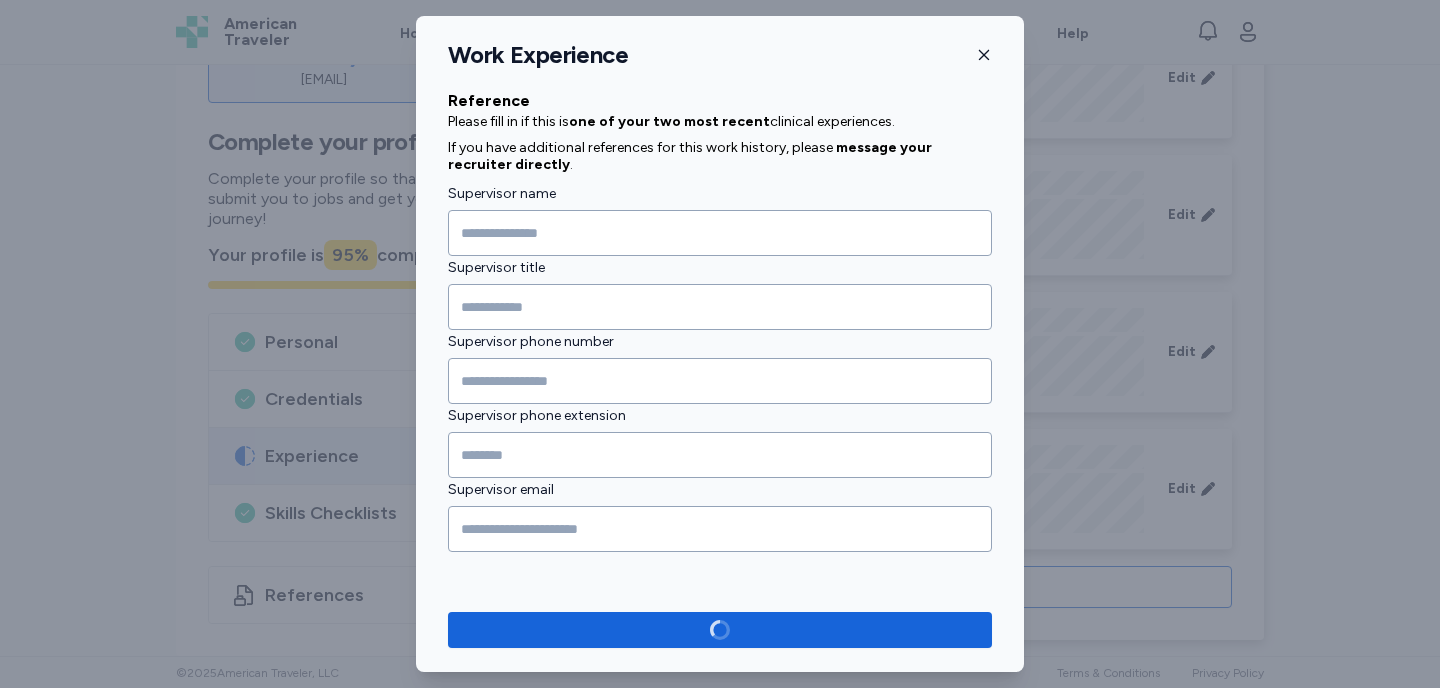 scroll, scrollTop: 2327, scrollLeft: 0, axis: vertical 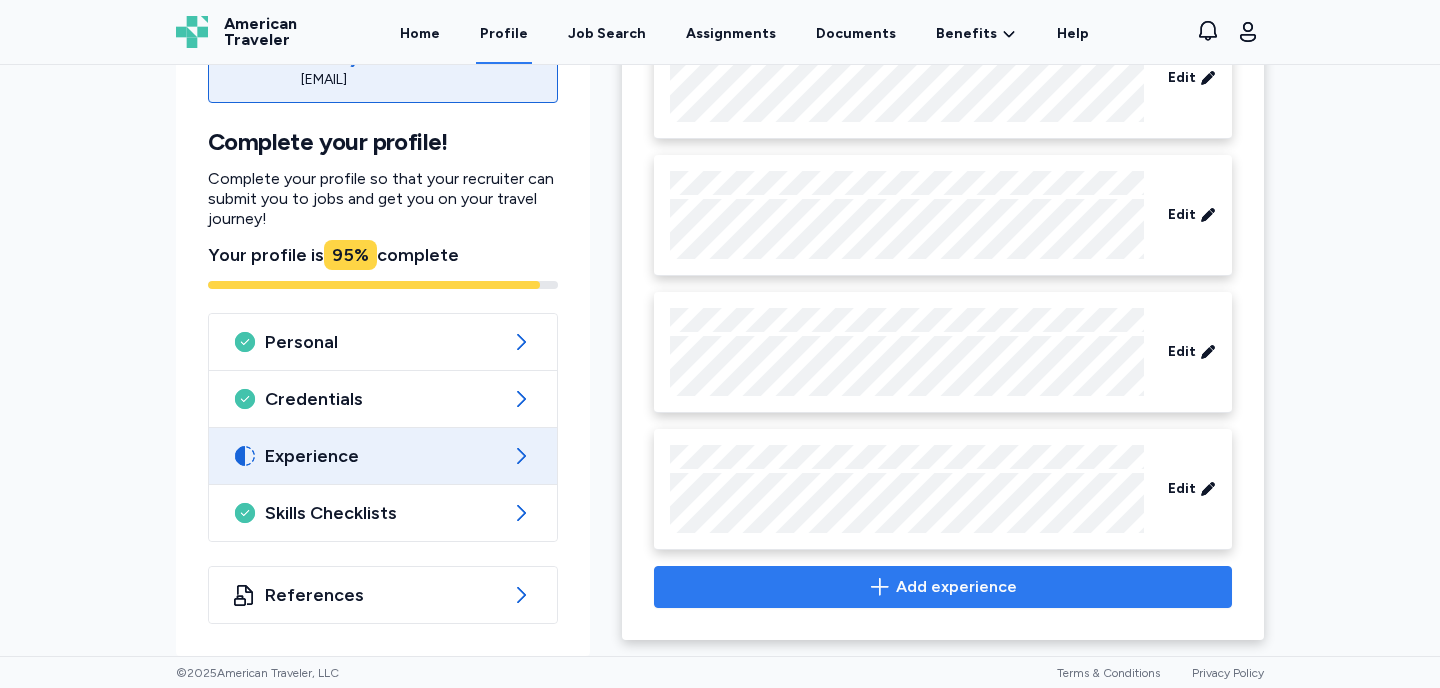 click on "Add experience" at bounding box center [956, 587] 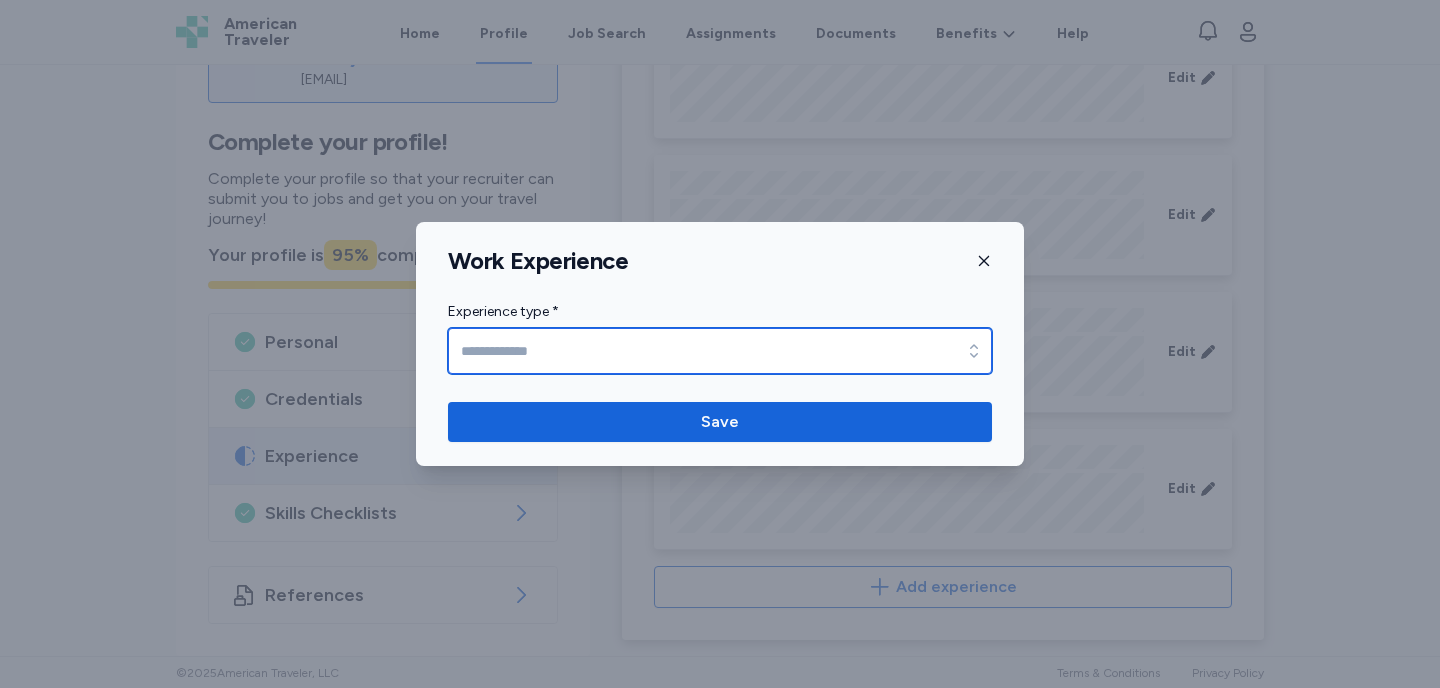 click on "Experience type *" at bounding box center (720, 351) 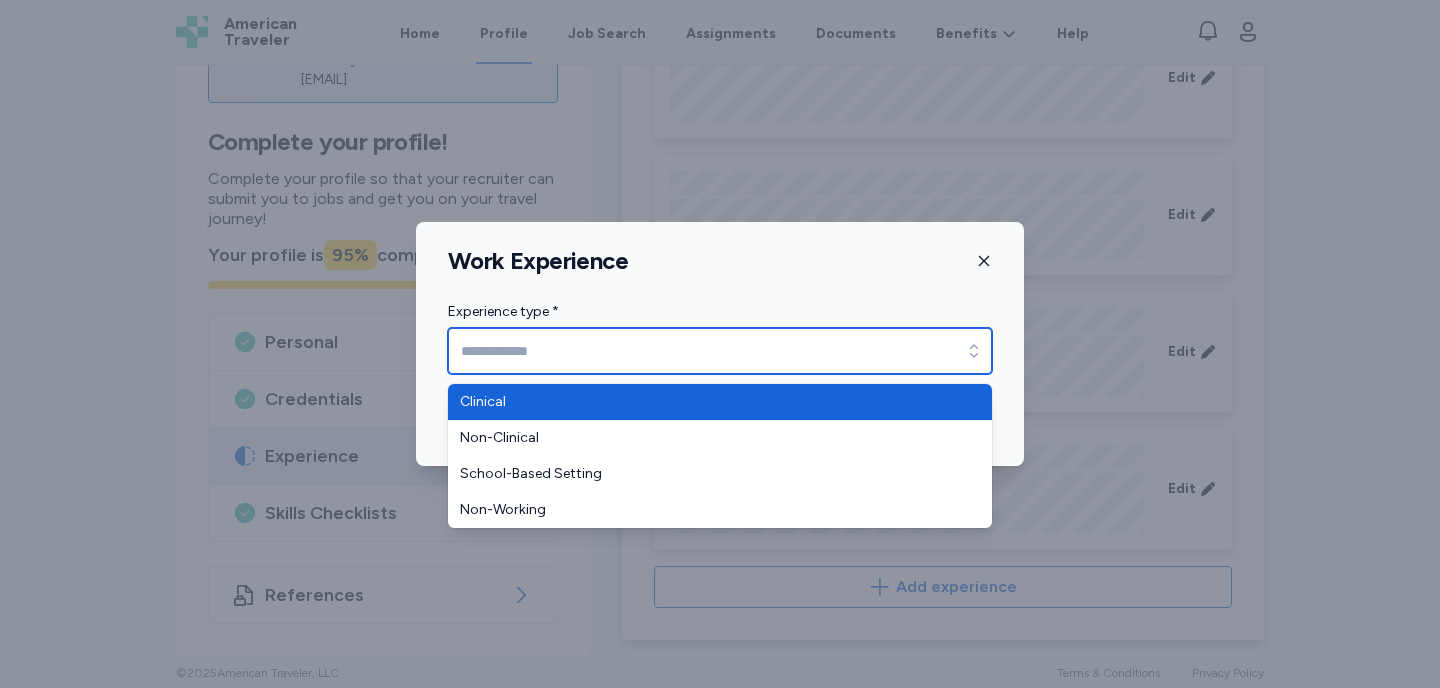 type on "********" 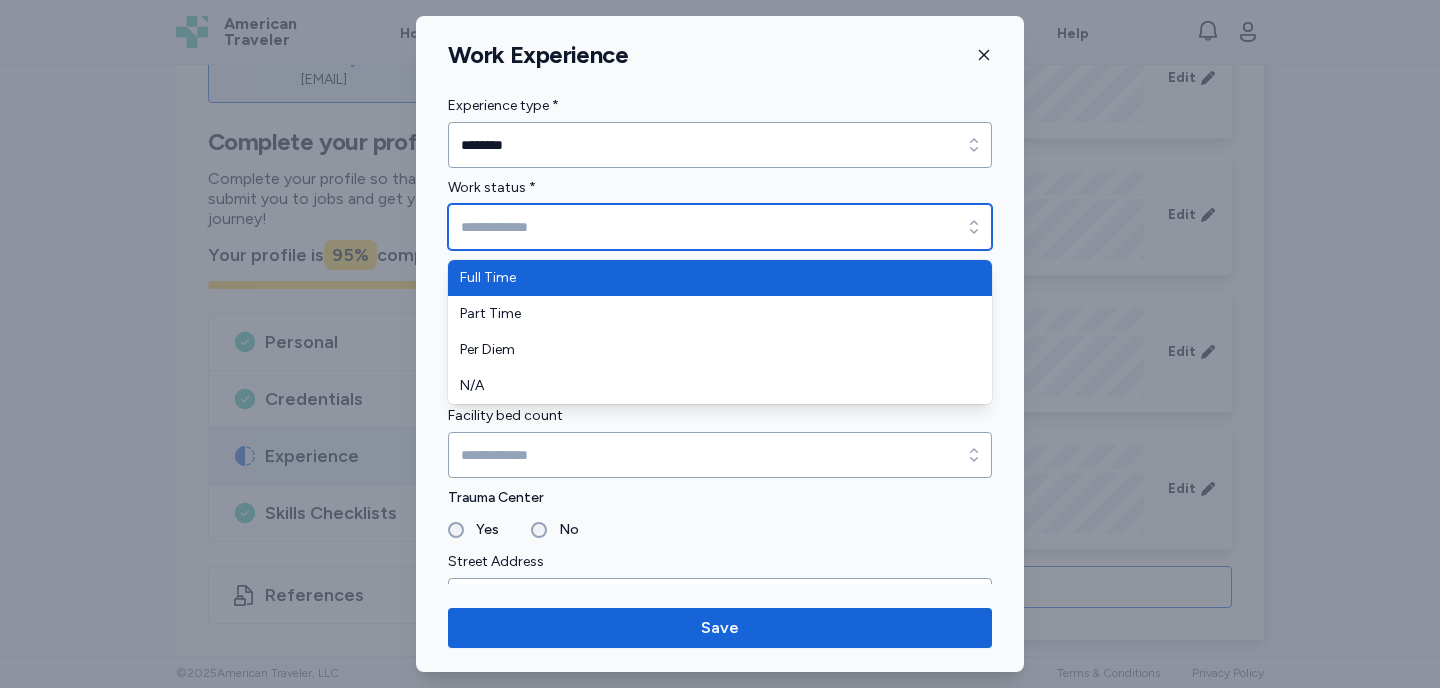 click on "Work status *" at bounding box center [720, 227] 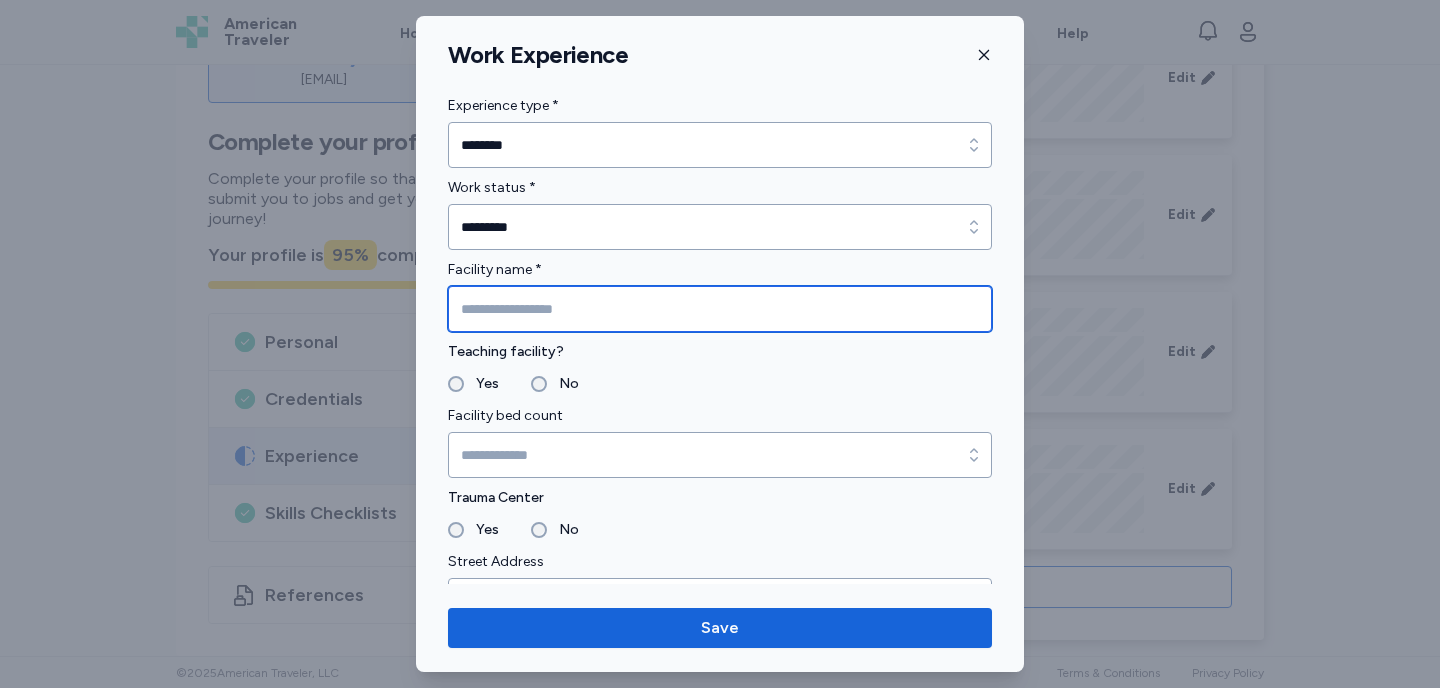 click at bounding box center (720, 309) 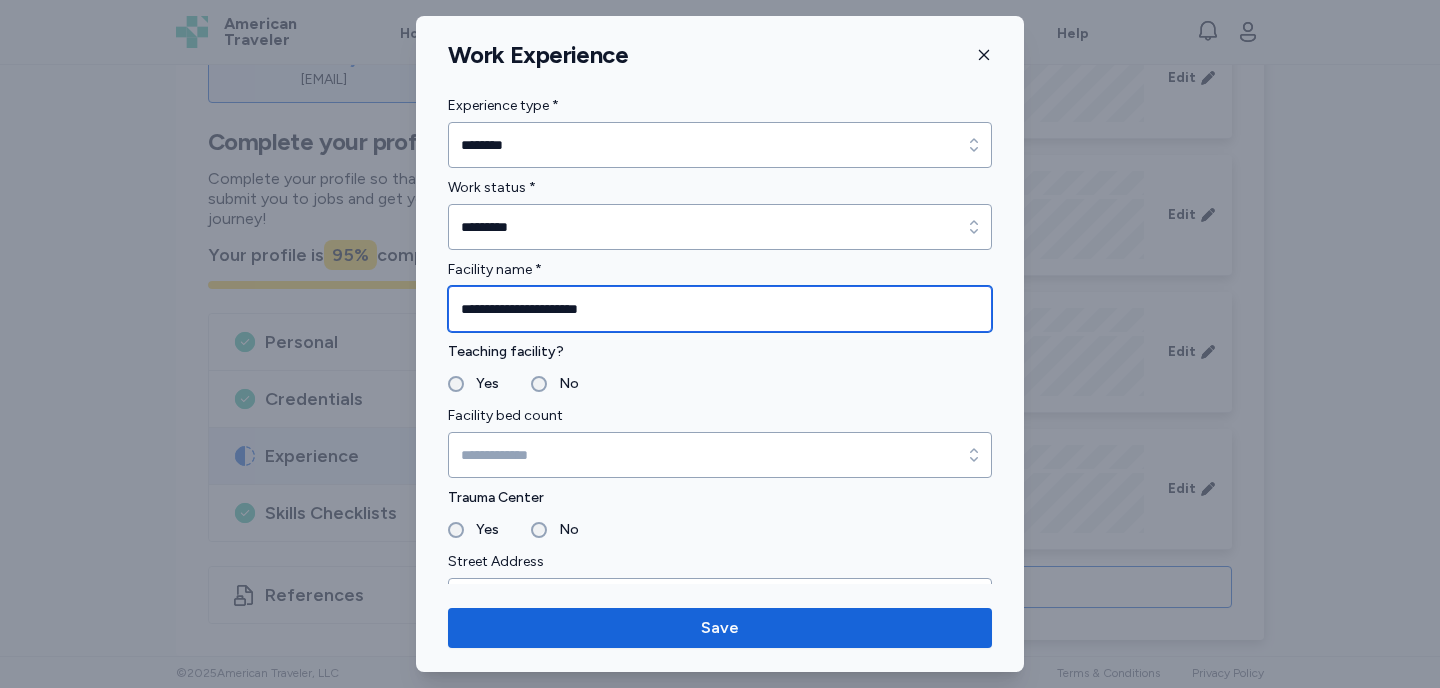 type on "**********" 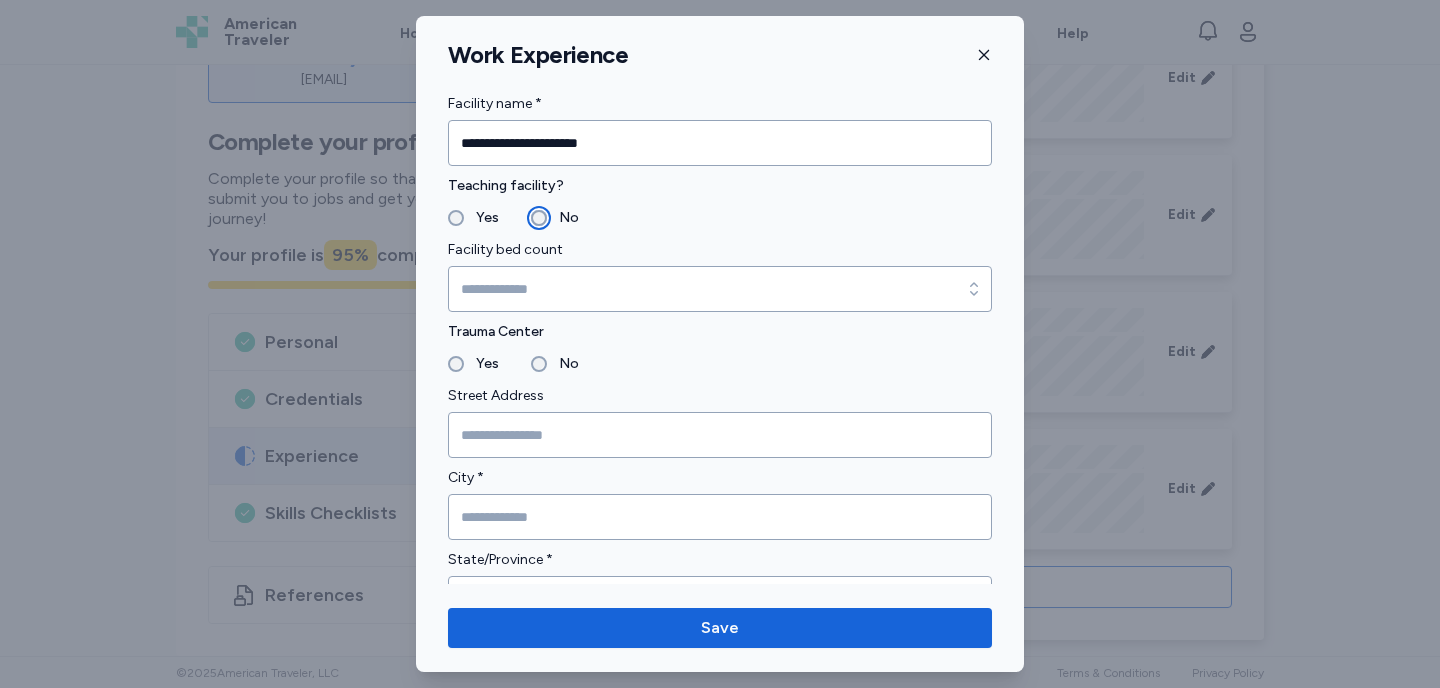 scroll, scrollTop: 170, scrollLeft: 0, axis: vertical 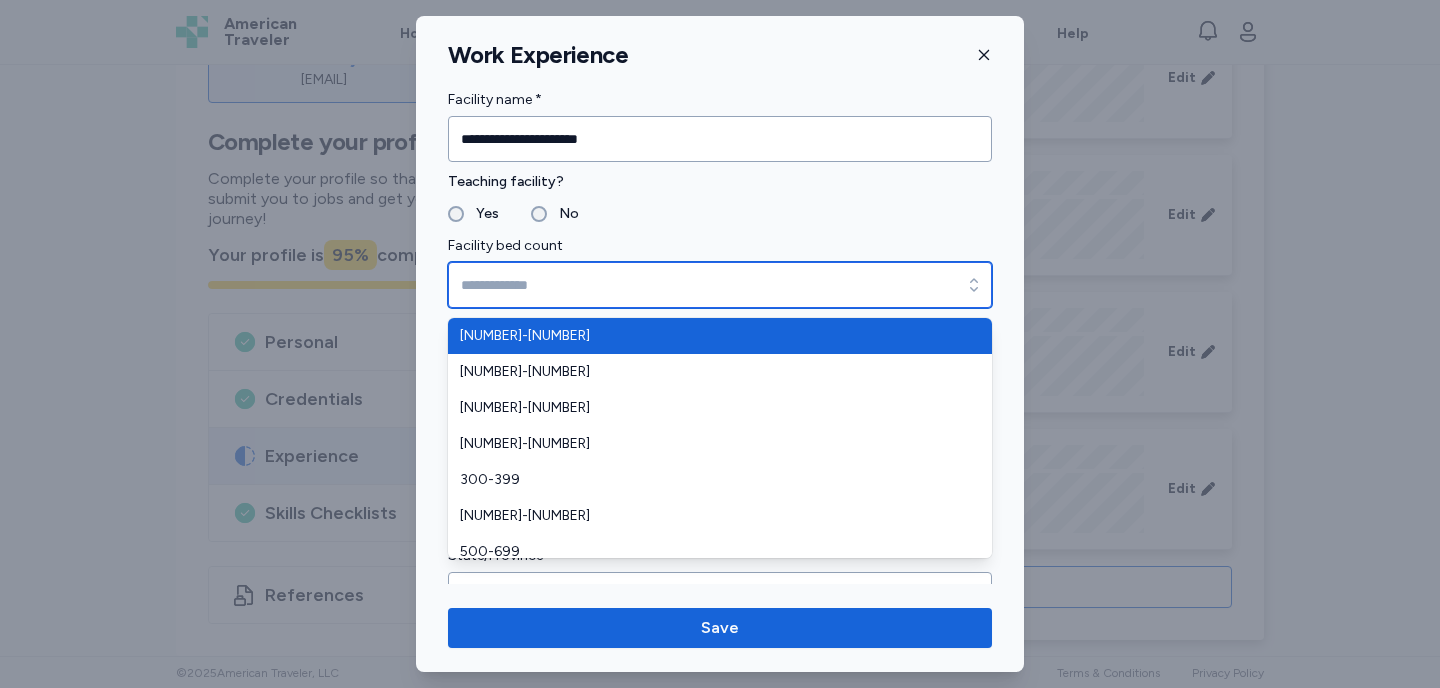 click on "Facility bed count" at bounding box center (720, 285) 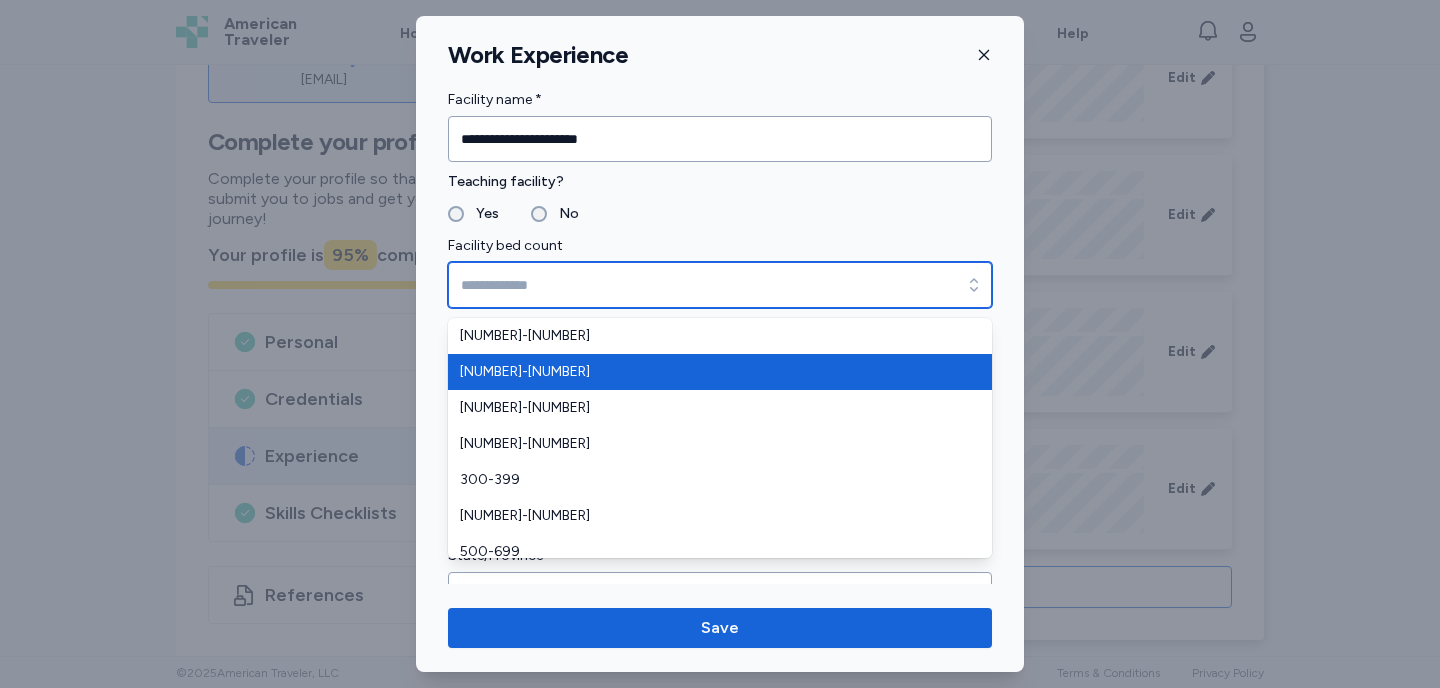 type on "*****" 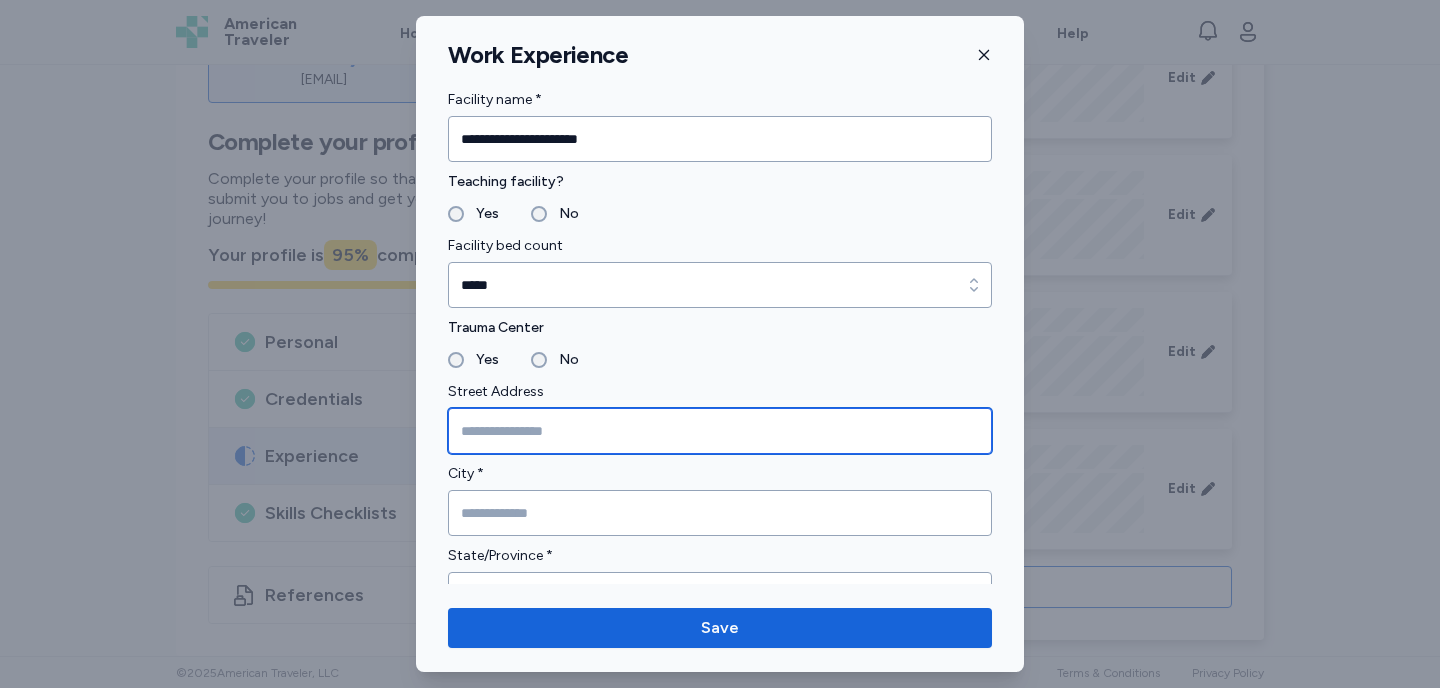 click at bounding box center [720, 431] 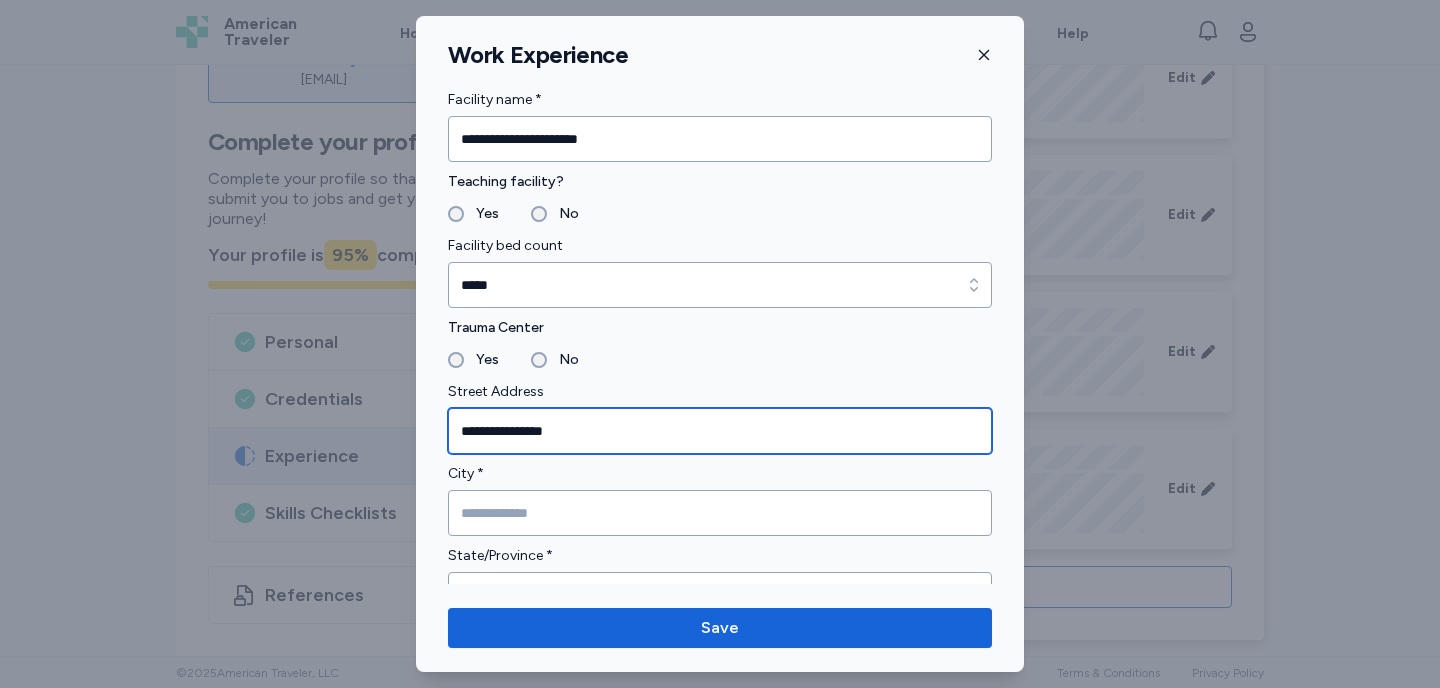 type on "**********" 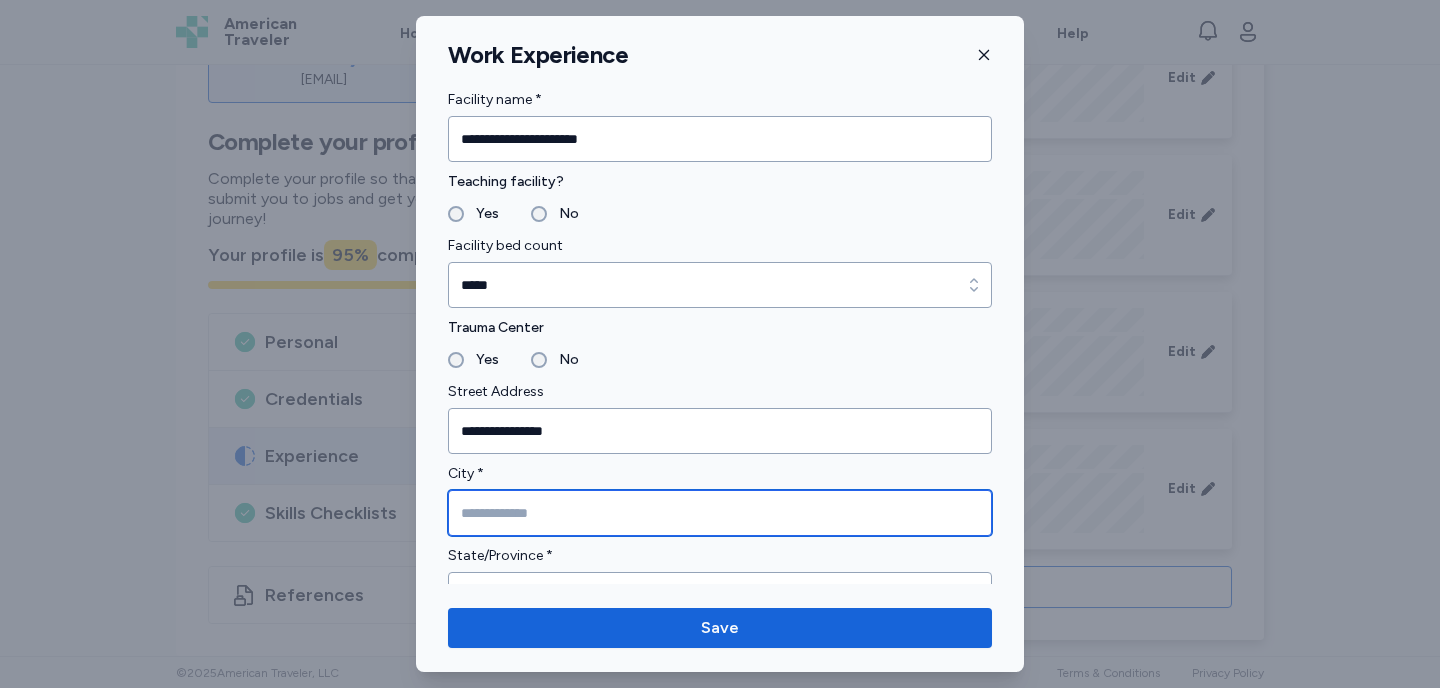 click at bounding box center [720, 513] 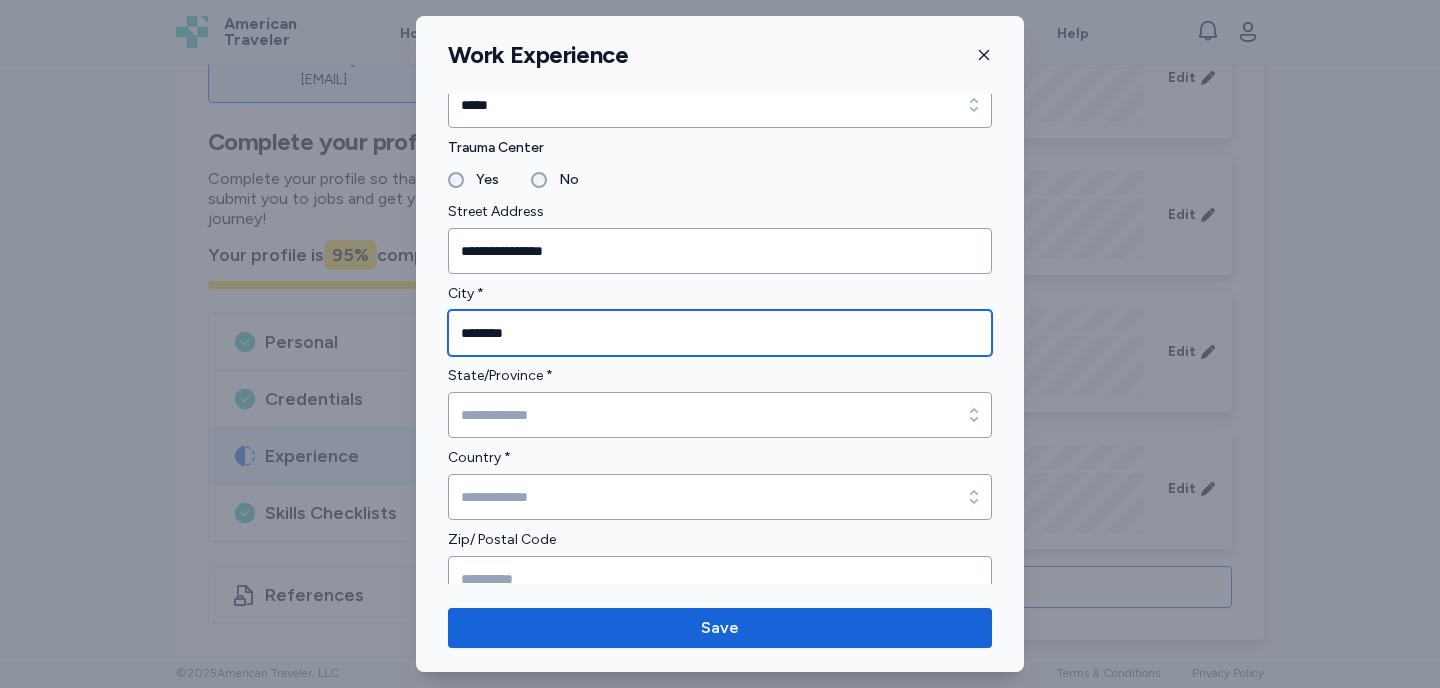 scroll, scrollTop: 357, scrollLeft: 0, axis: vertical 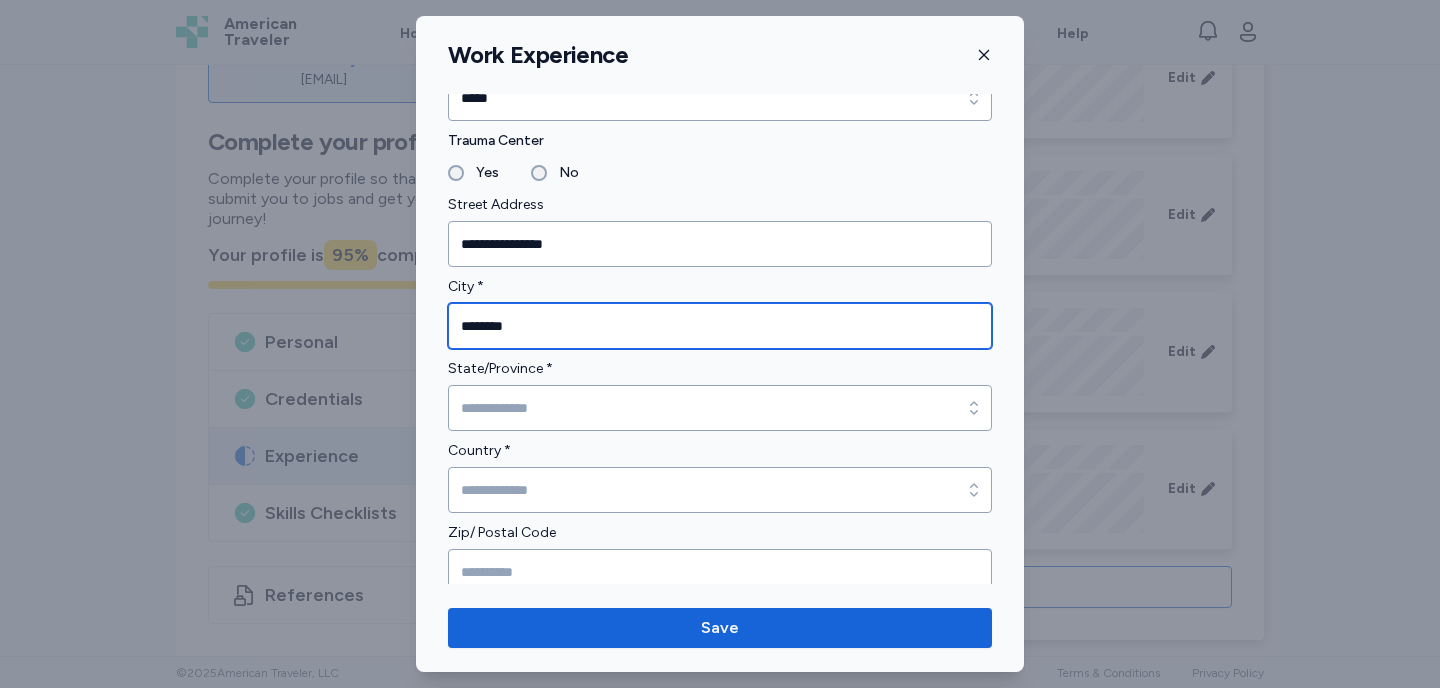 type on "********" 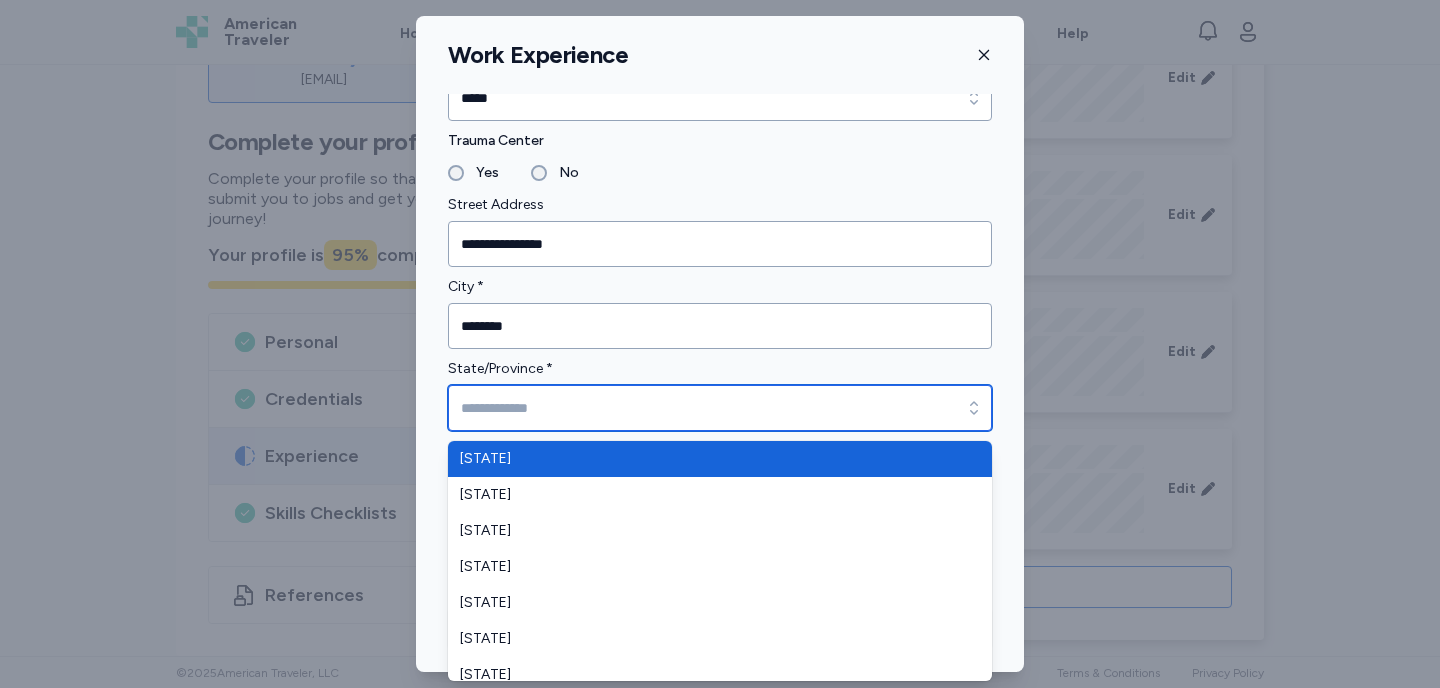 click on "State/Province *" at bounding box center (720, 408) 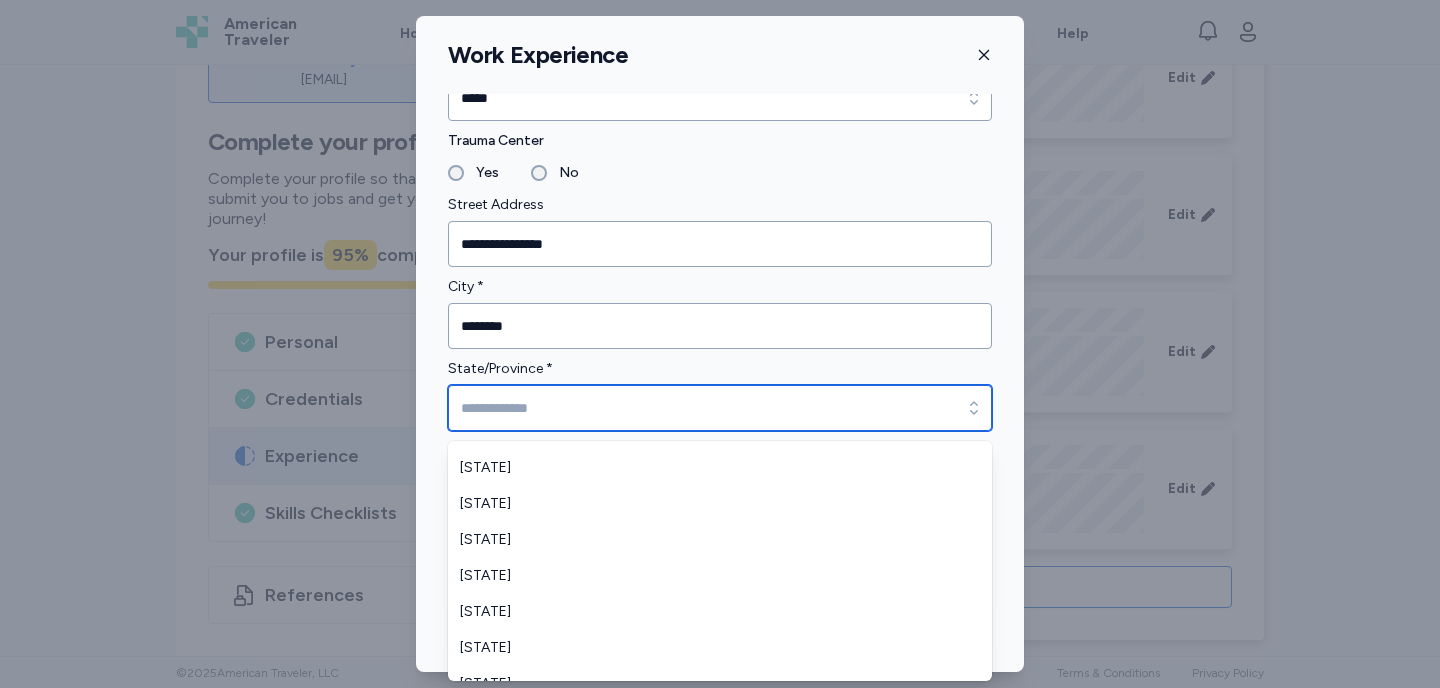 scroll, scrollTop: 1037, scrollLeft: 0, axis: vertical 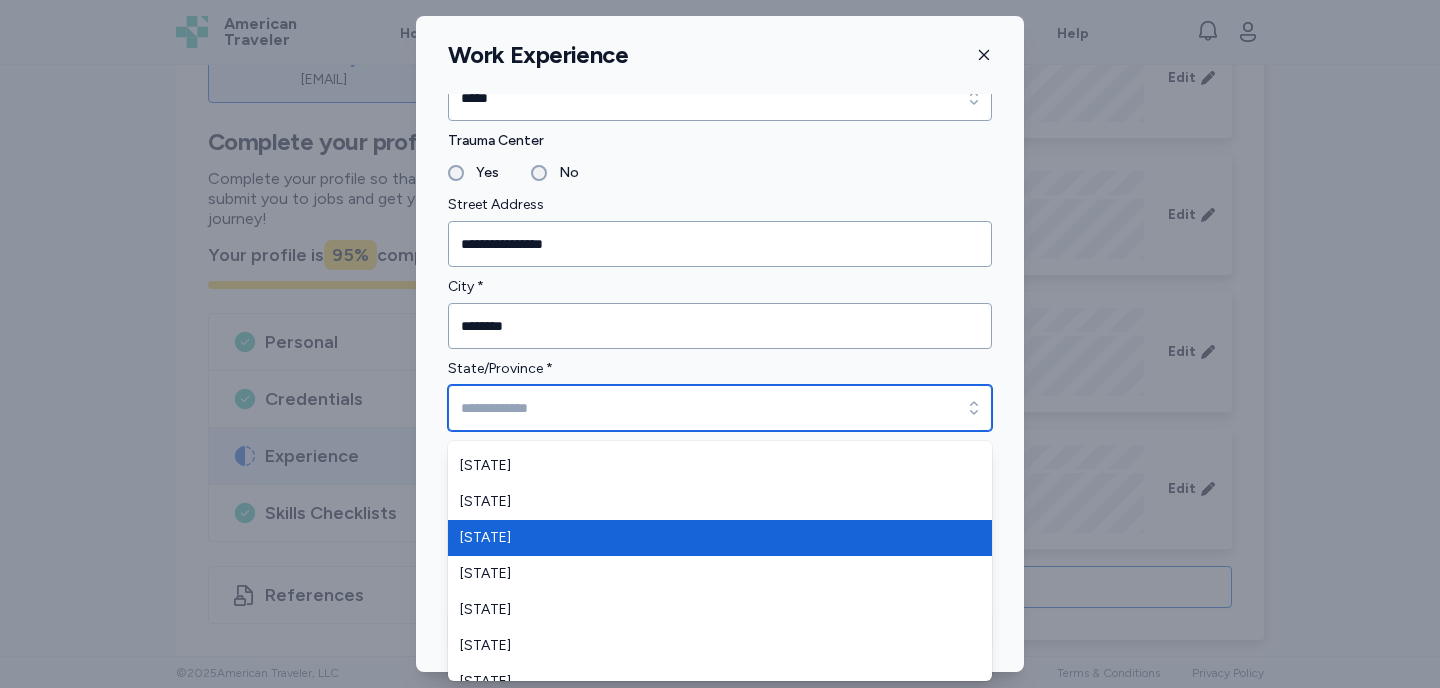 type on "**********" 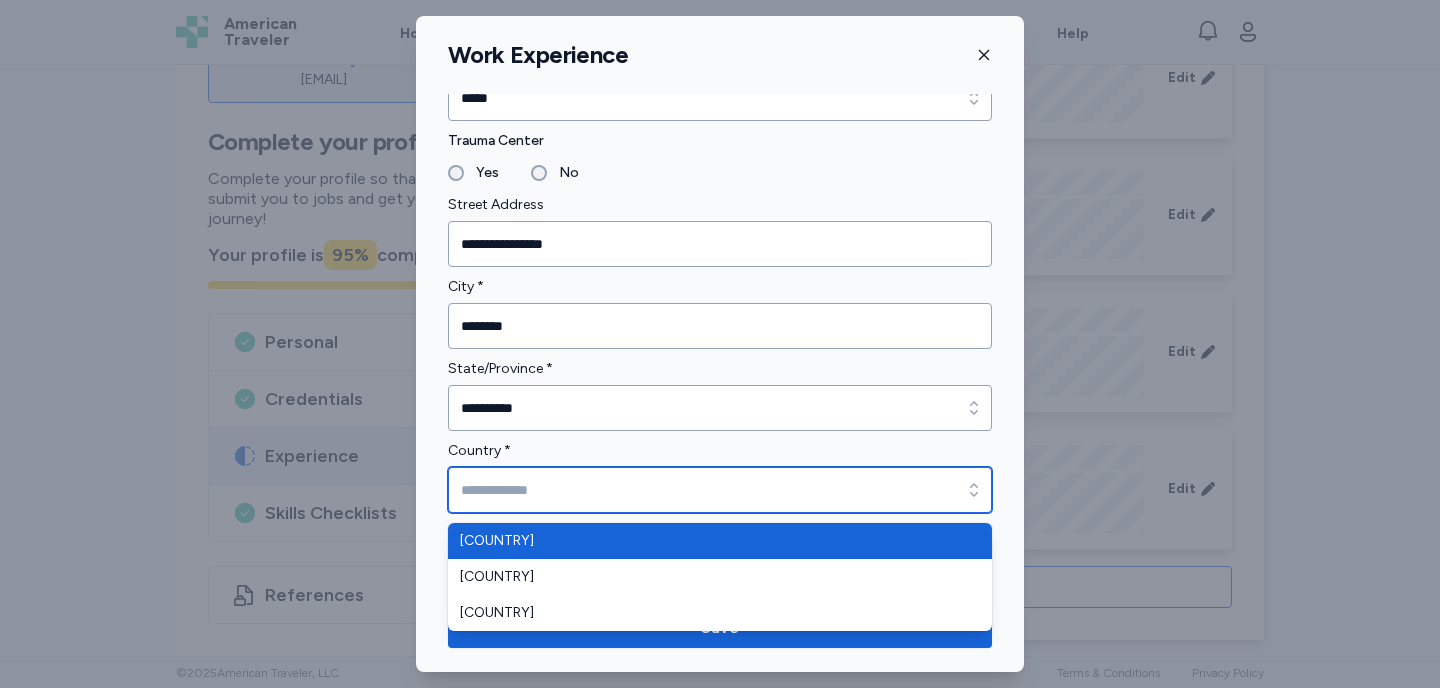 click on "Country *" at bounding box center (720, 490) 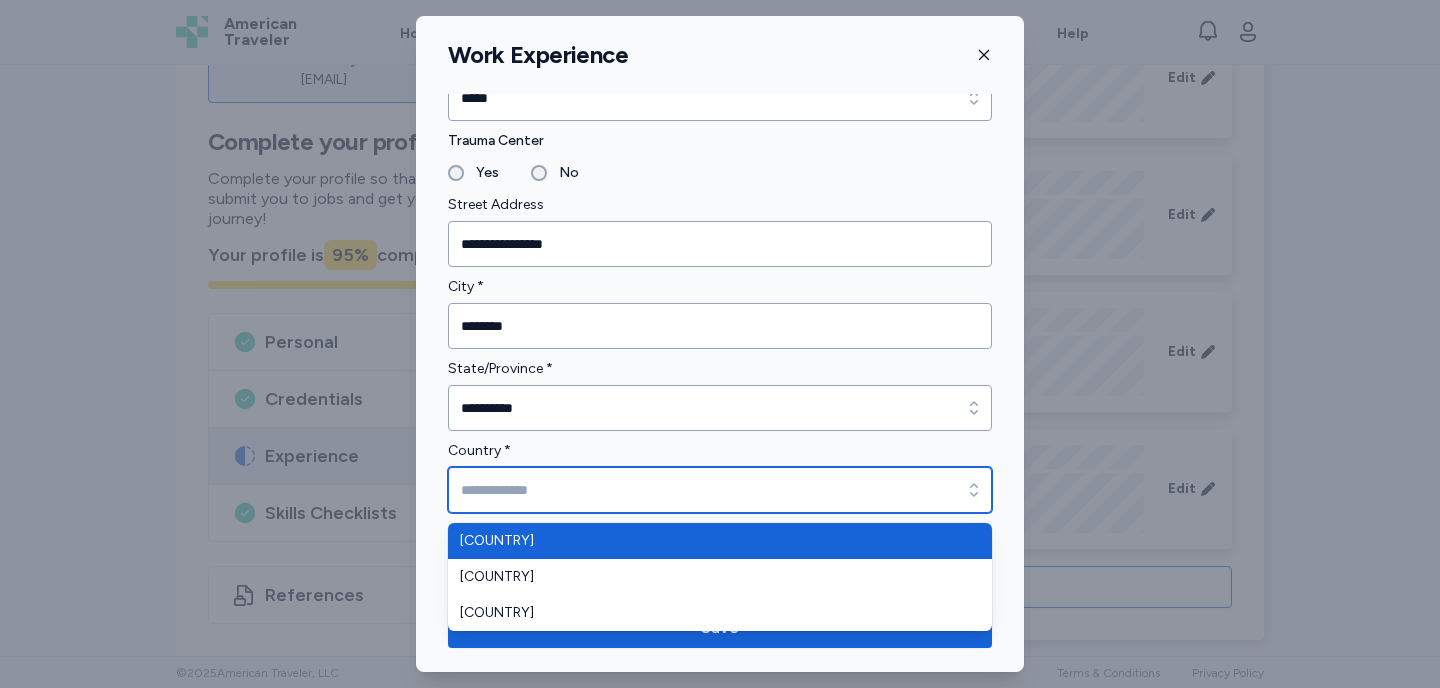 type on "**********" 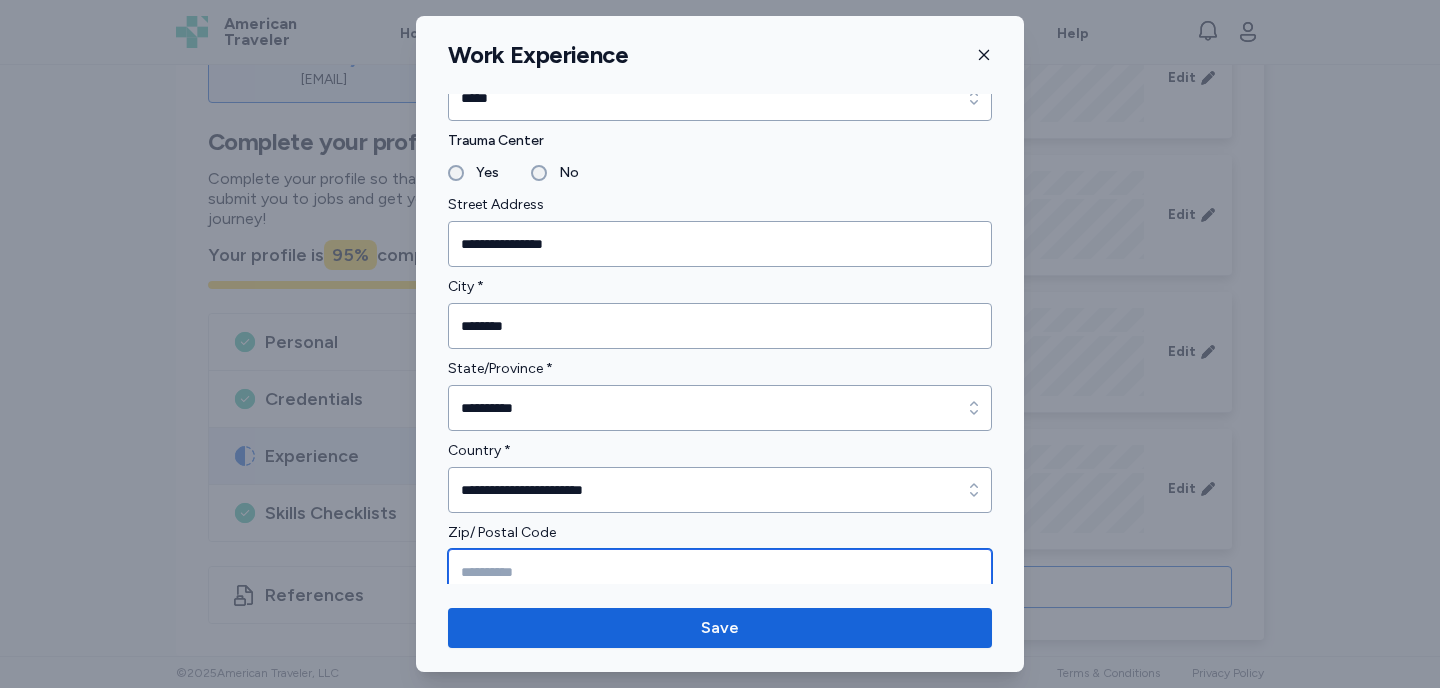 click at bounding box center (720, 572) 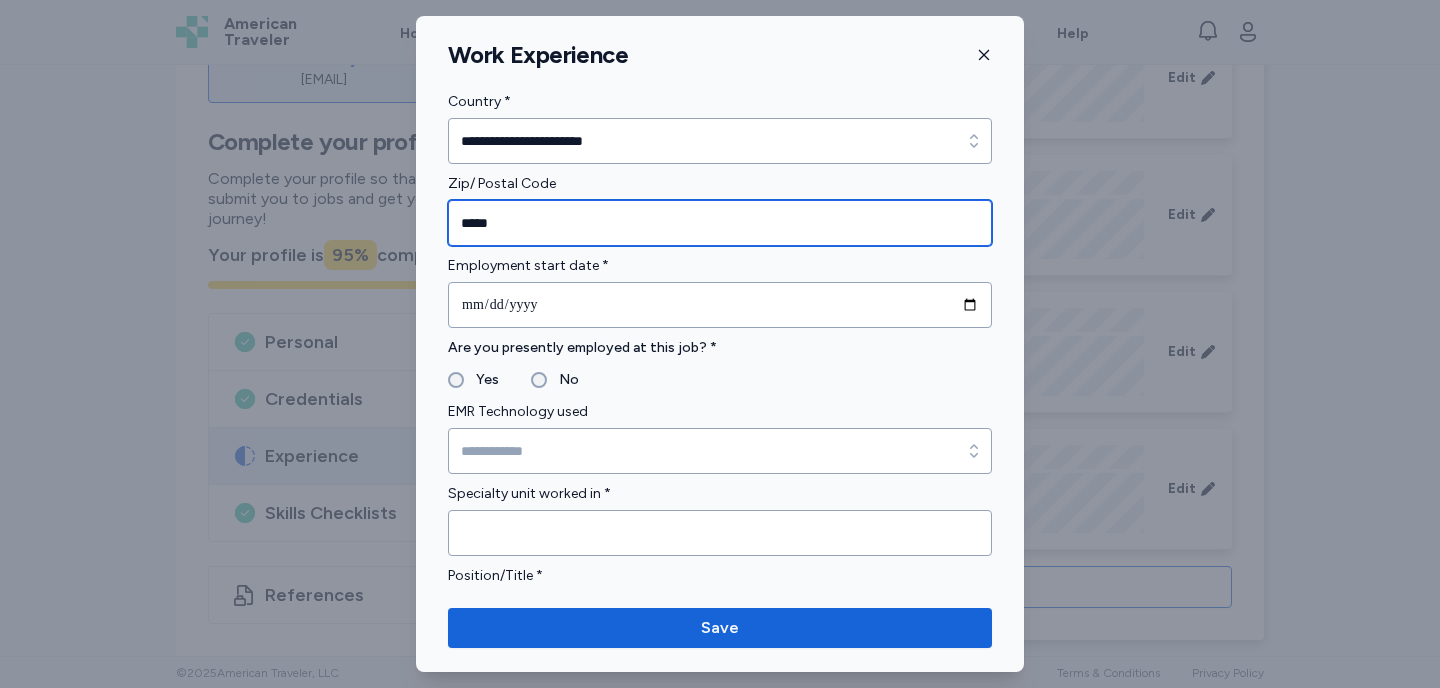 scroll, scrollTop: 703, scrollLeft: 0, axis: vertical 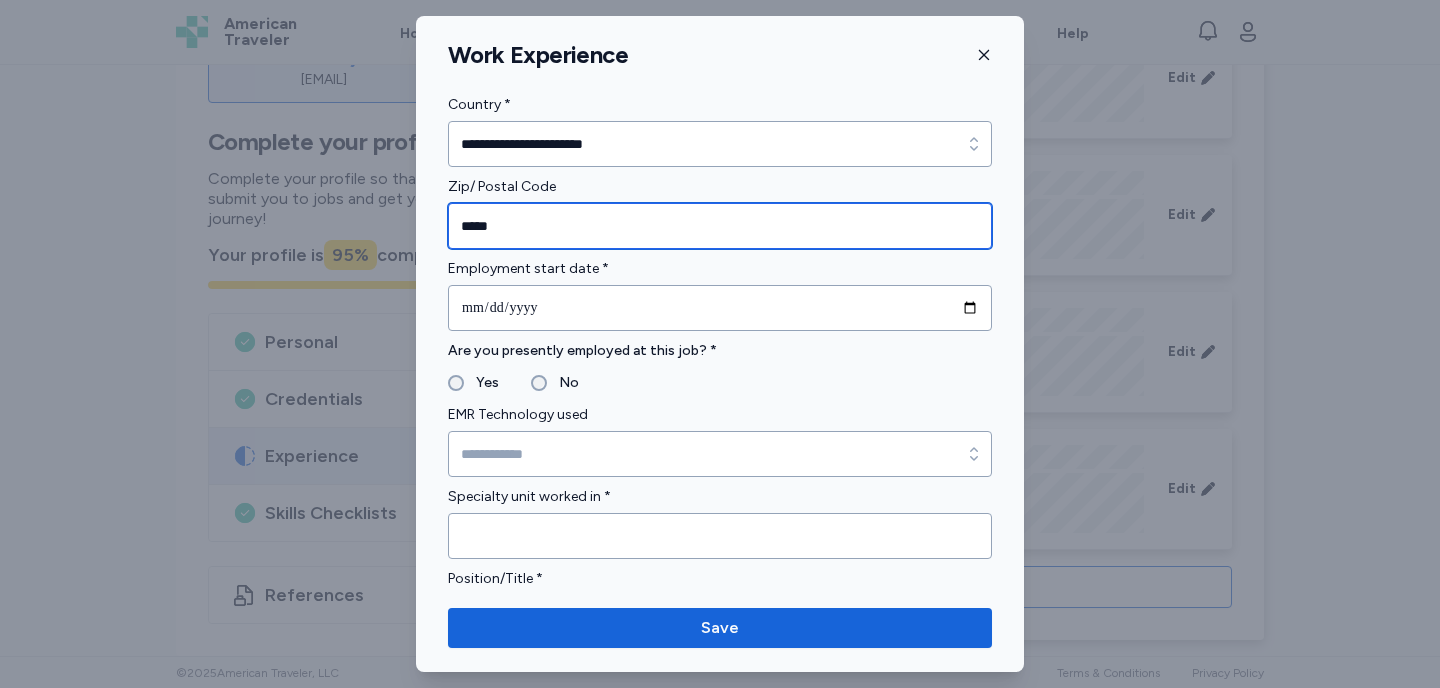 type on "*****" 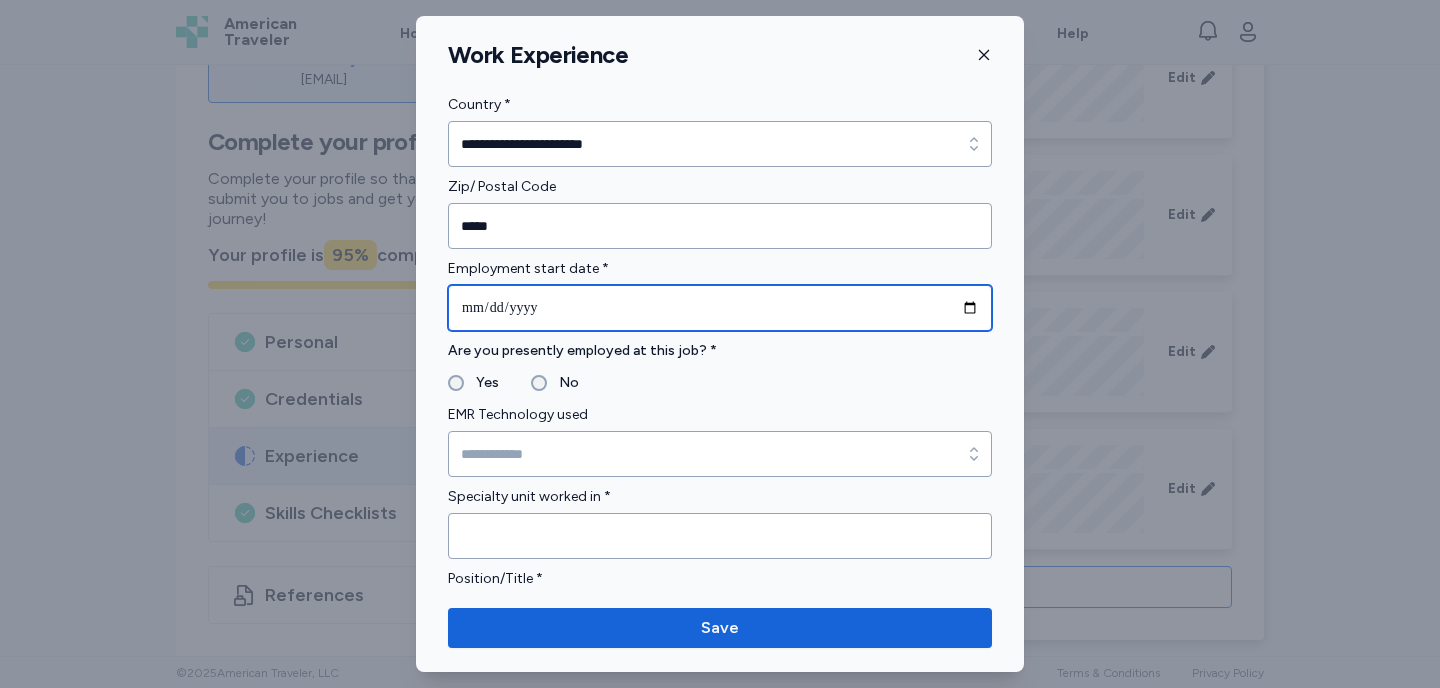 click at bounding box center (720, 308) 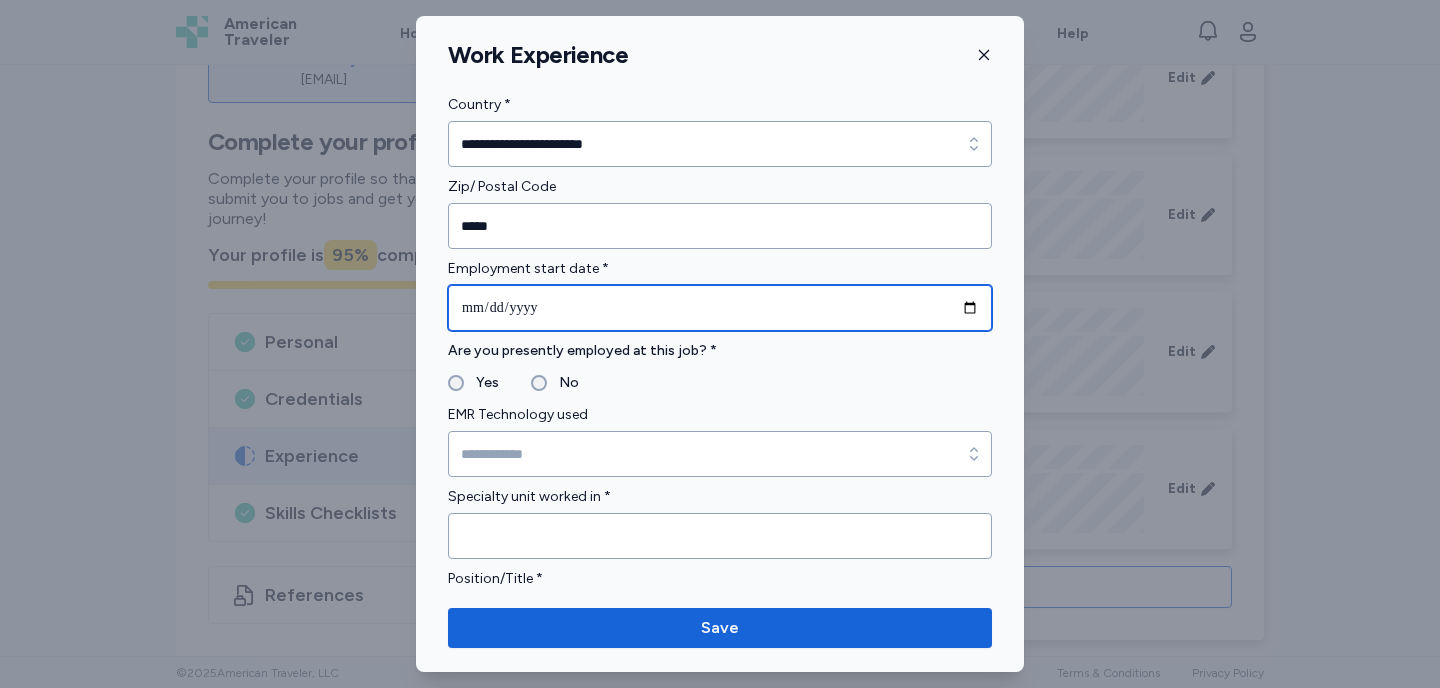 click at bounding box center (720, 308) 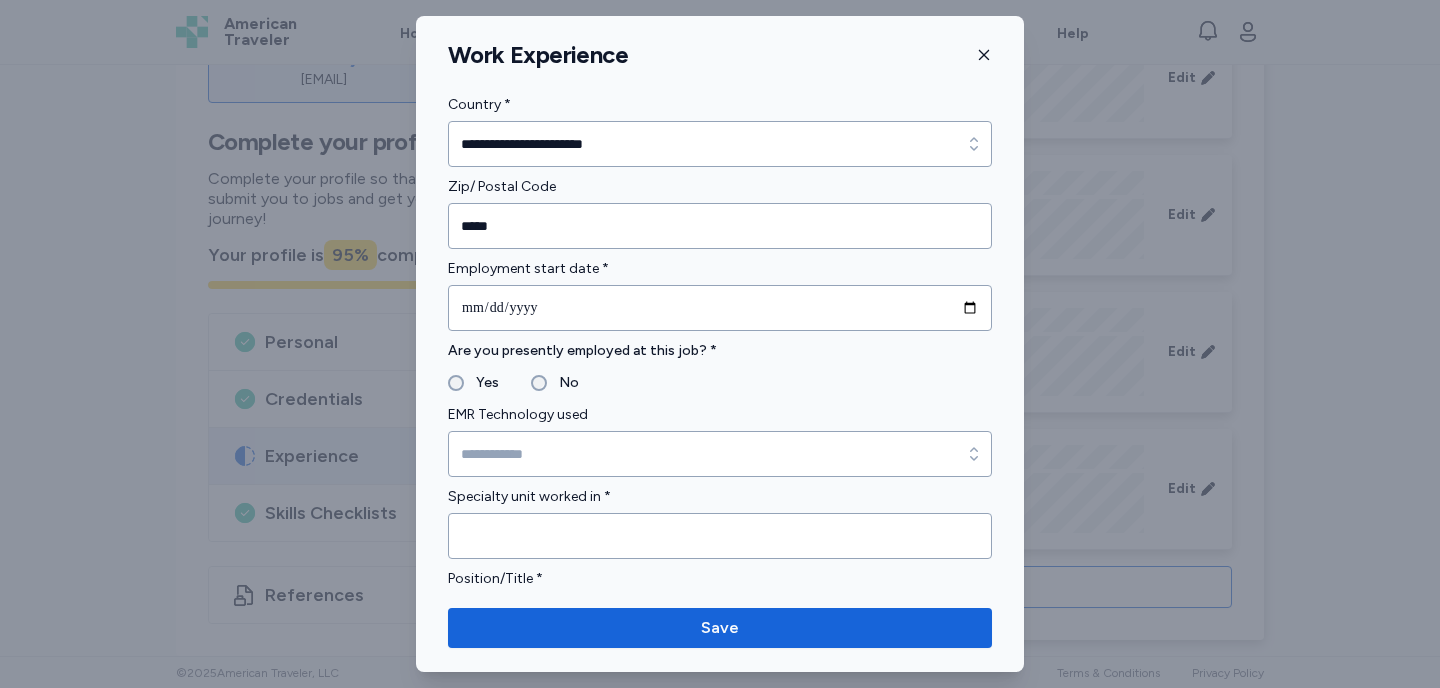 type on "**********" 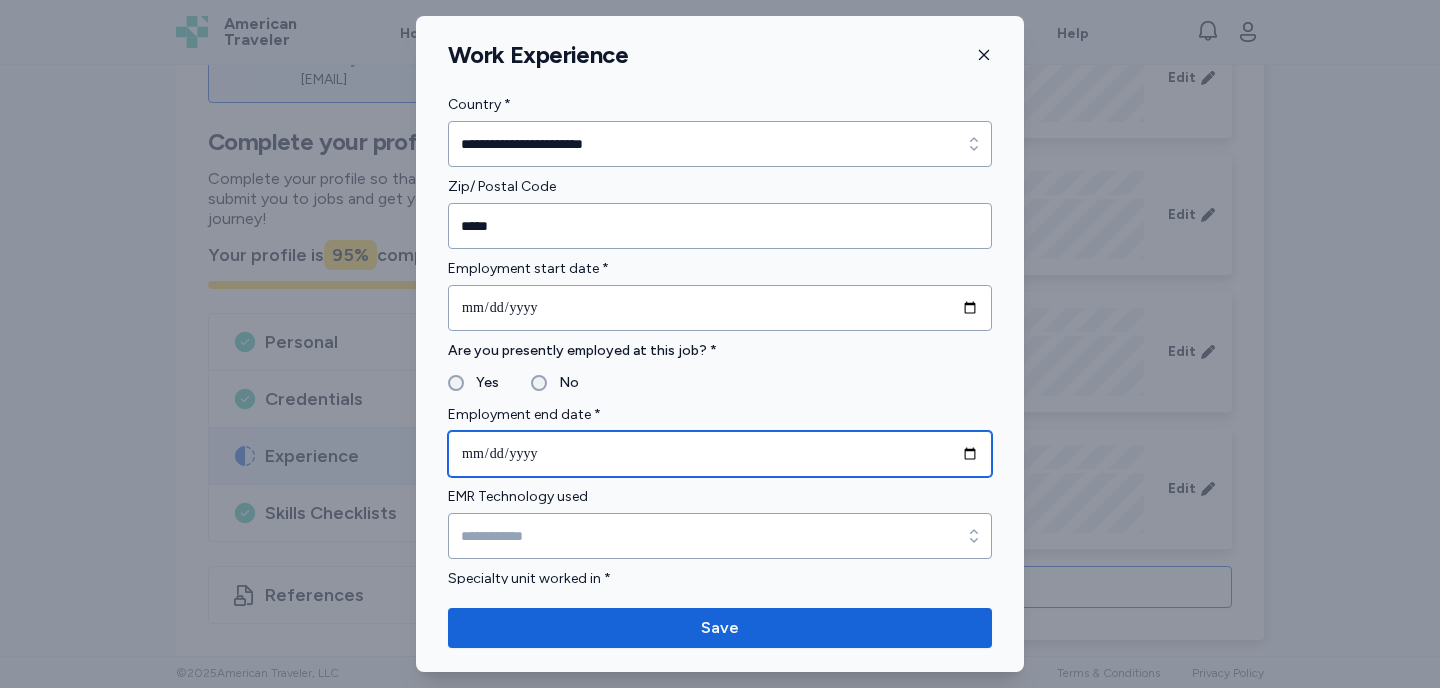 click at bounding box center [720, 454] 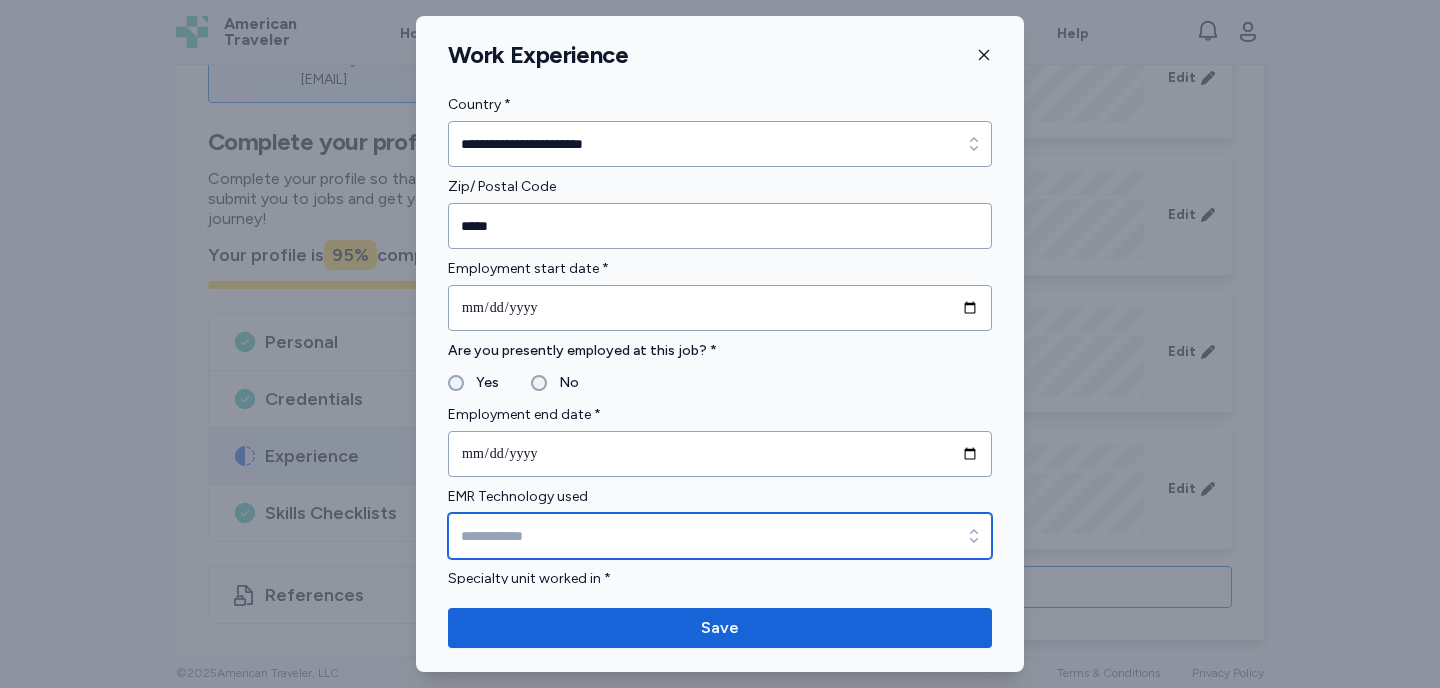 click 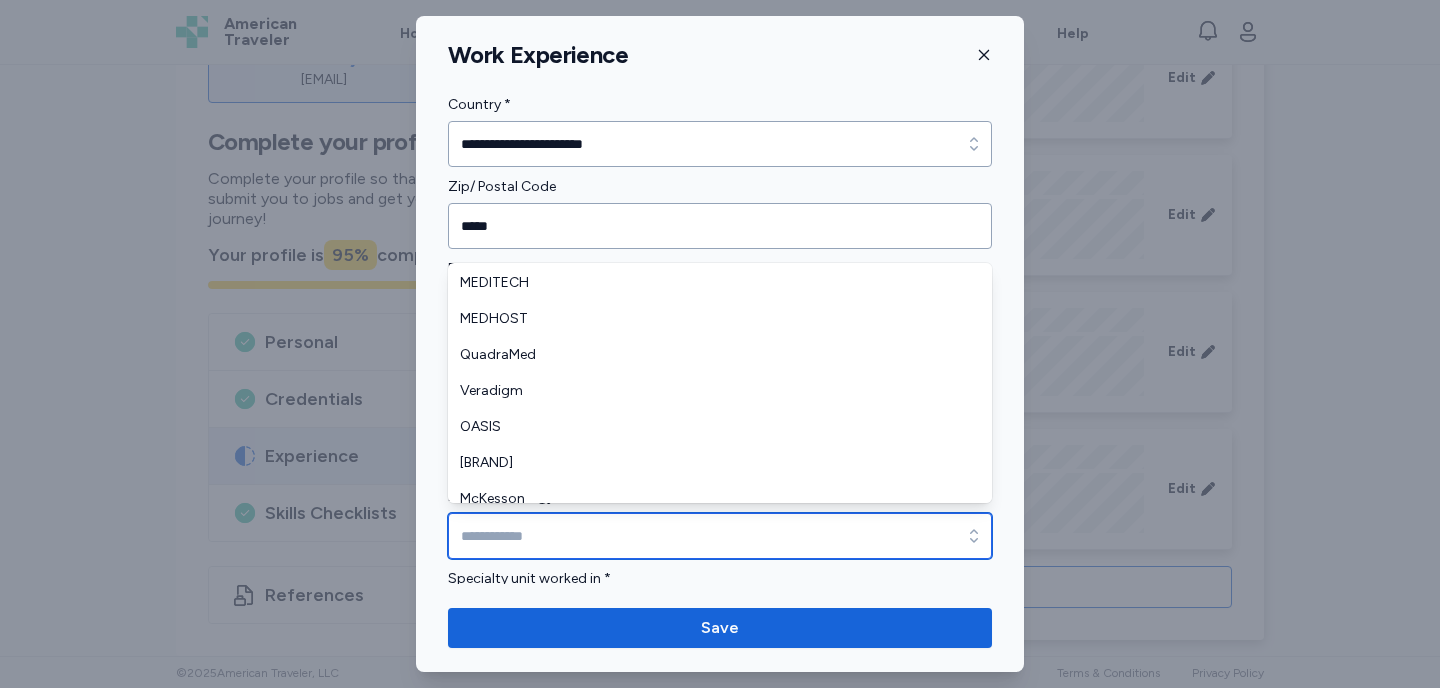 scroll, scrollTop: 324, scrollLeft: 0, axis: vertical 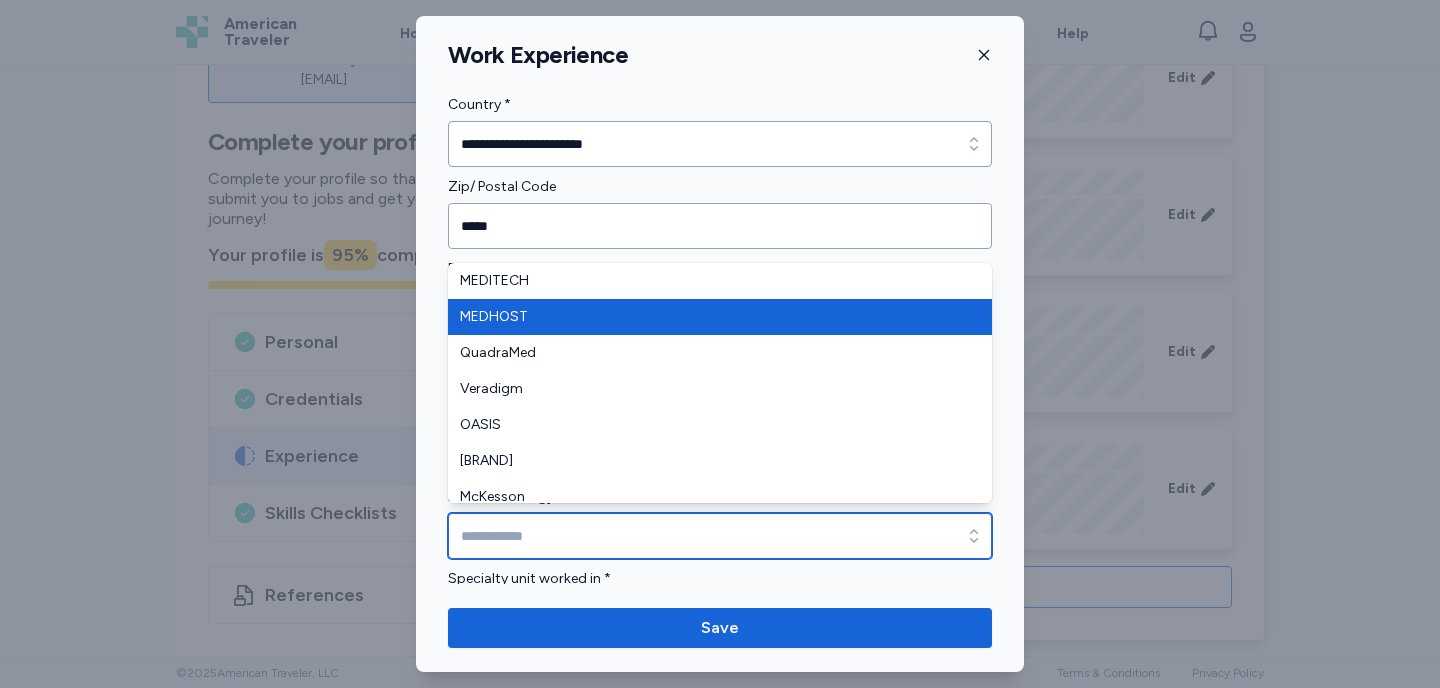 type on "*******" 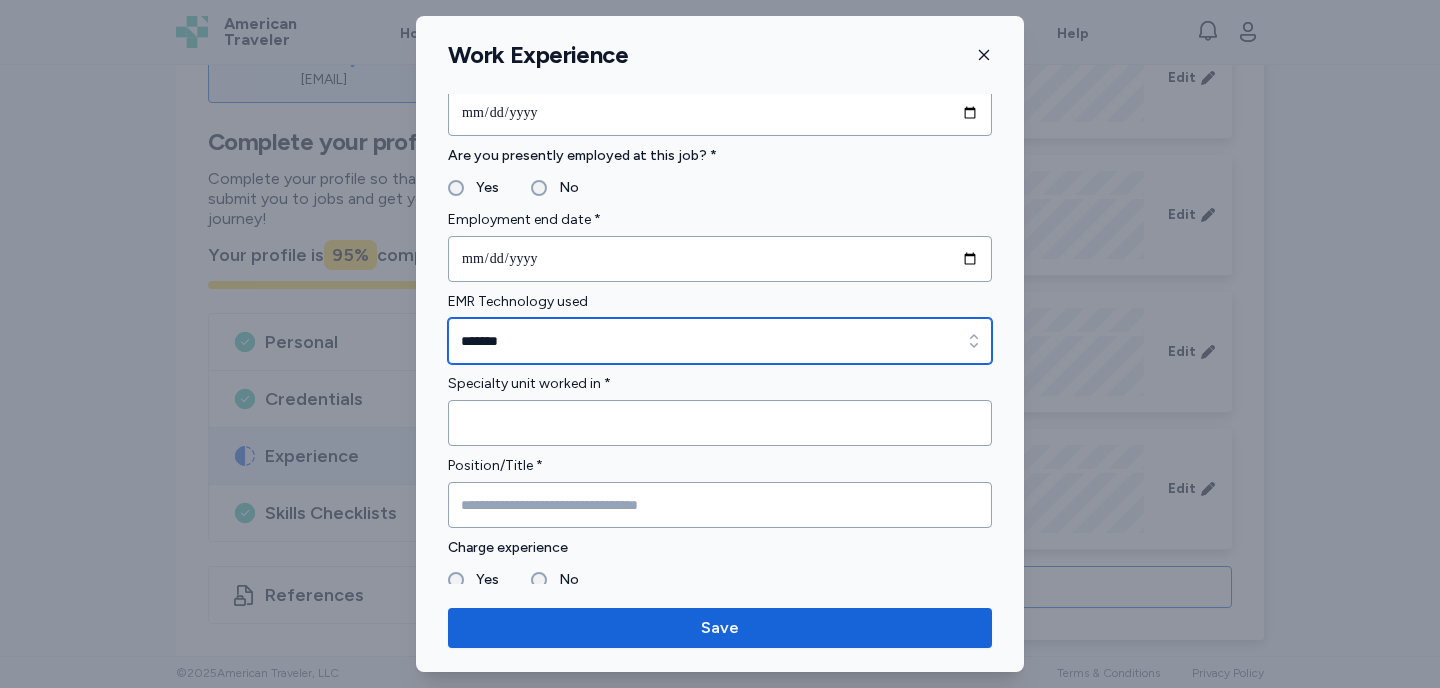 scroll, scrollTop: 899, scrollLeft: 0, axis: vertical 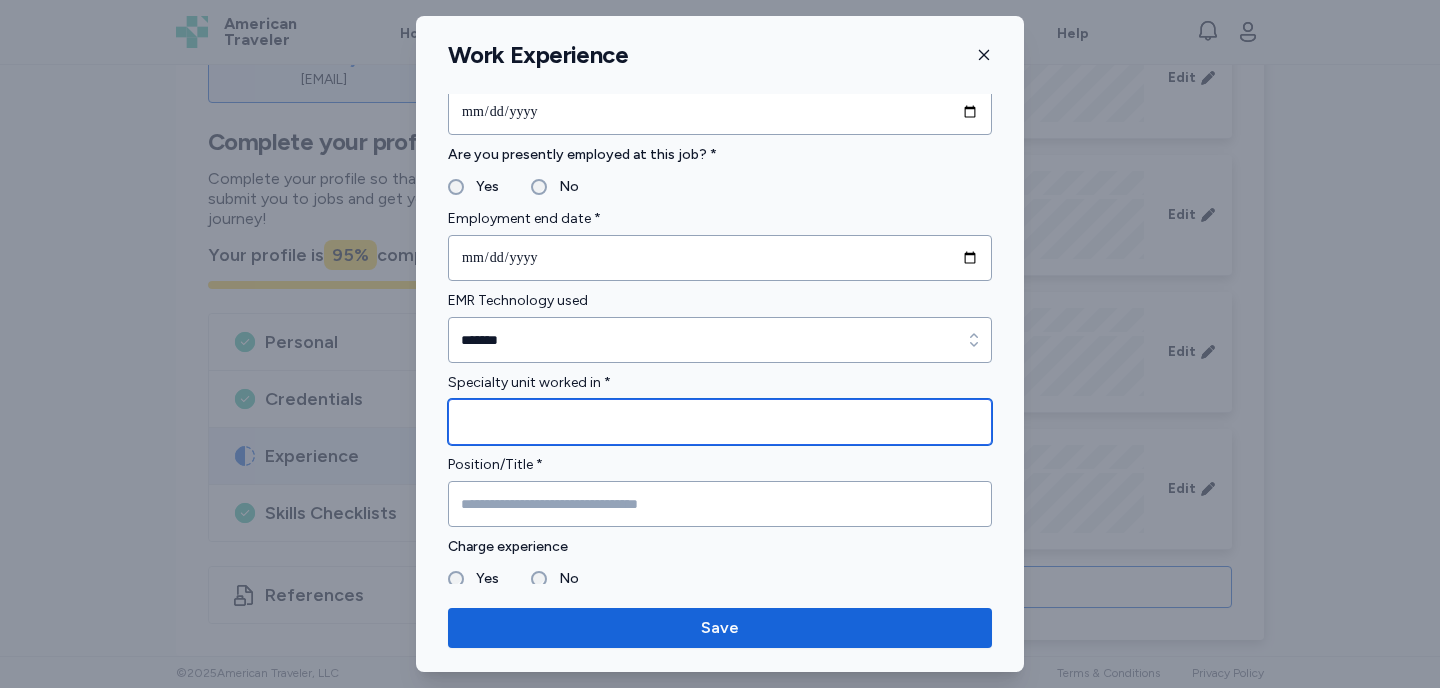 click at bounding box center [720, 422] 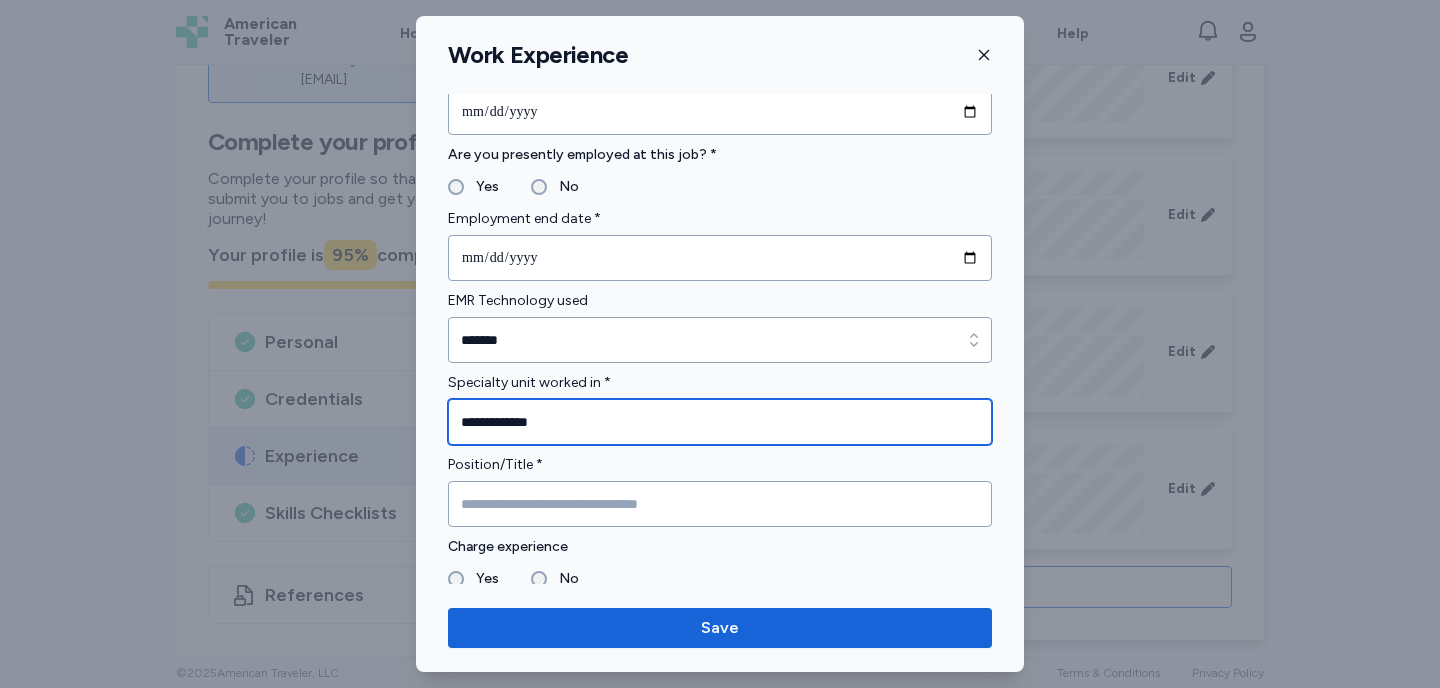 type on "**********" 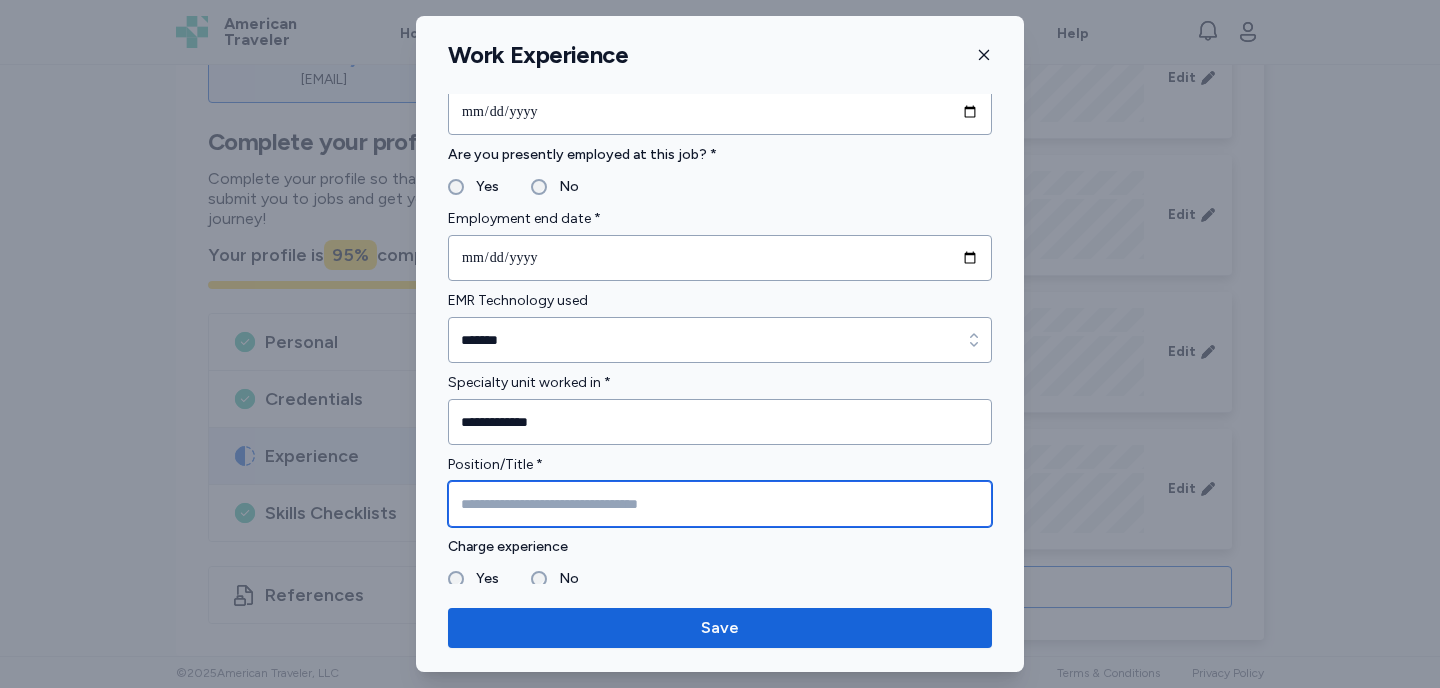 click at bounding box center [720, 504] 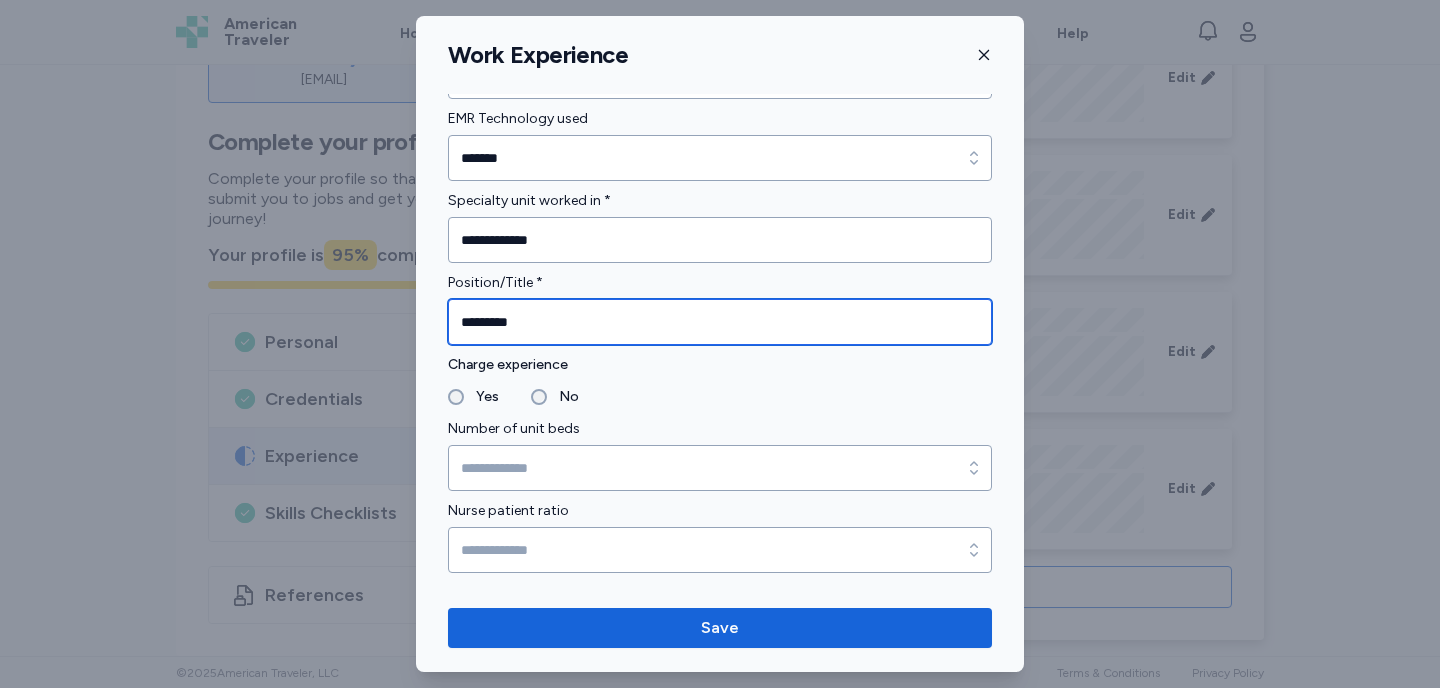 scroll, scrollTop: 1098, scrollLeft: 0, axis: vertical 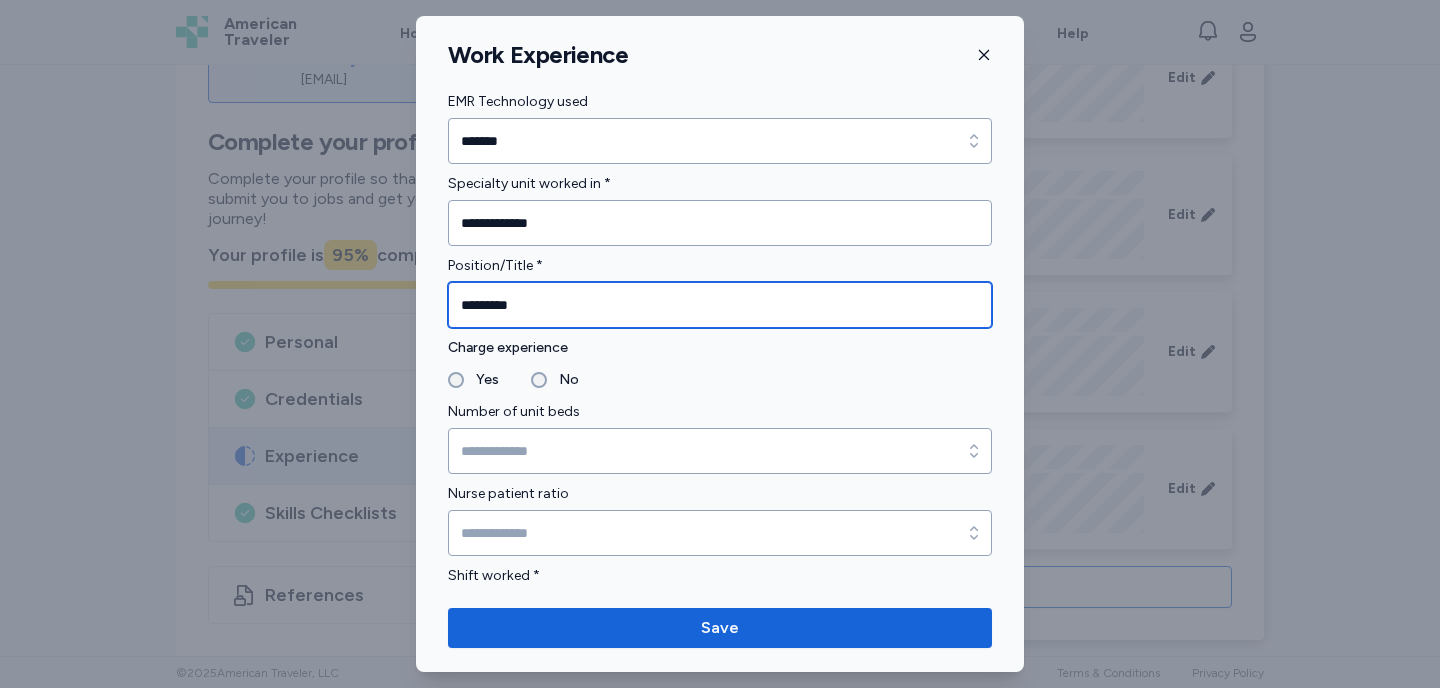 type on "*********" 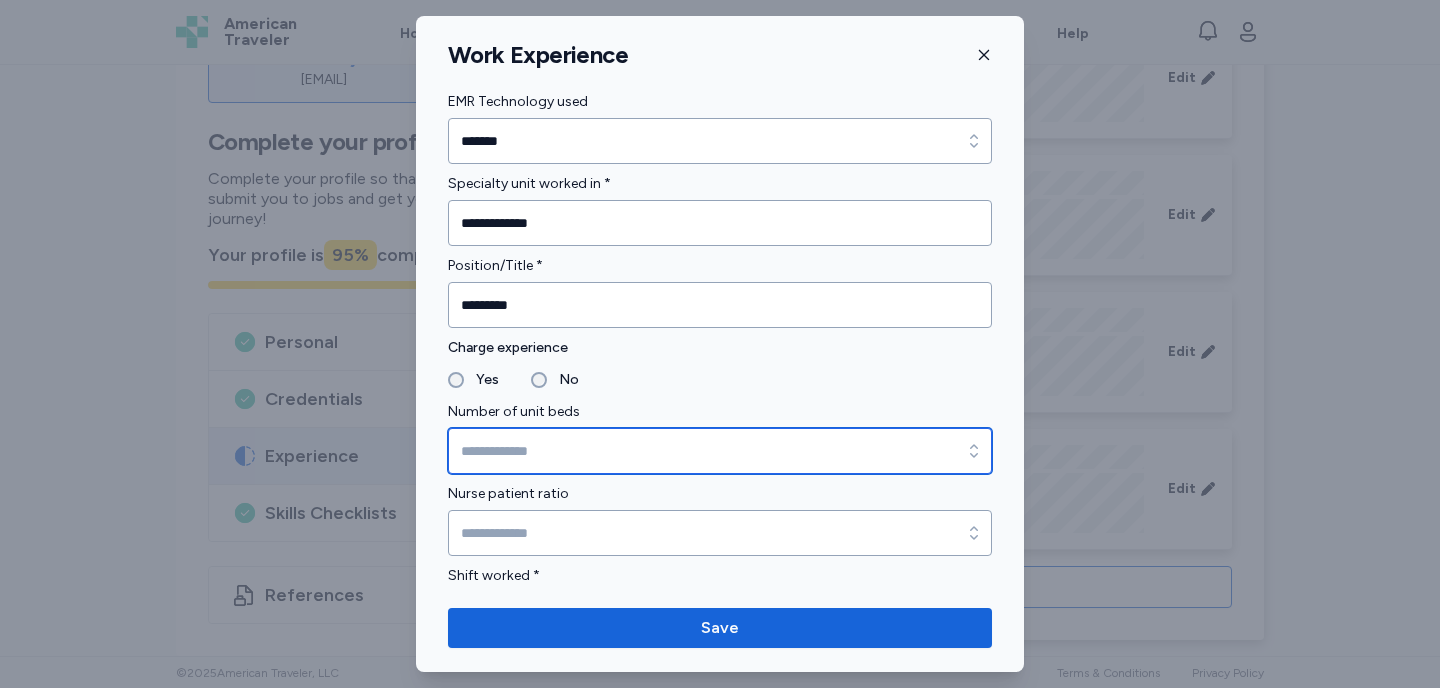 click on "Number of unit beds" at bounding box center [720, 451] 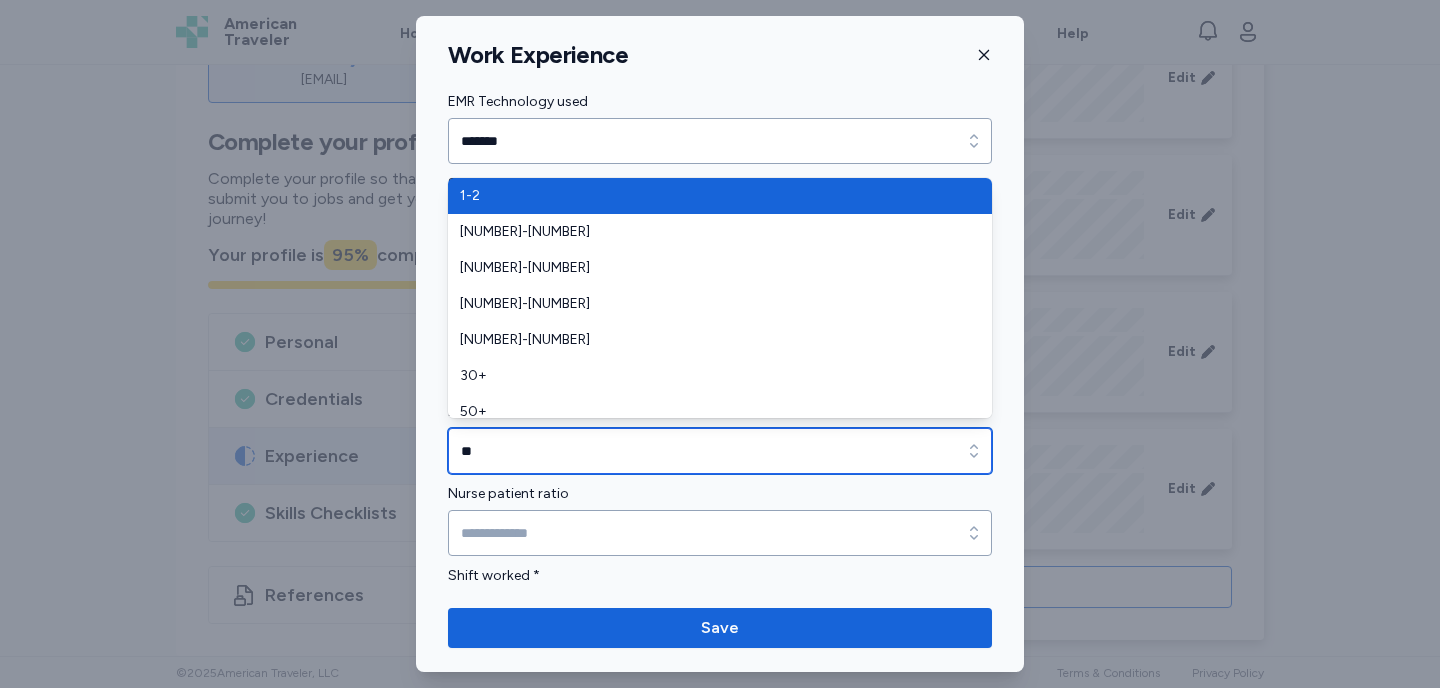 type on "**" 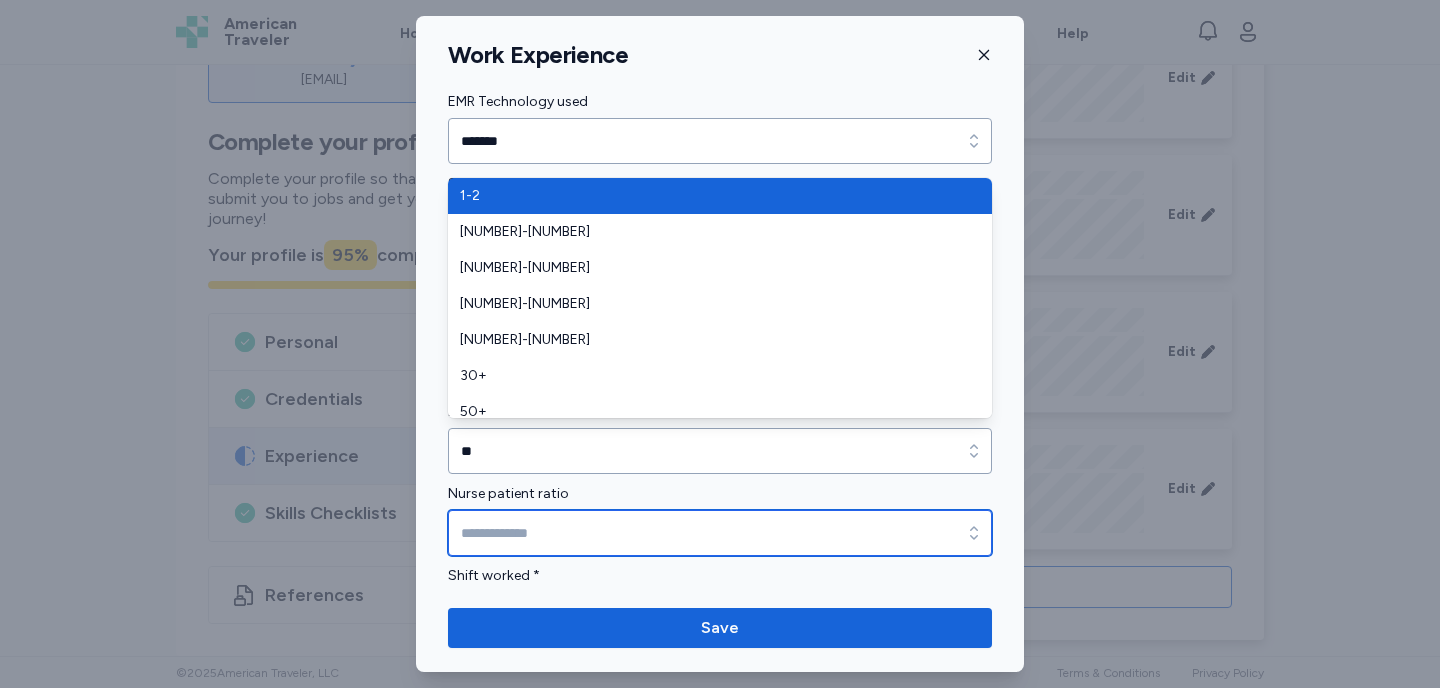 type 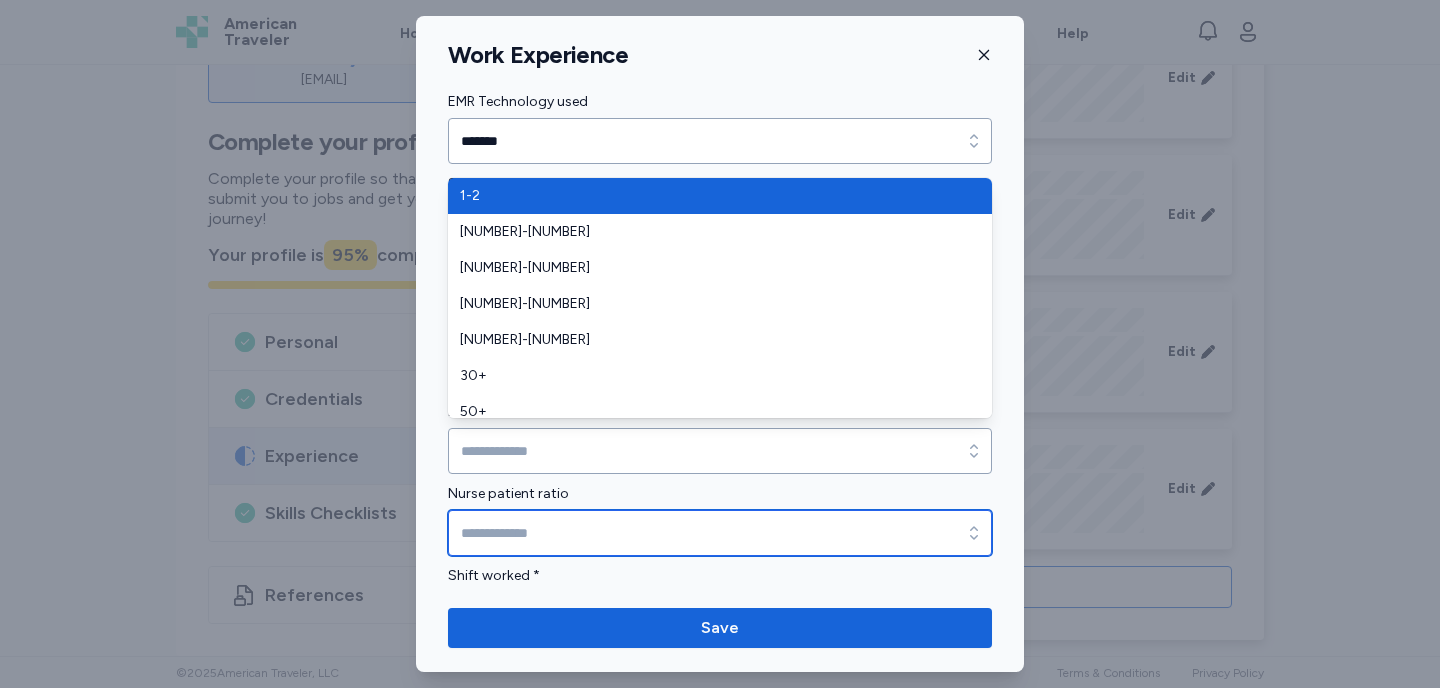 click on "**********" at bounding box center (720, 323) 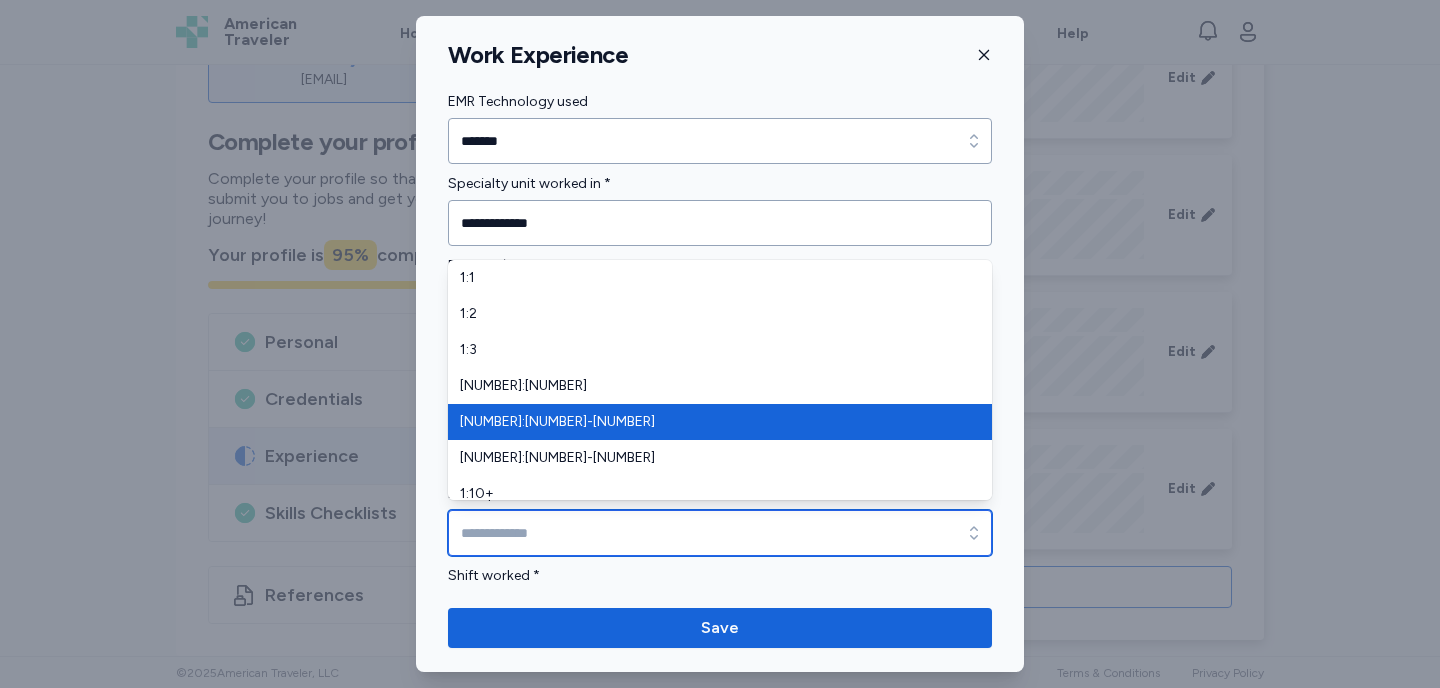 type on "*****" 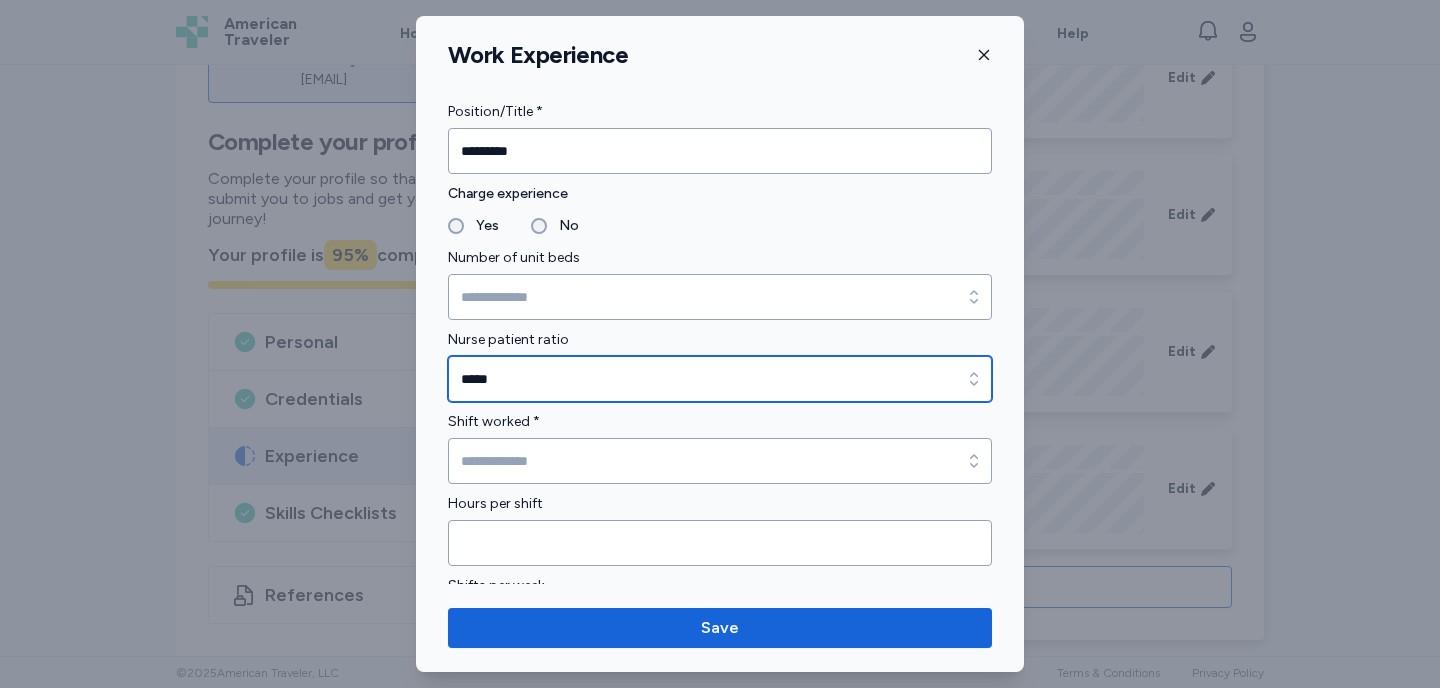 scroll, scrollTop: 1292, scrollLeft: 0, axis: vertical 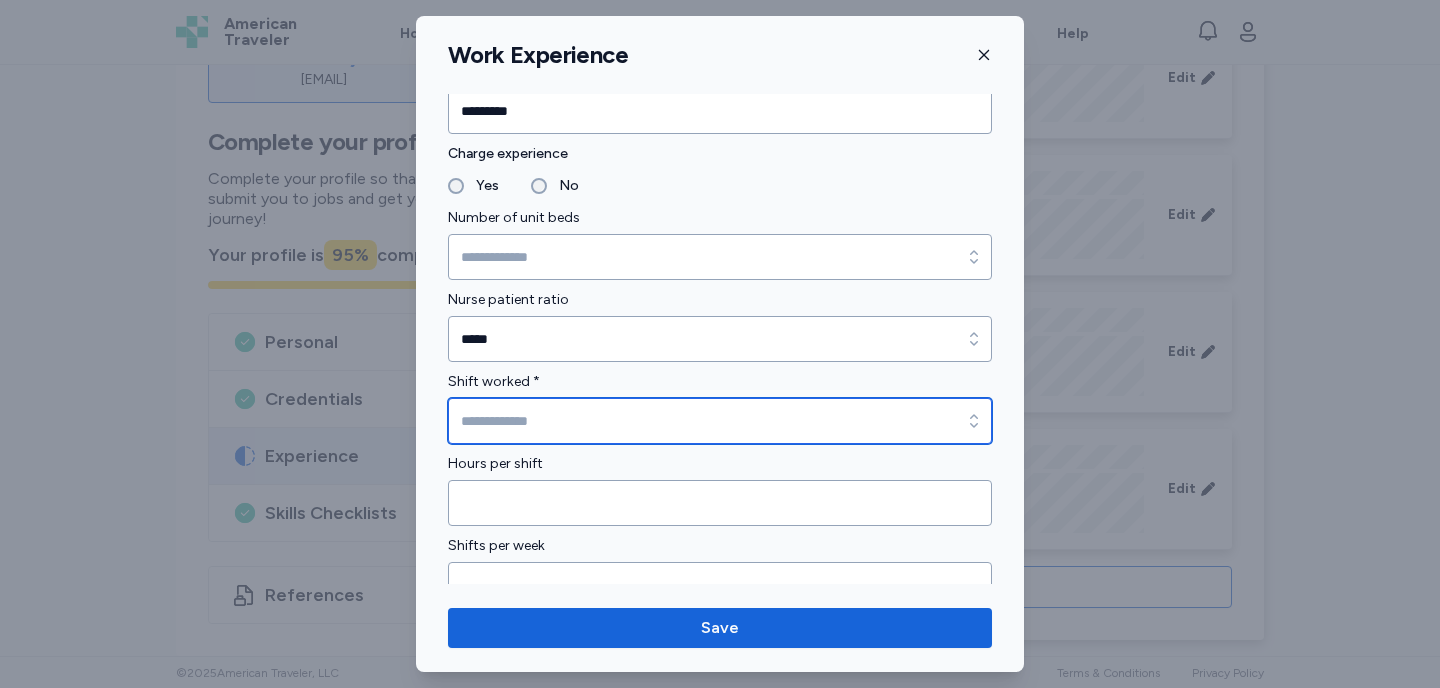 click on "Shift worked *" at bounding box center [720, 421] 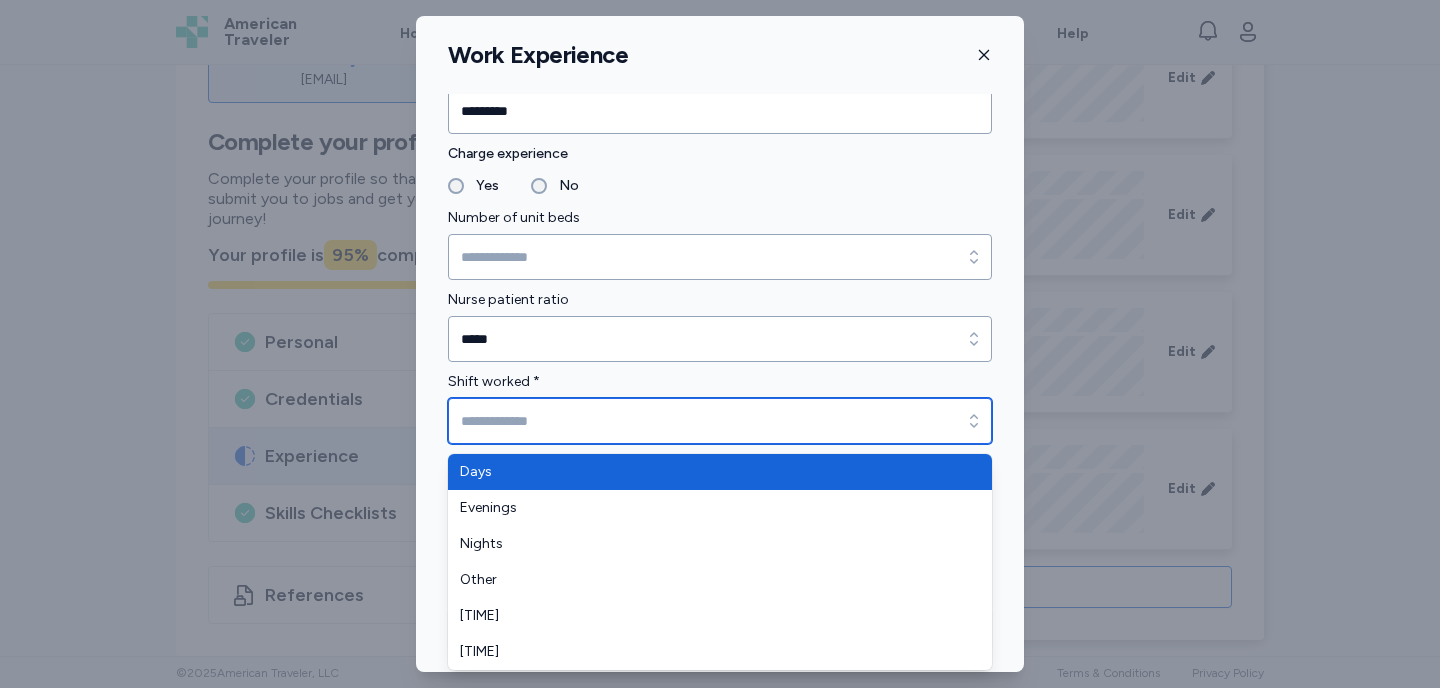 type on "****" 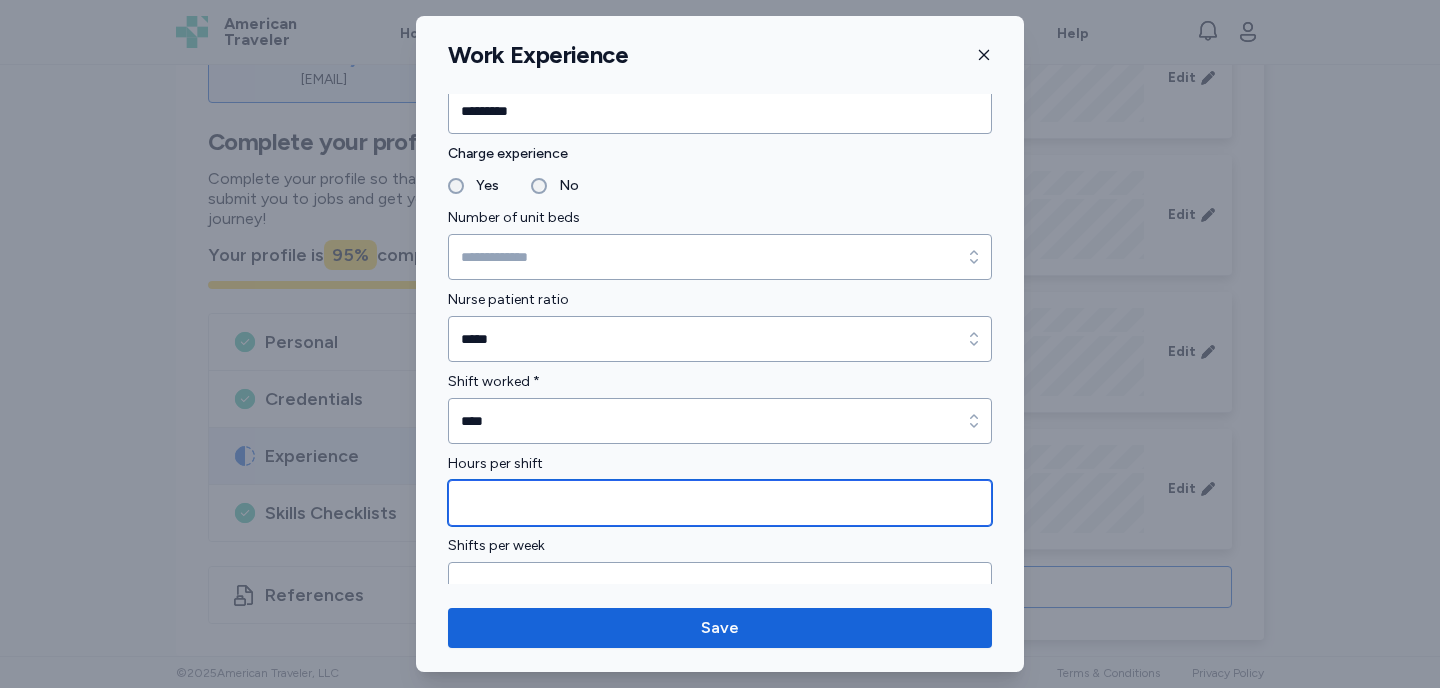 click at bounding box center (720, 503) 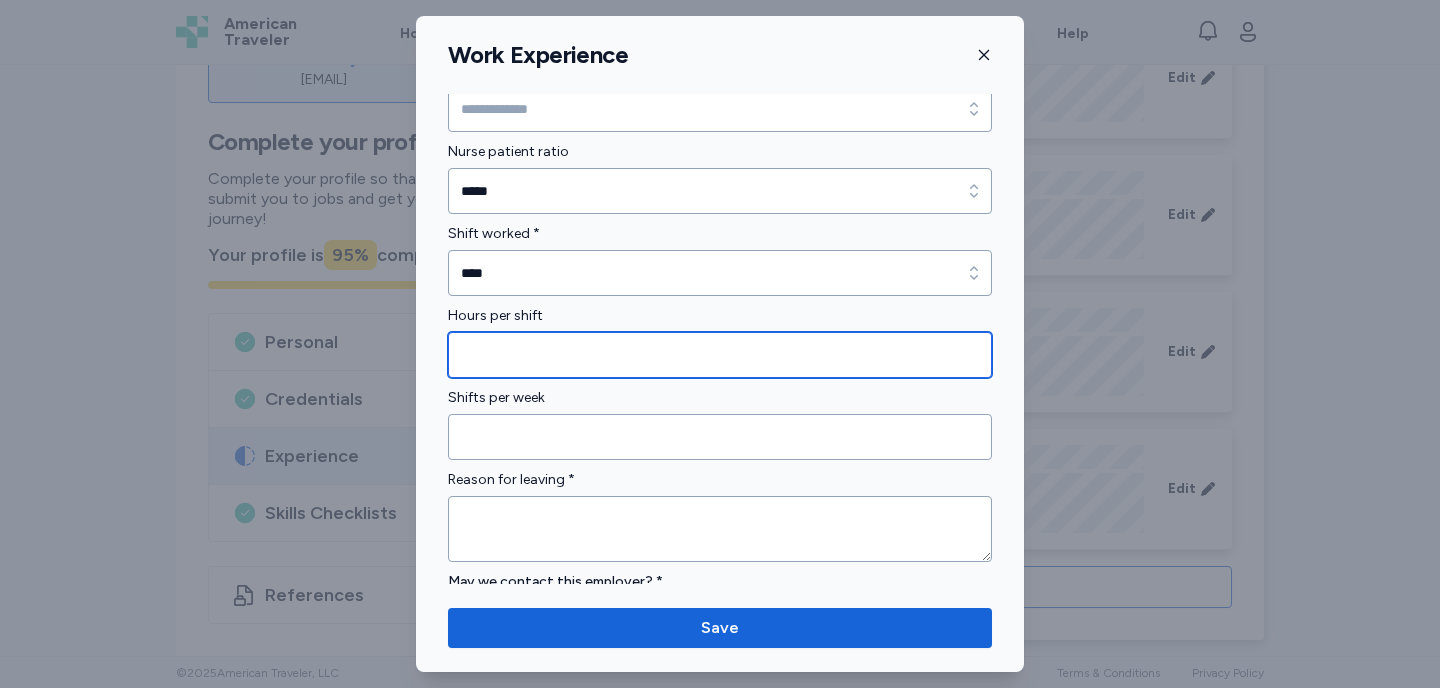 scroll, scrollTop: 1463, scrollLeft: 0, axis: vertical 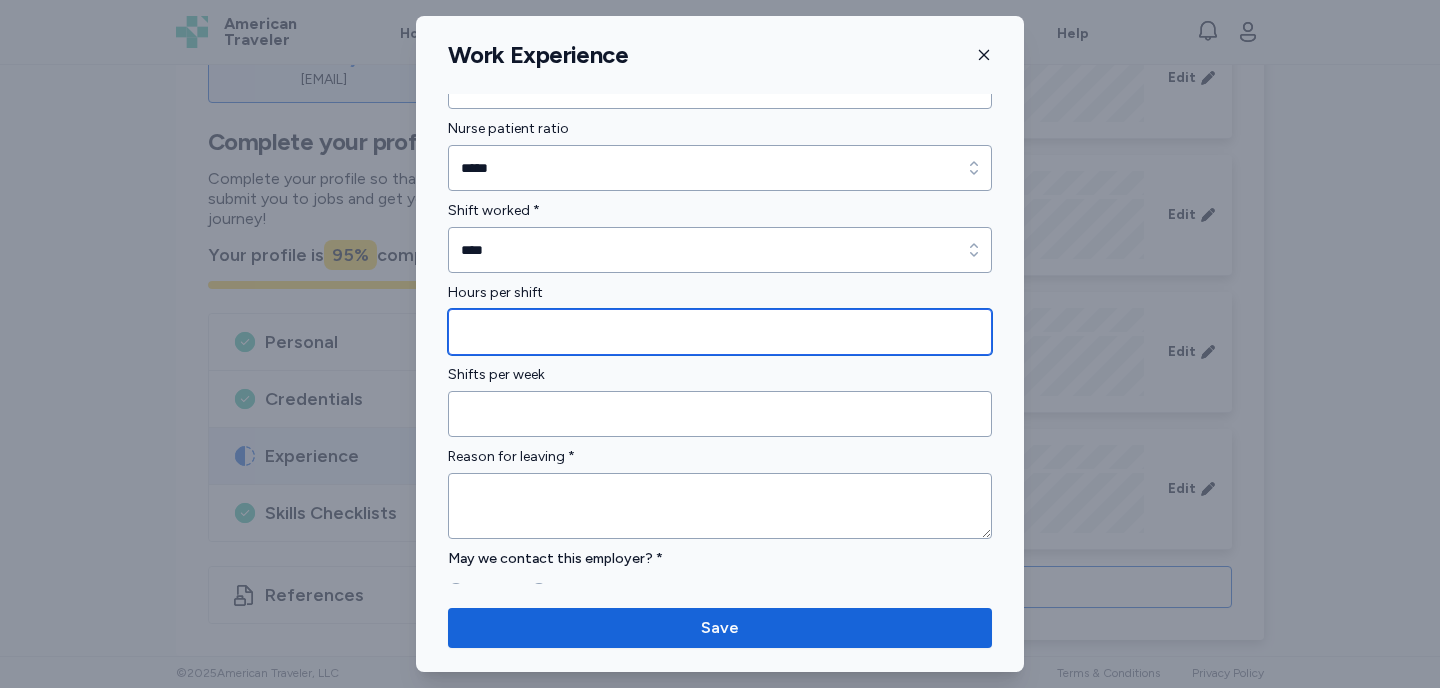 type on "**" 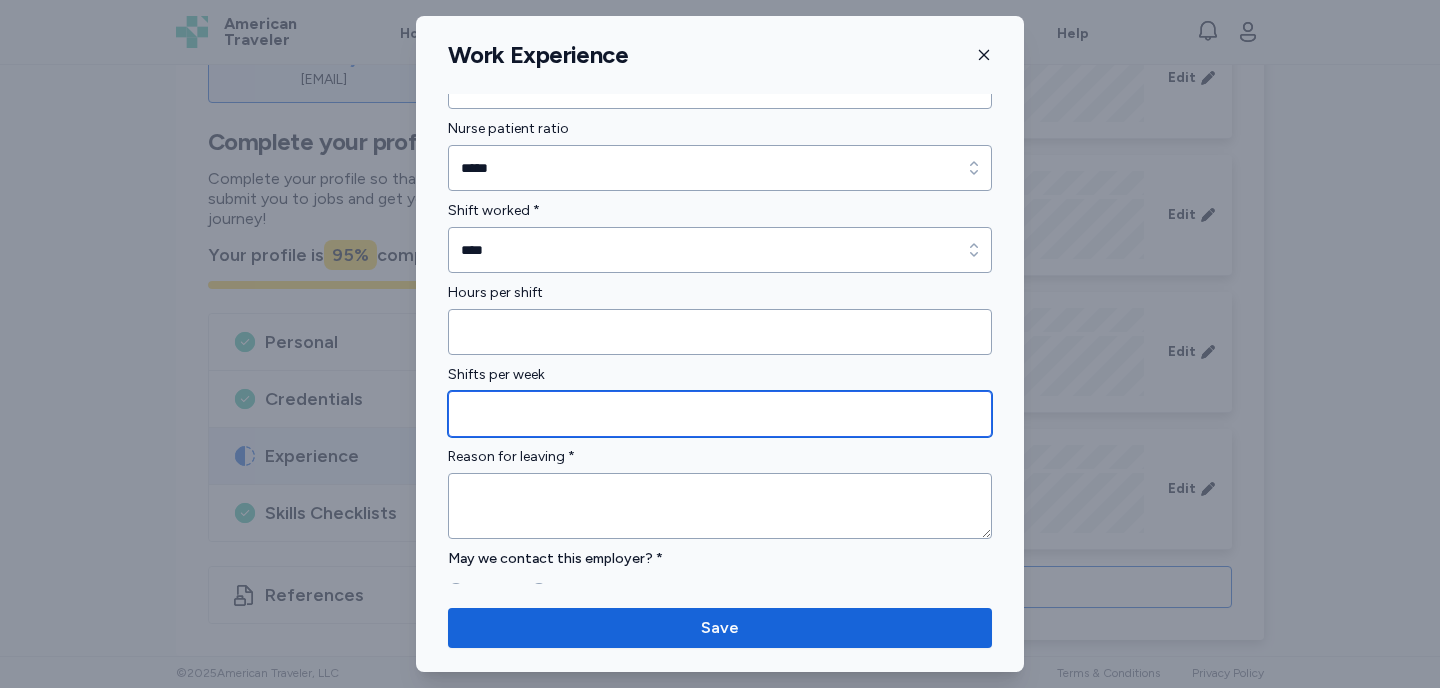click at bounding box center [720, 414] 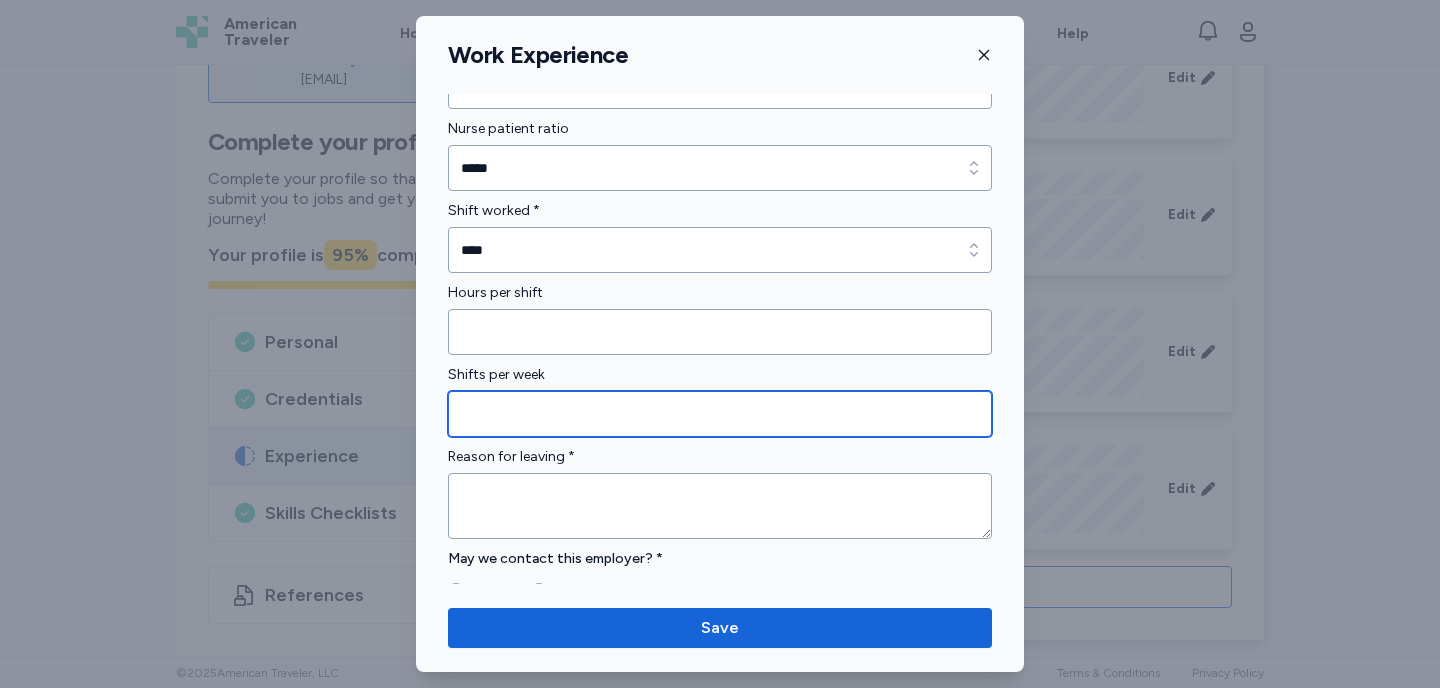 type on "*" 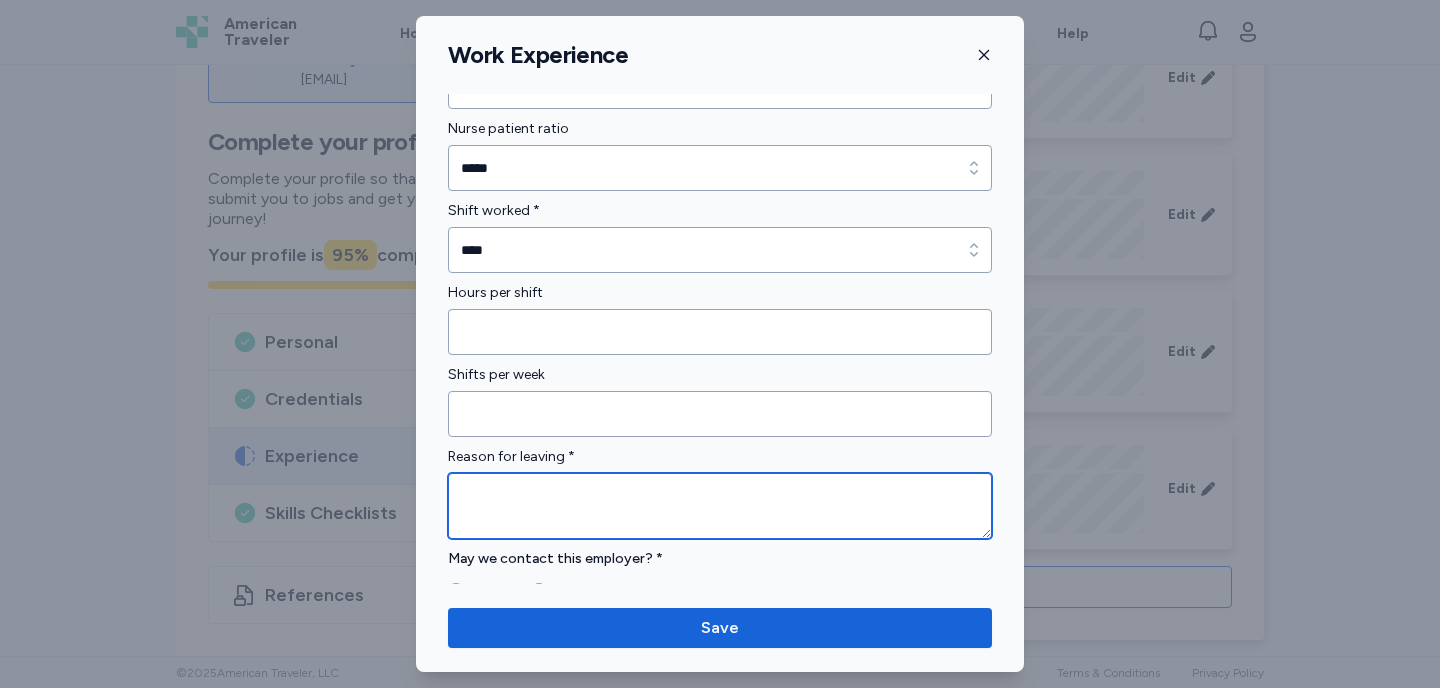 click at bounding box center [720, 506] 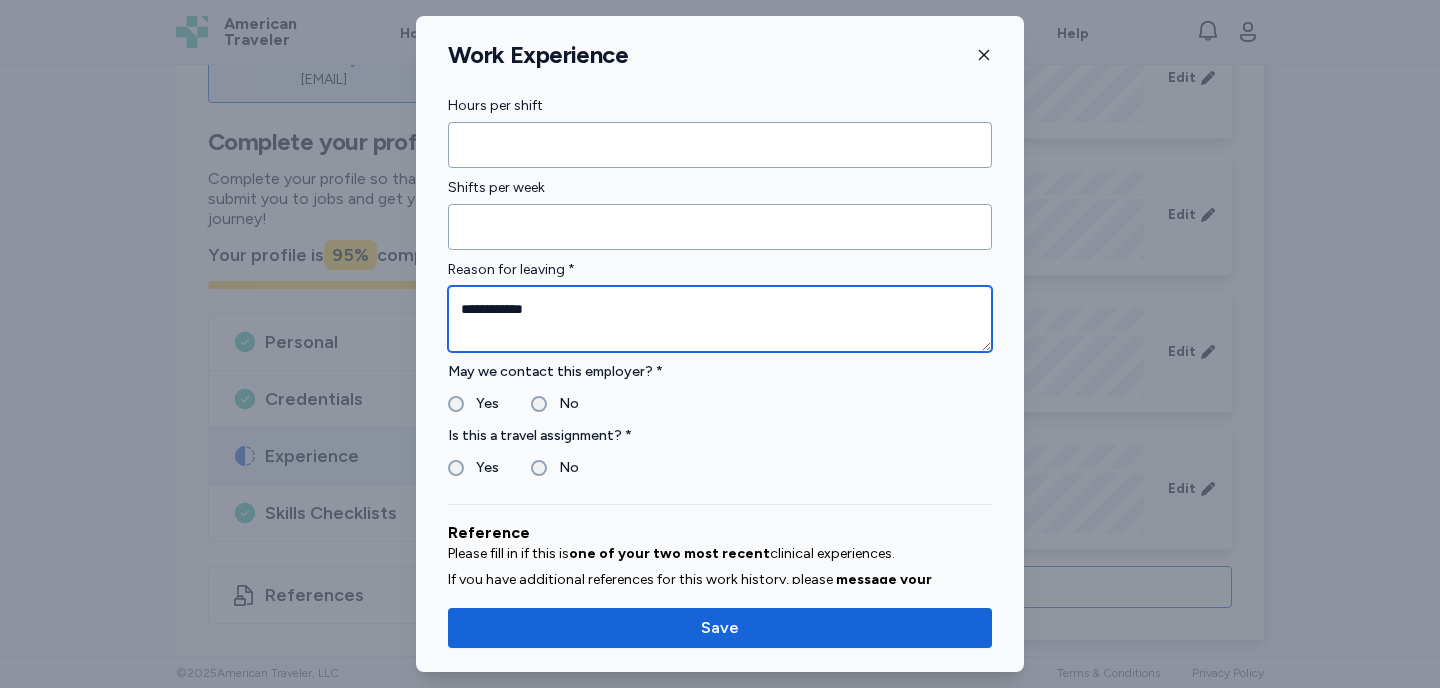 scroll, scrollTop: 1654, scrollLeft: 0, axis: vertical 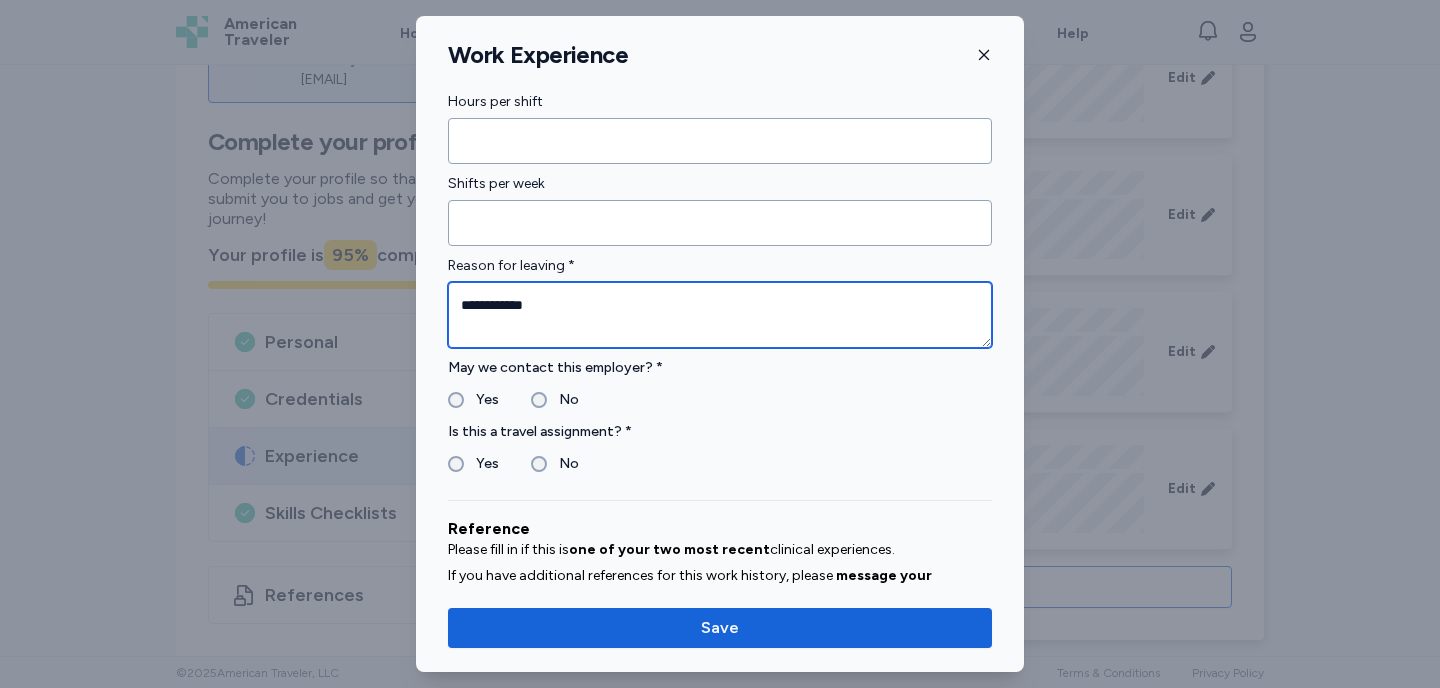 type on "**********" 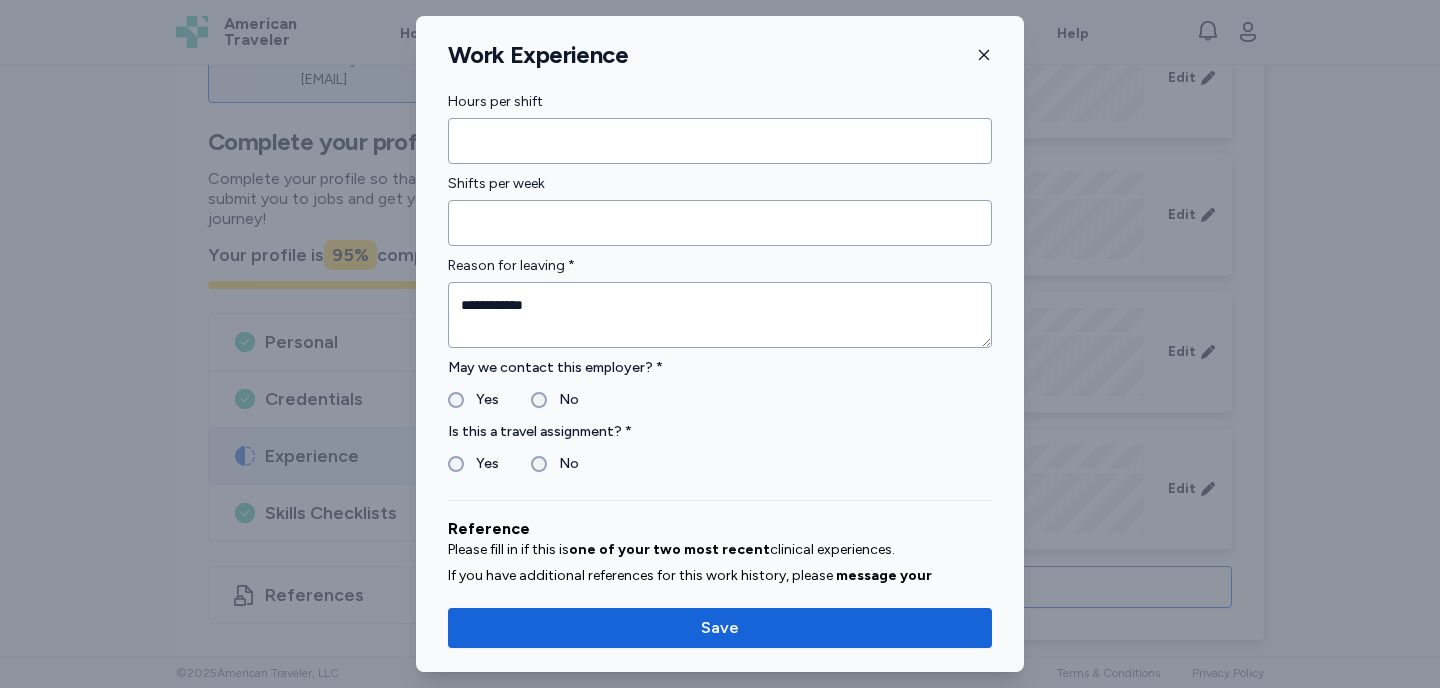 click on "Yes" at bounding box center [481, 464] 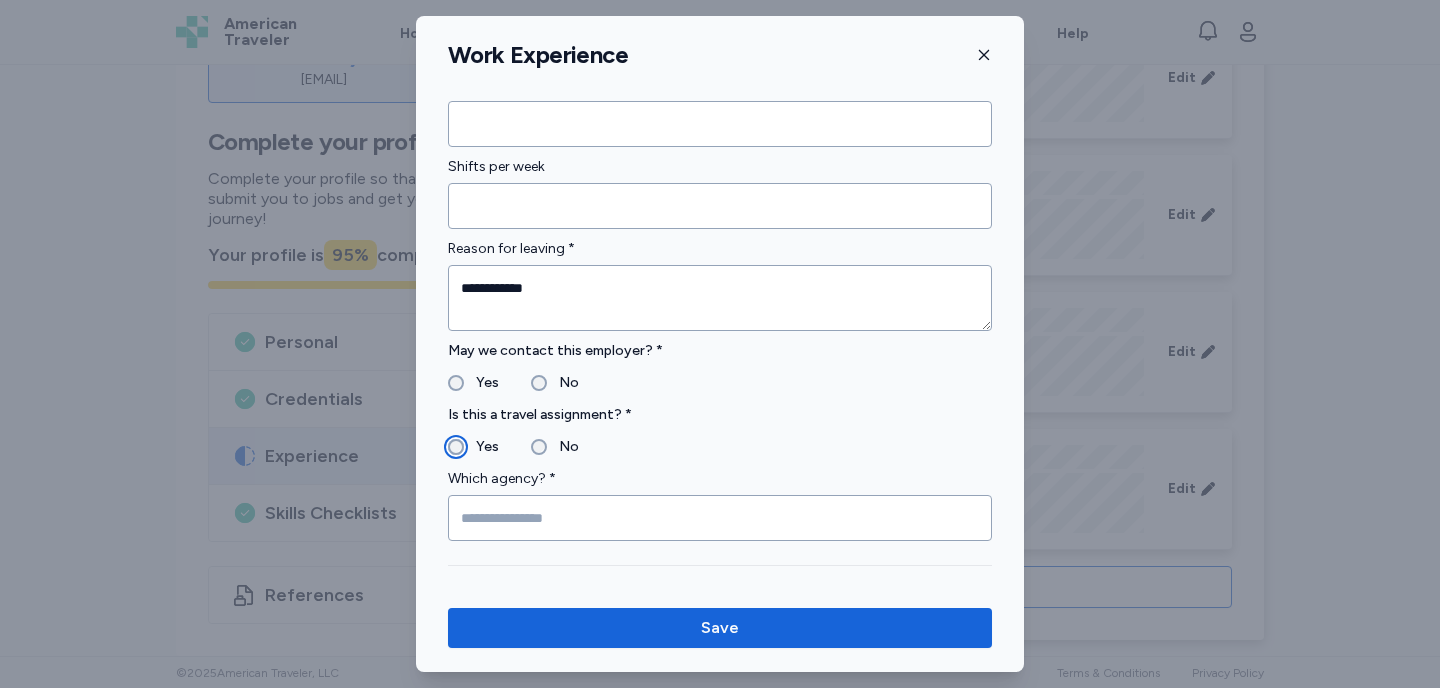 scroll, scrollTop: 1719, scrollLeft: 0, axis: vertical 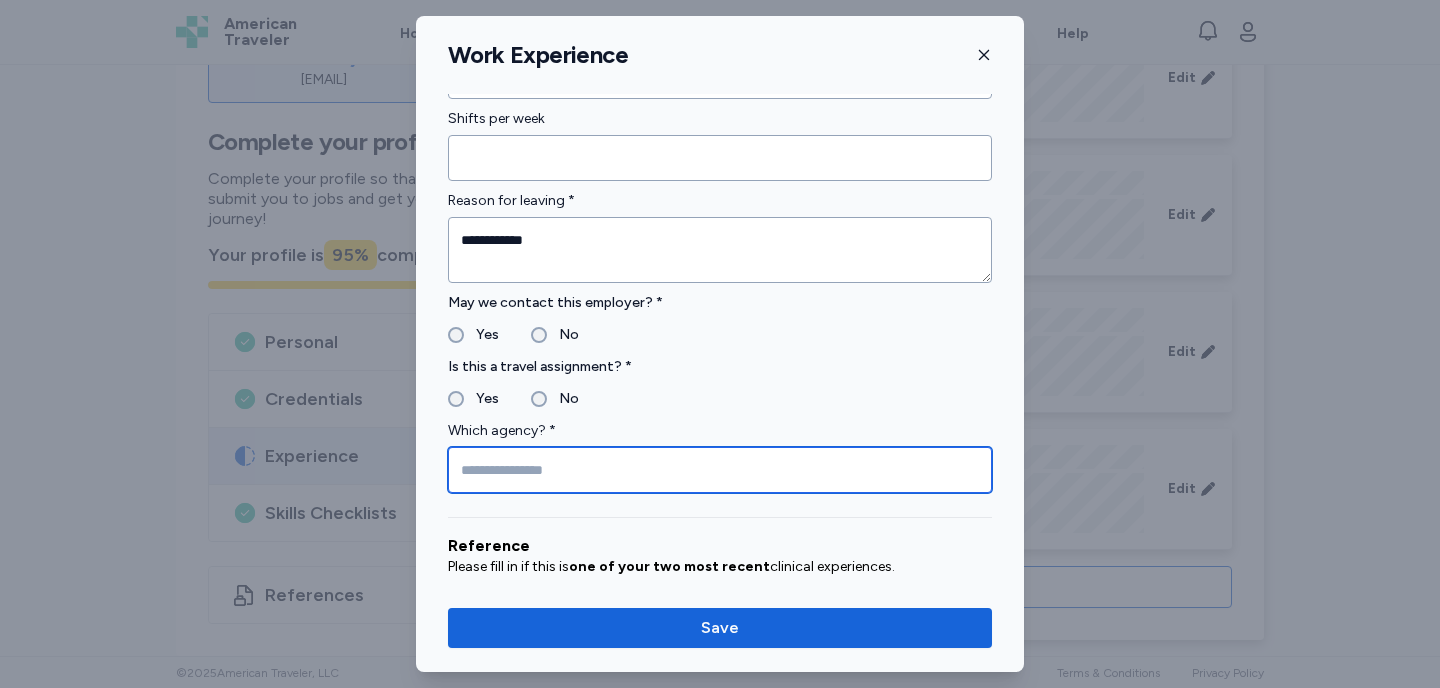 click at bounding box center (720, 470) 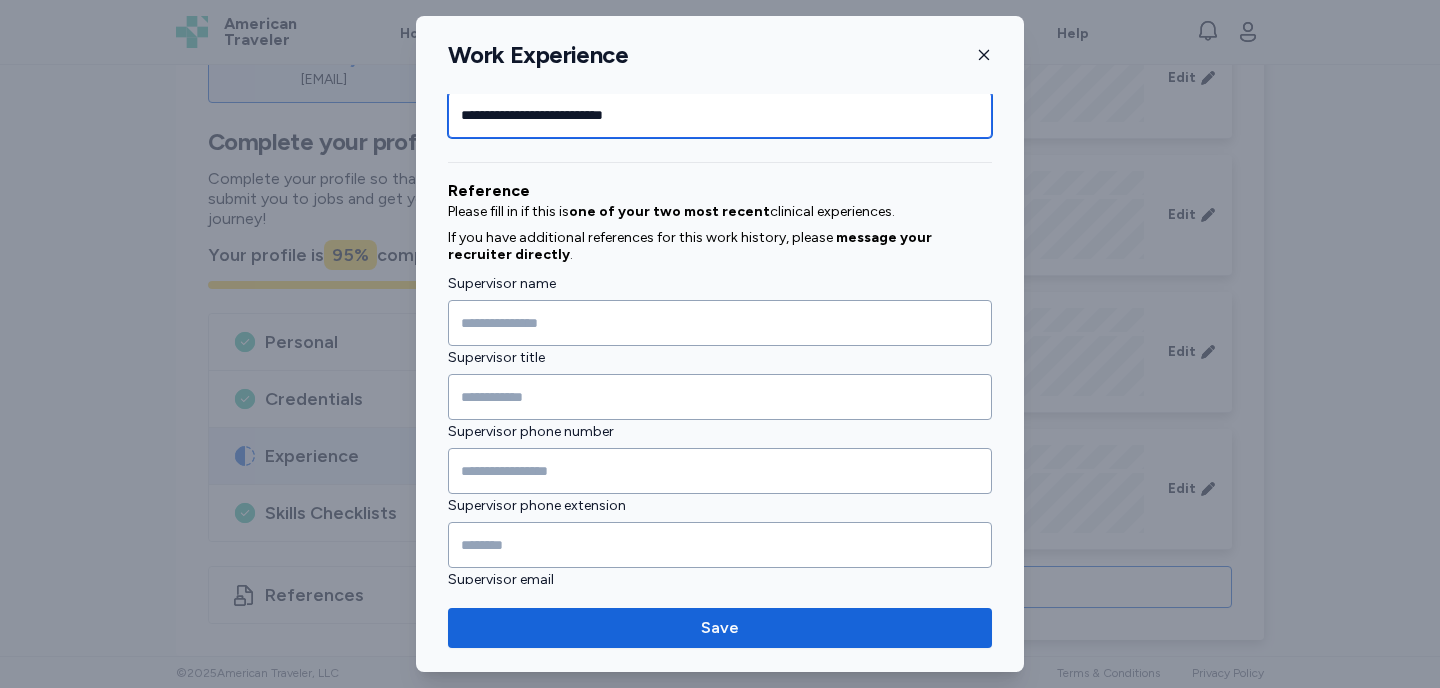 scroll, scrollTop: 2167, scrollLeft: 0, axis: vertical 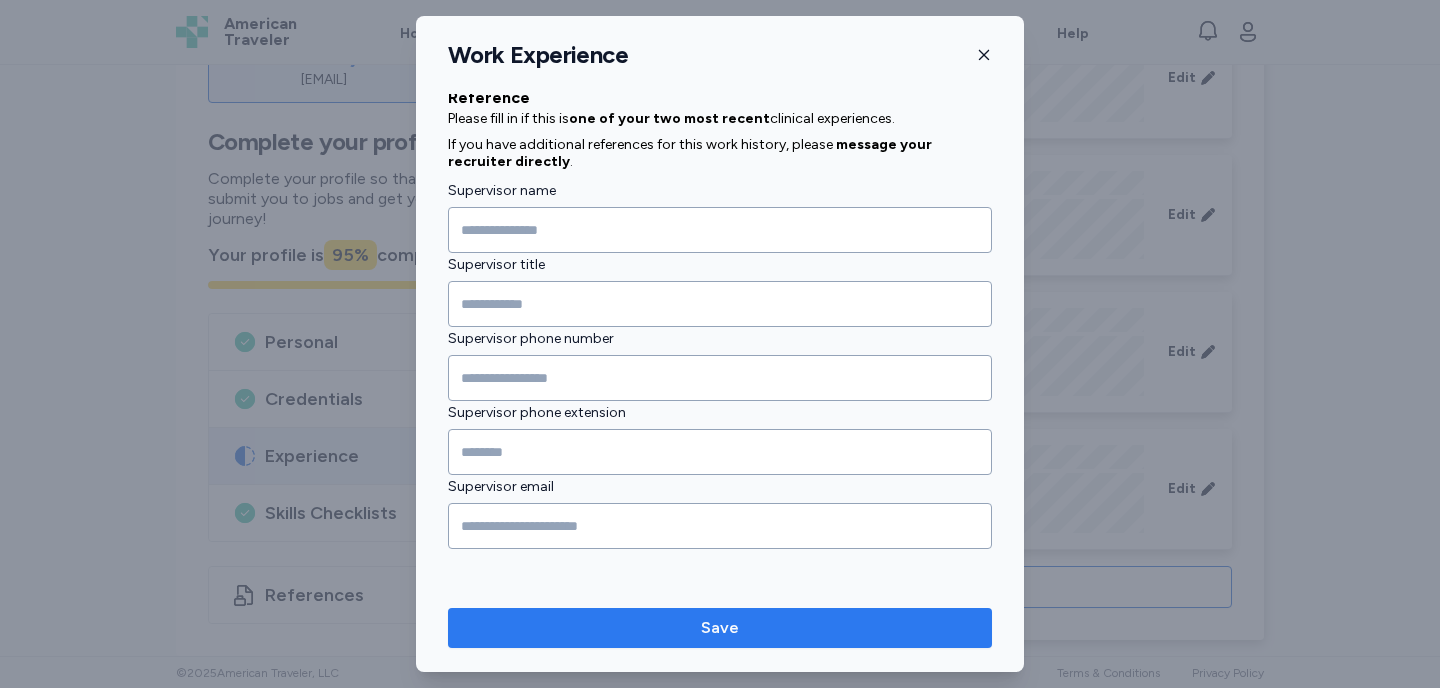 type on "**********" 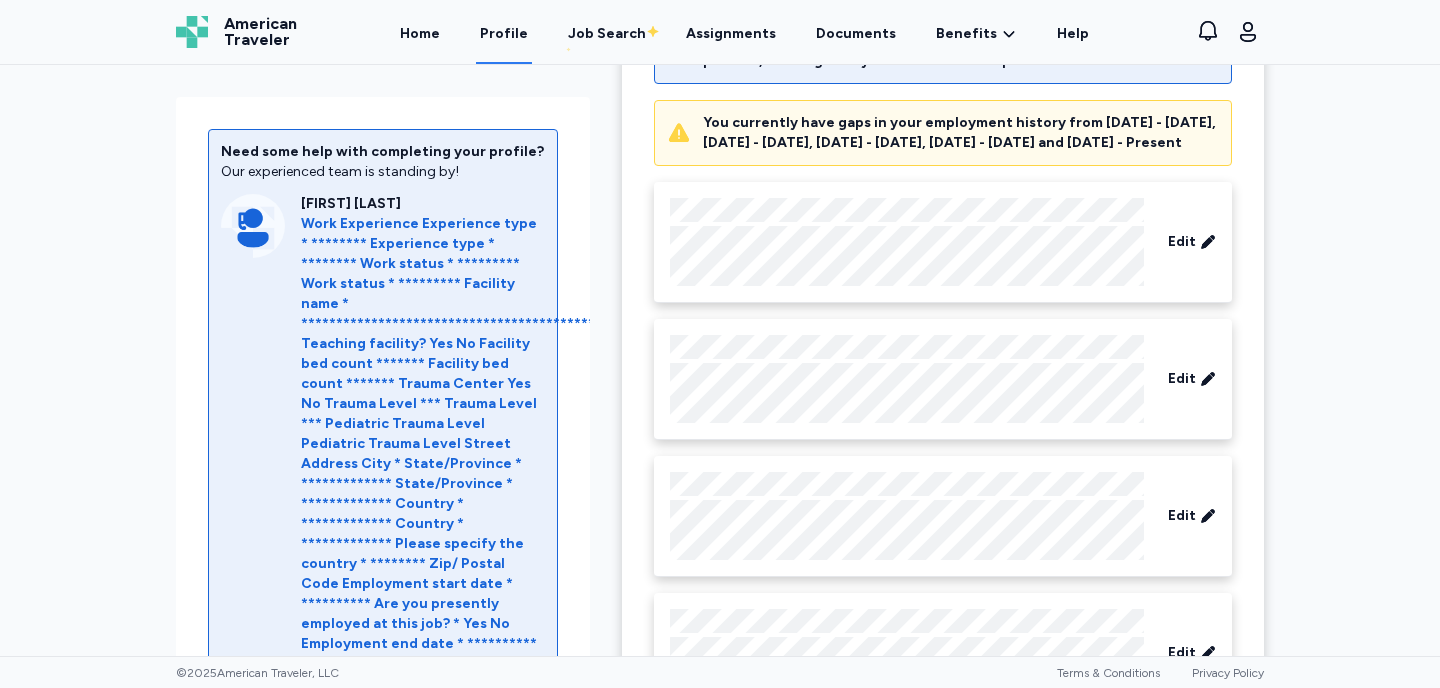 scroll, scrollTop: 473, scrollLeft: 0, axis: vertical 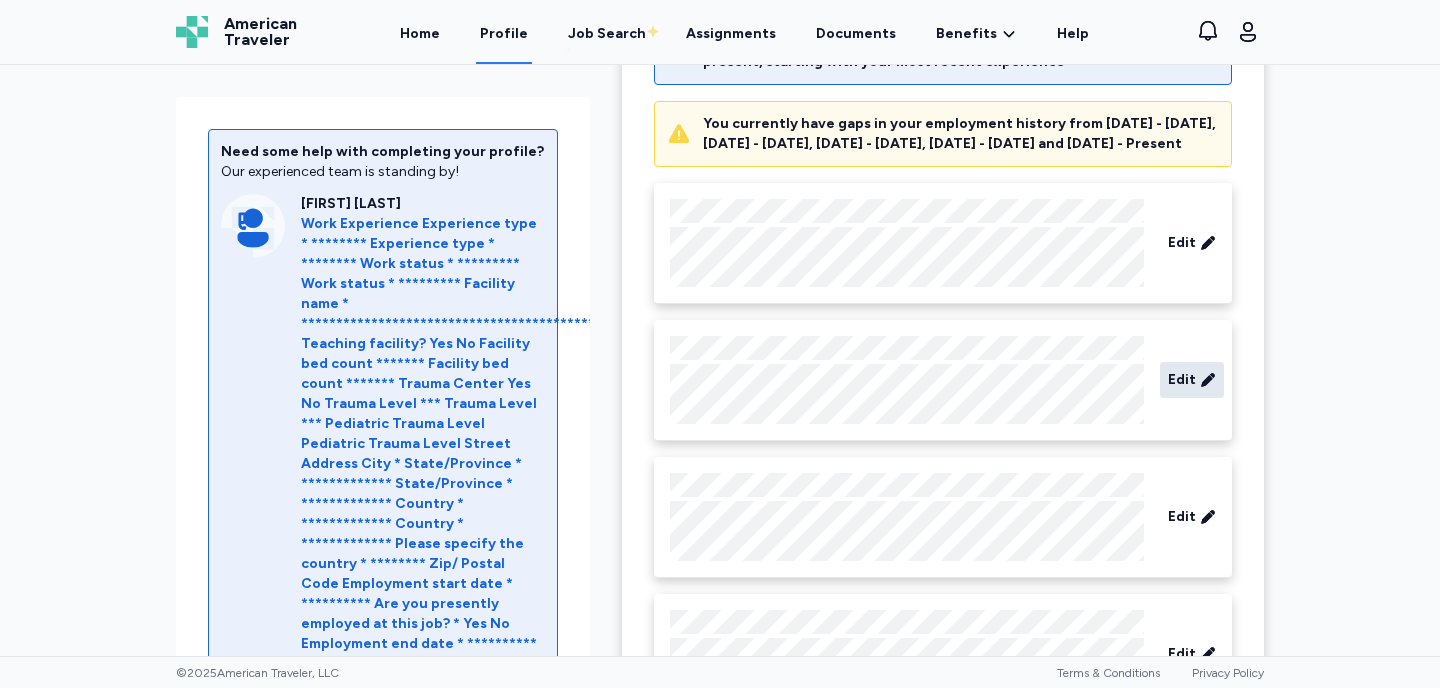 click on "Edit" at bounding box center [1182, 380] 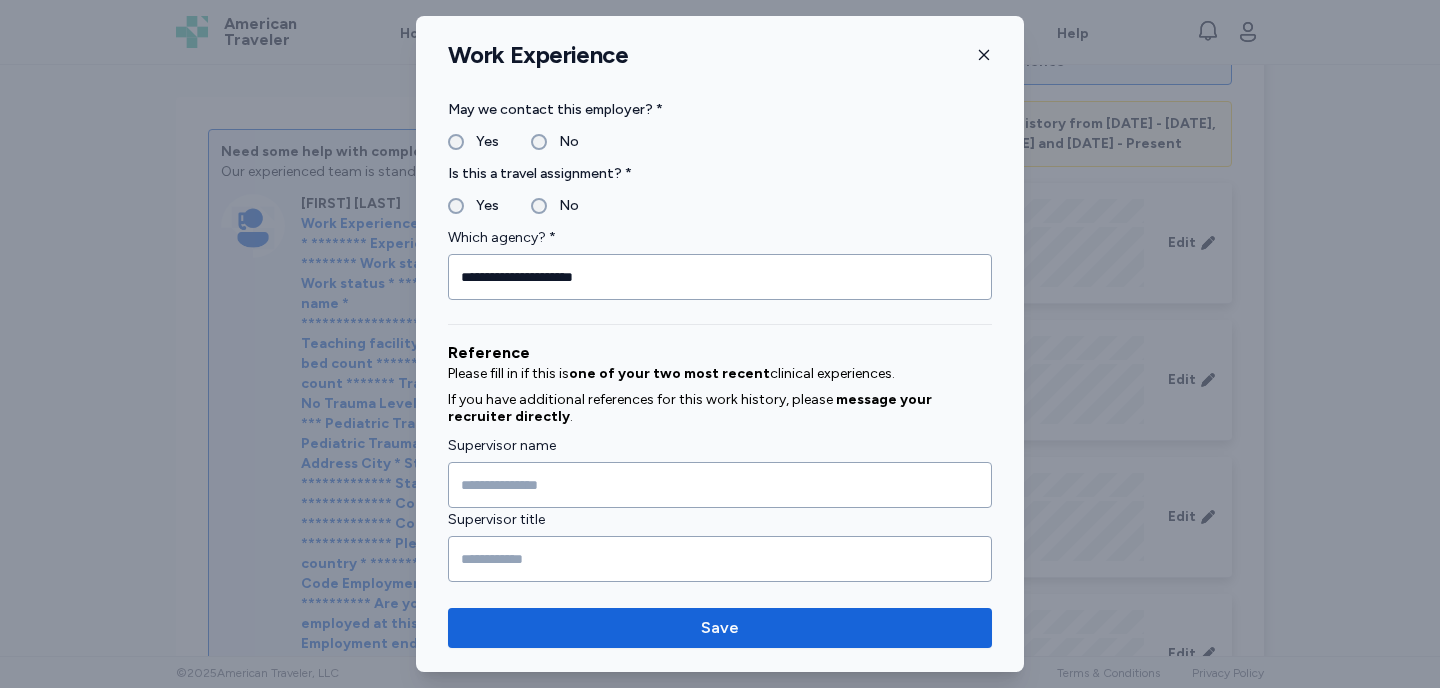 scroll, scrollTop: 2087, scrollLeft: 0, axis: vertical 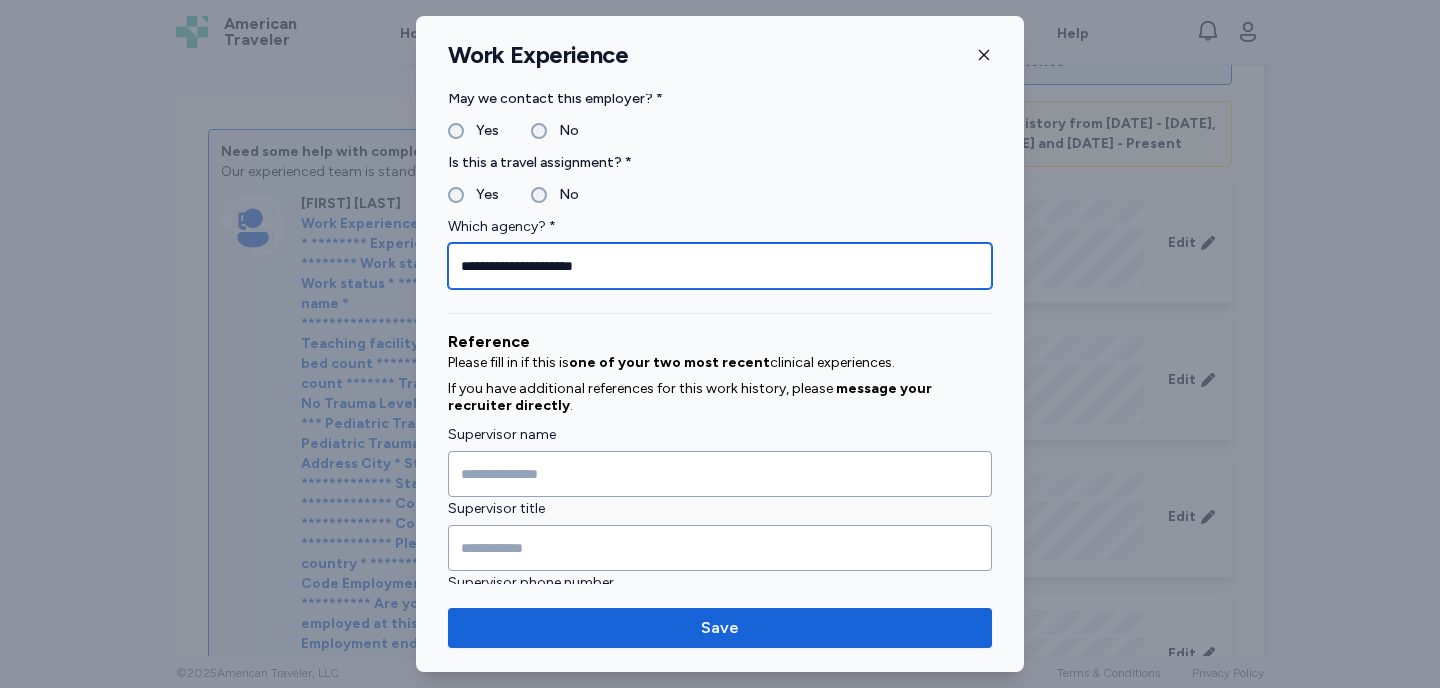 click on "**********" at bounding box center (720, 266) 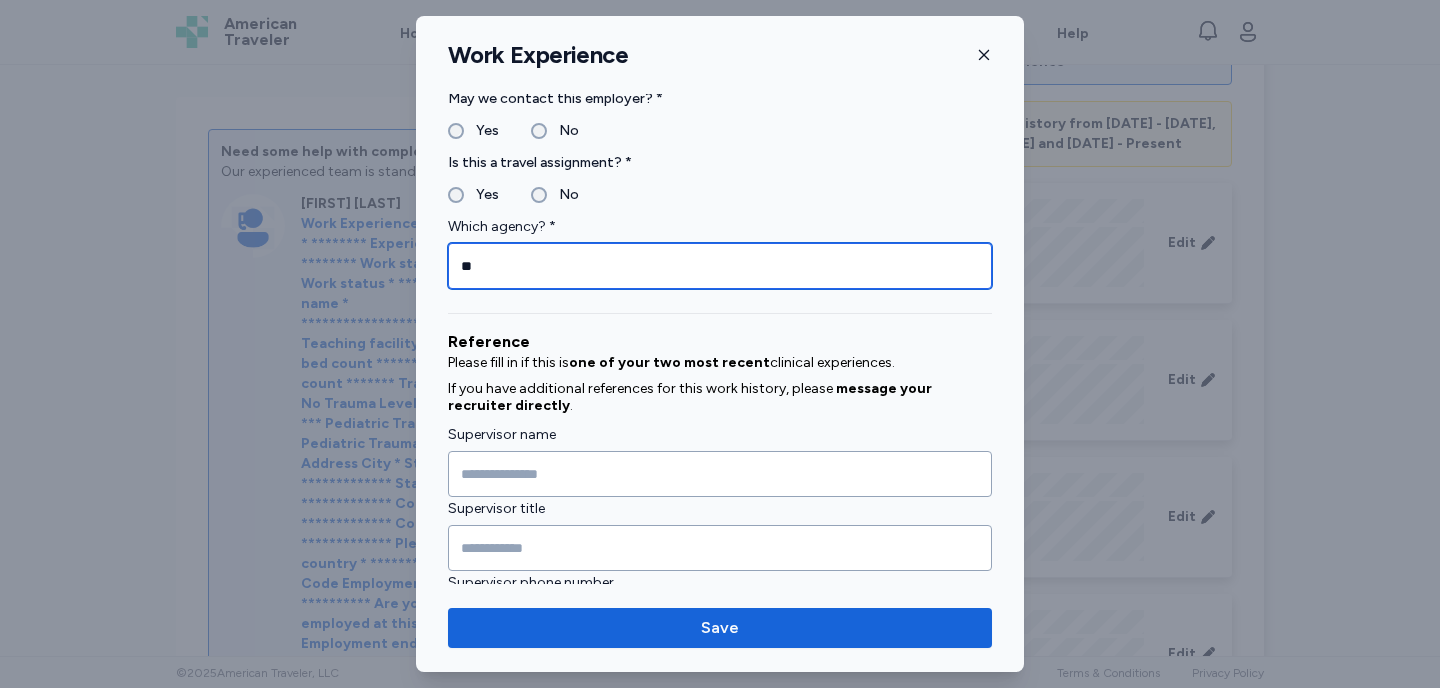 type on "*" 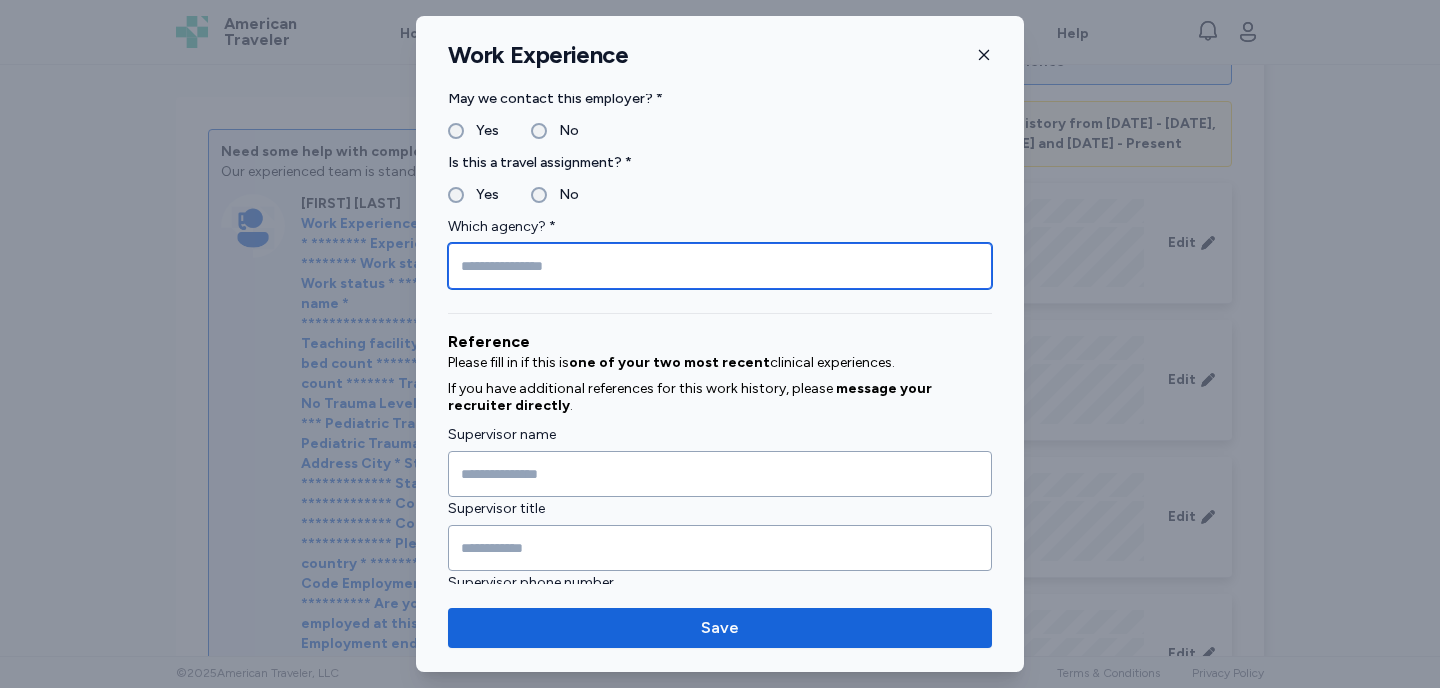 paste on "**********" 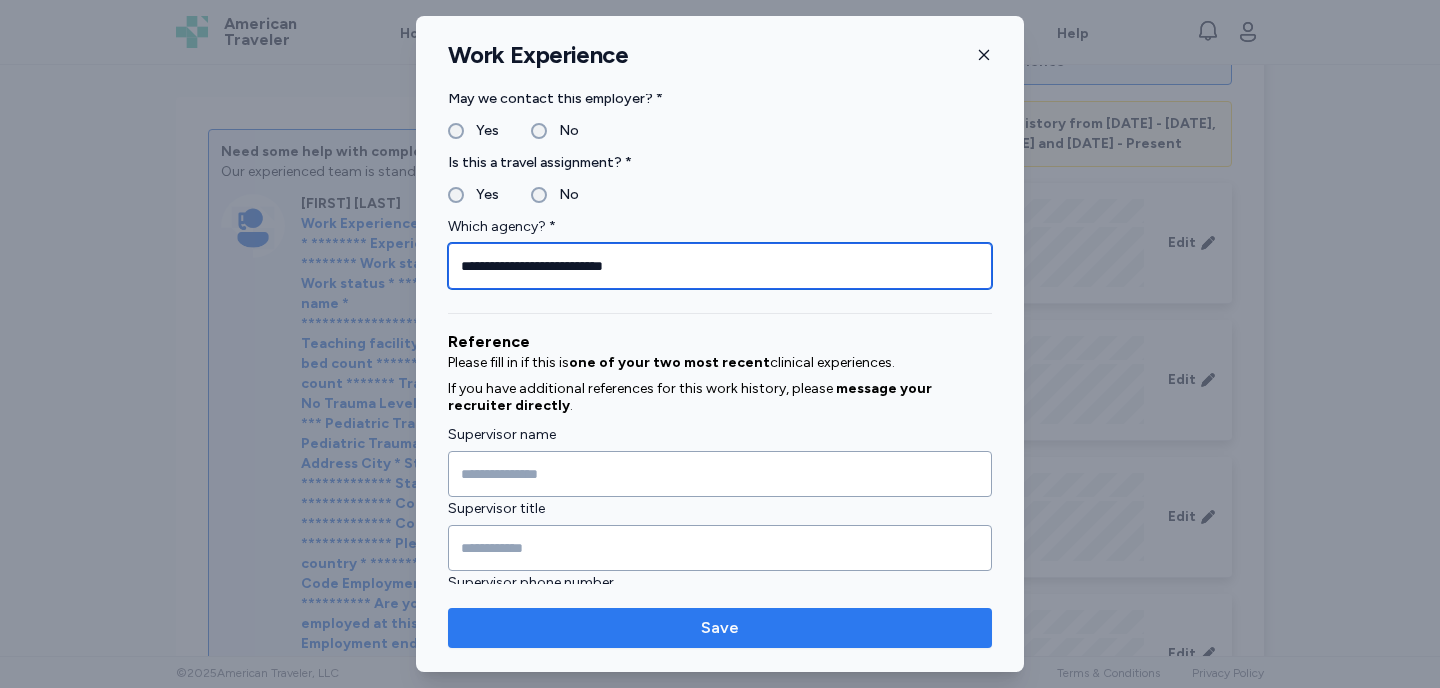 type on "**********" 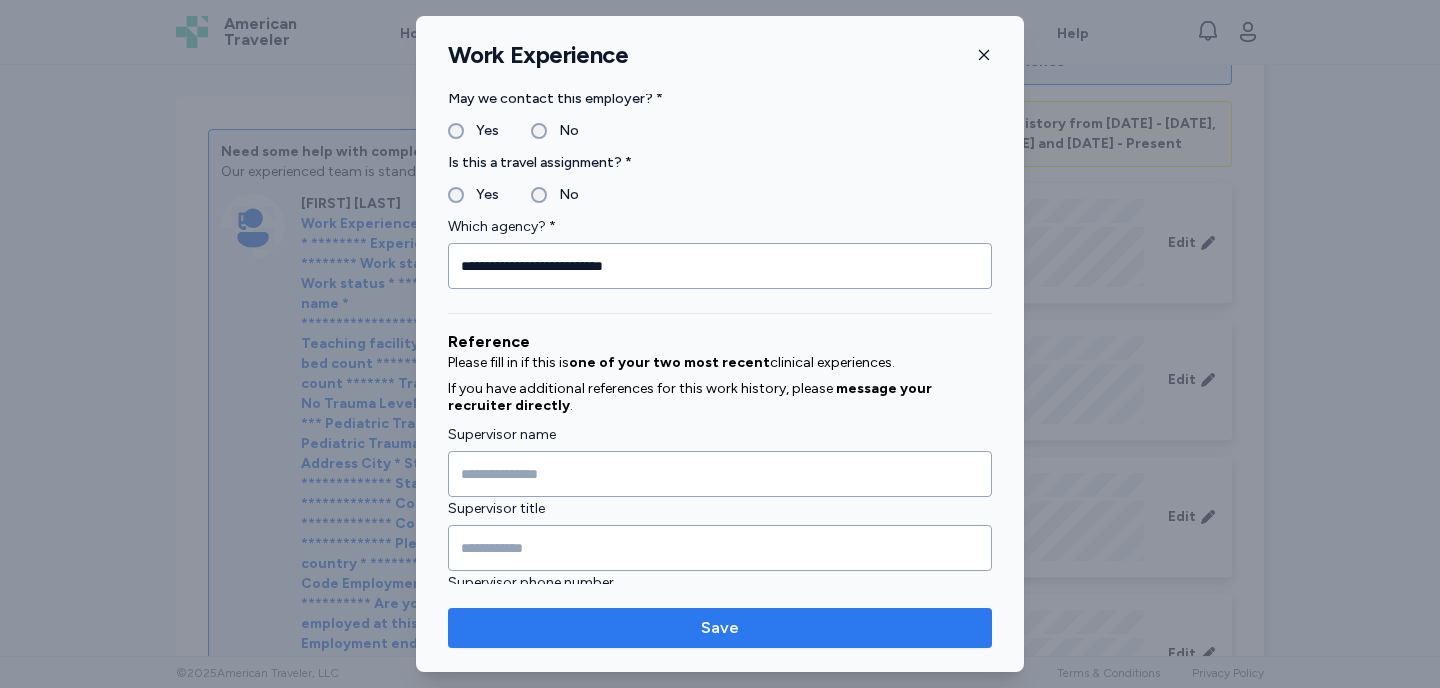 click on "Save" at bounding box center (720, 628) 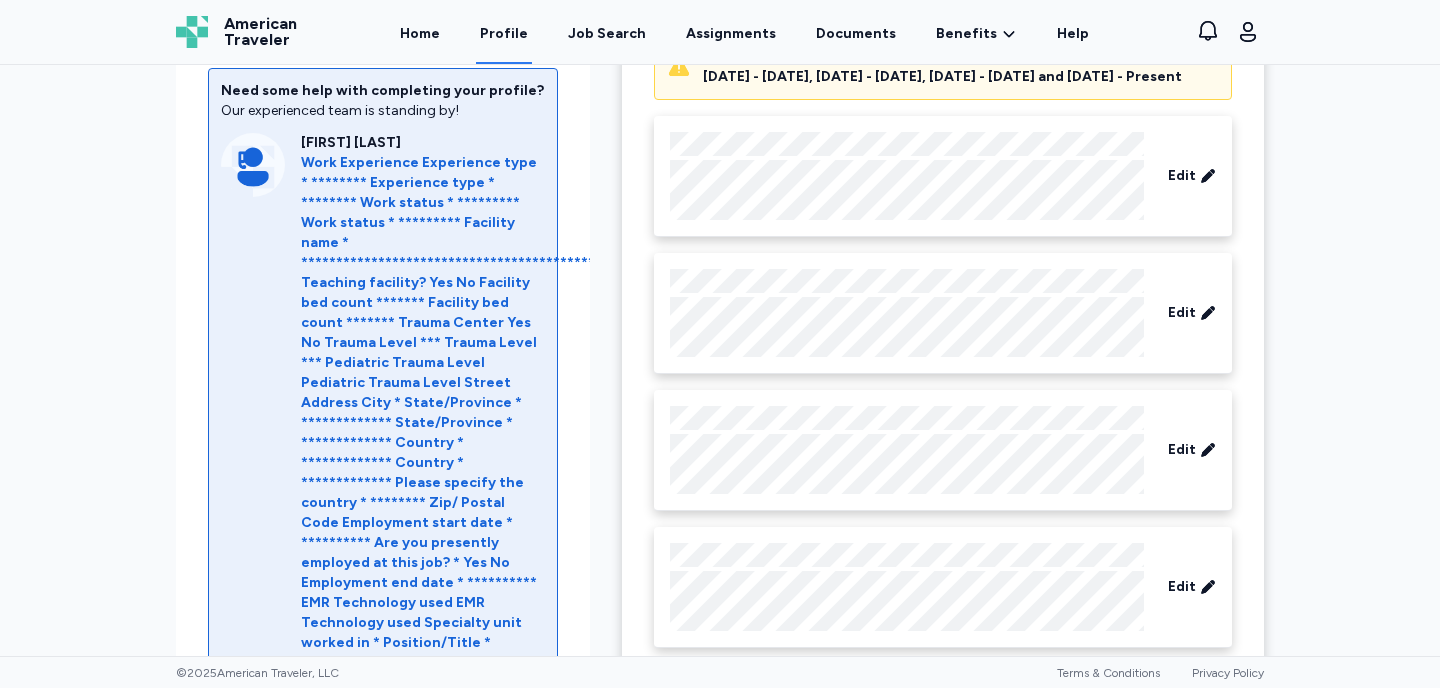 scroll, scrollTop: 561, scrollLeft: 0, axis: vertical 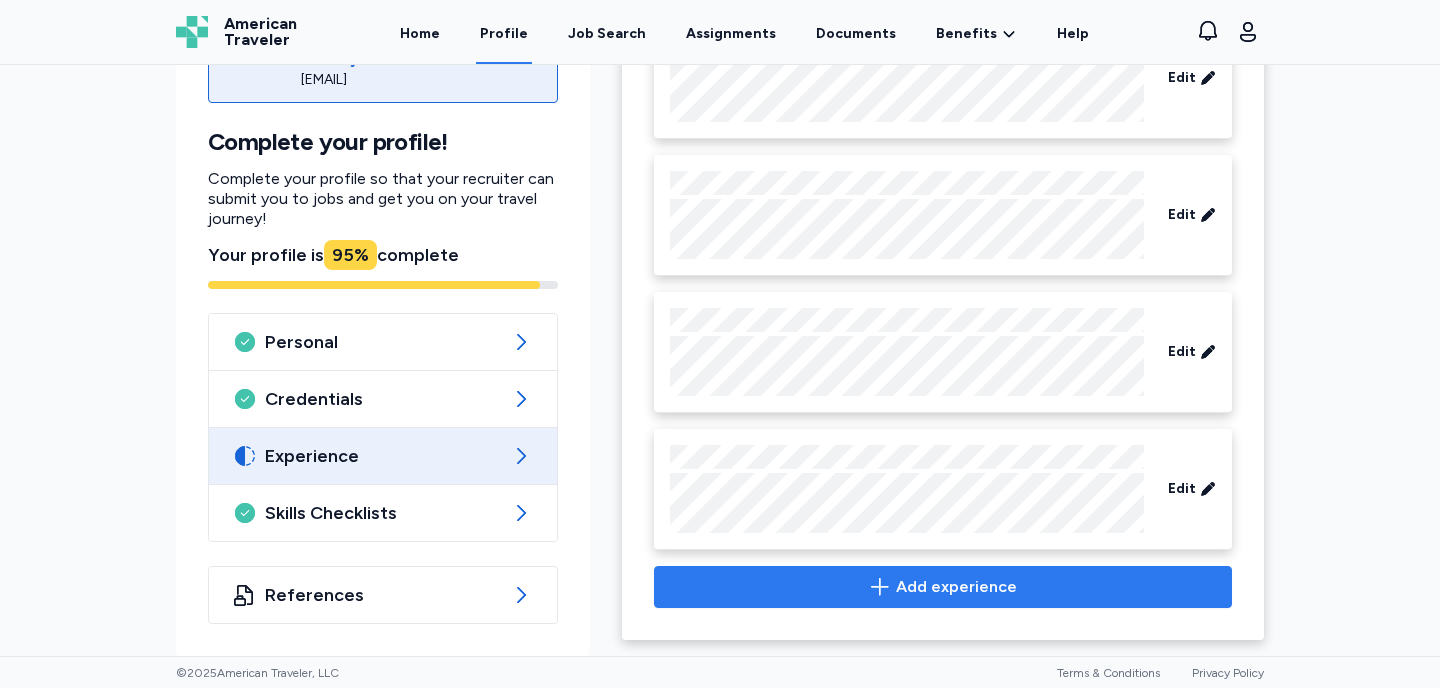 click on "Add experience" at bounding box center [956, 587] 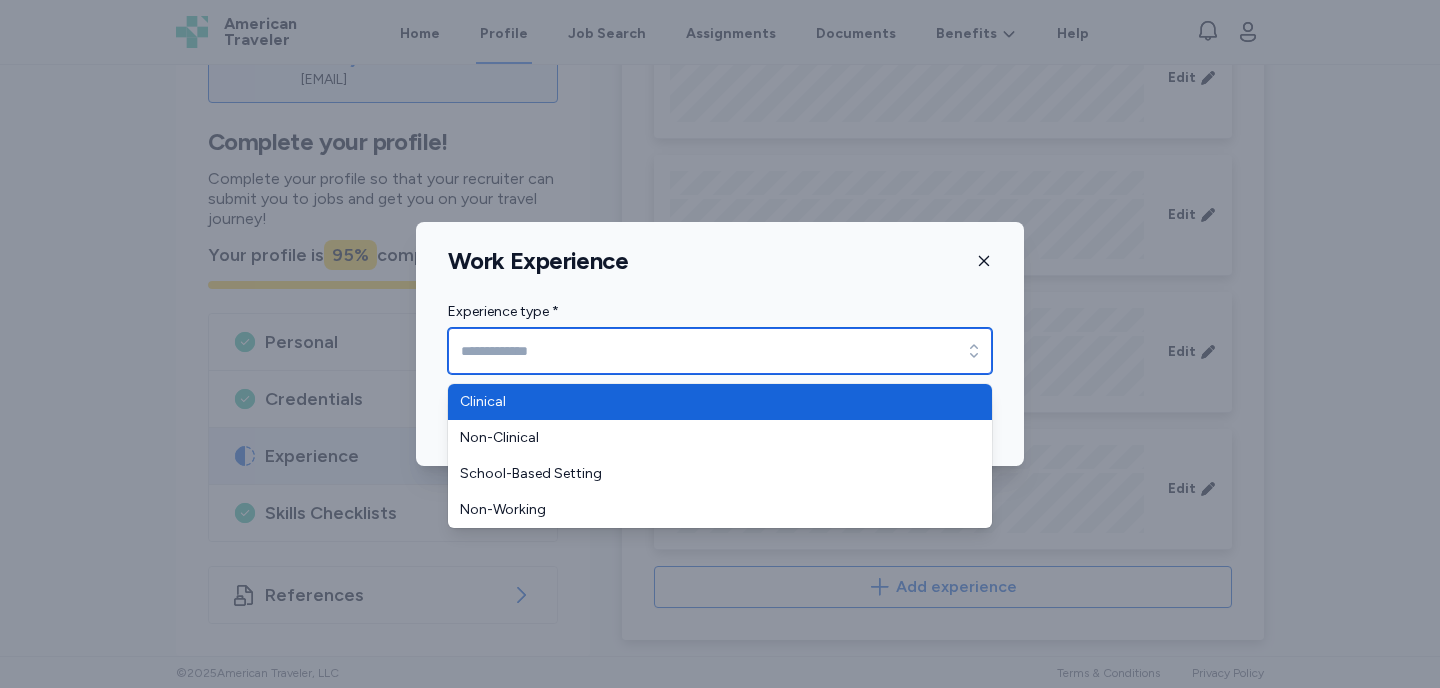 click on "Experience type *" at bounding box center (720, 351) 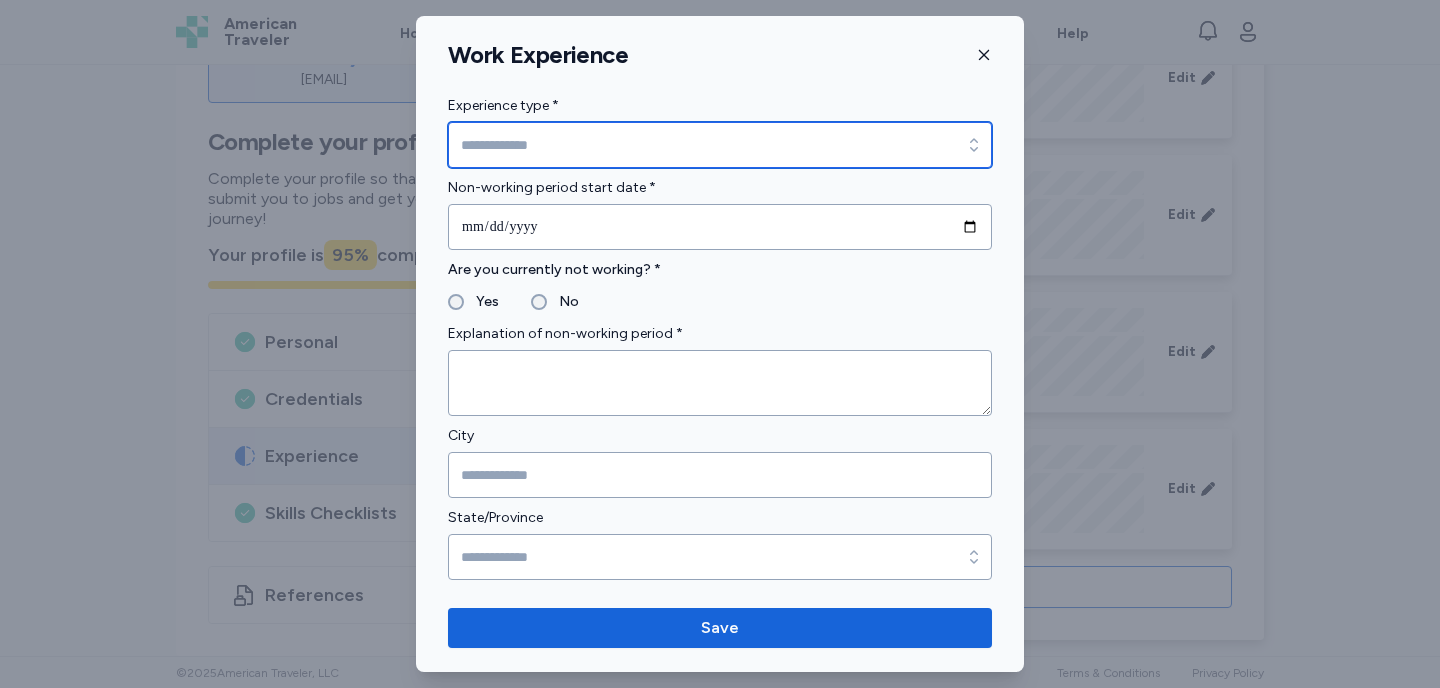 type on "**********" 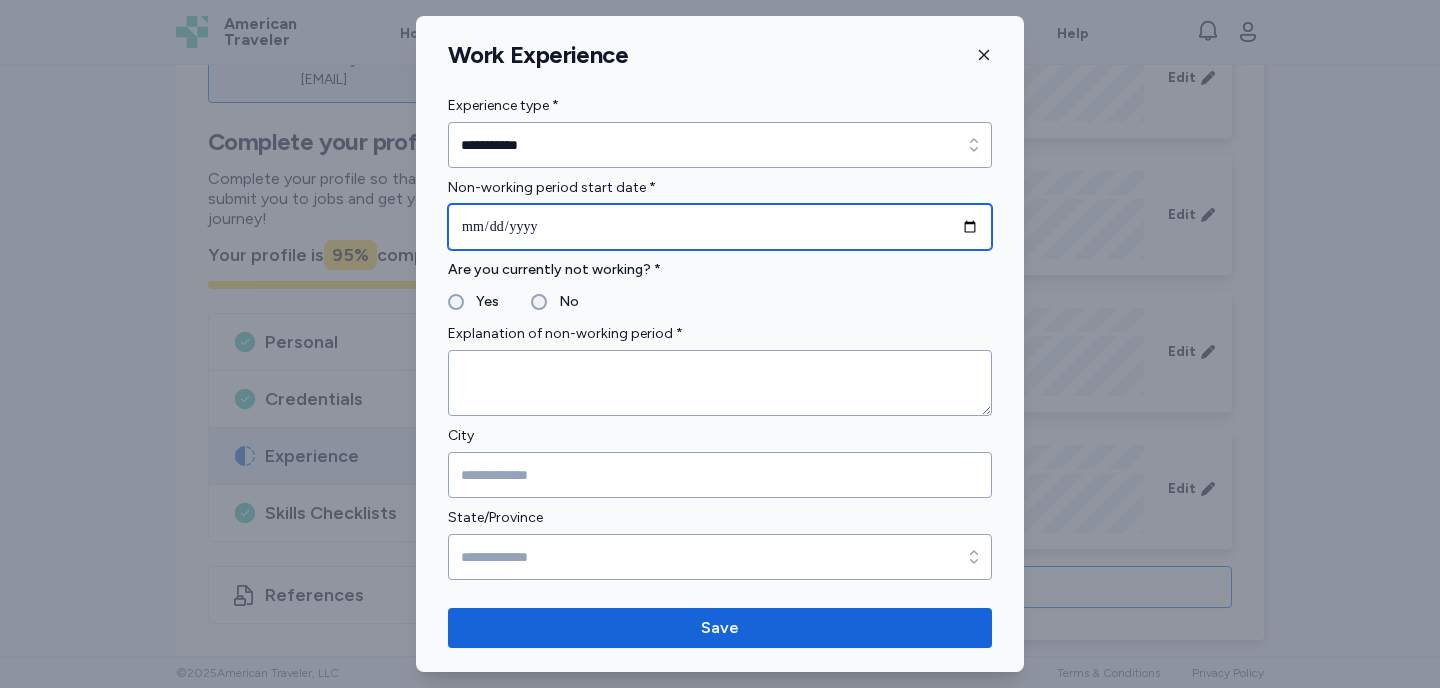 click at bounding box center [720, 227] 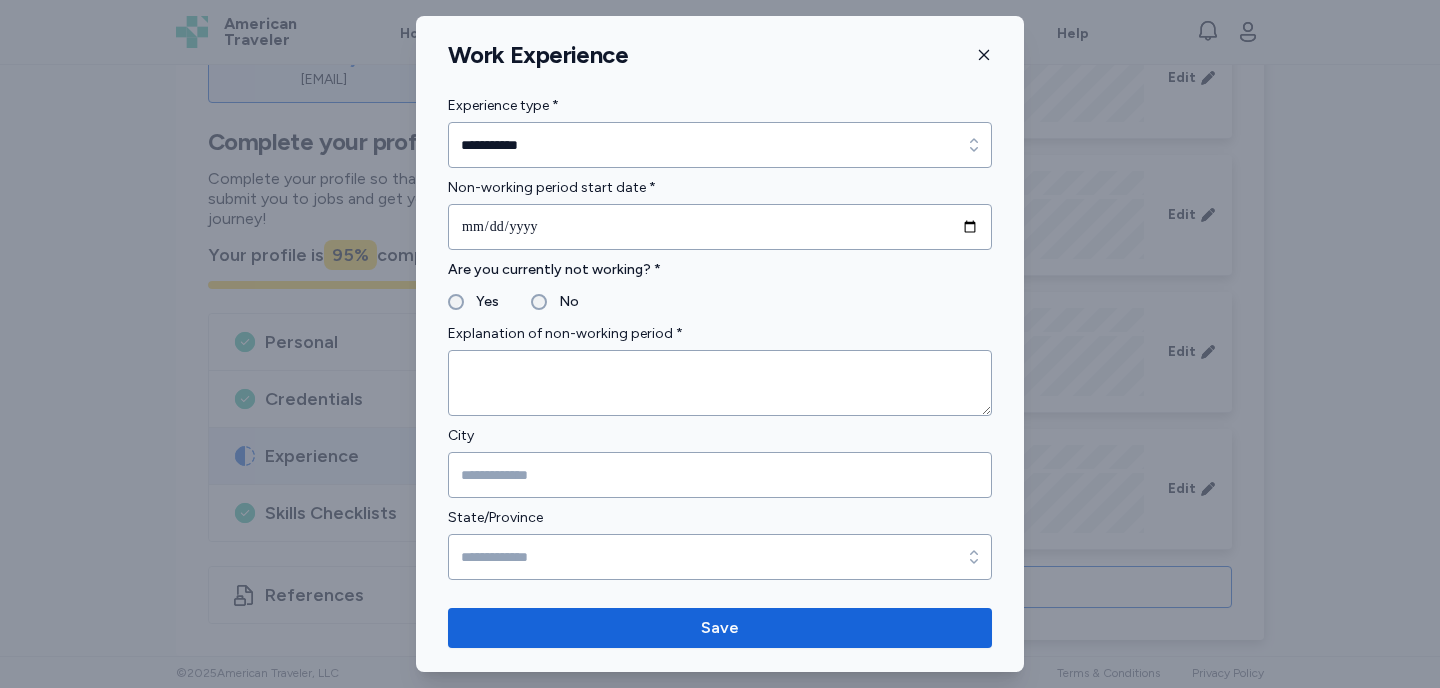 type on "**********" 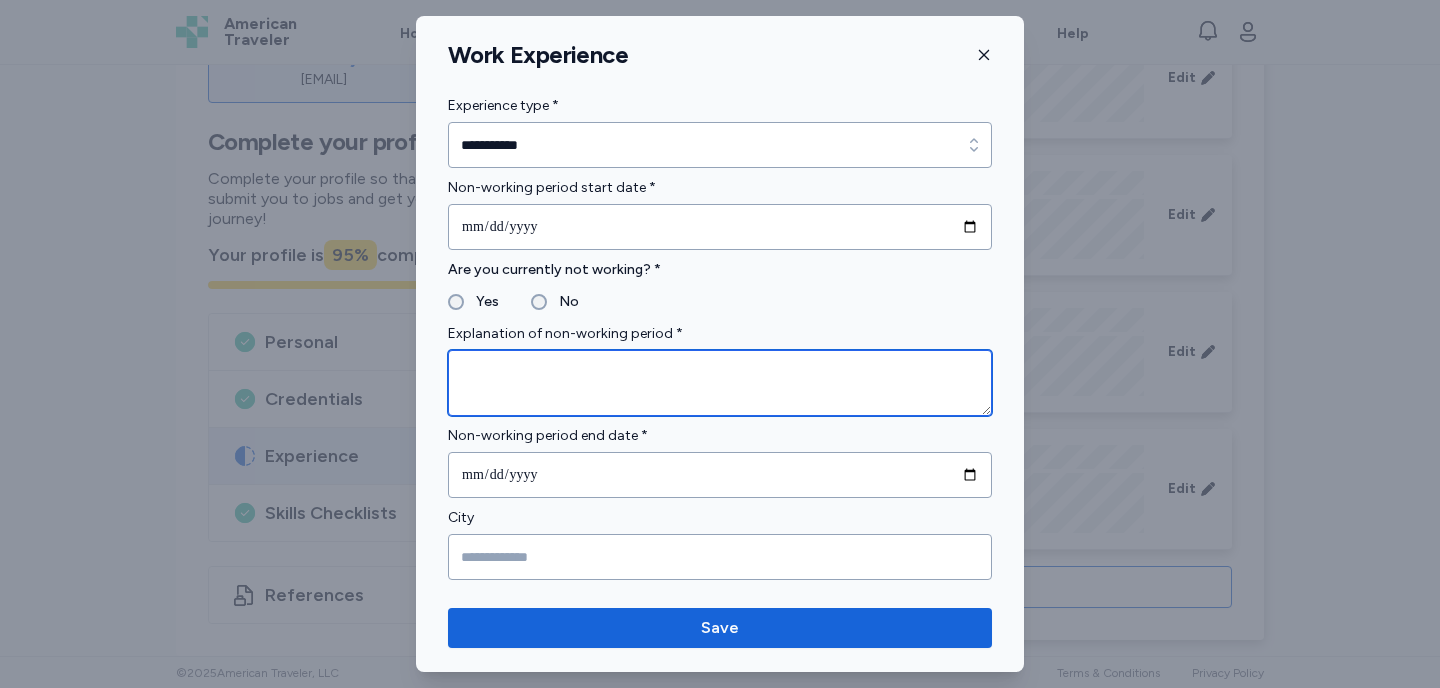 click at bounding box center (720, 383) 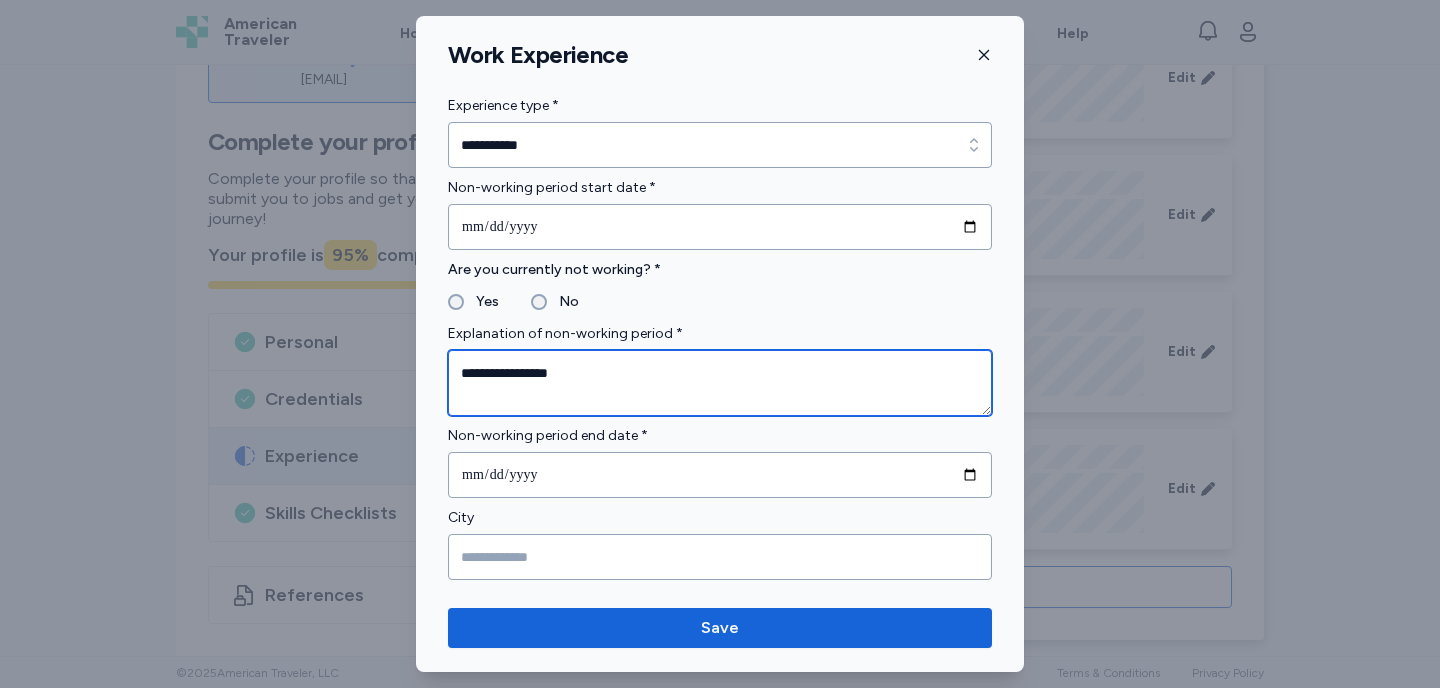 click on "**********" at bounding box center (720, 383) 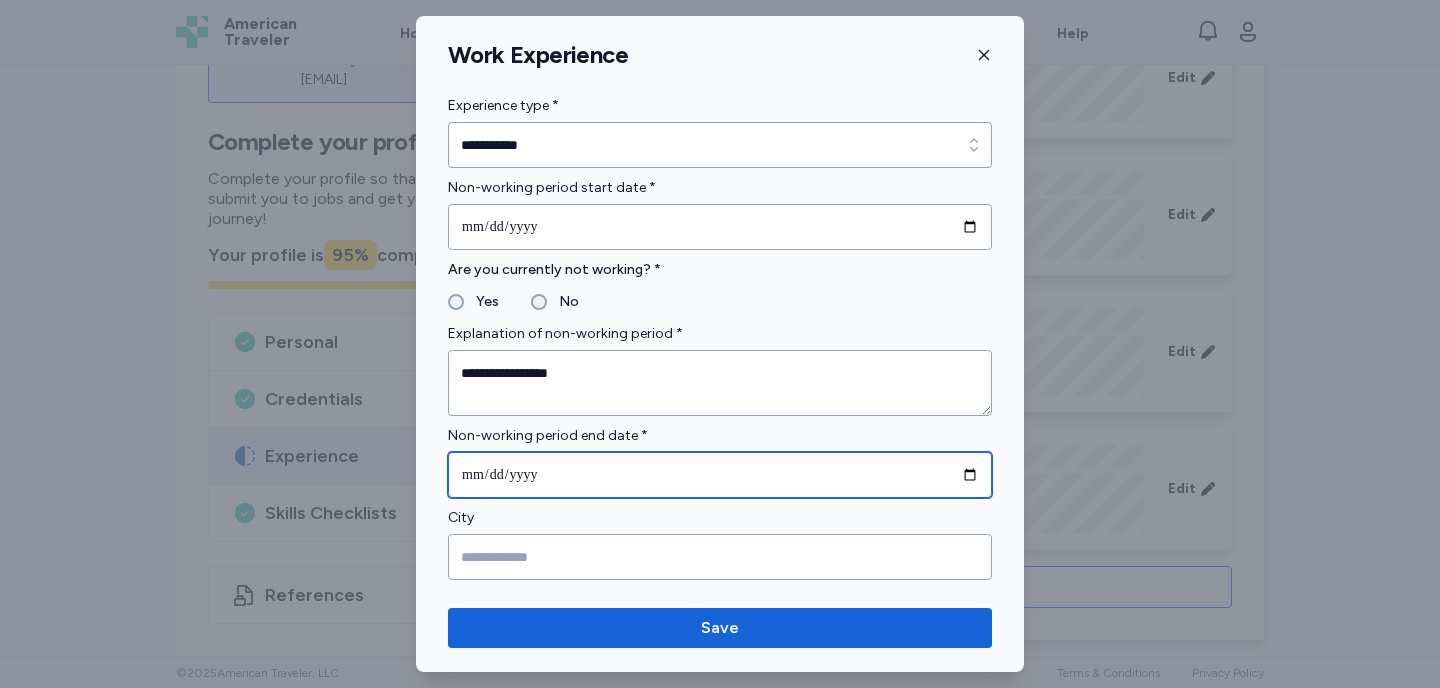 click at bounding box center (720, 475) 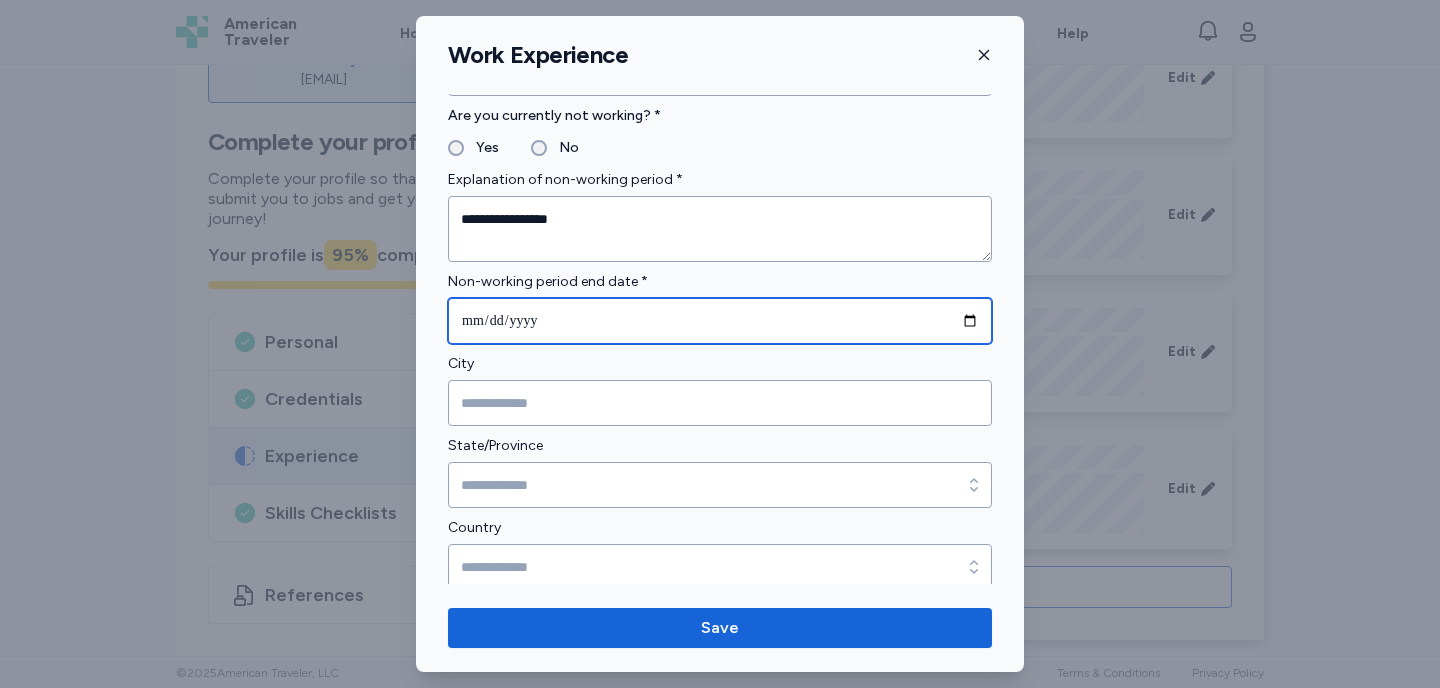 scroll, scrollTop: 164, scrollLeft: 0, axis: vertical 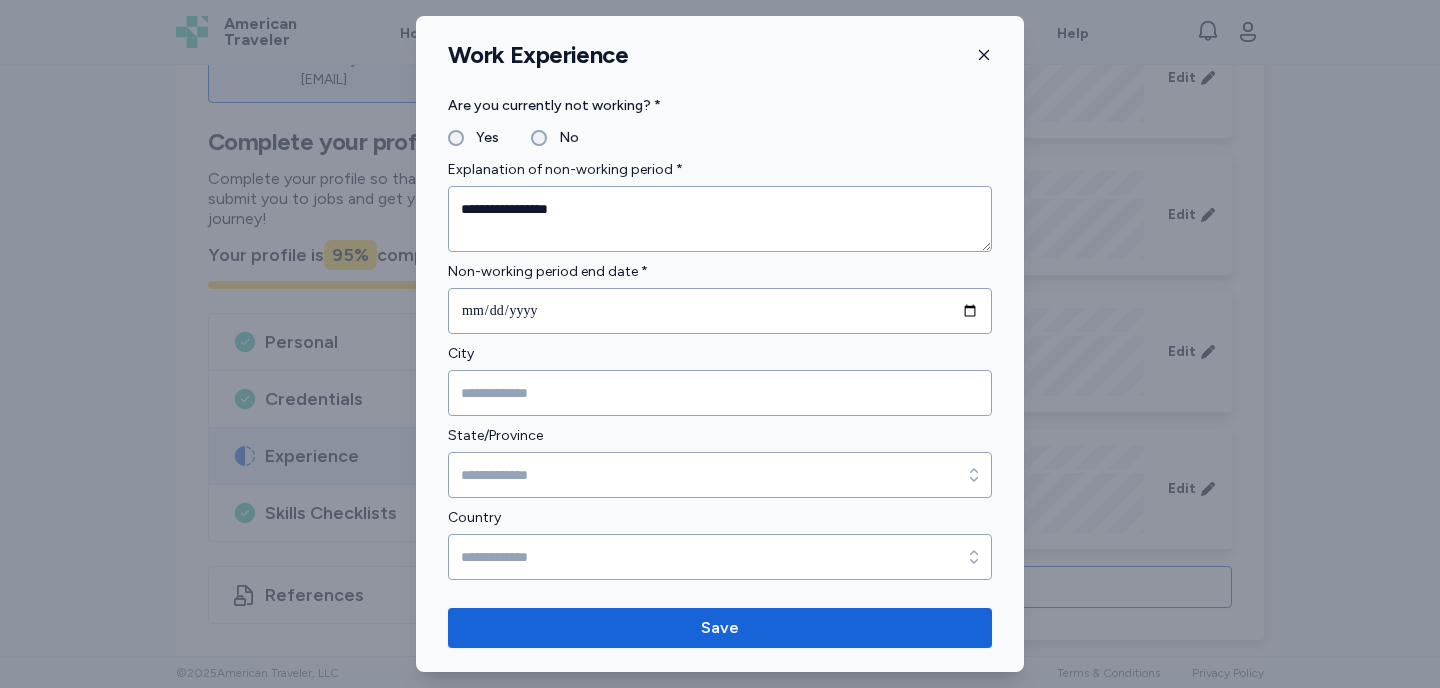 click on "**********" at bounding box center [720, 257] 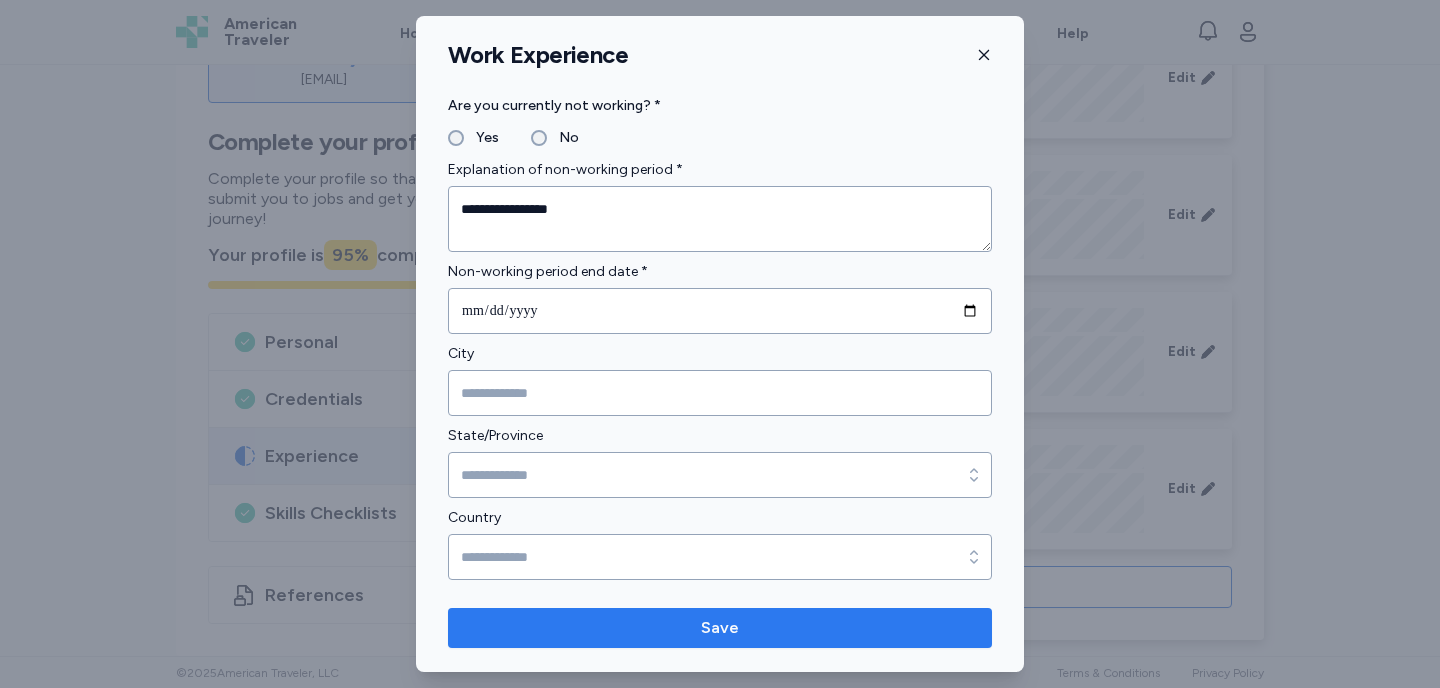 click on "Save" at bounding box center (720, 628) 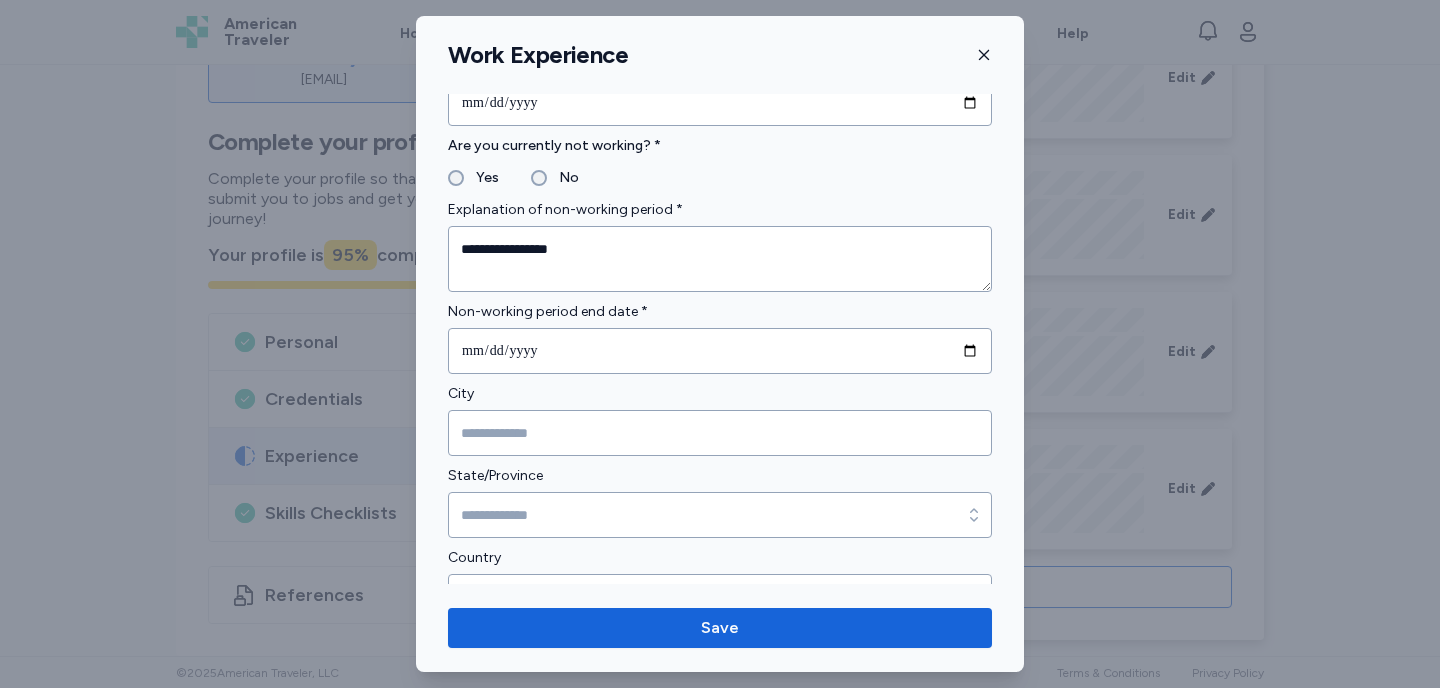 scroll, scrollTop: 164, scrollLeft: 0, axis: vertical 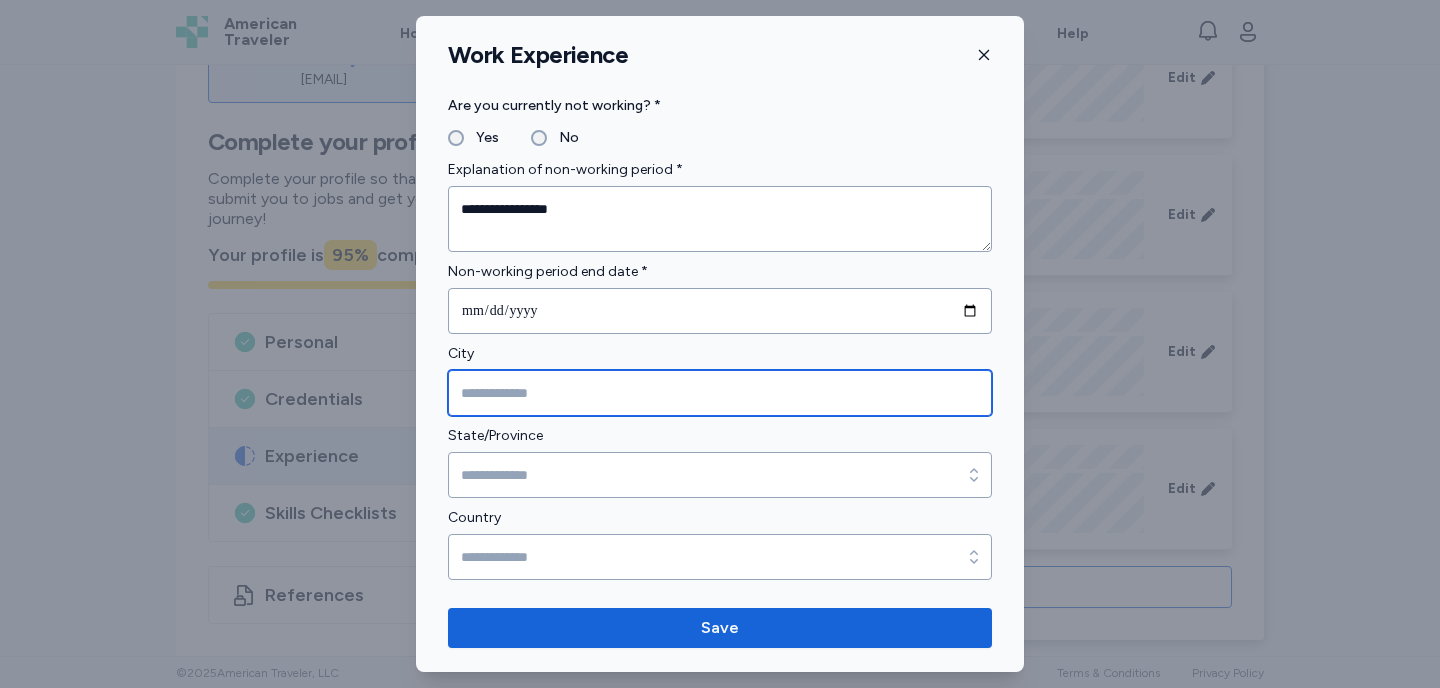 click at bounding box center [720, 393] 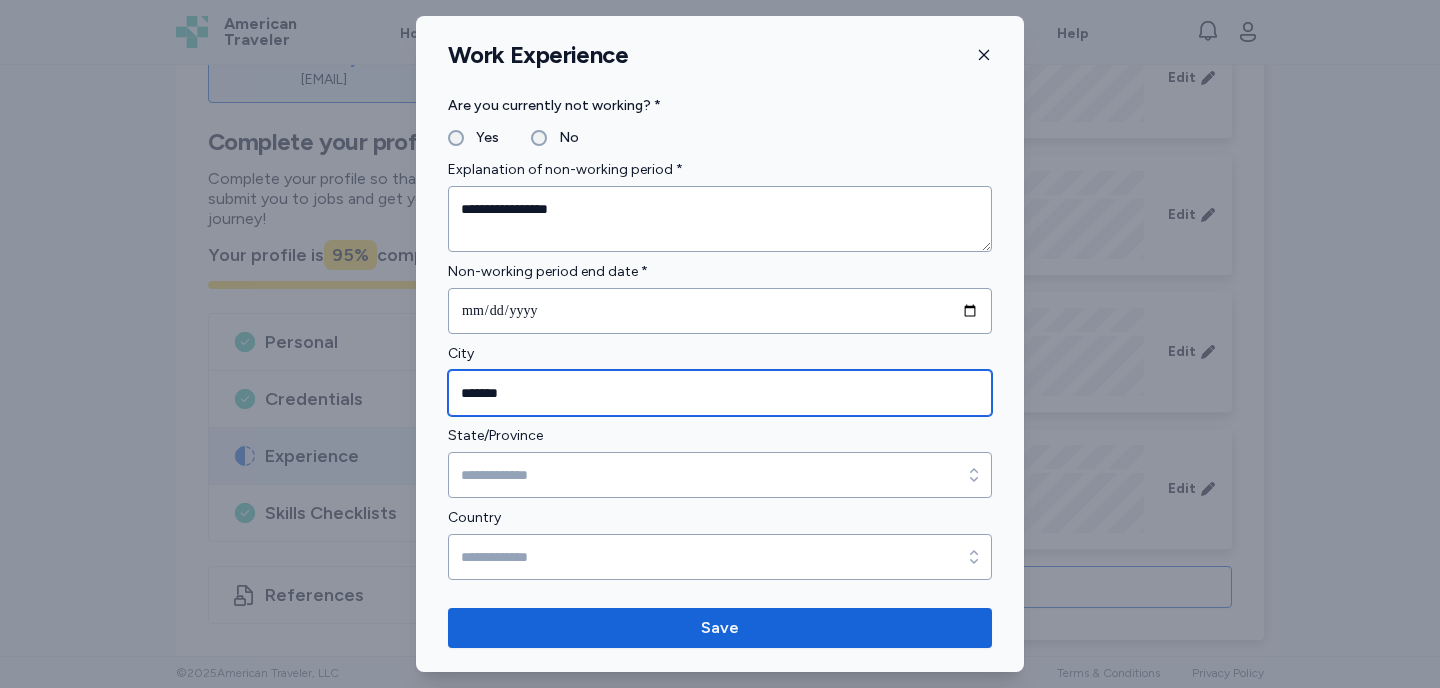 type on "*******" 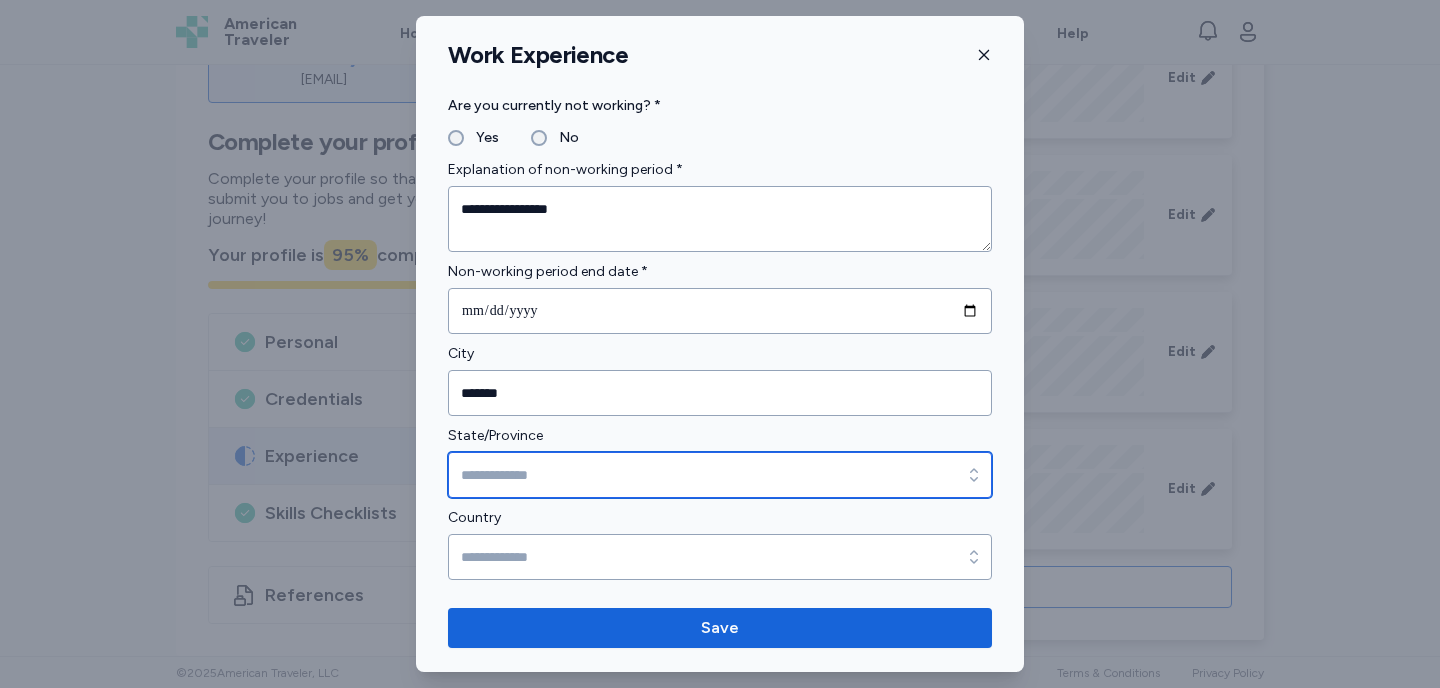 click on "State/Province" at bounding box center [720, 475] 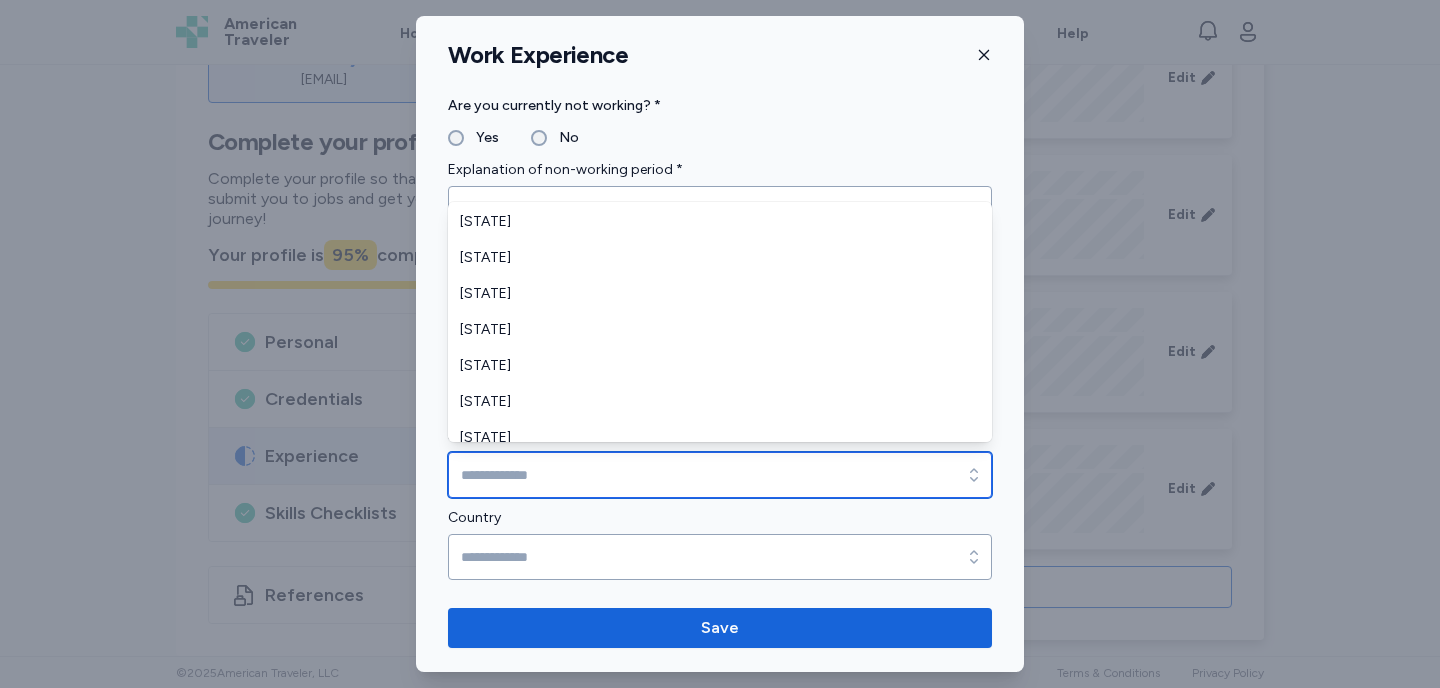 scroll, scrollTop: 967, scrollLeft: 0, axis: vertical 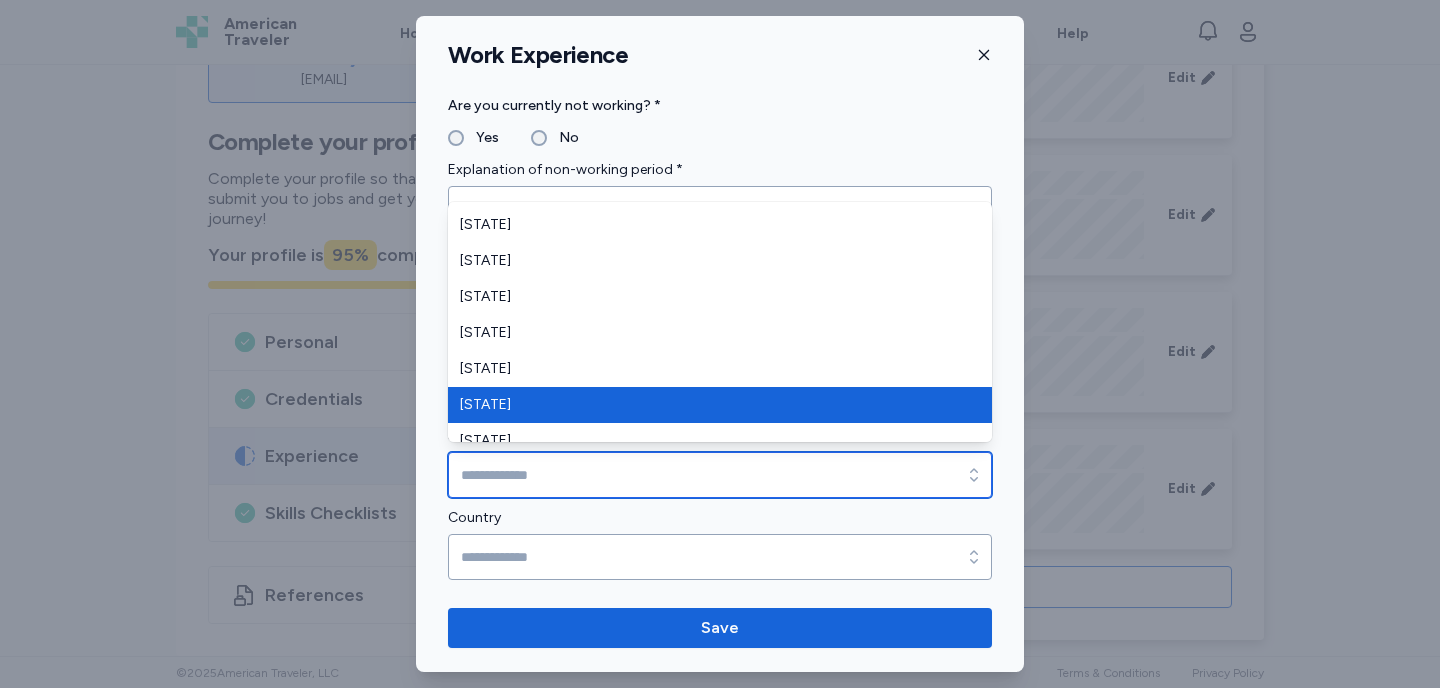 type on "********" 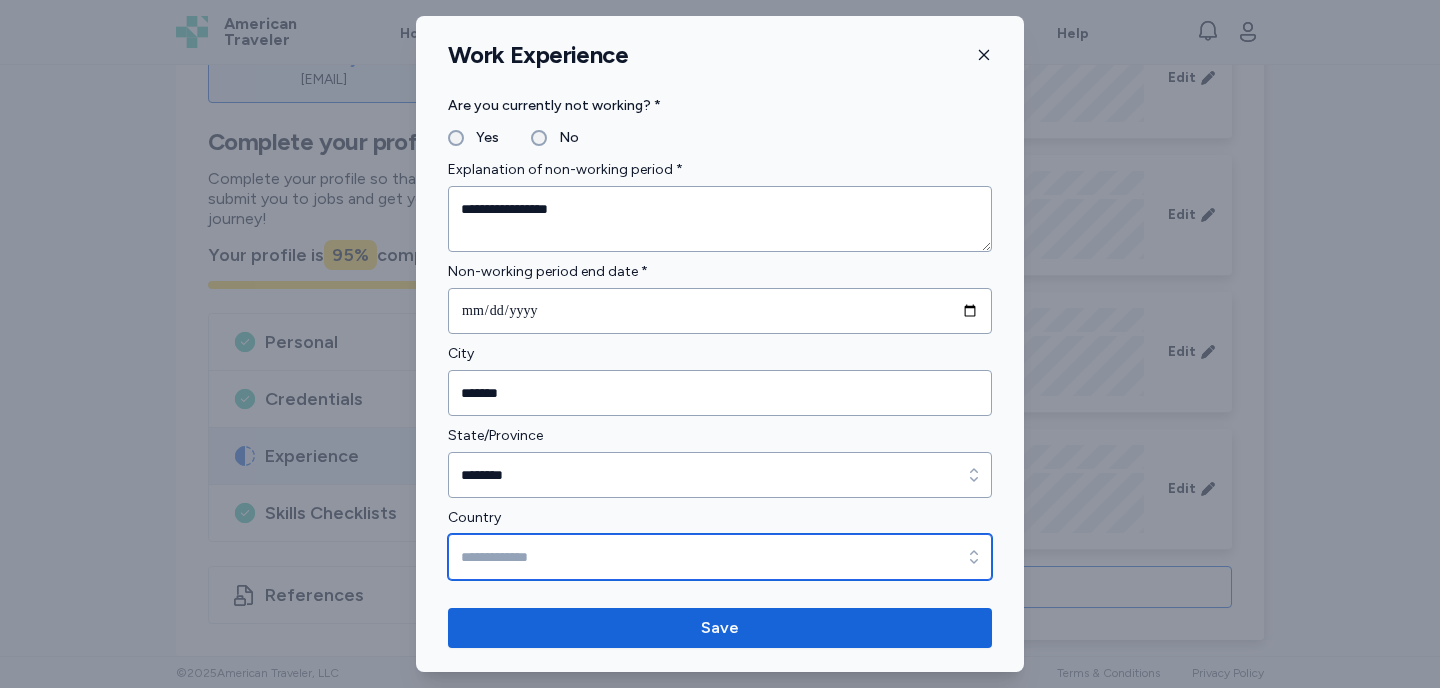 click on "Country" at bounding box center [720, 557] 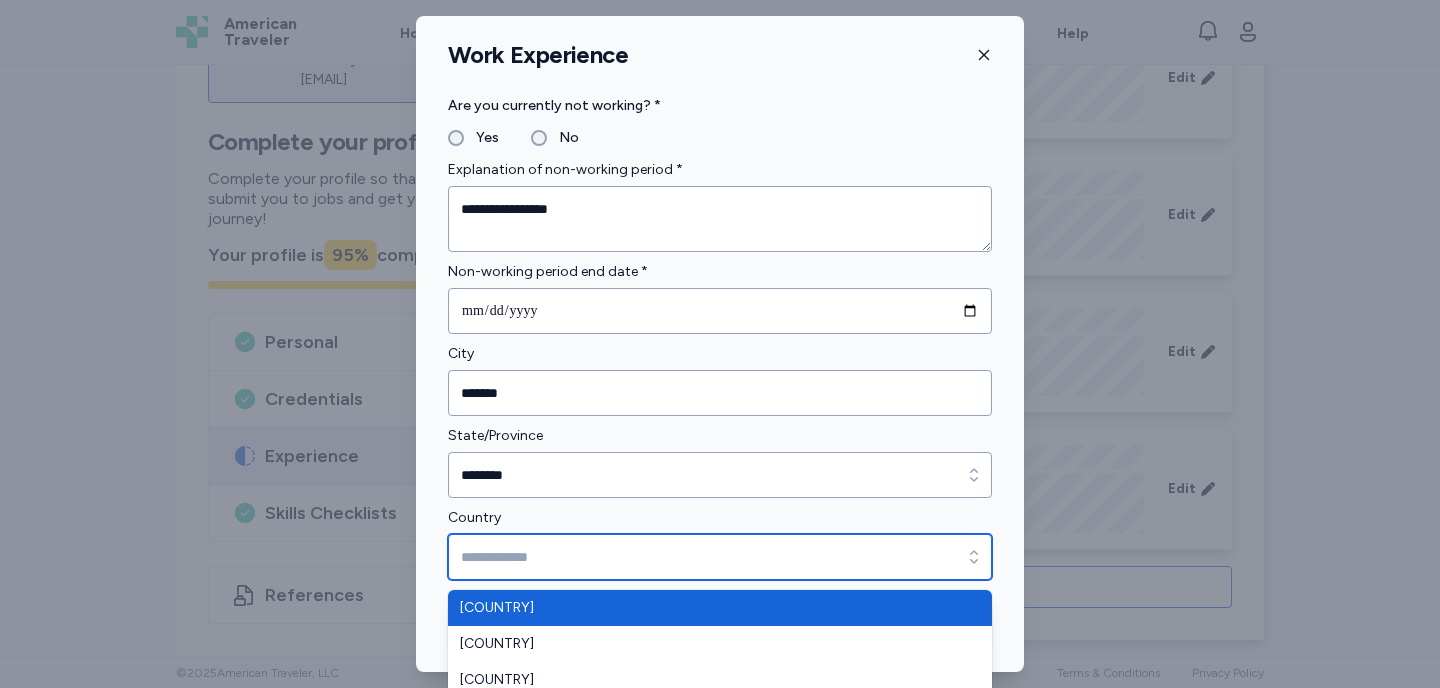 type on "**********" 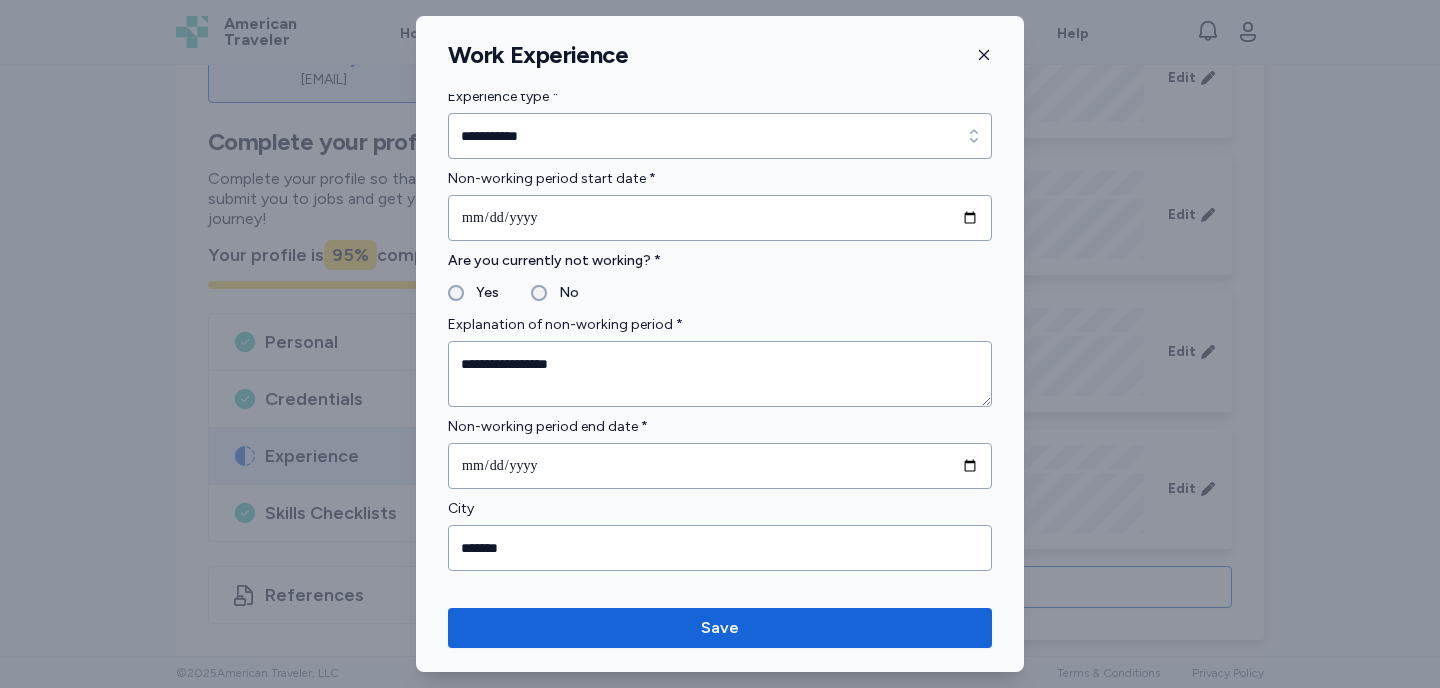 scroll, scrollTop: 0, scrollLeft: 0, axis: both 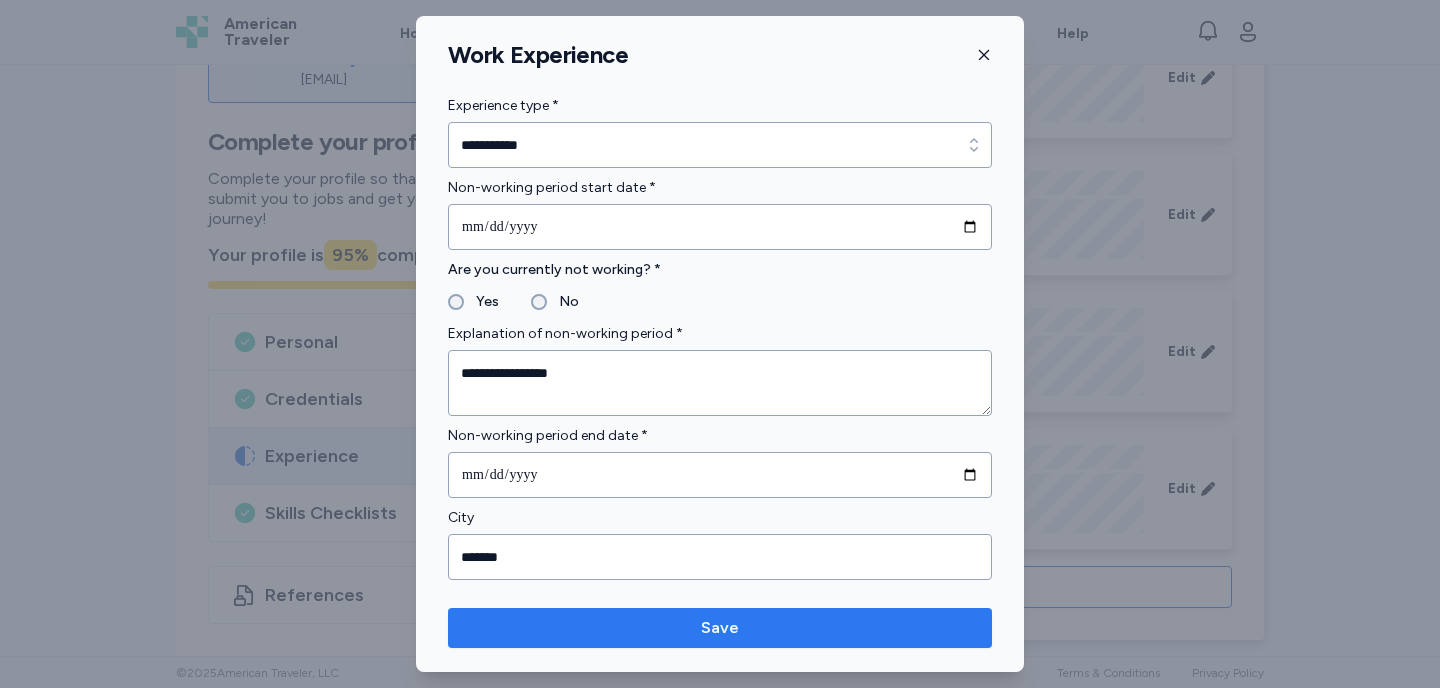 click on "Save" at bounding box center [720, 628] 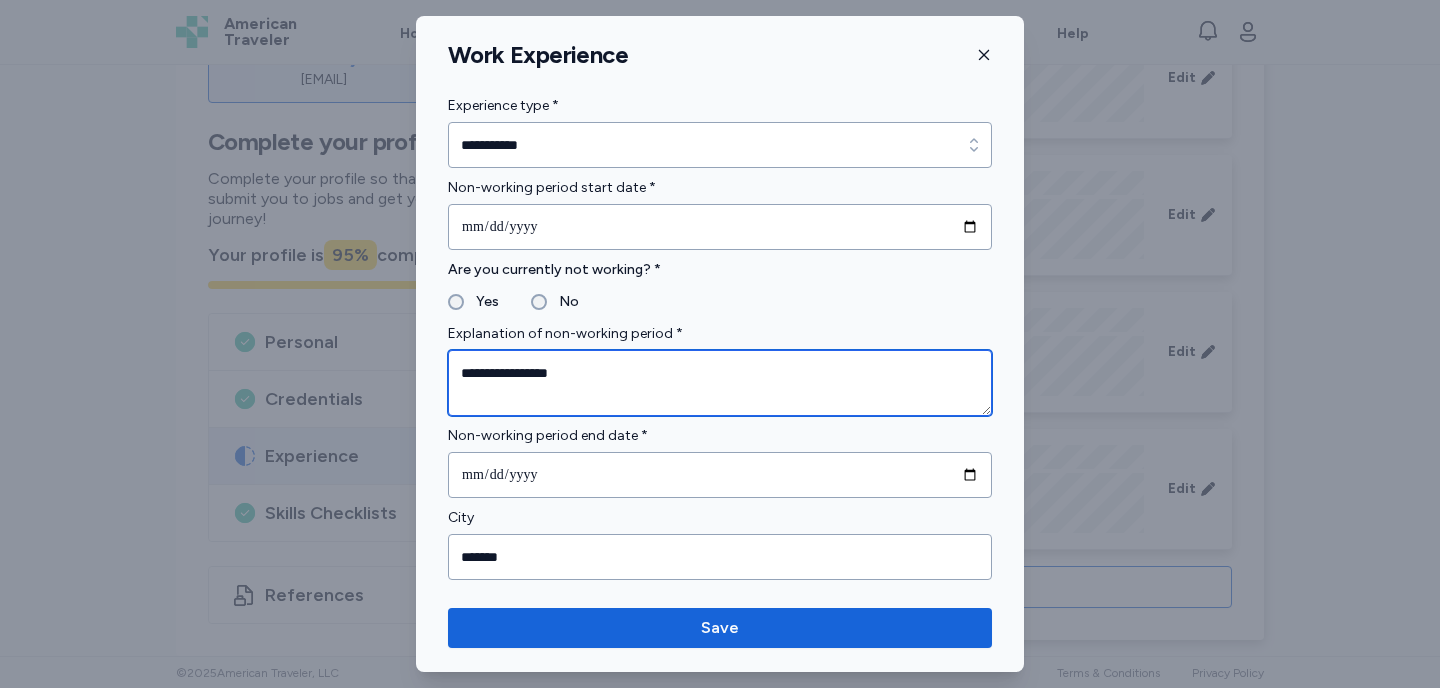 click on "**********" at bounding box center (720, 383) 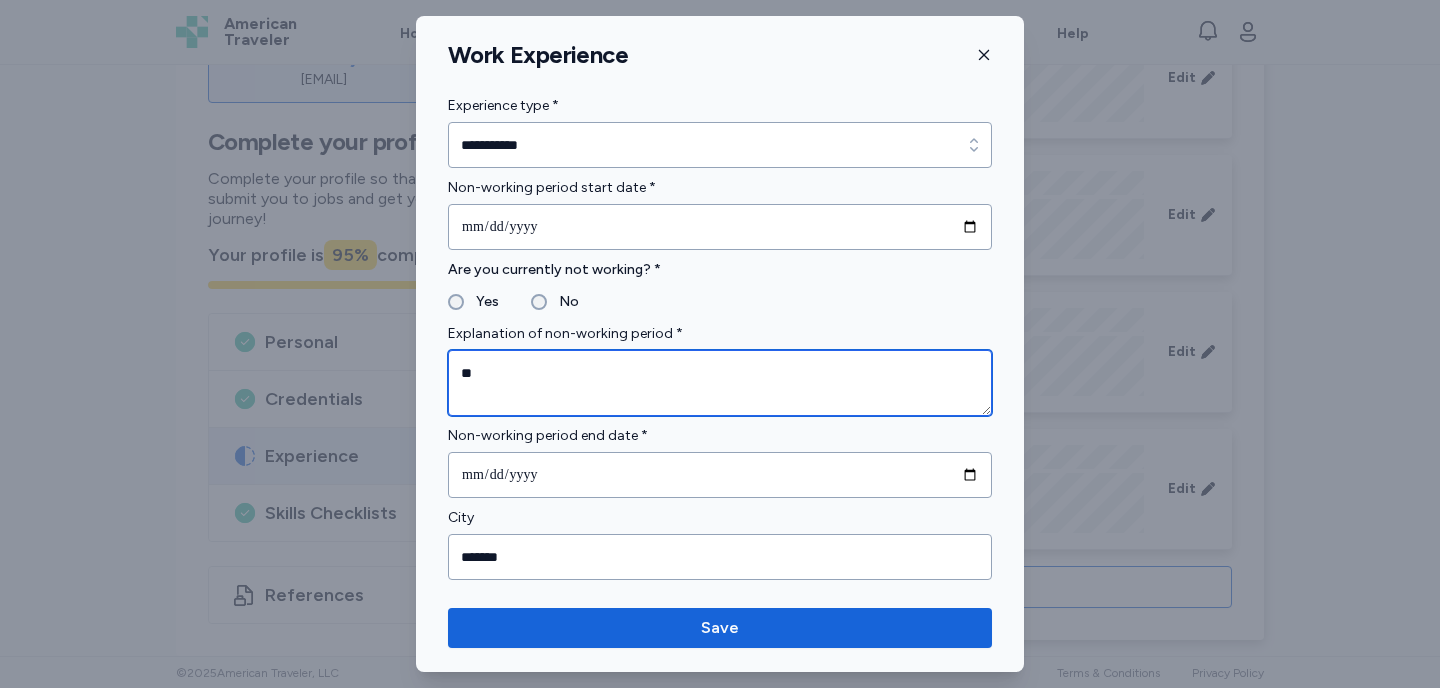 type on "*" 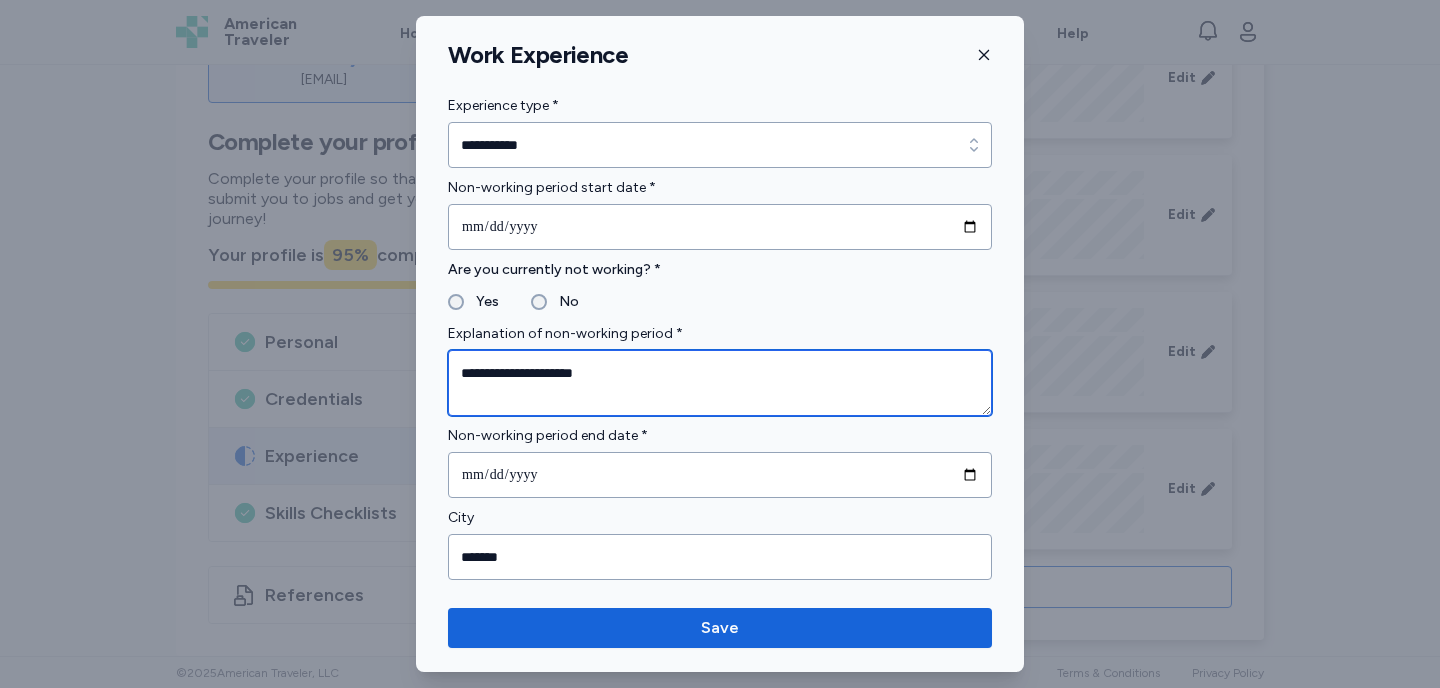 type on "**********" 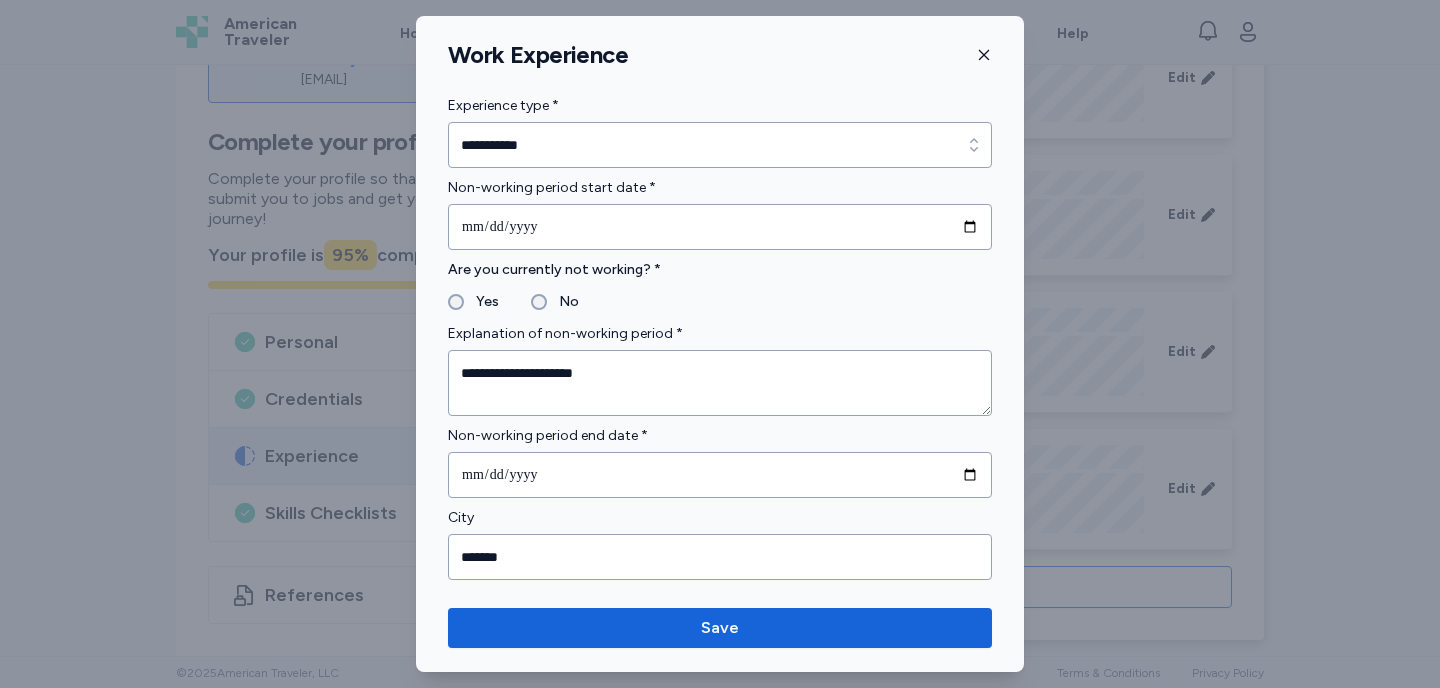 click on "**********" at bounding box center (720, 460) 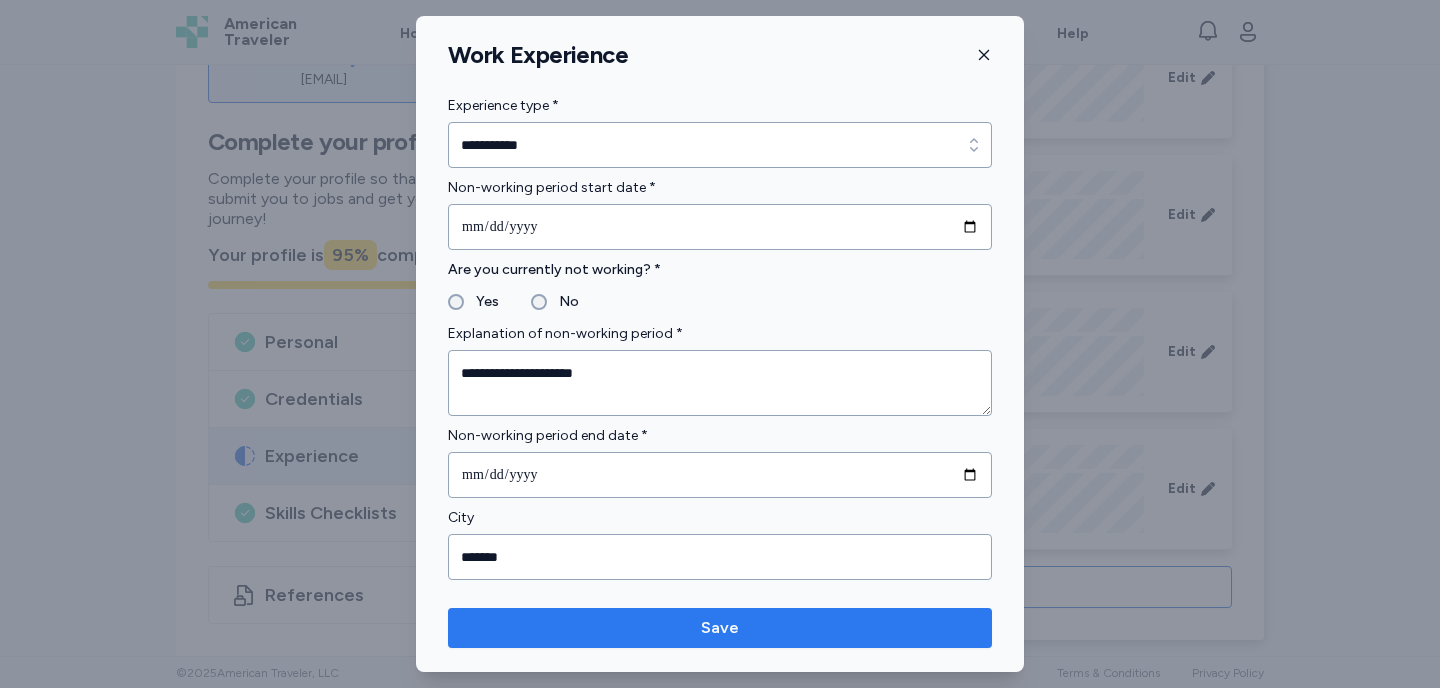 click on "Save" at bounding box center [720, 628] 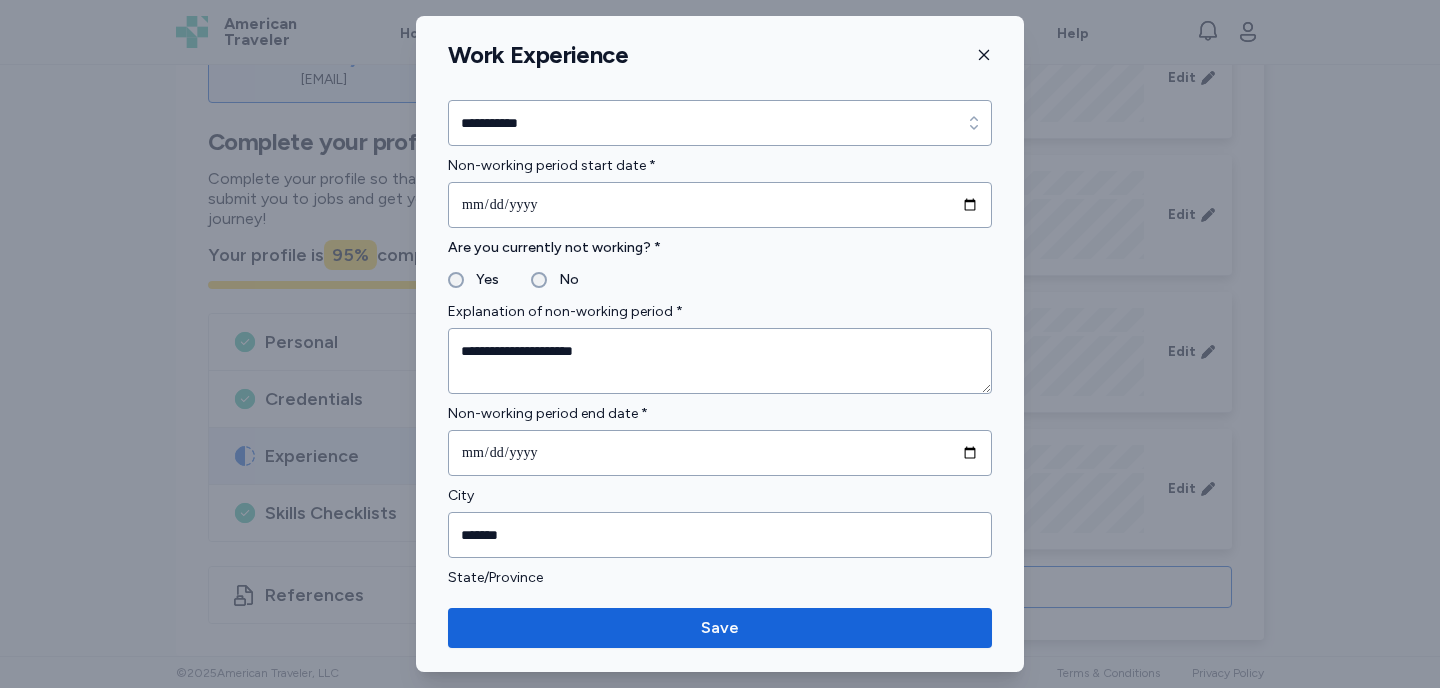 scroll, scrollTop: 0, scrollLeft: 0, axis: both 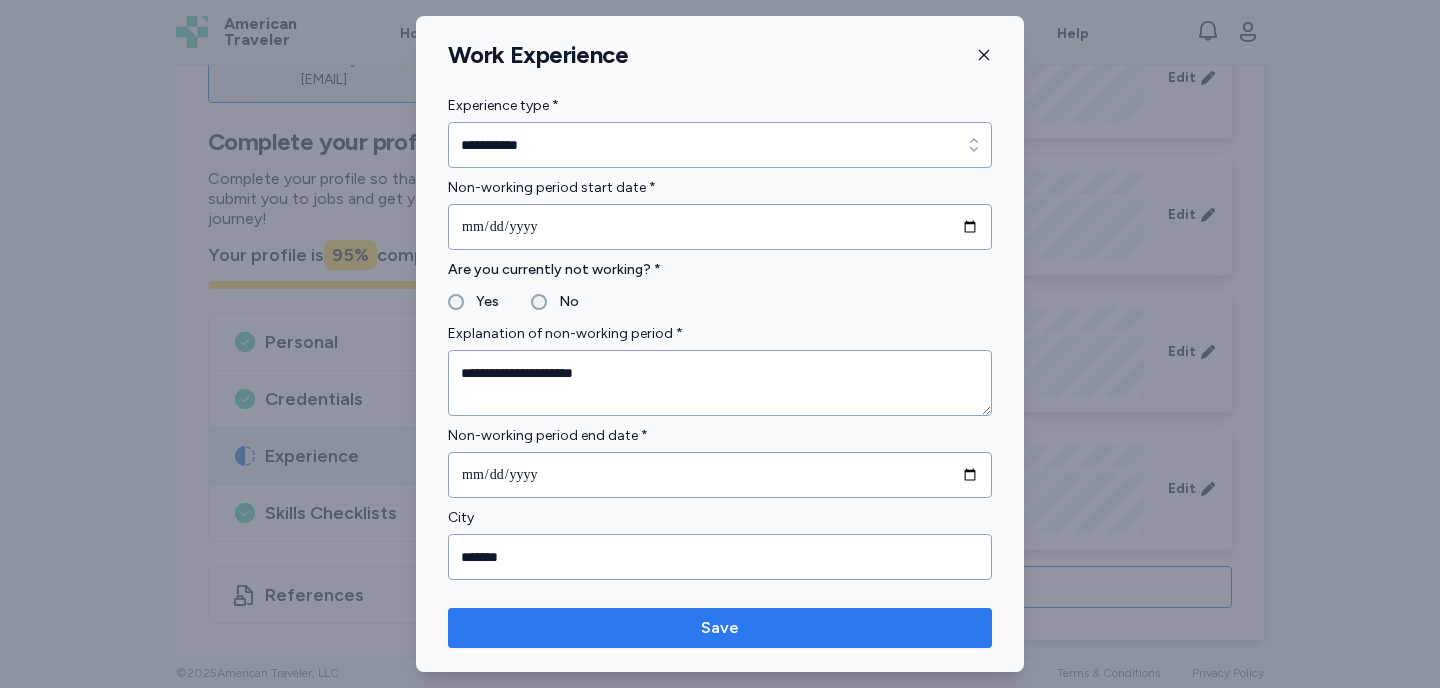 click on "Save" at bounding box center (720, 628) 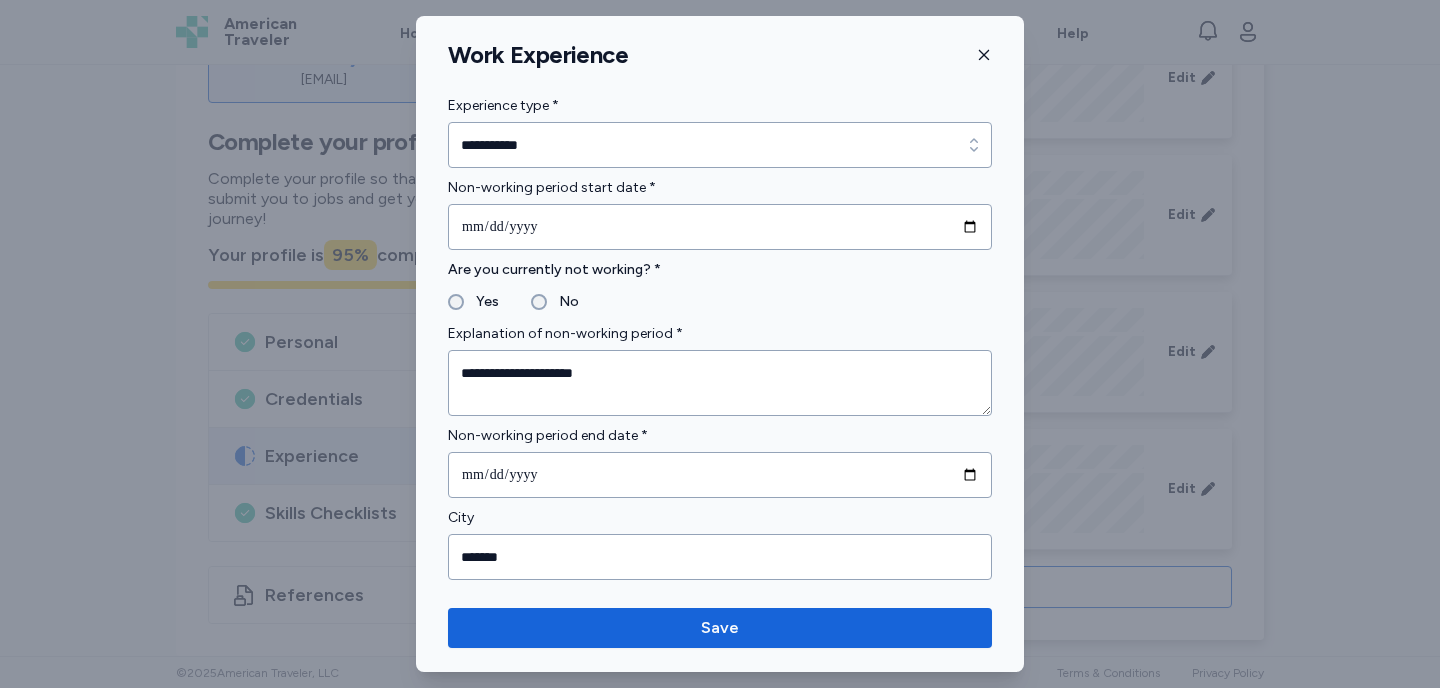 click 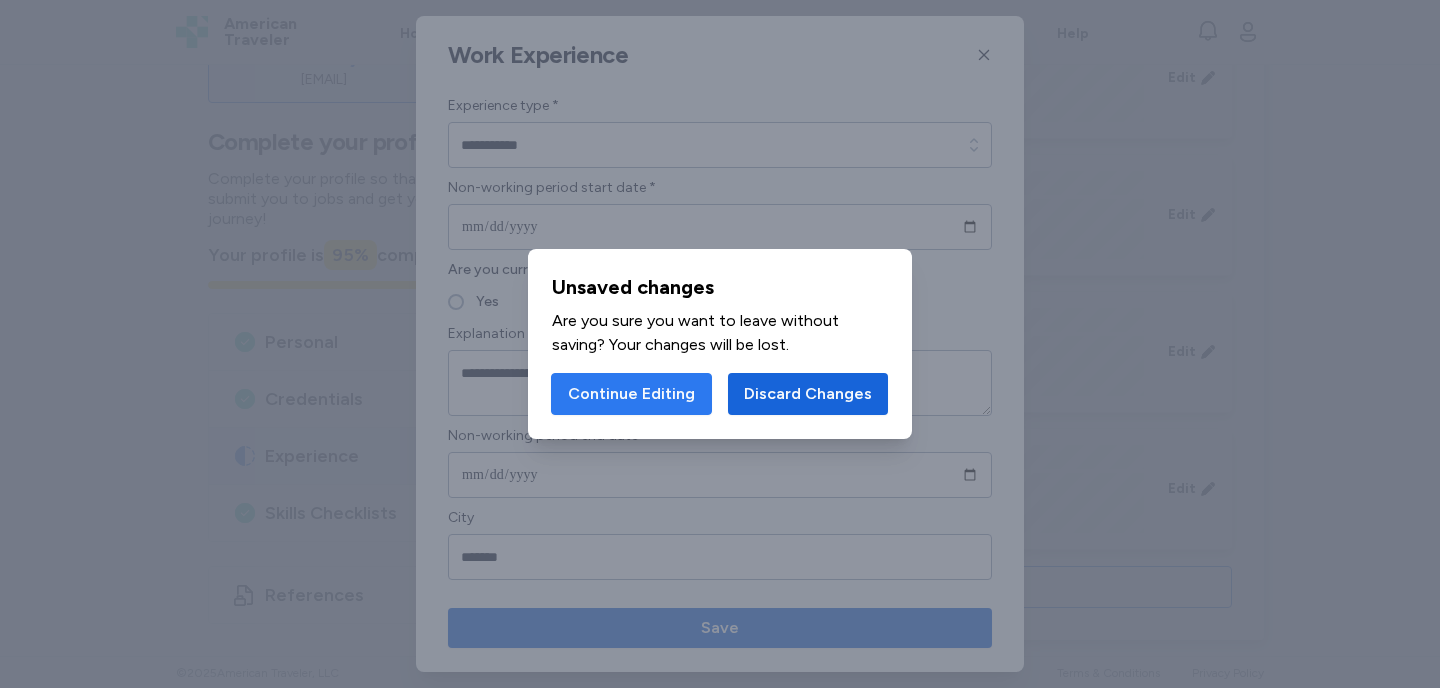 click on "Continue Editing" at bounding box center [631, 394] 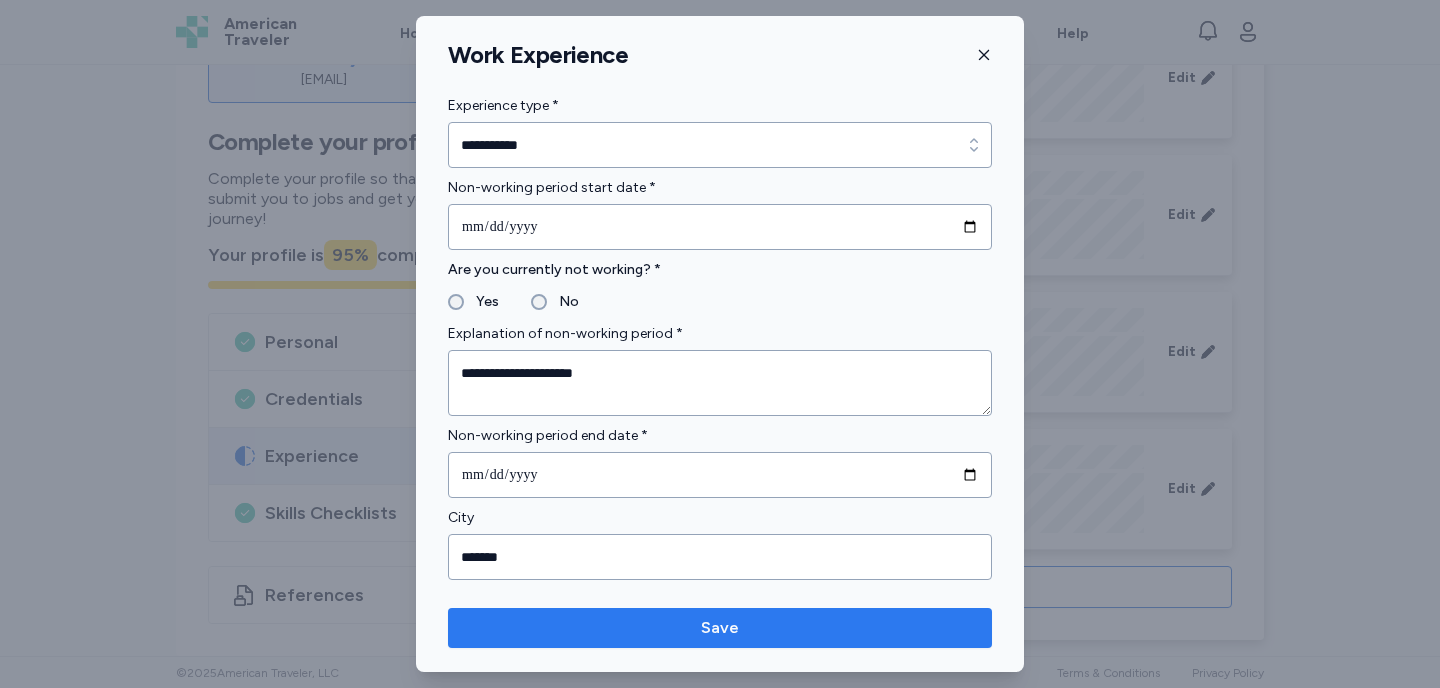 click on "Save" at bounding box center [720, 628] 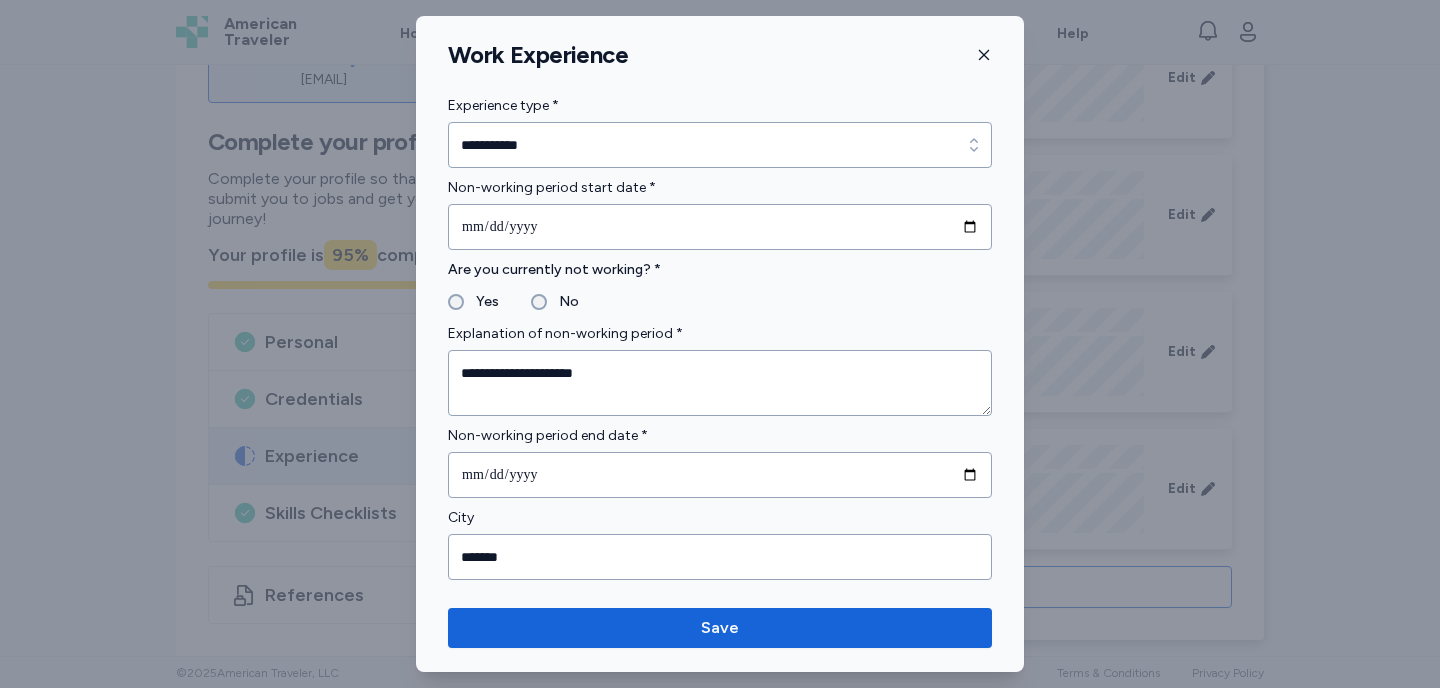 click 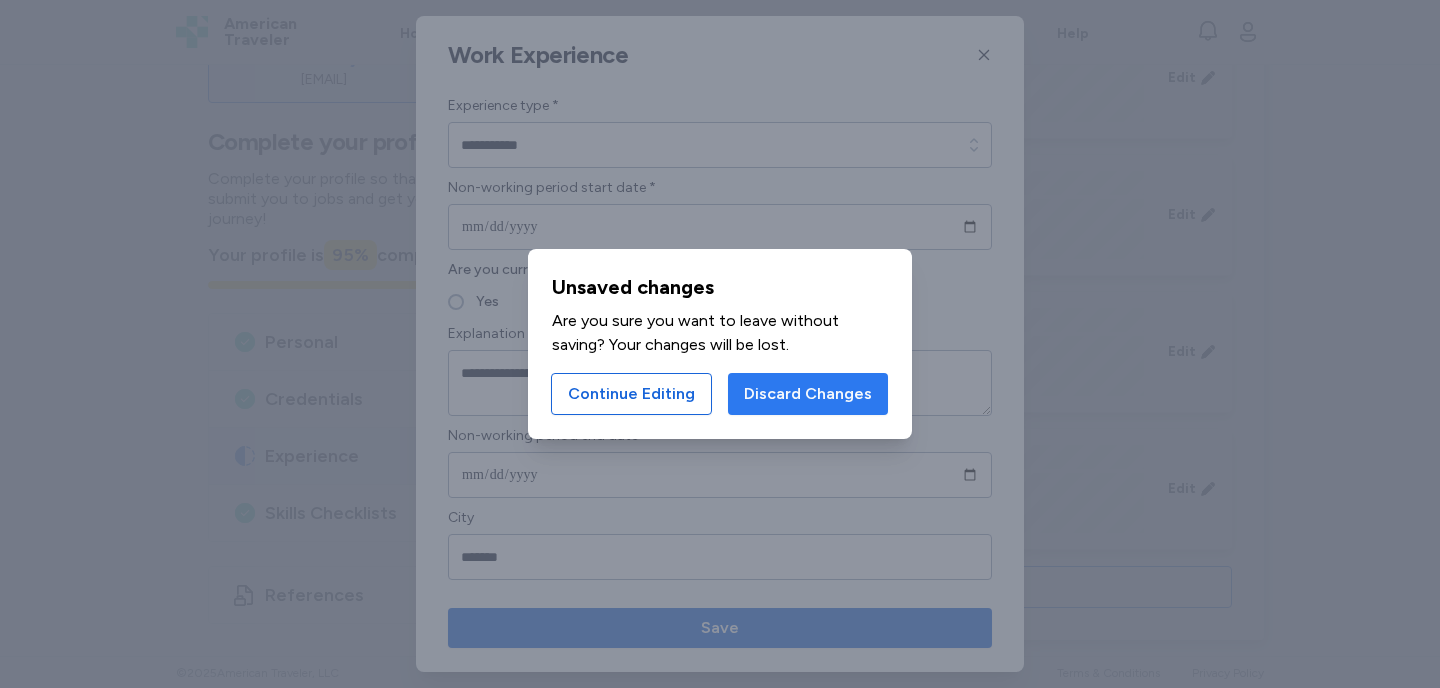 click on "Discard Changes" at bounding box center (808, 394) 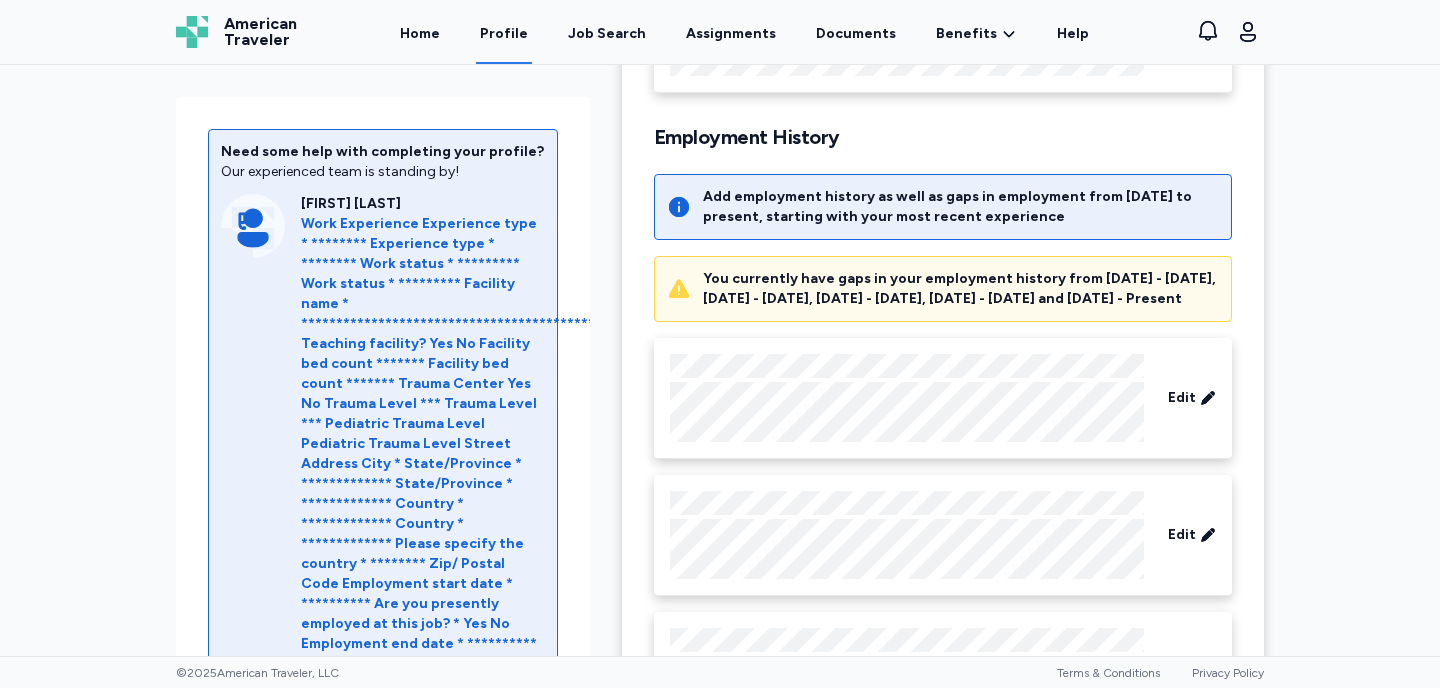 scroll, scrollTop: 314, scrollLeft: 0, axis: vertical 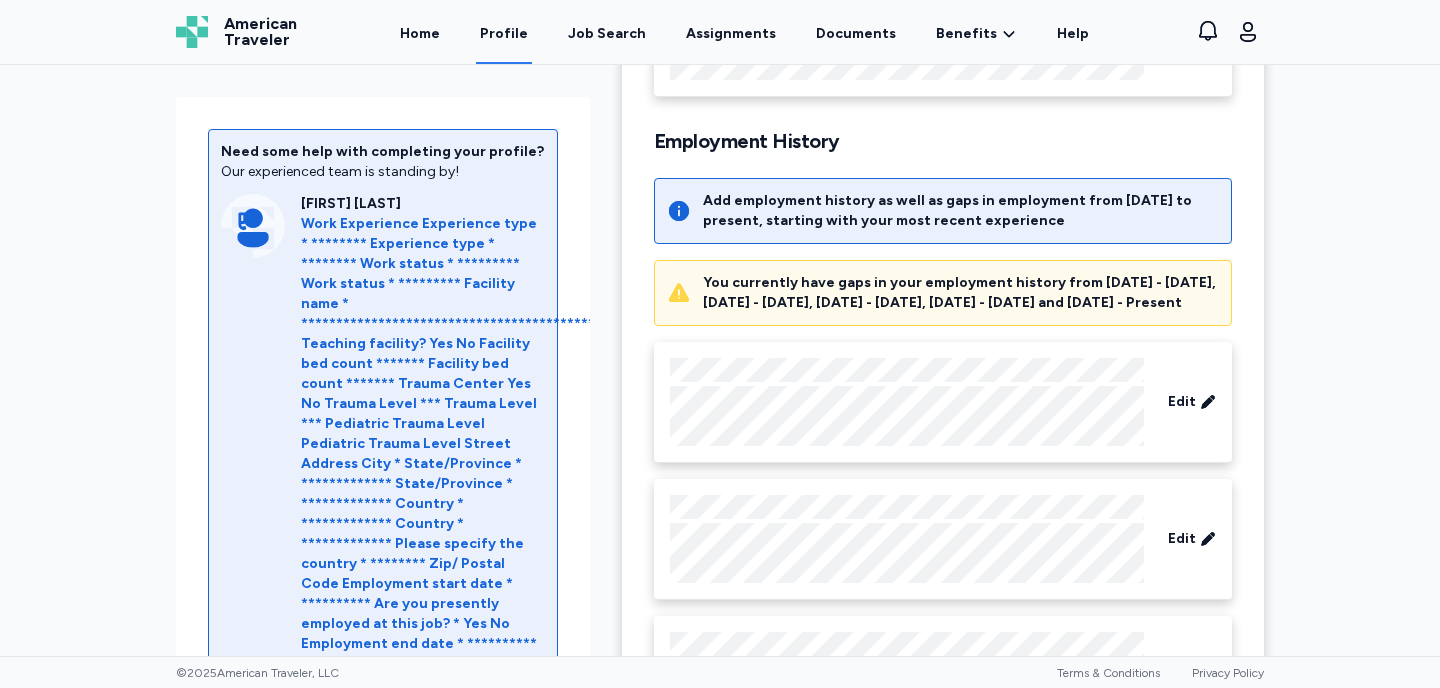 click on "You currently have gaps in your employment history from   [DATE] - [DATE], [DATE] - [DATE], [DATE] - [DATE], [DATE] - [DATE] and [DATE] - Present" at bounding box center [961, 293] 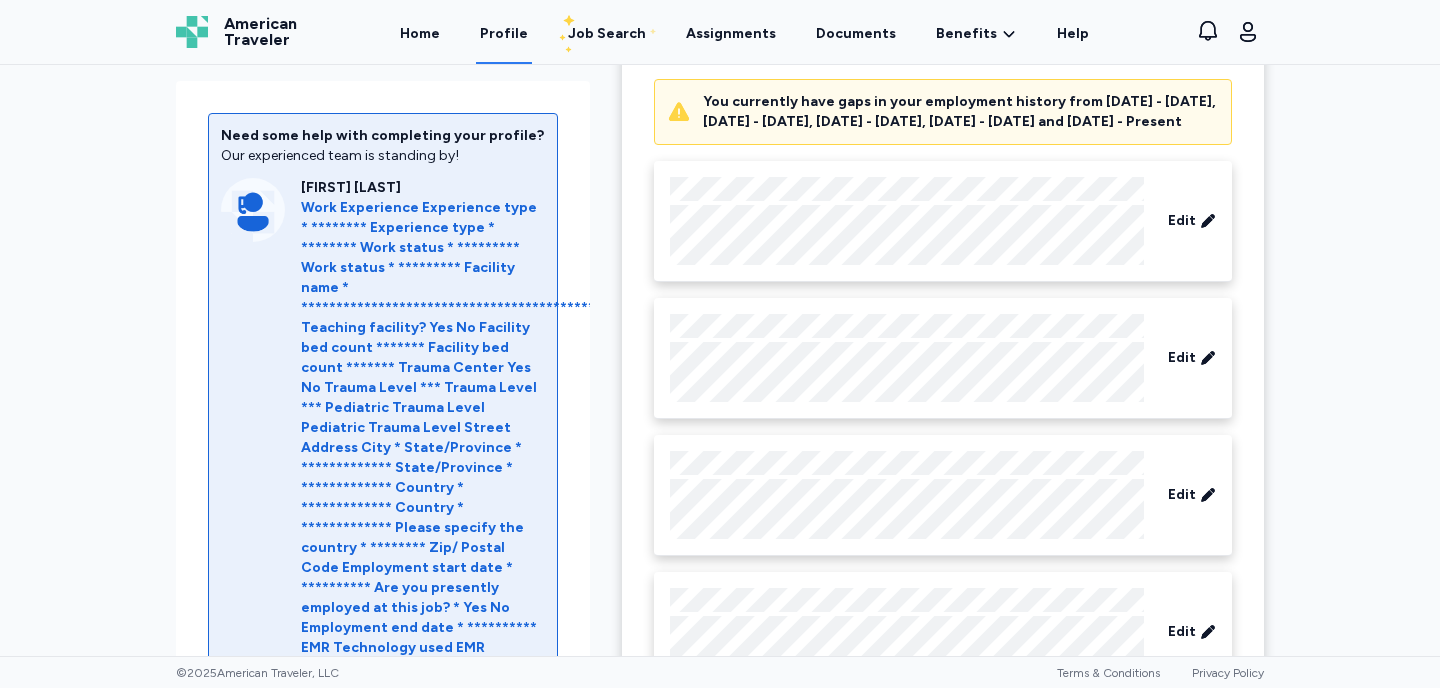 scroll, scrollTop: 521, scrollLeft: 0, axis: vertical 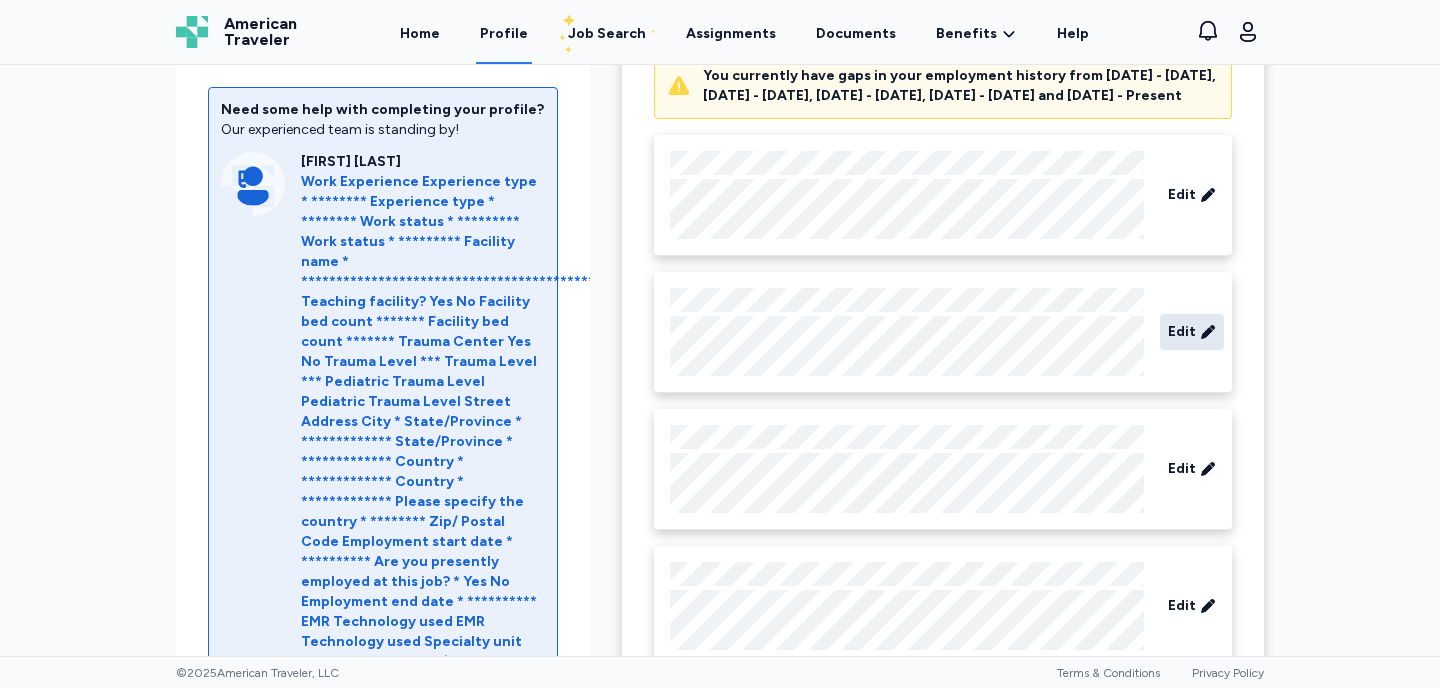 click 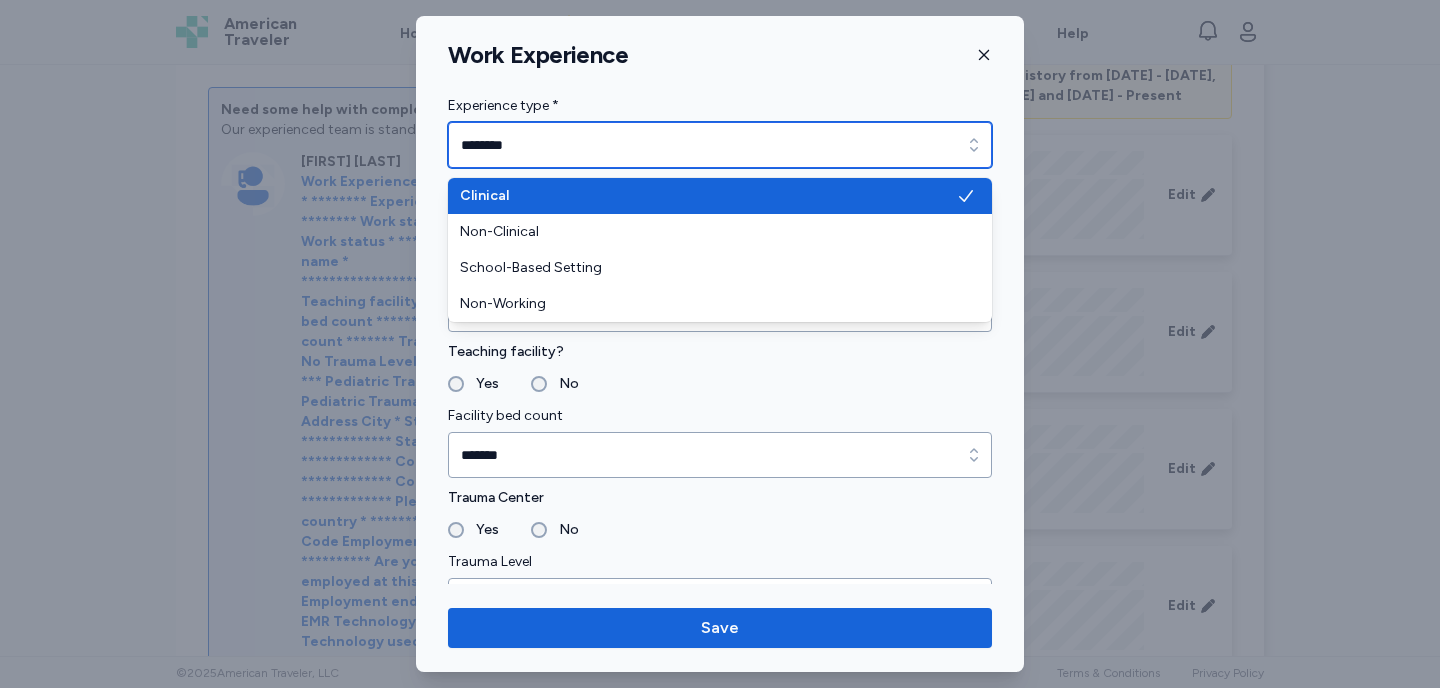 click 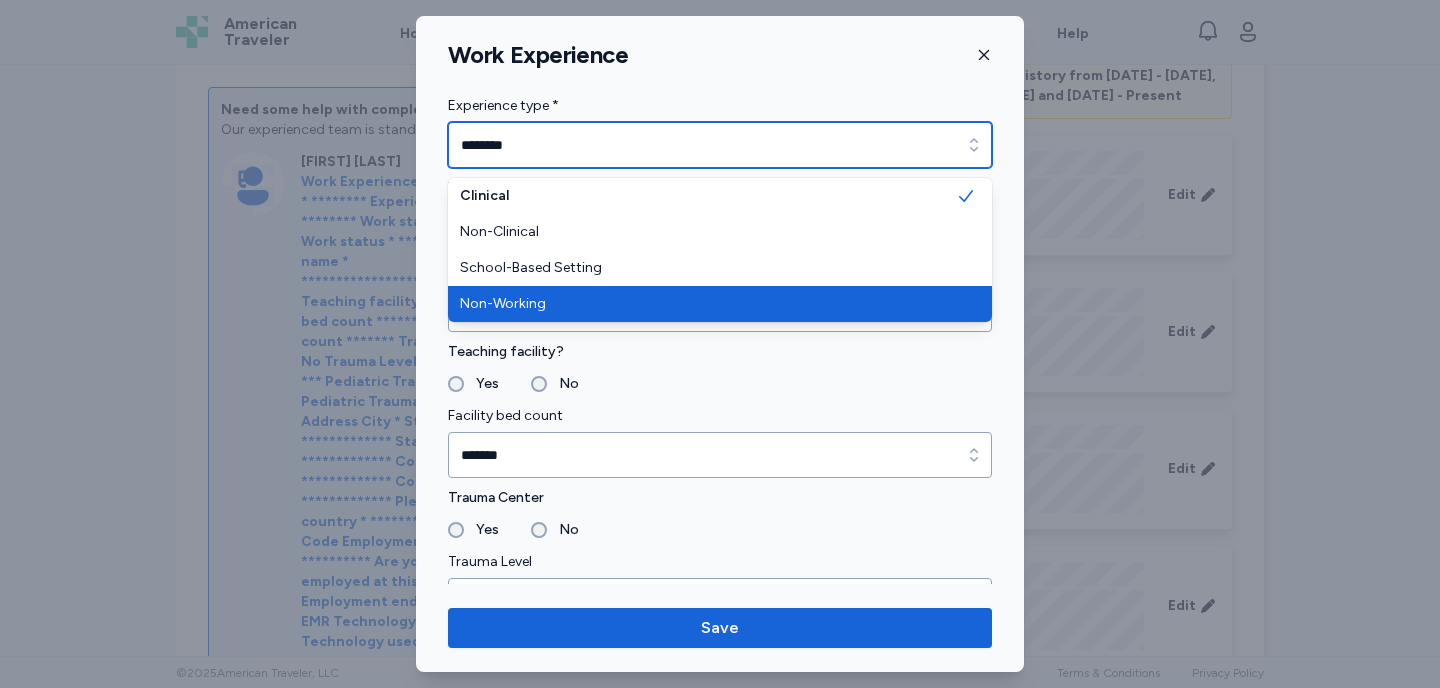 type on "**********" 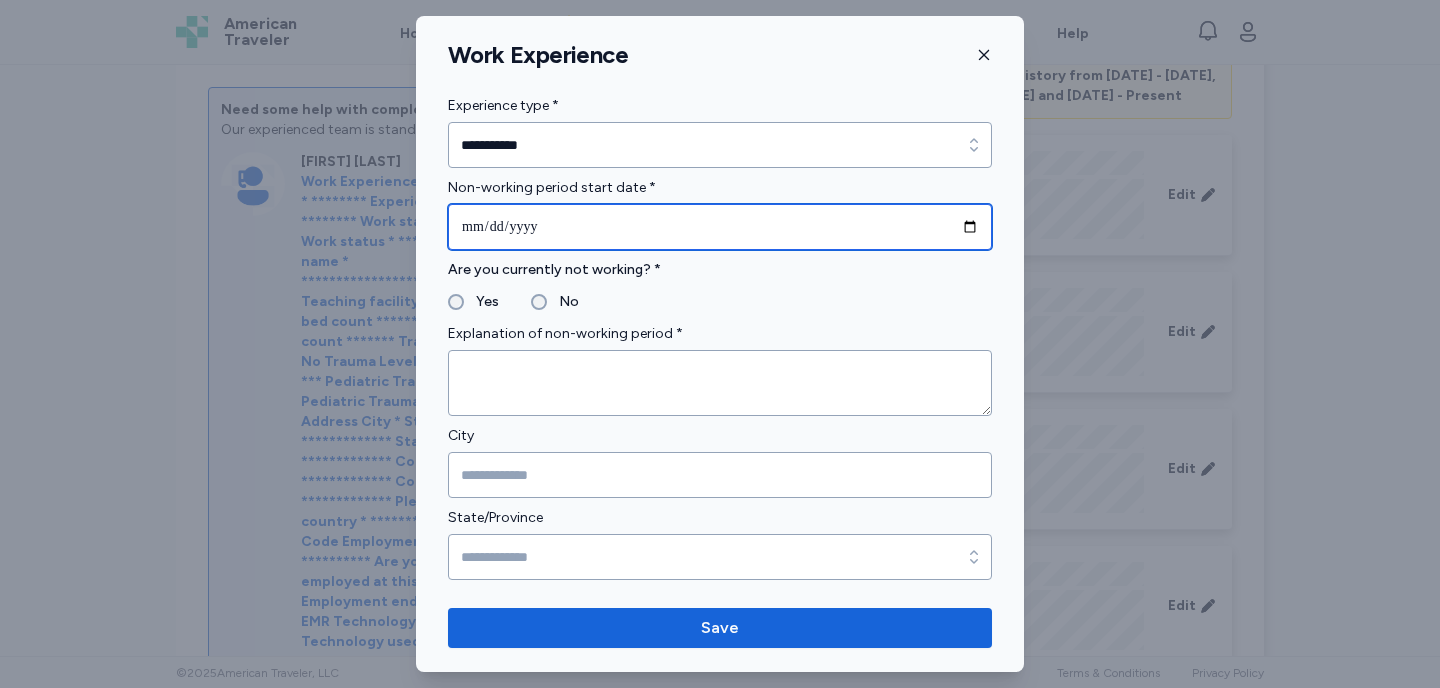 click at bounding box center (720, 227) 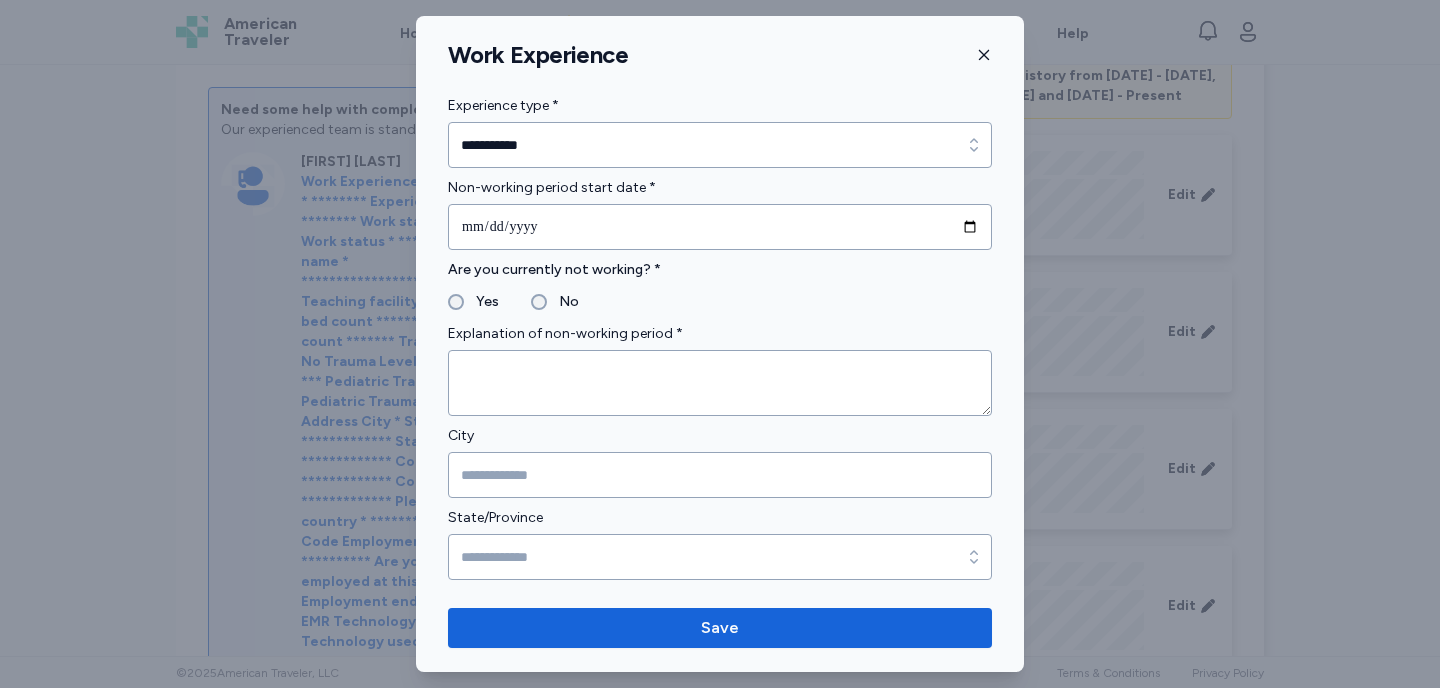 type on "**********" 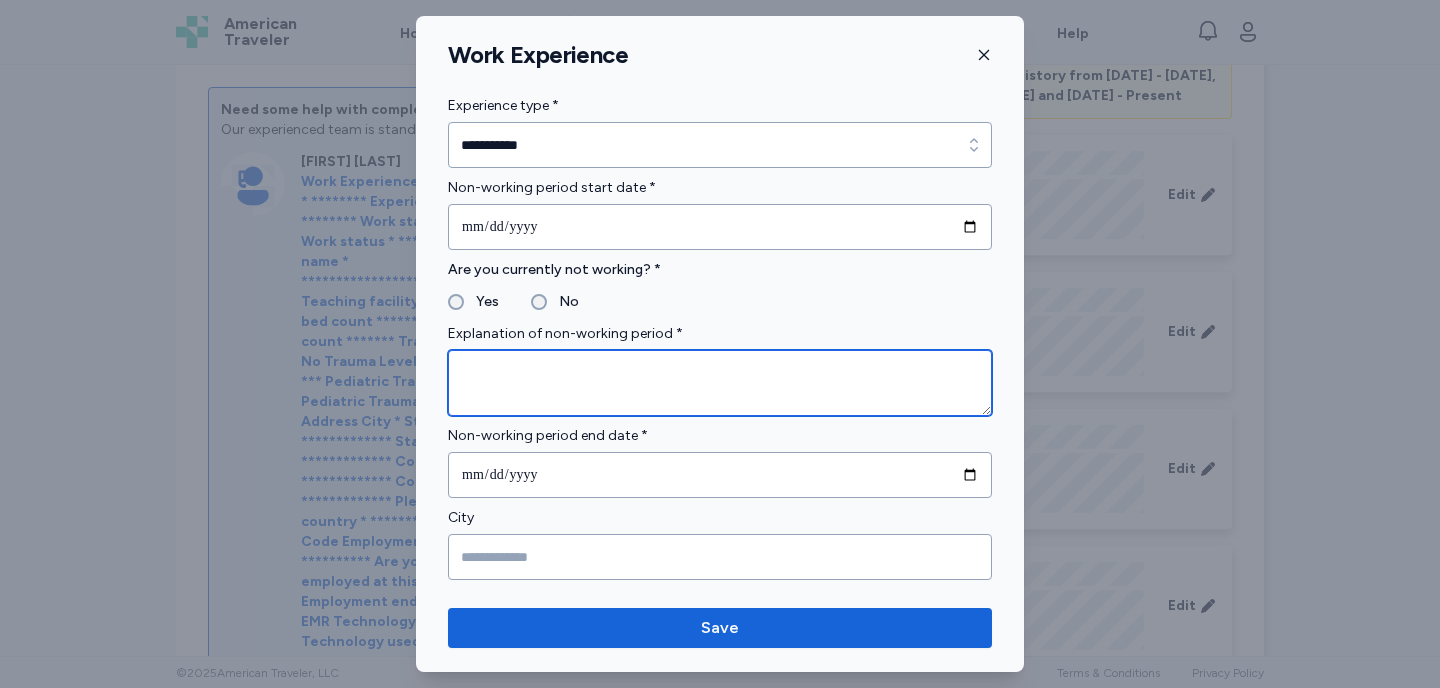 click at bounding box center (720, 383) 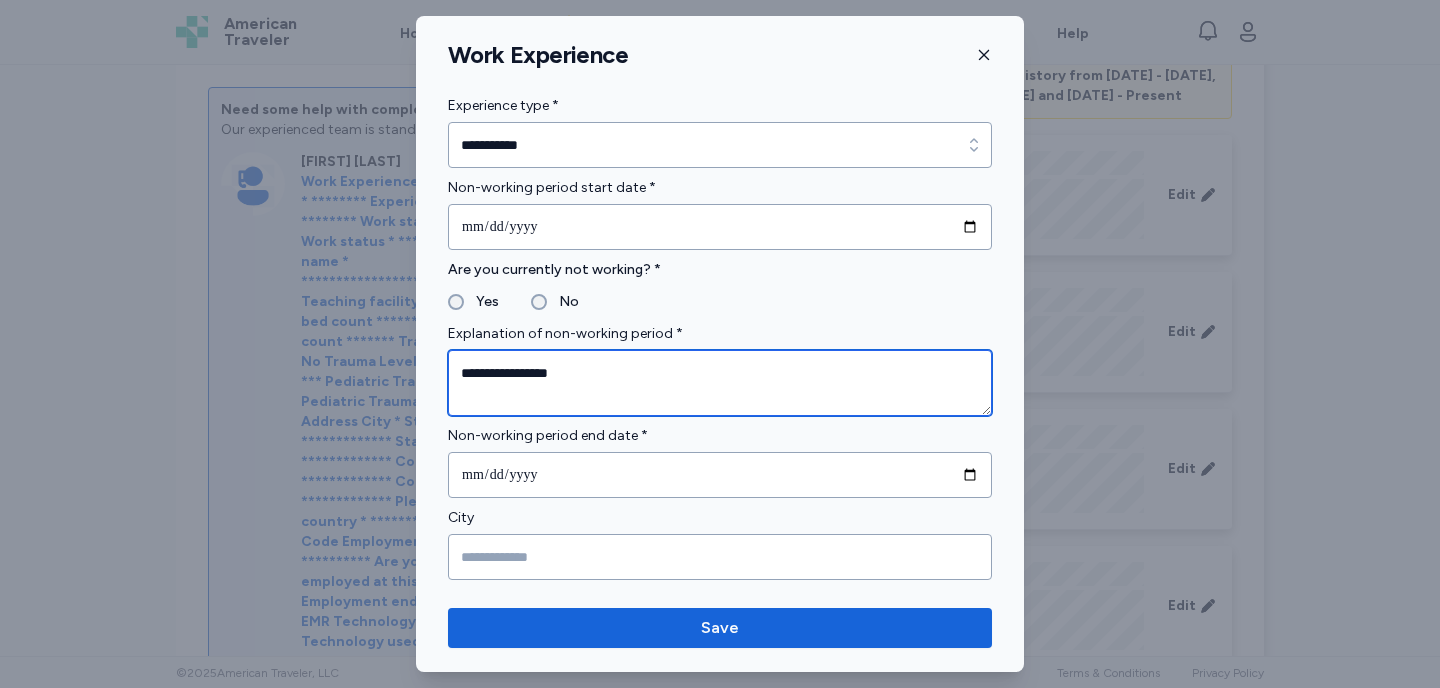 type on "**********" 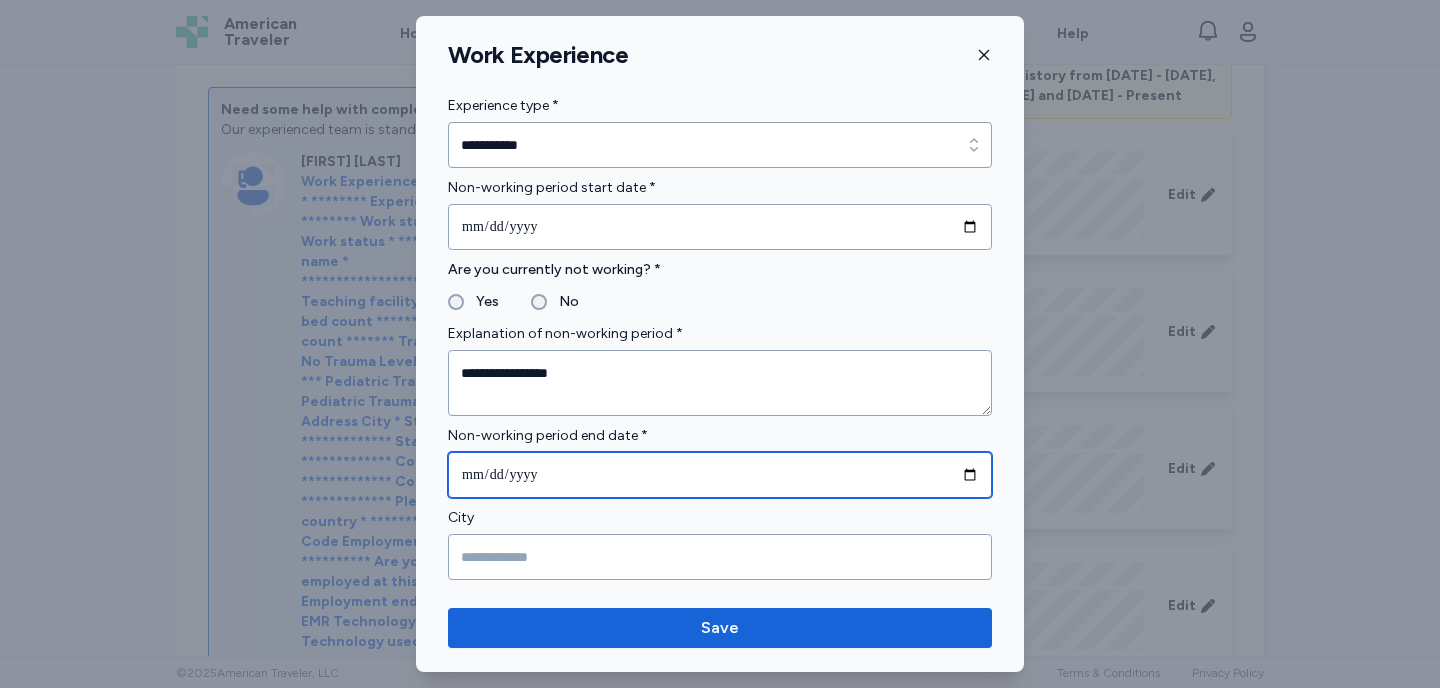 click at bounding box center [720, 475] 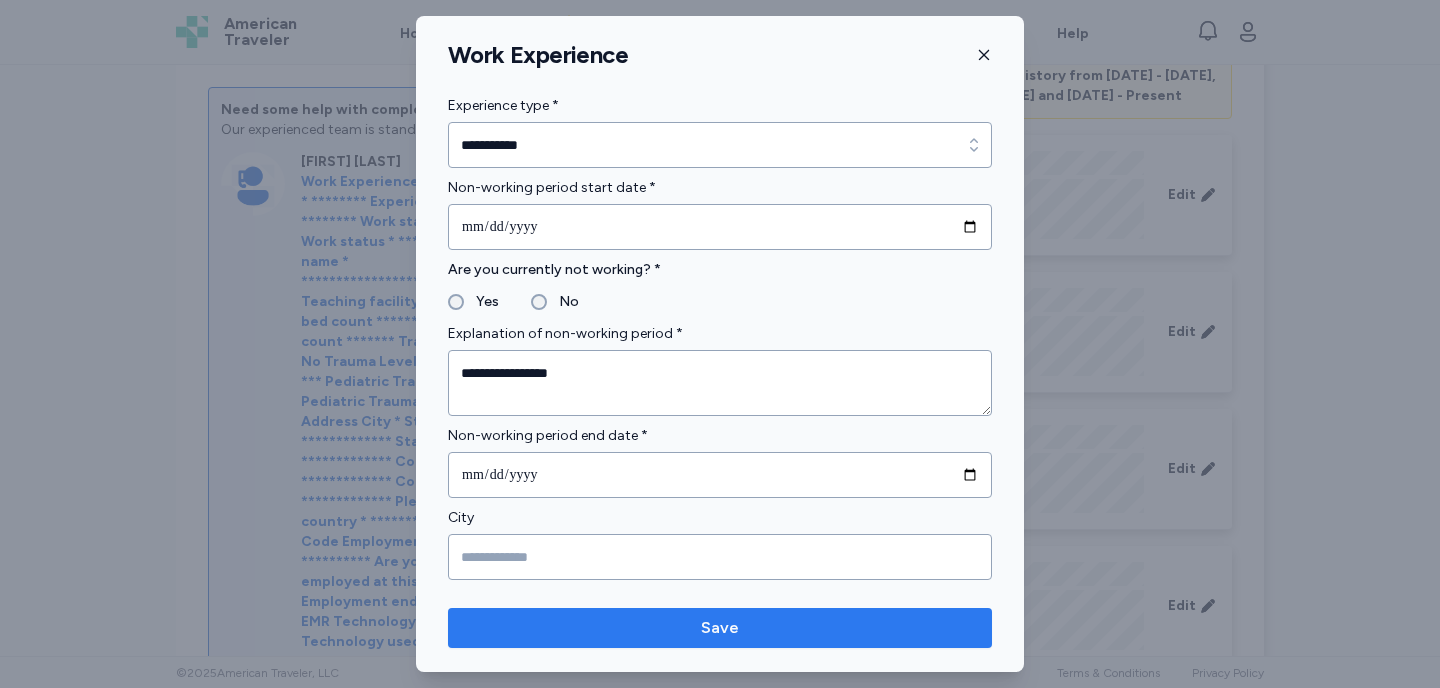 click on "Save" at bounding box center [720, 628] 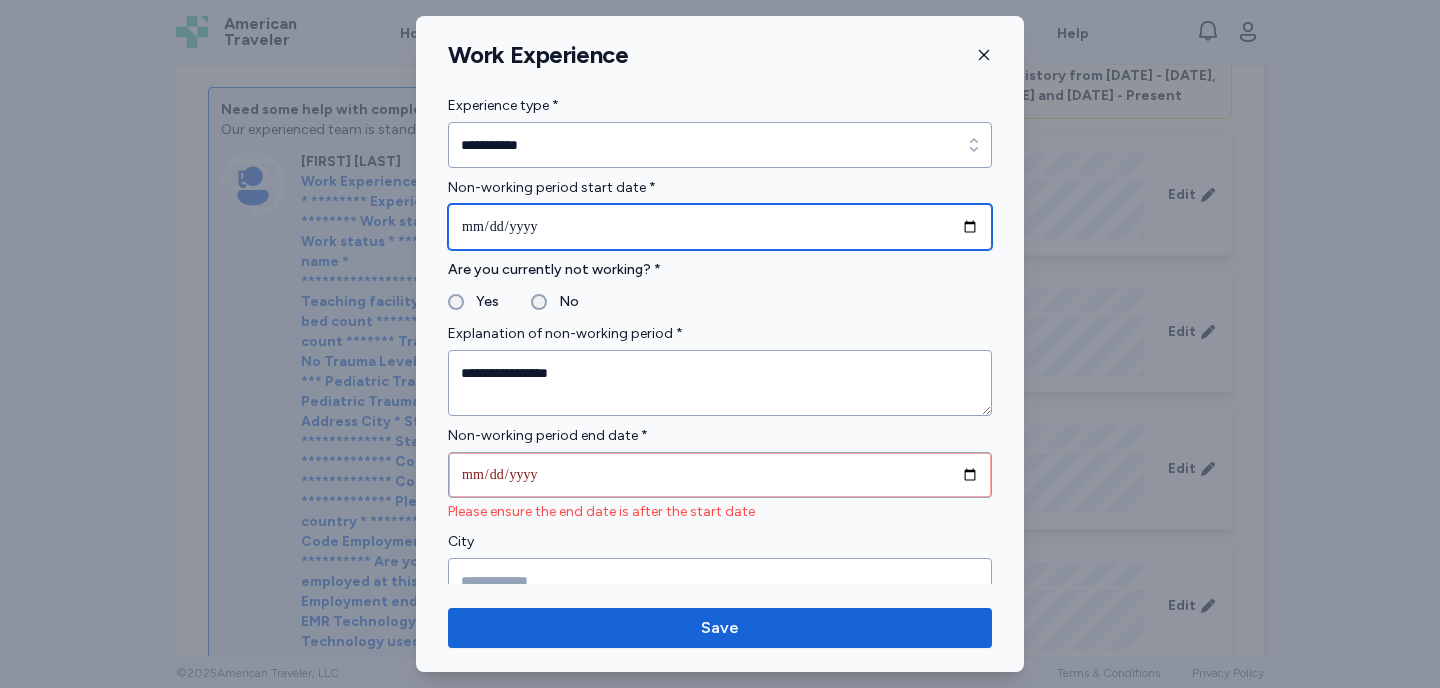 click on "**********" at bounding box center (720, 227) 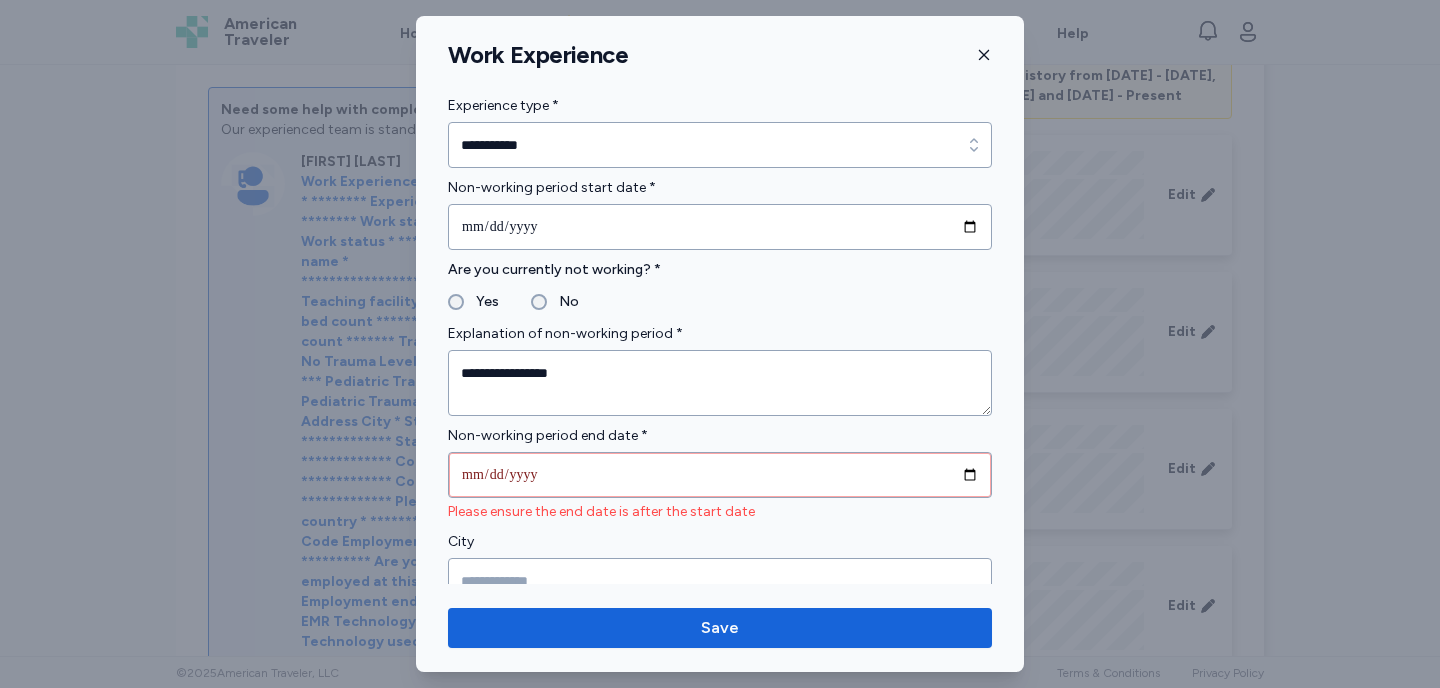 click on "Yes No" at bounding box center (720, 302) 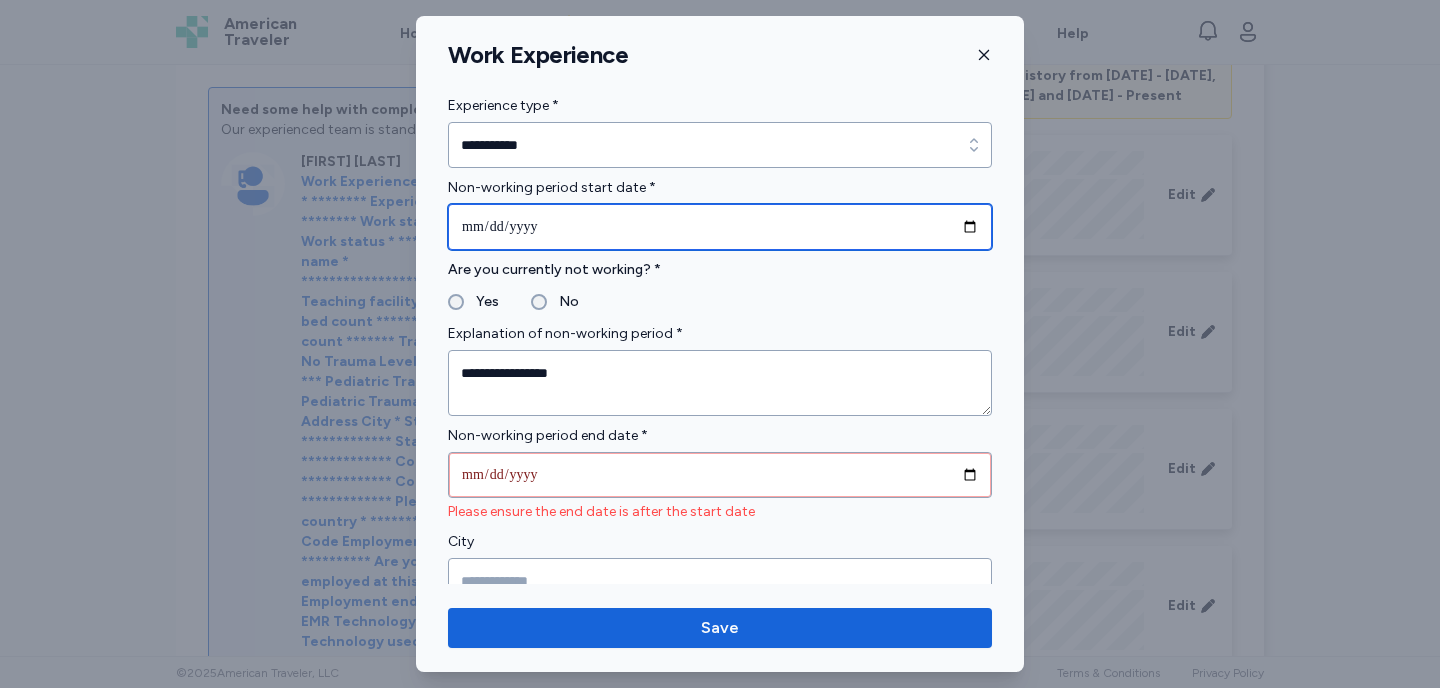 click on "**********" at bounding box center [720, 227] 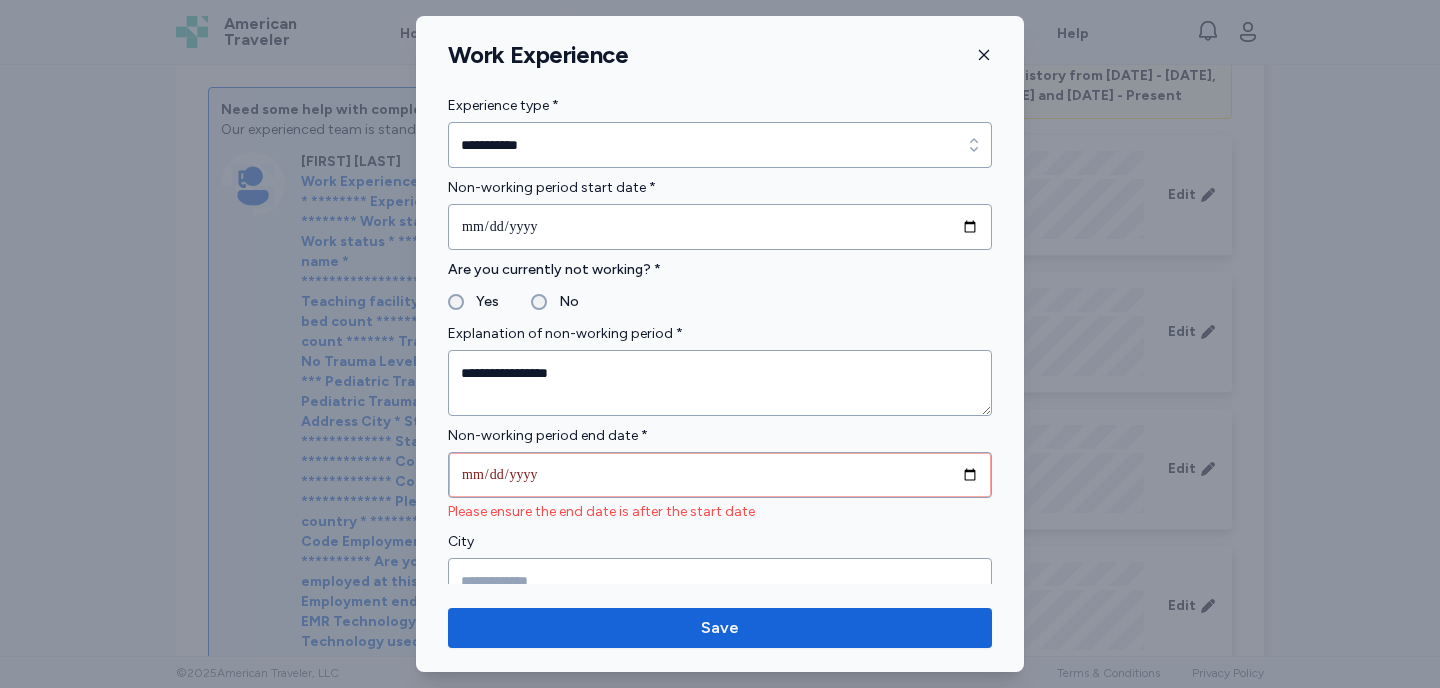 type on "**********" 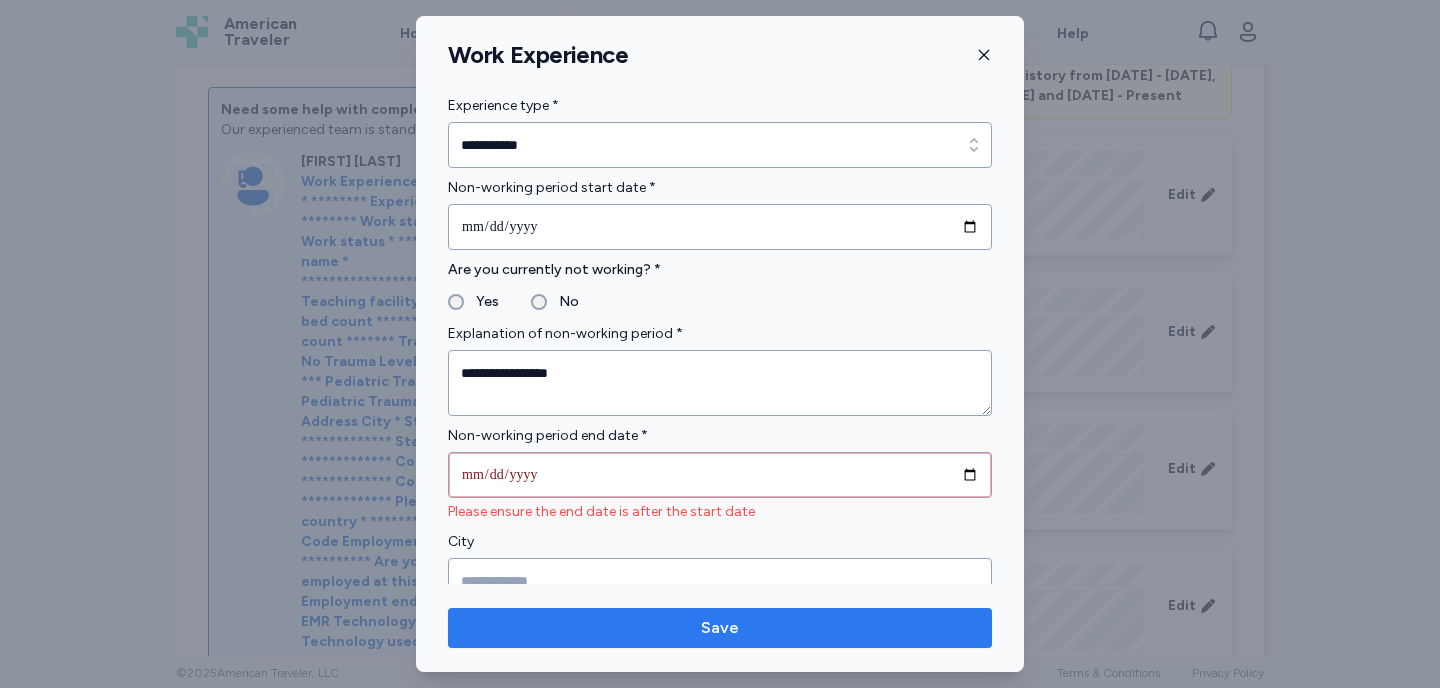 click on "Save" at bounding box center (720, 628) 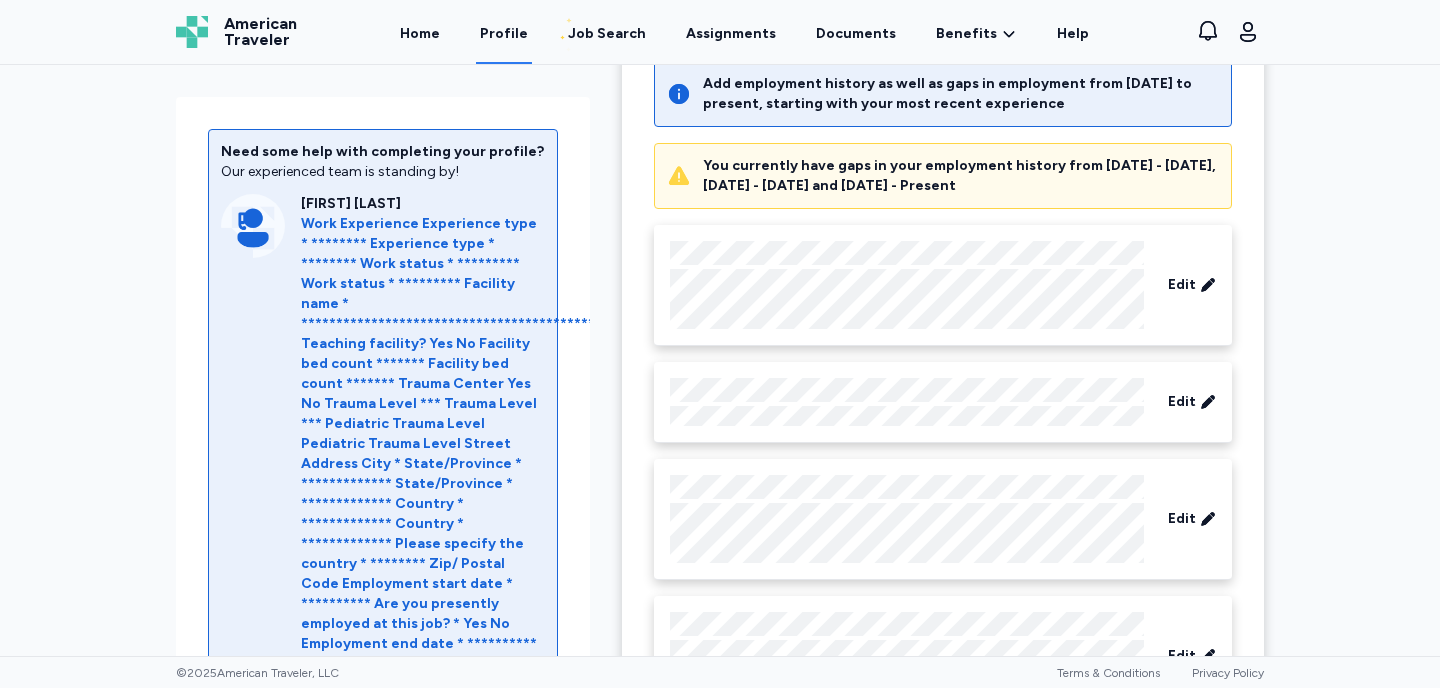 scroll, scrollTop: 389, scrollLeft: 0, axis: vertical 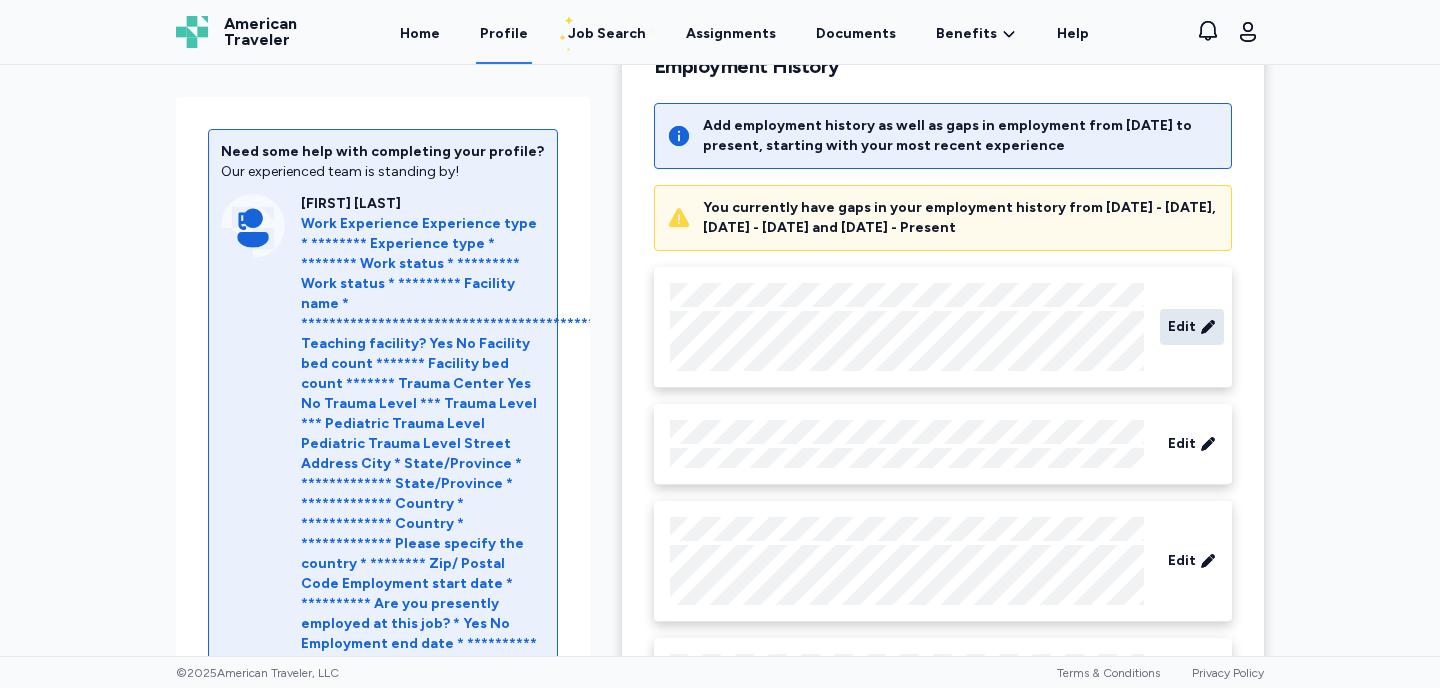 click on "Edit" at bounding box center [1182, 327] 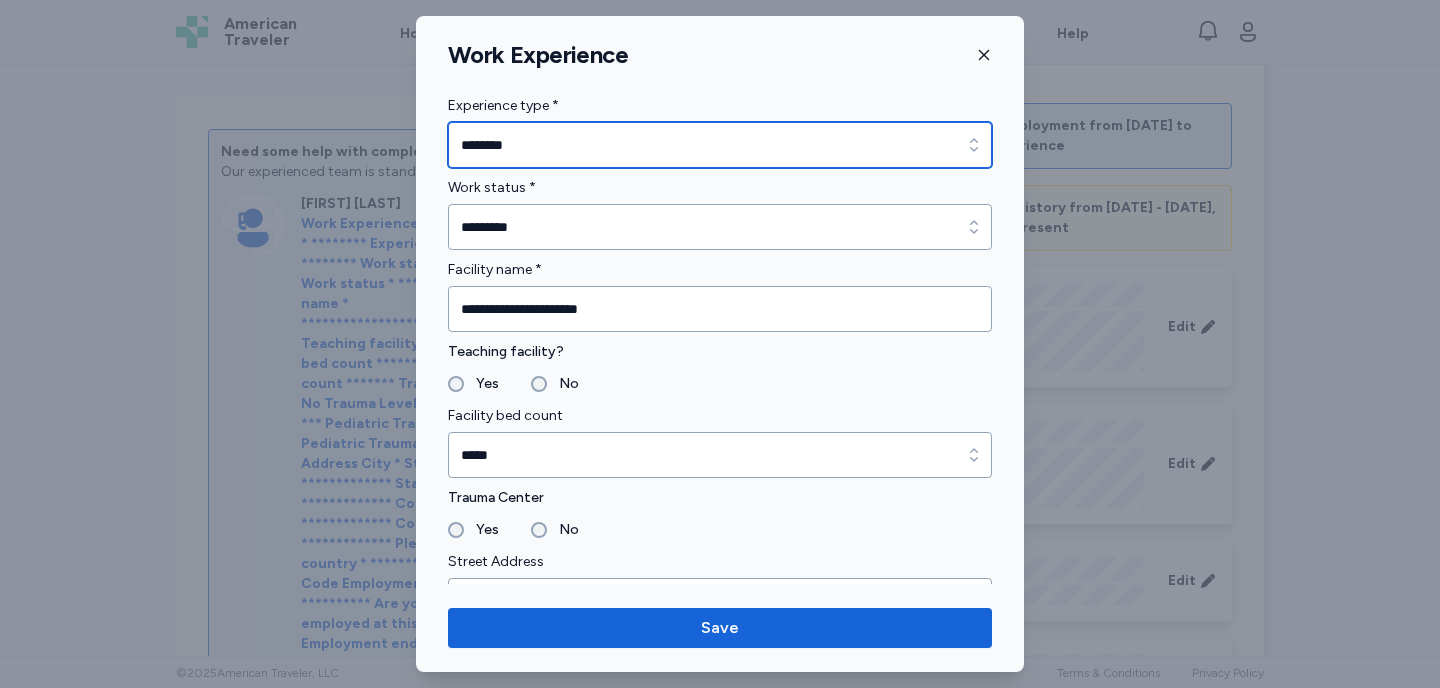 click 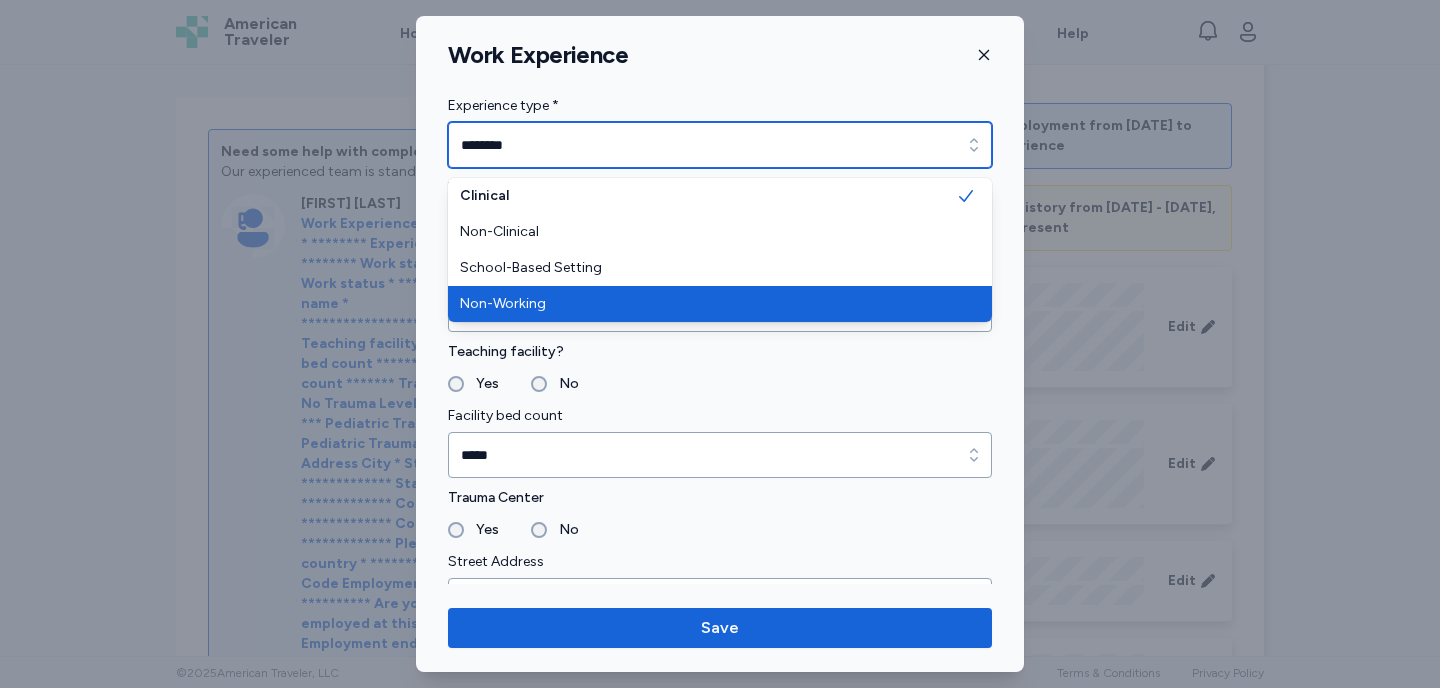 type on "**********" 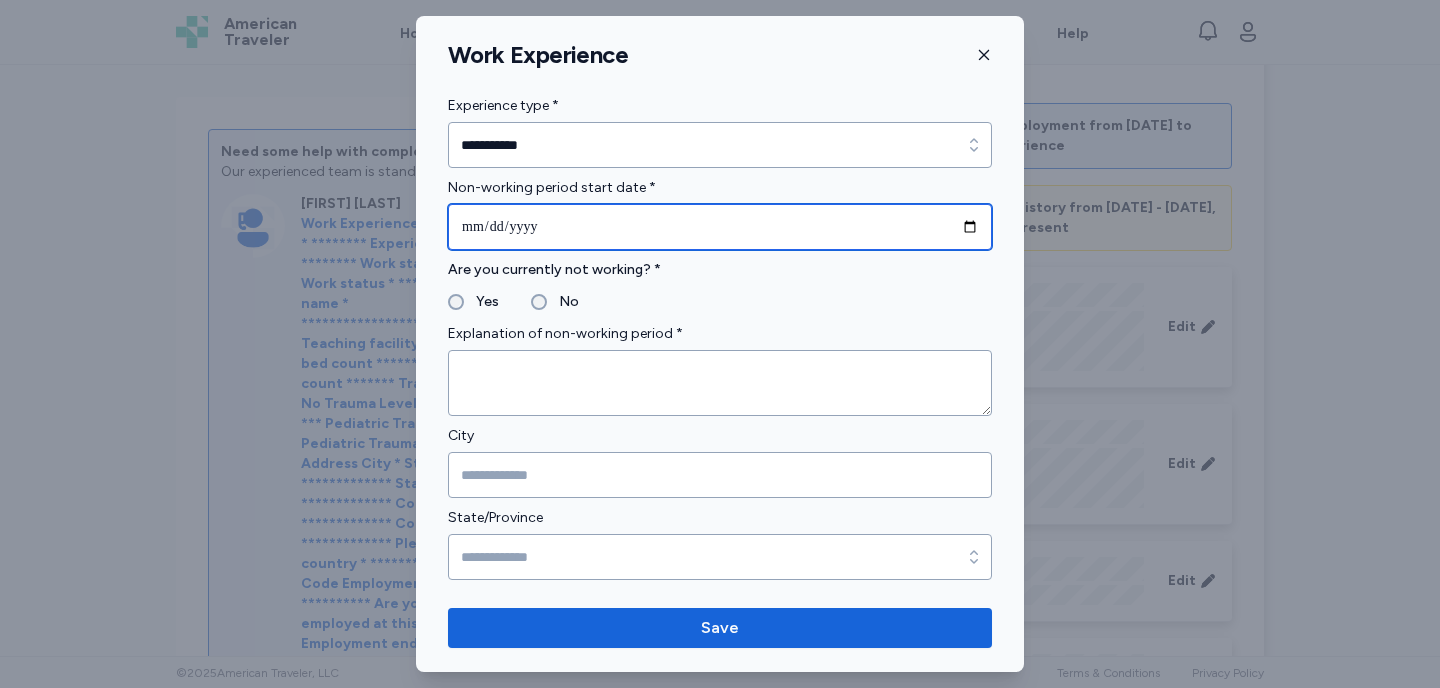 click at bounding box center (720, 227) 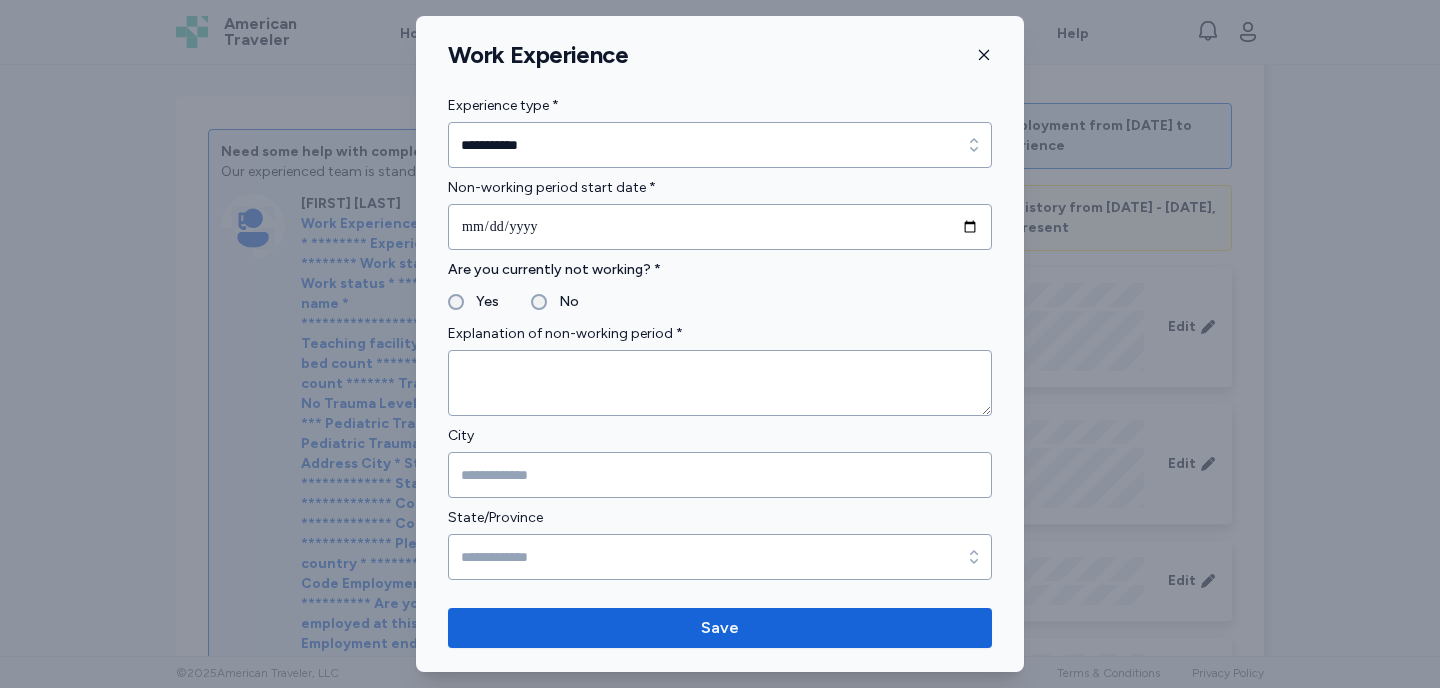 type on "**********" 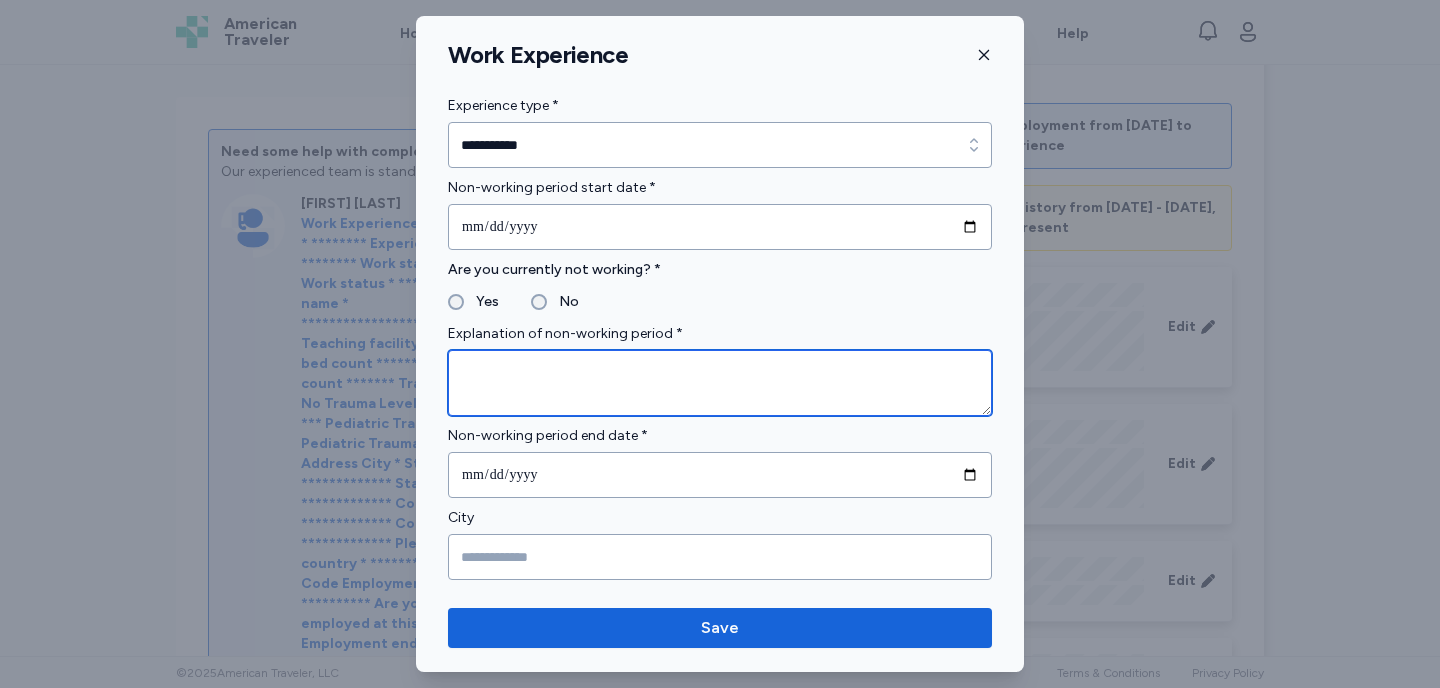 click at bounding box center (720, 383) 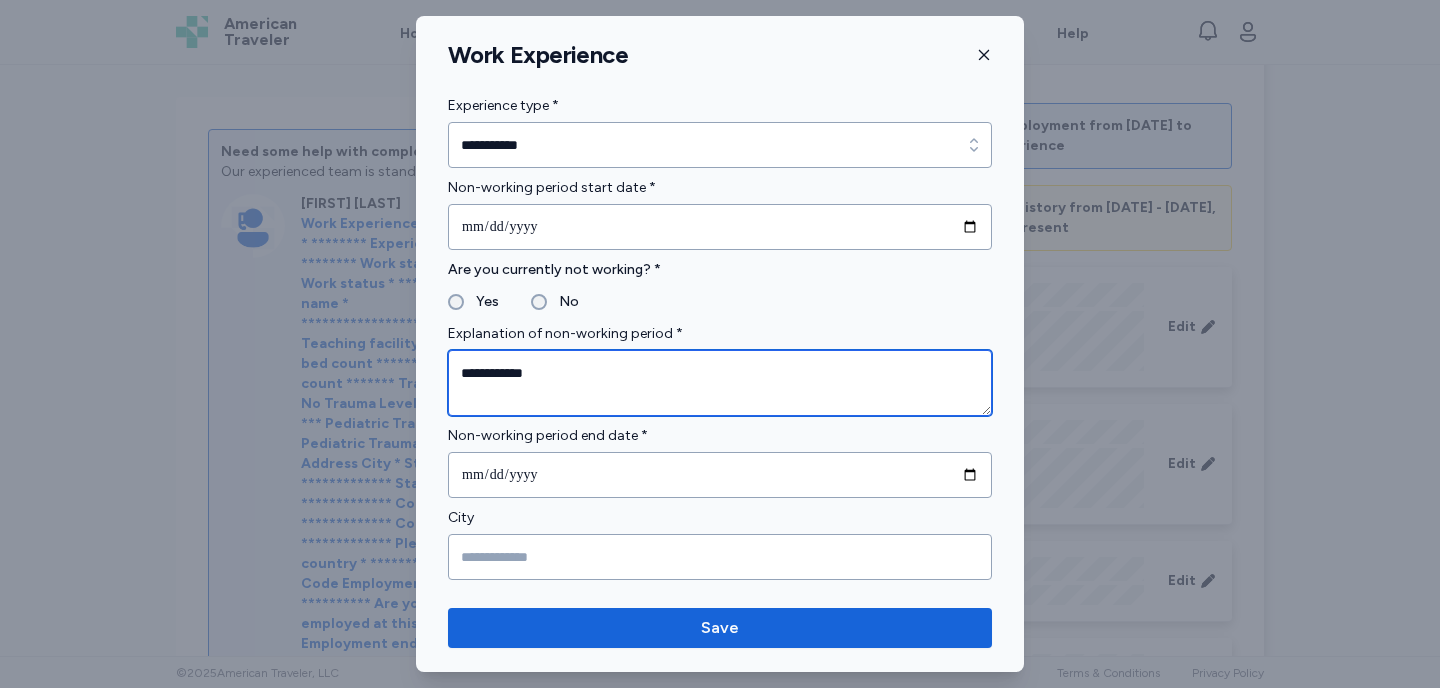 type on "**********" 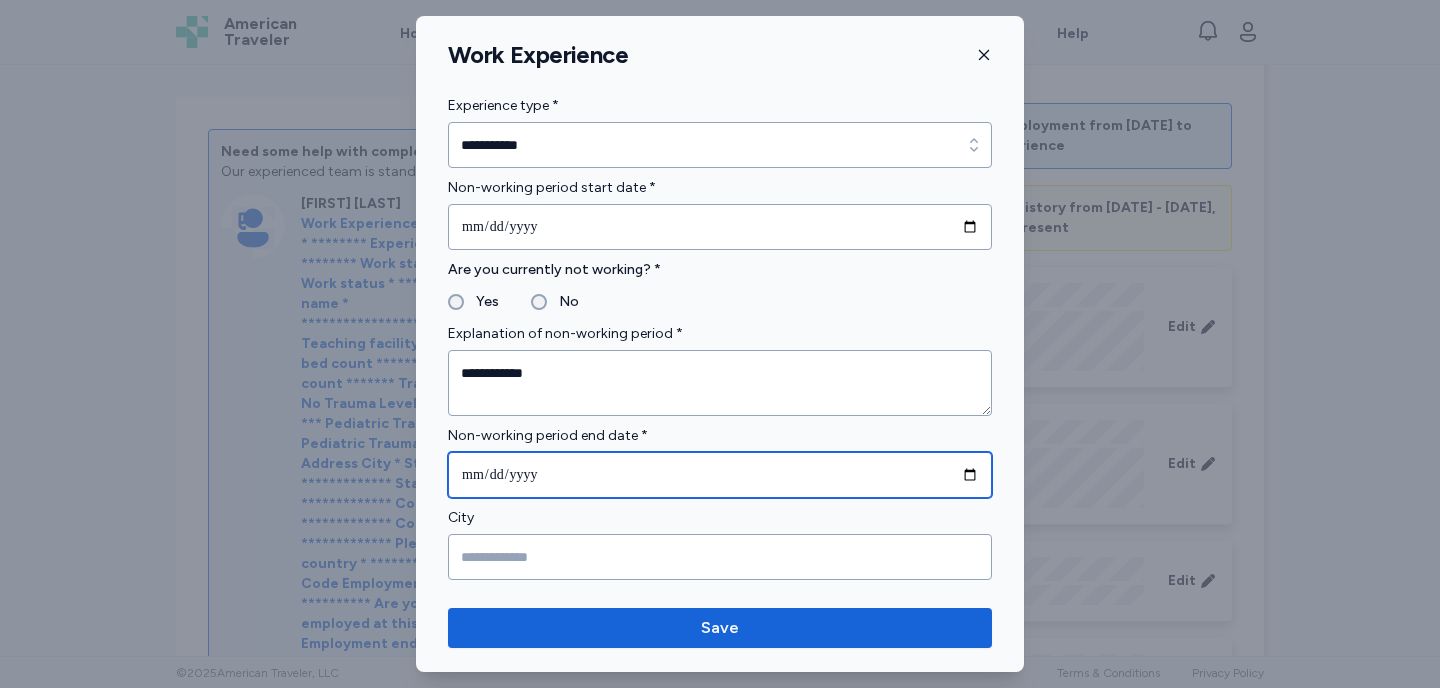 click at bounding box center (720, 475) 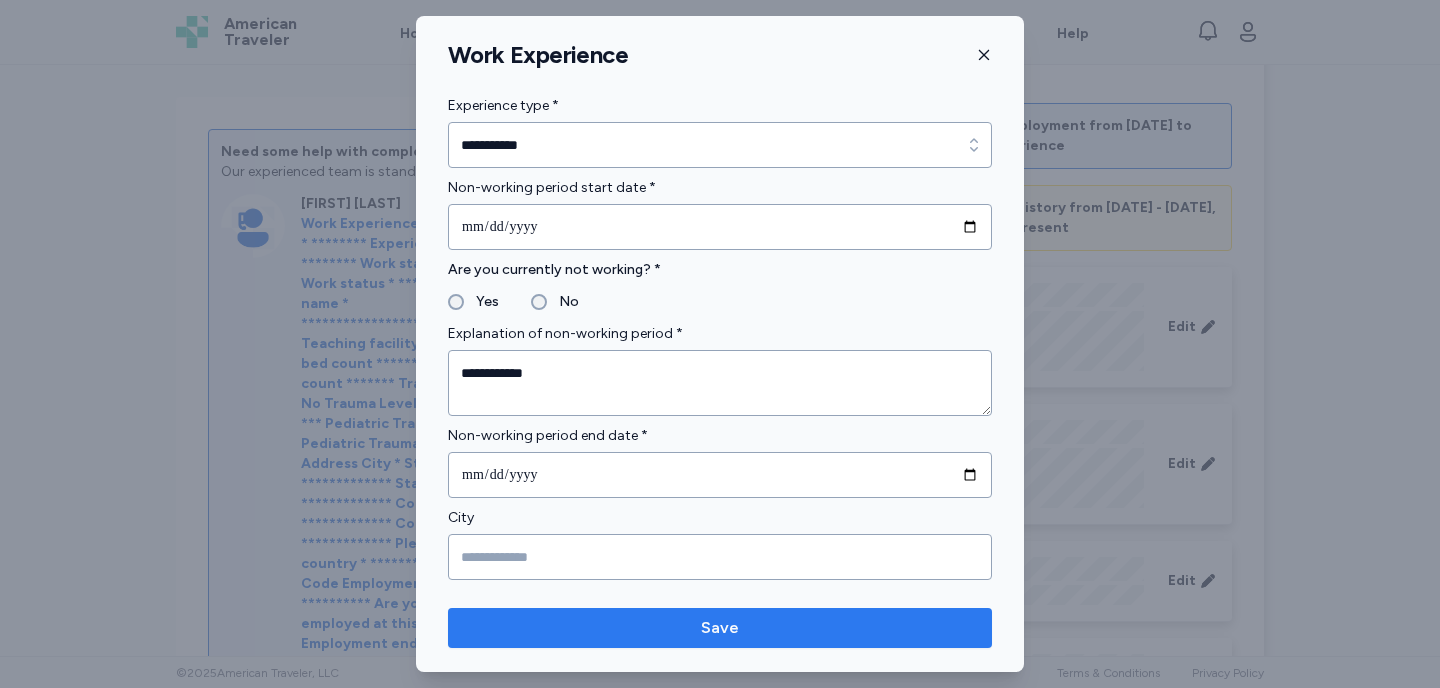 click on "Save" at bounding box center (720, 628) 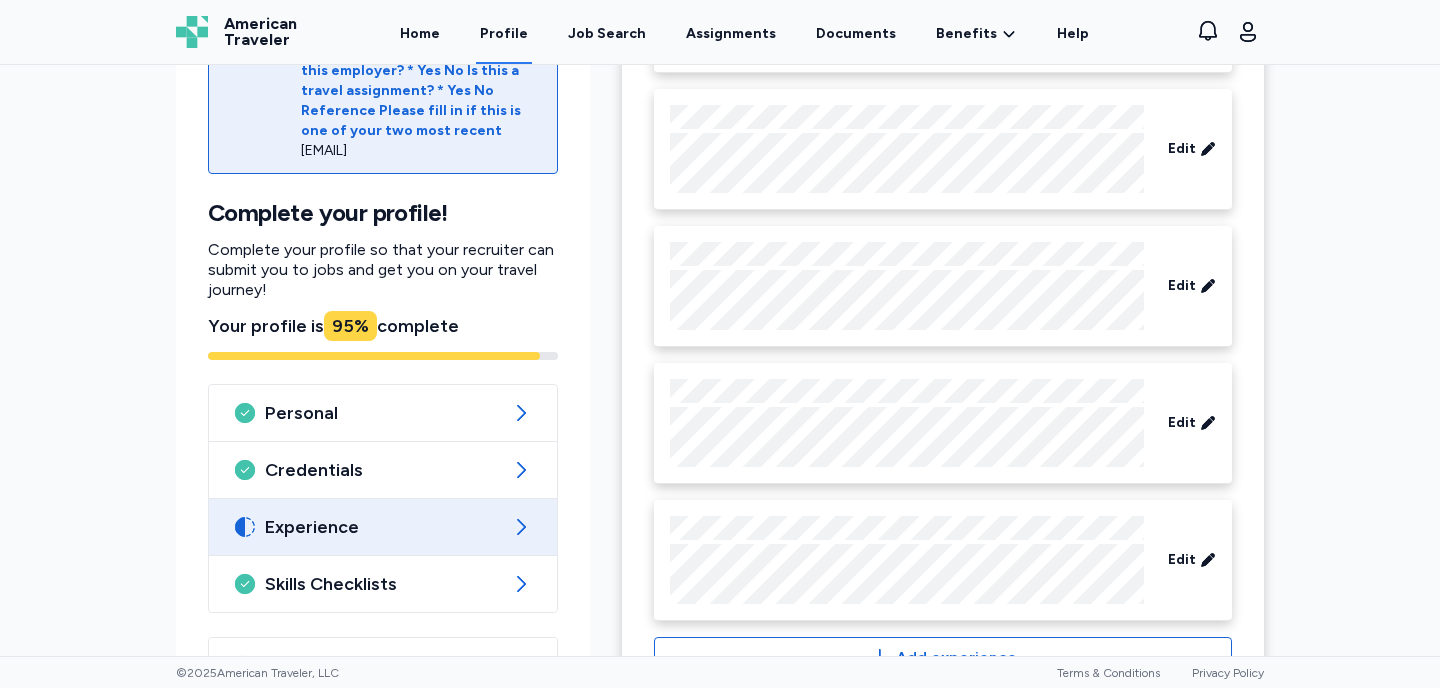 scroll, scrollTop: 1517, scrollLeft: 0, axis: vertical 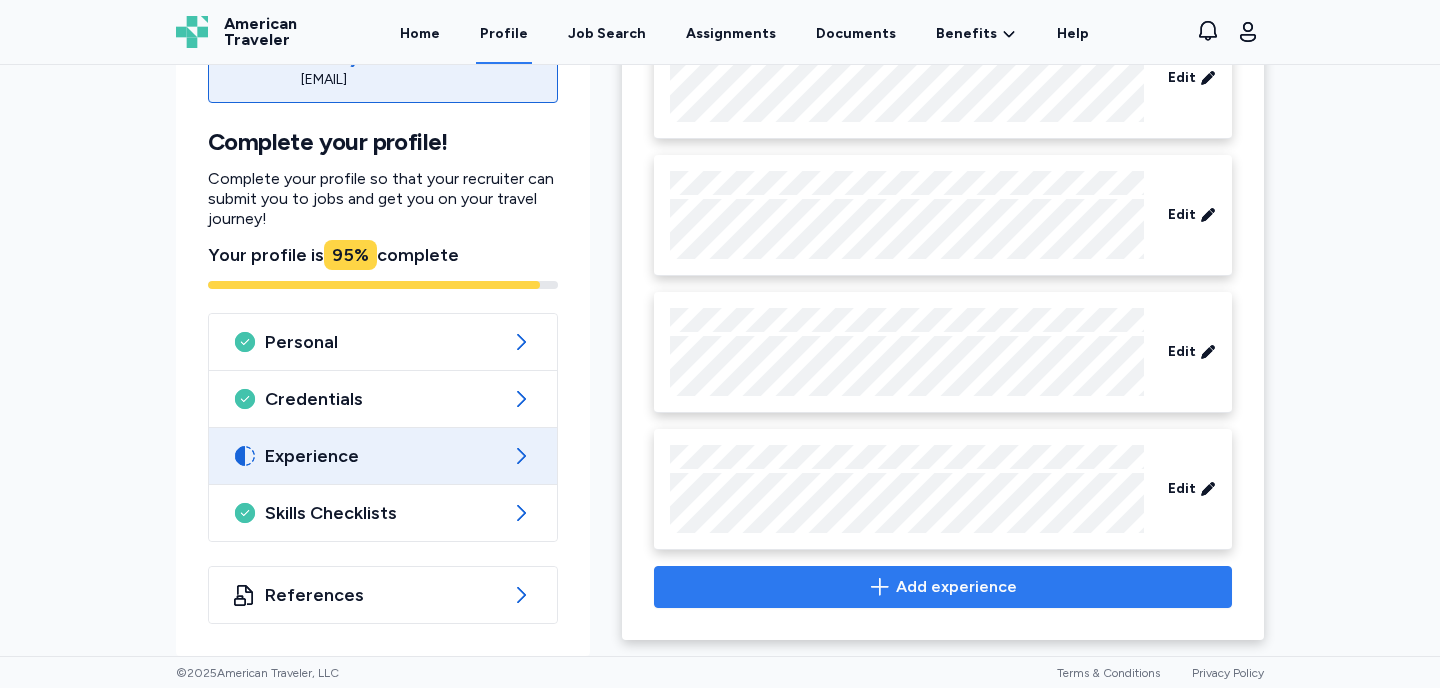 click on "Add experience" at bounding box center (956, 587) 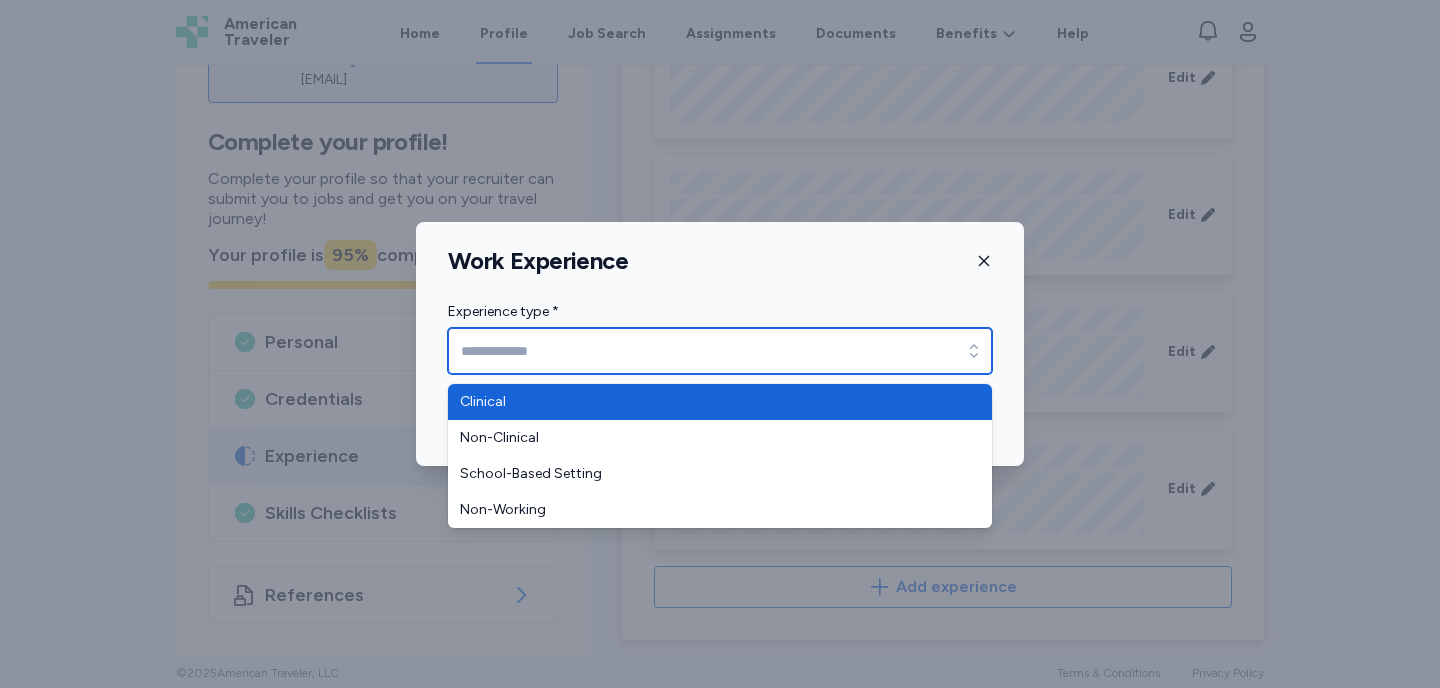 click on "Experience type *" at bounding box center (720, 351) 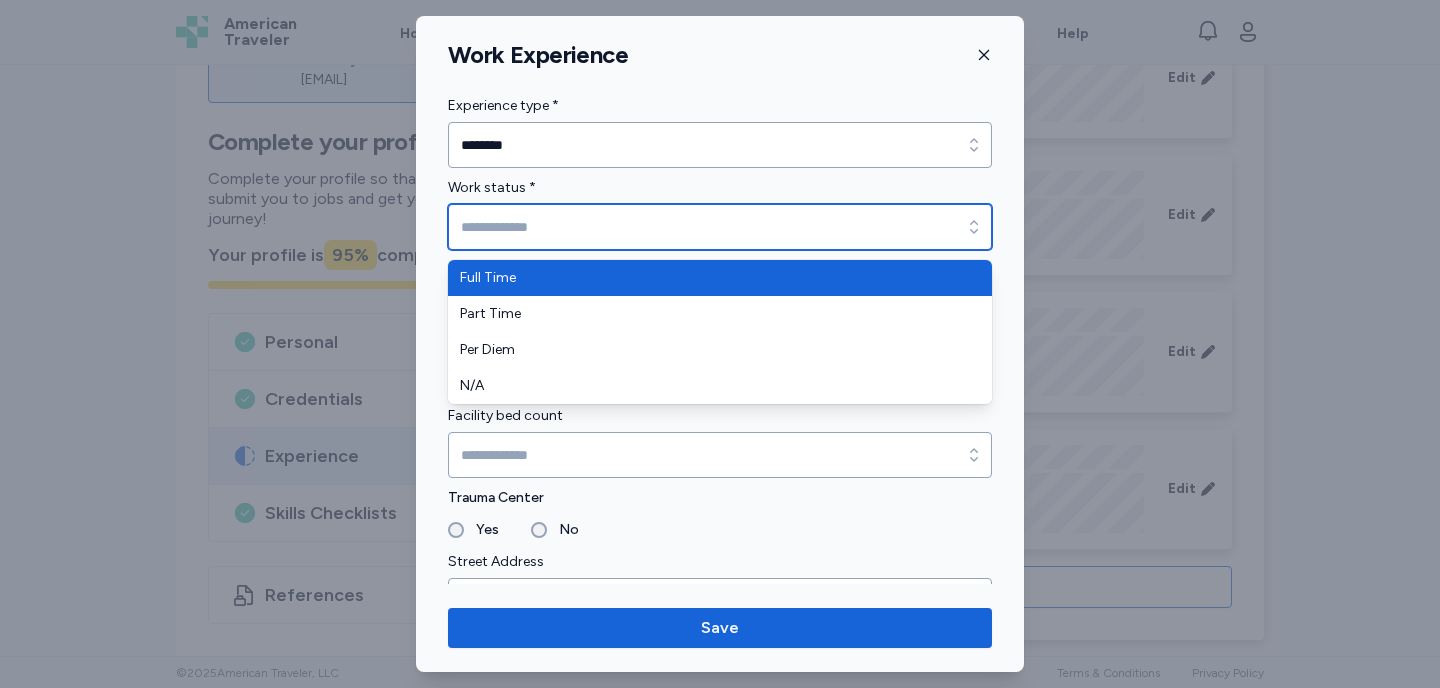 click on "Work status *" at bounding box center [720, 227] 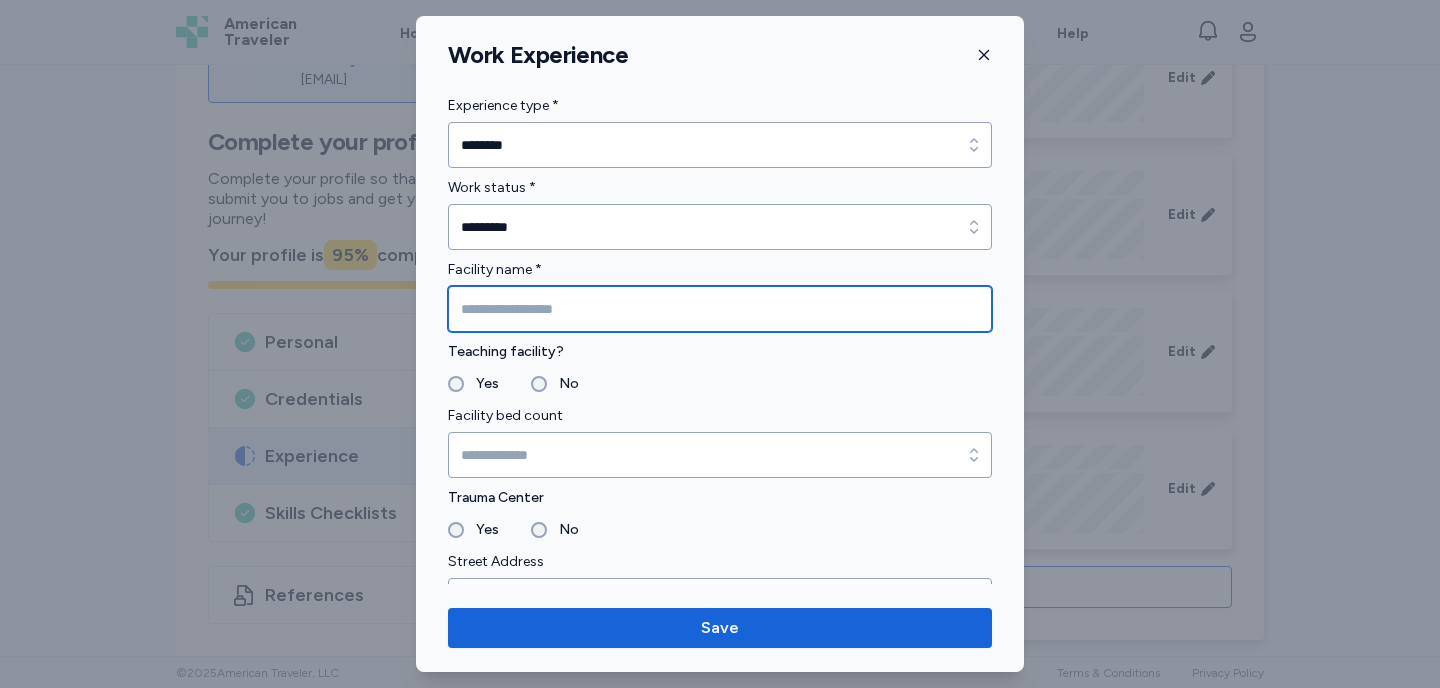click at bounding box center (720, 309) 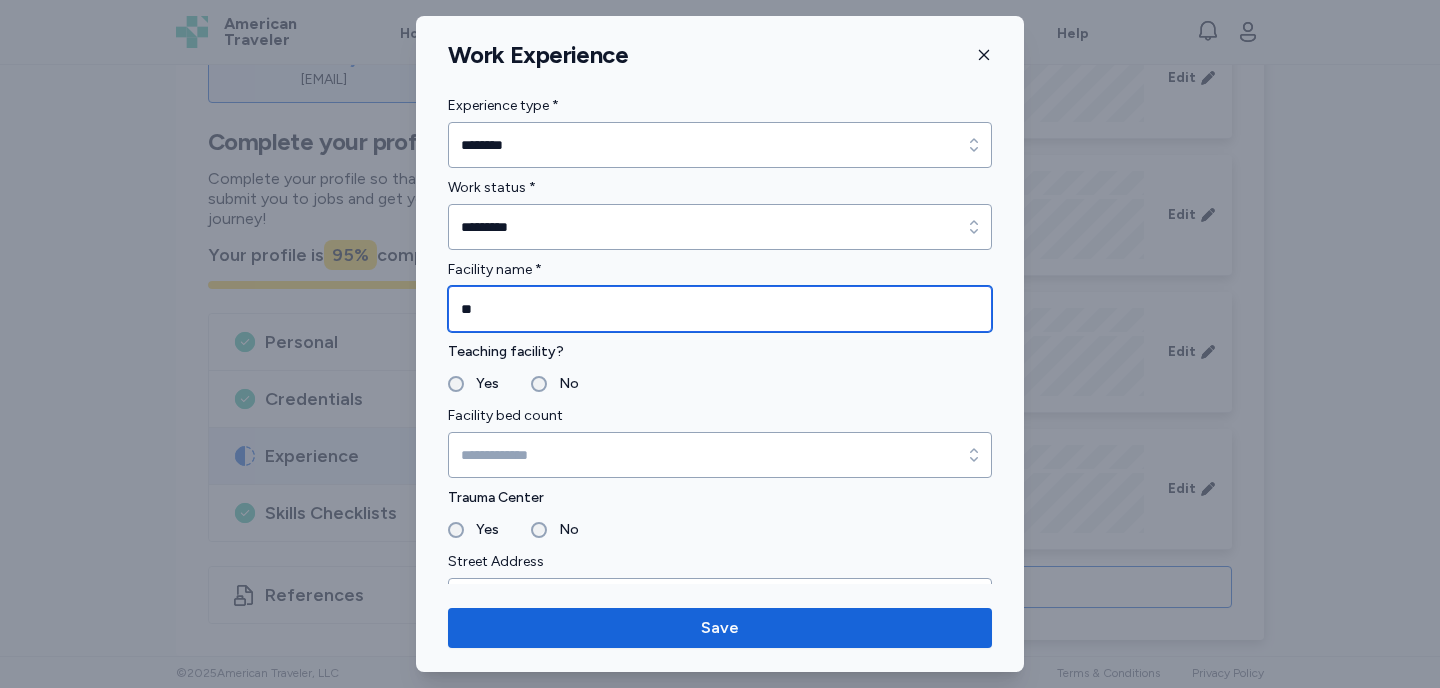 type on "*" 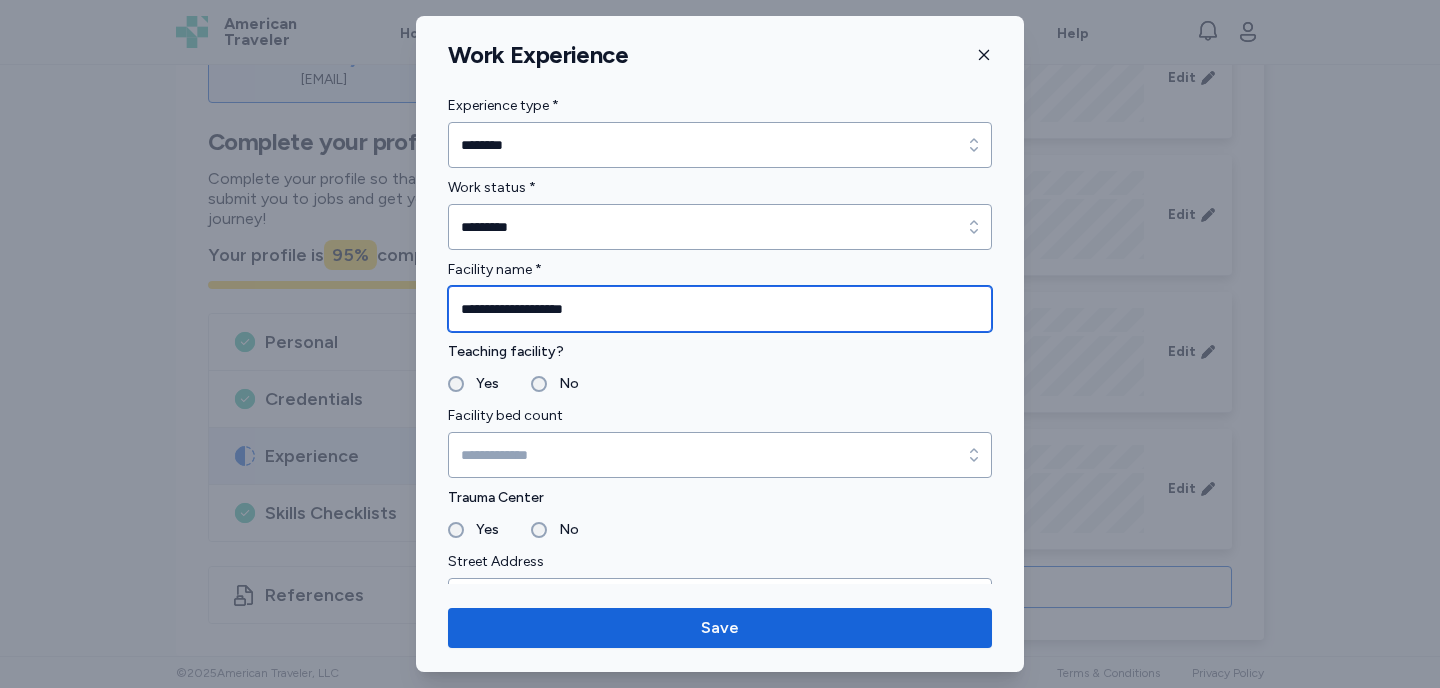 type on "**********" 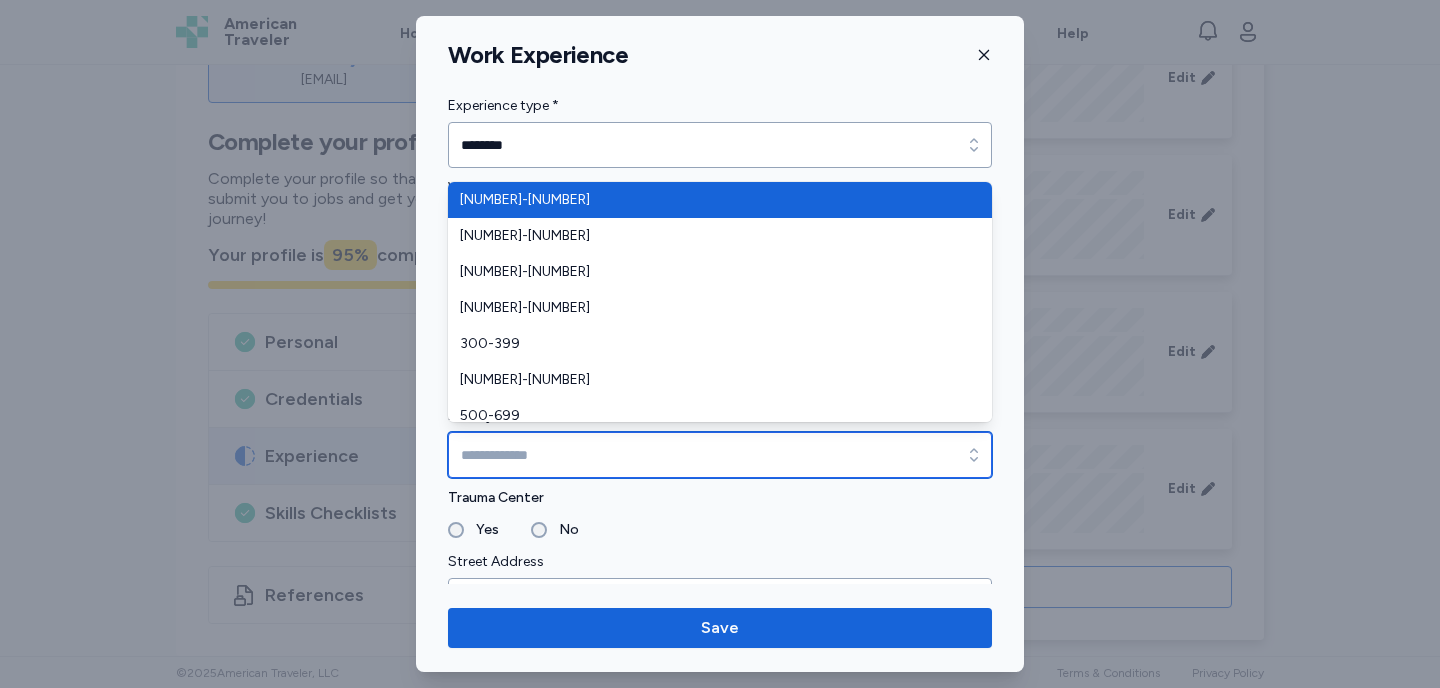 click on "Facility bed count" at bounding box center [720, 455] 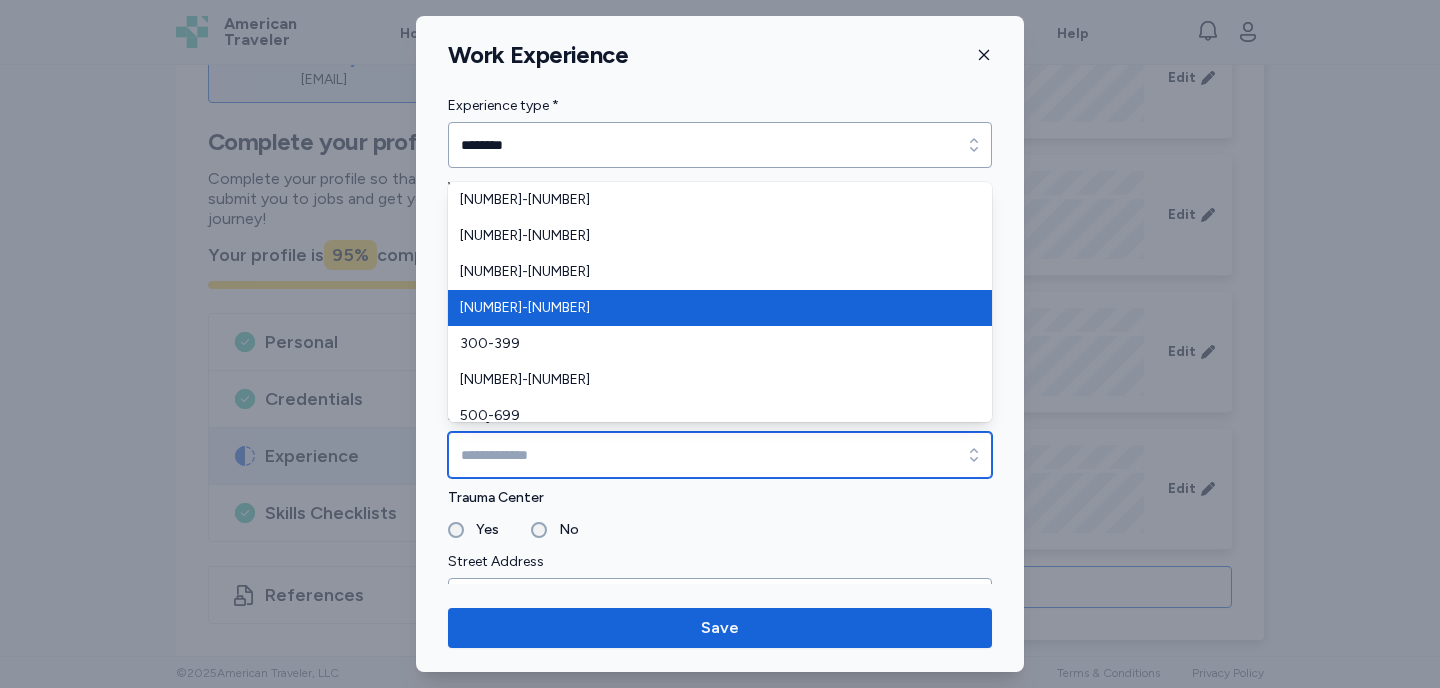 type on "*******" 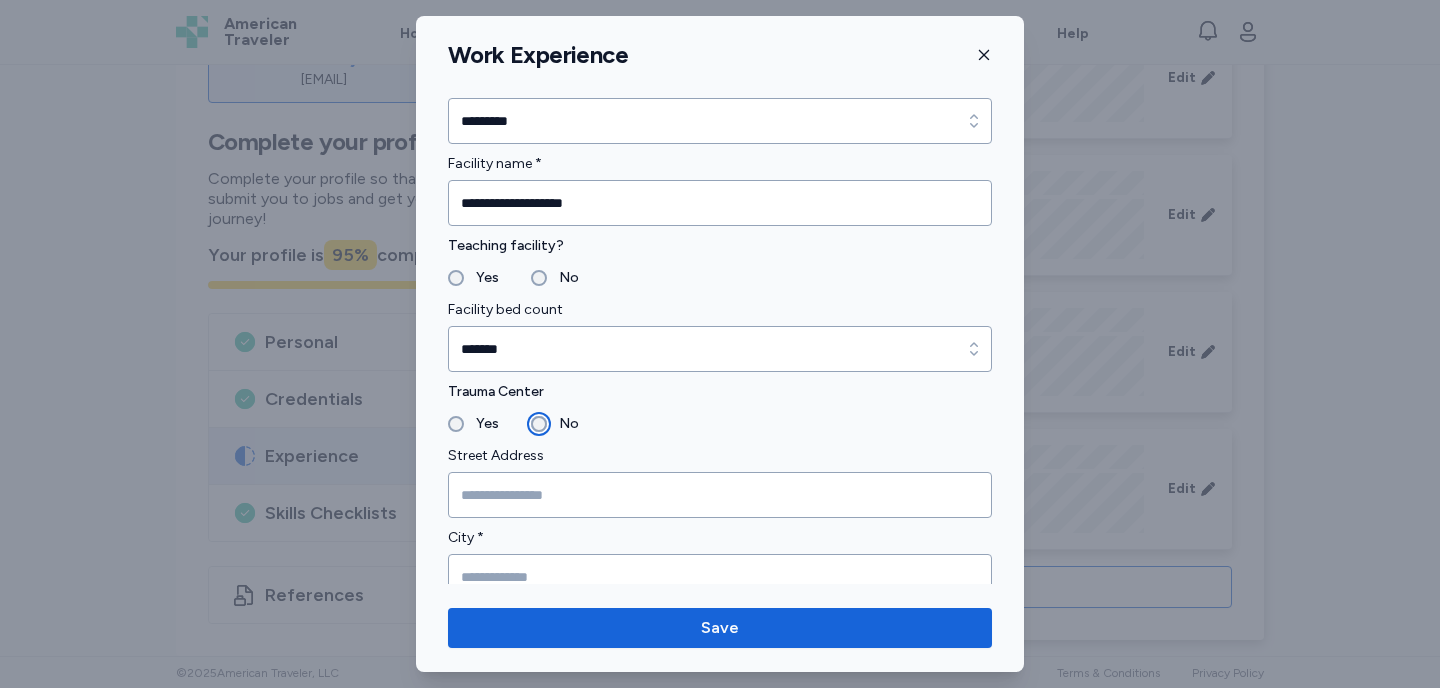 scroll, scrollTop: 110, scrollLeft: 0, axis: vertical 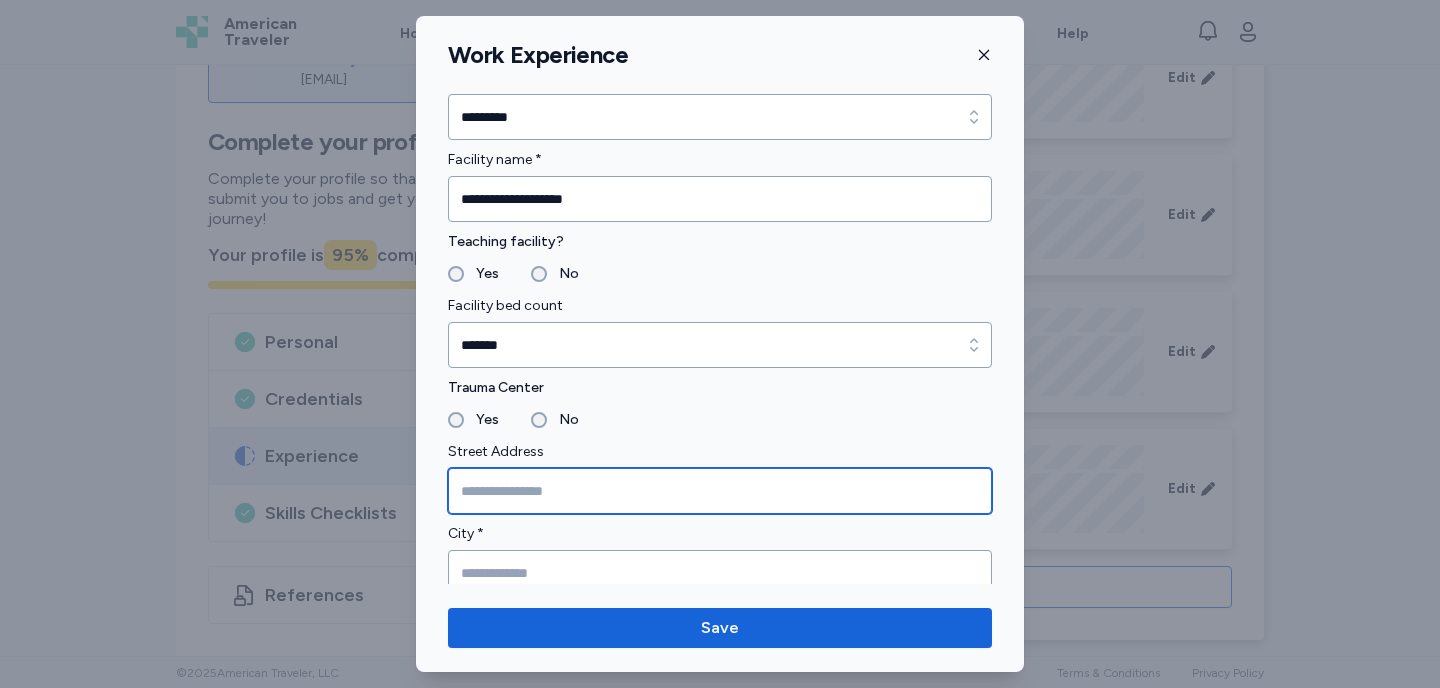 click at bounding box center [720, 491] 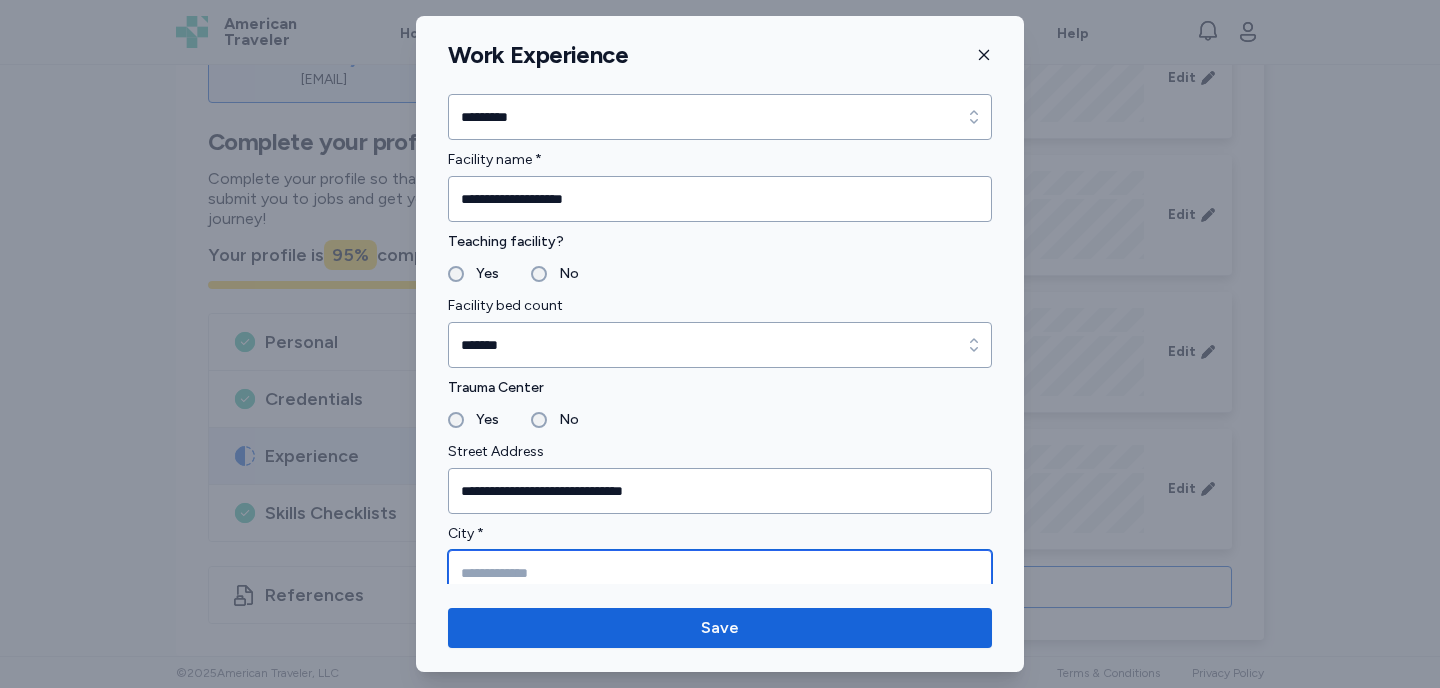 click at bounding box center [720, 573] 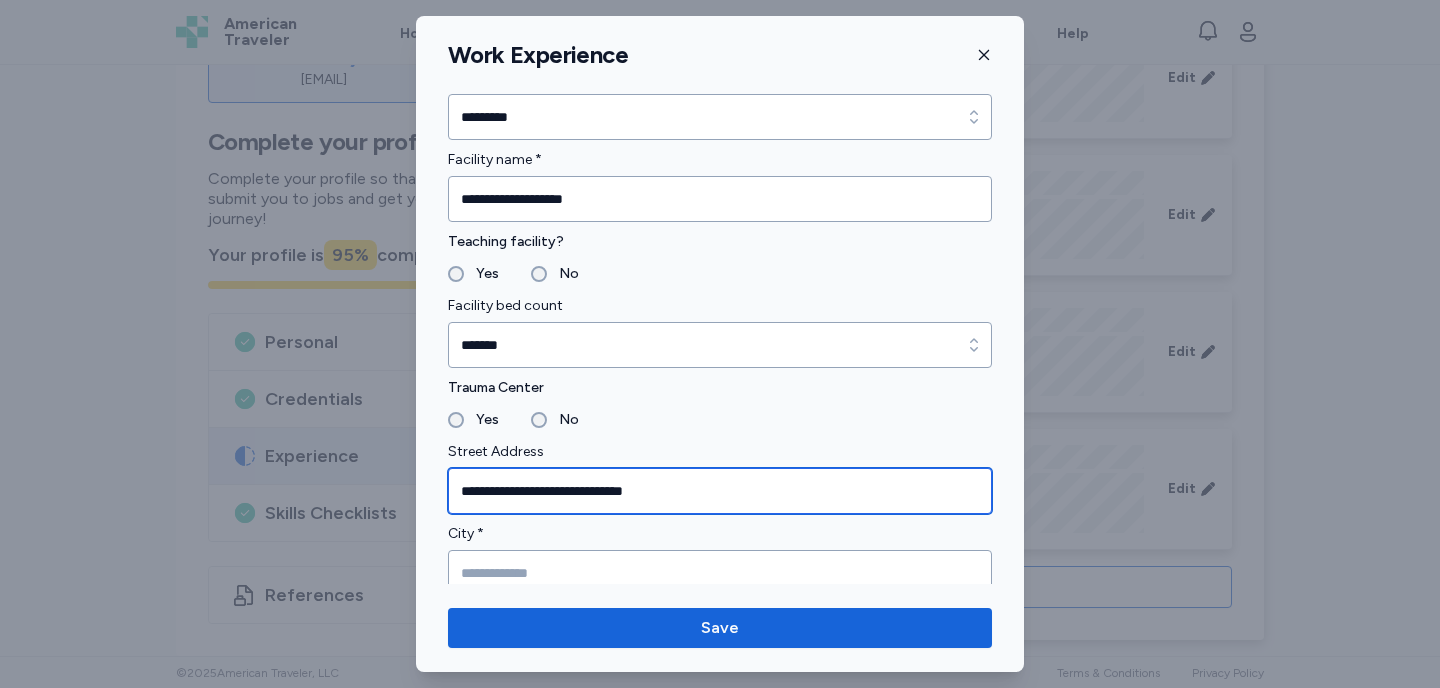 click on "**********" at bounding box center [720, 491] 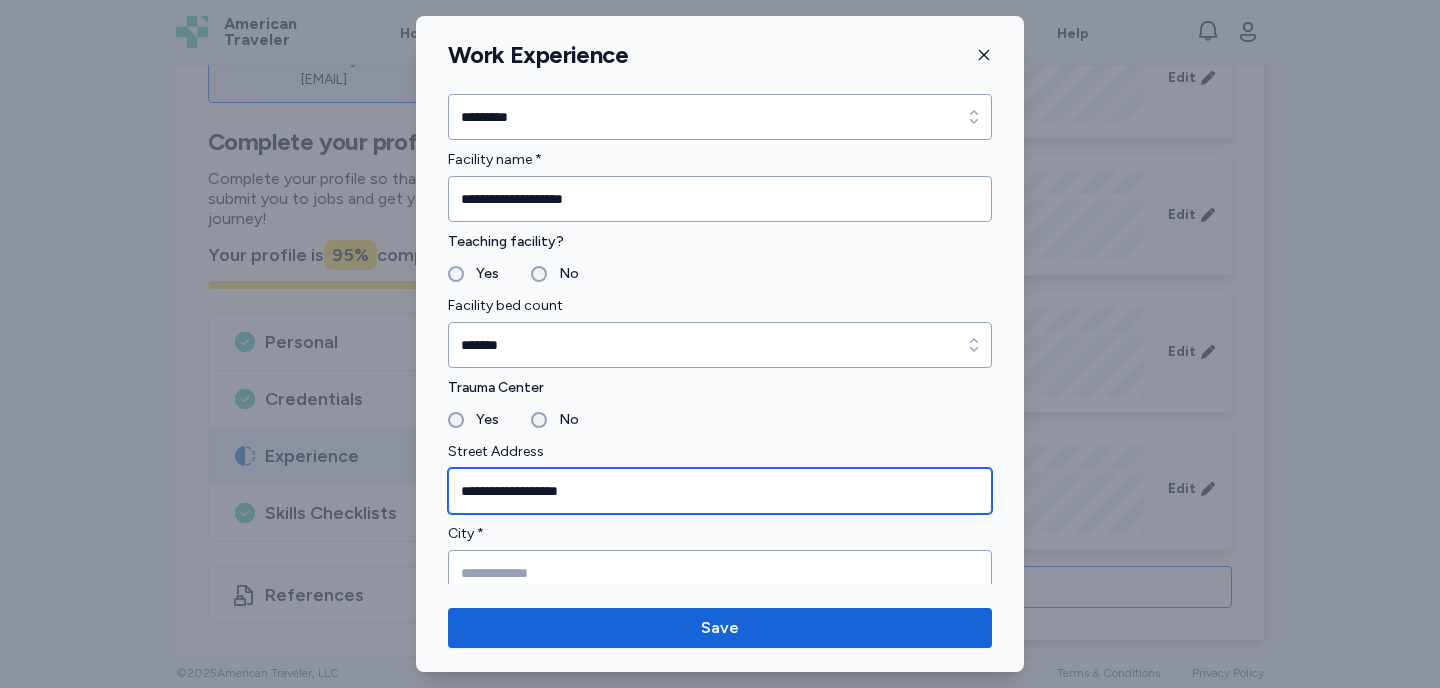 type on "**********" 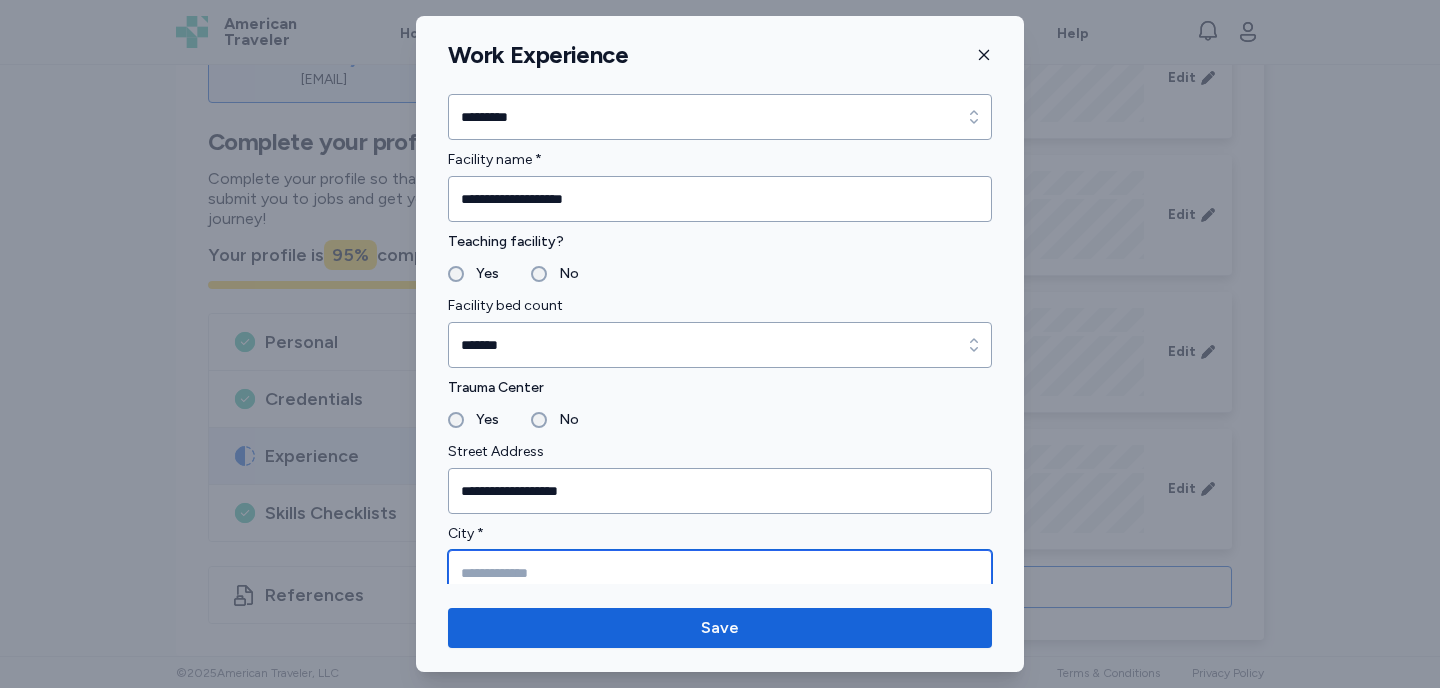 click at bounding box center [720, 573] 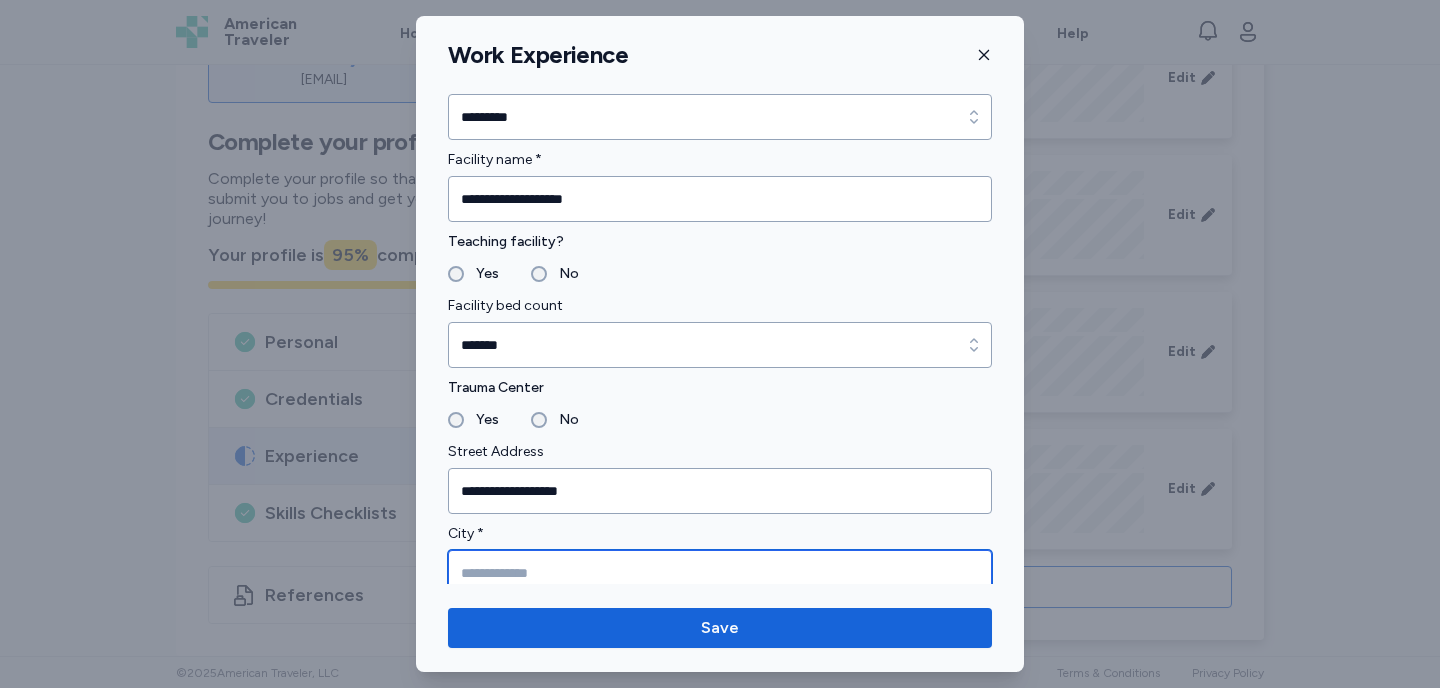 paste on "**********" 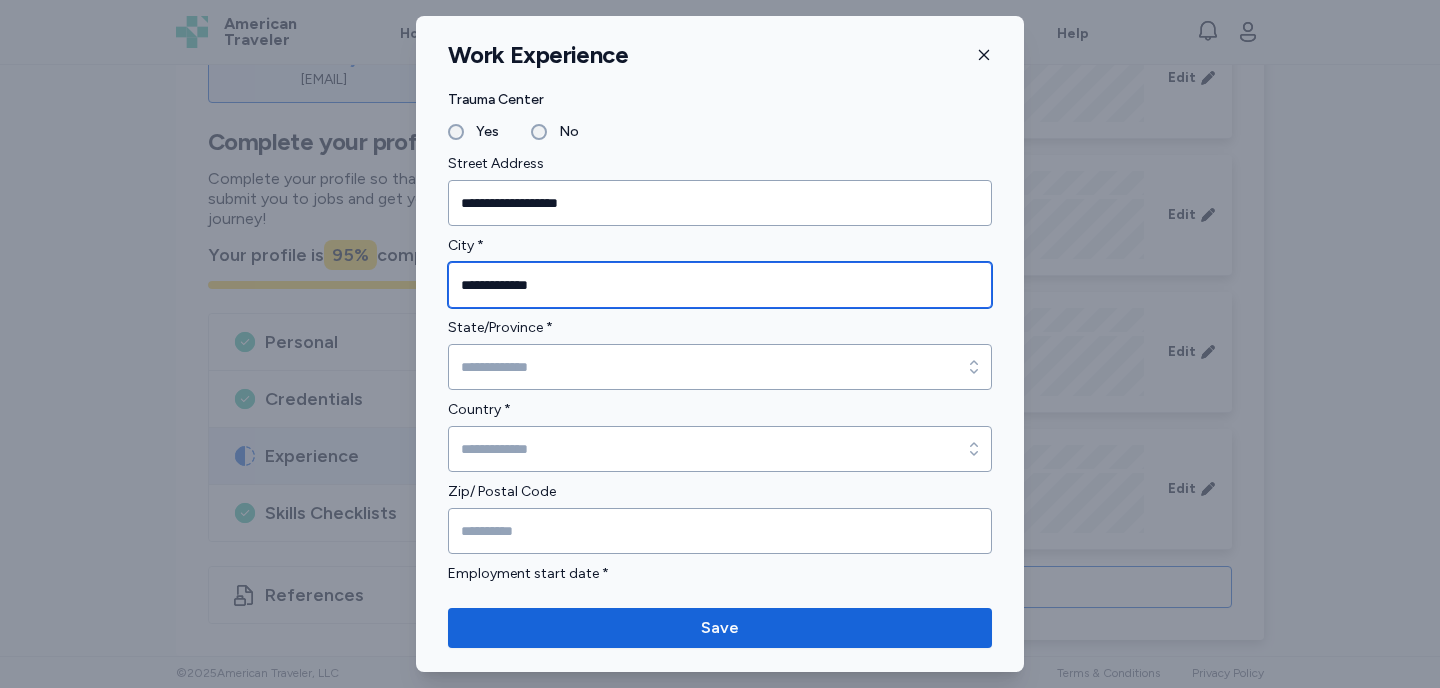 scroll, scrollTop: 407, scrollLeft: 0, axis: vertical 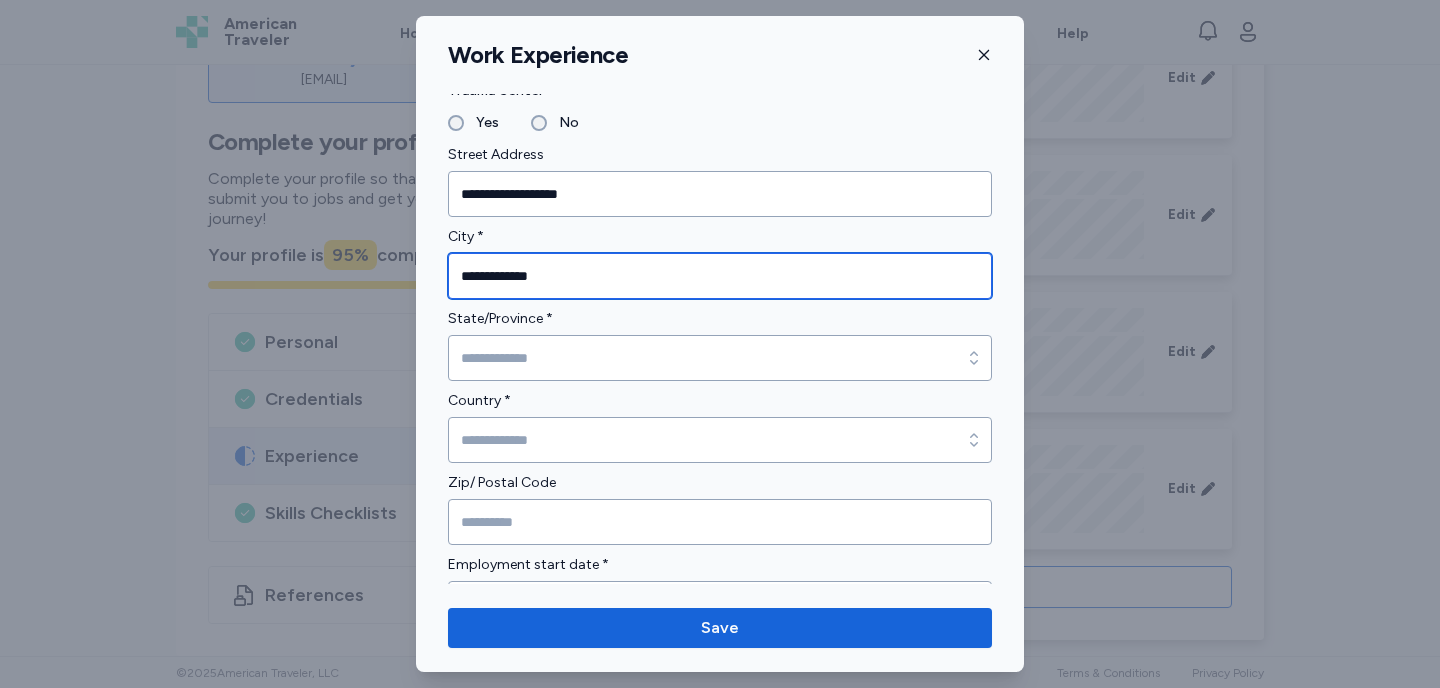 type on "**********" 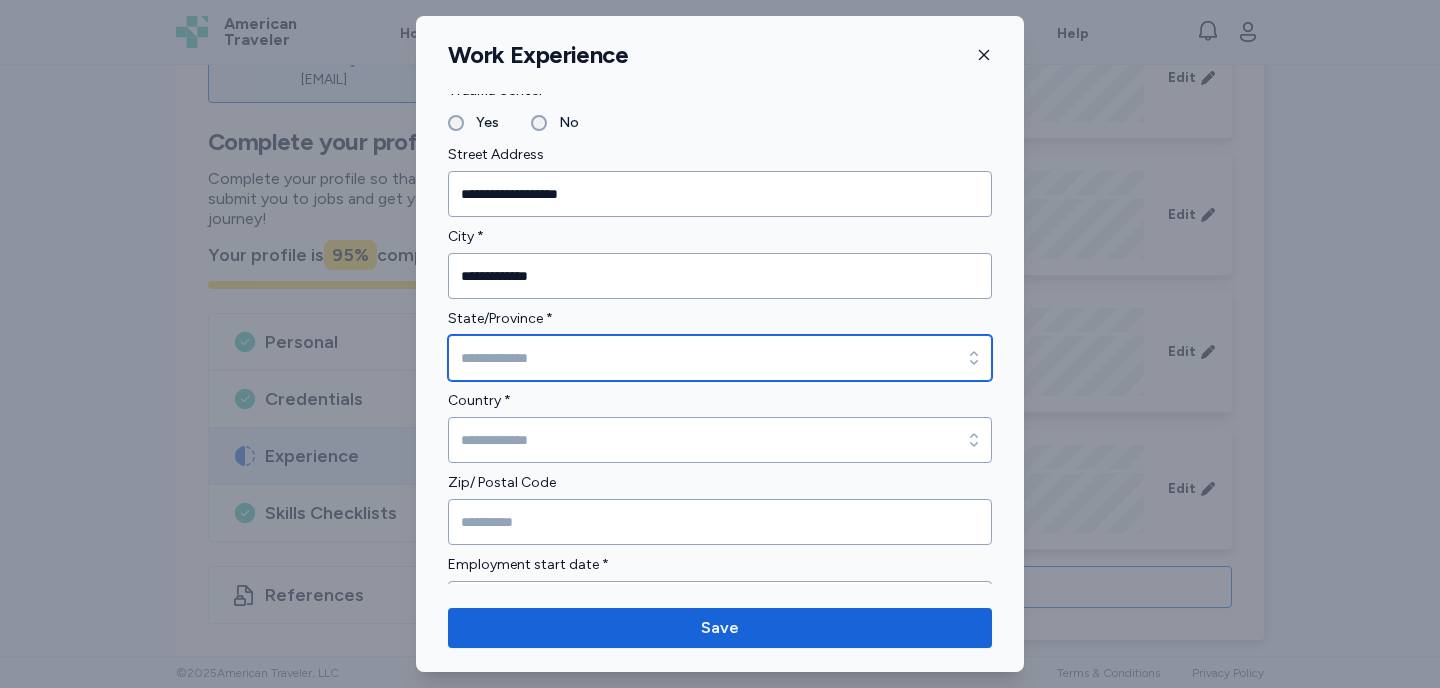 click 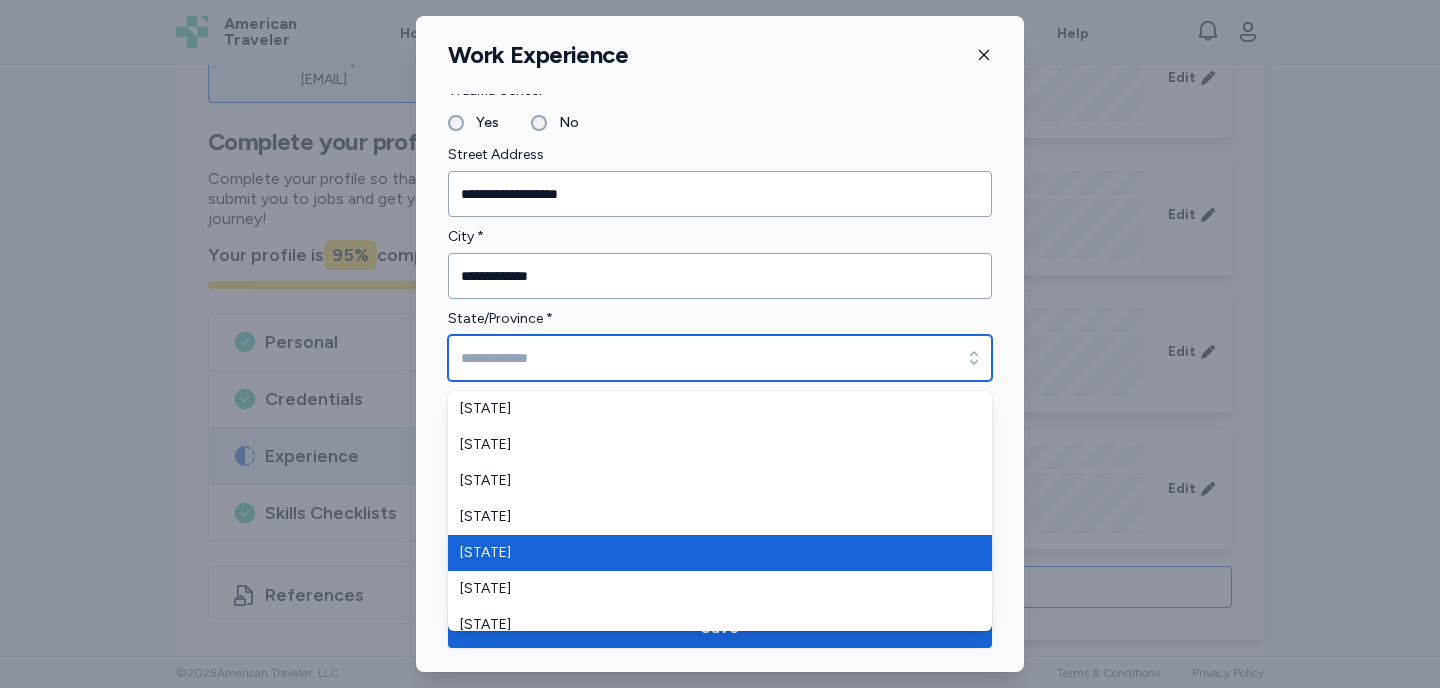 type on "**********" 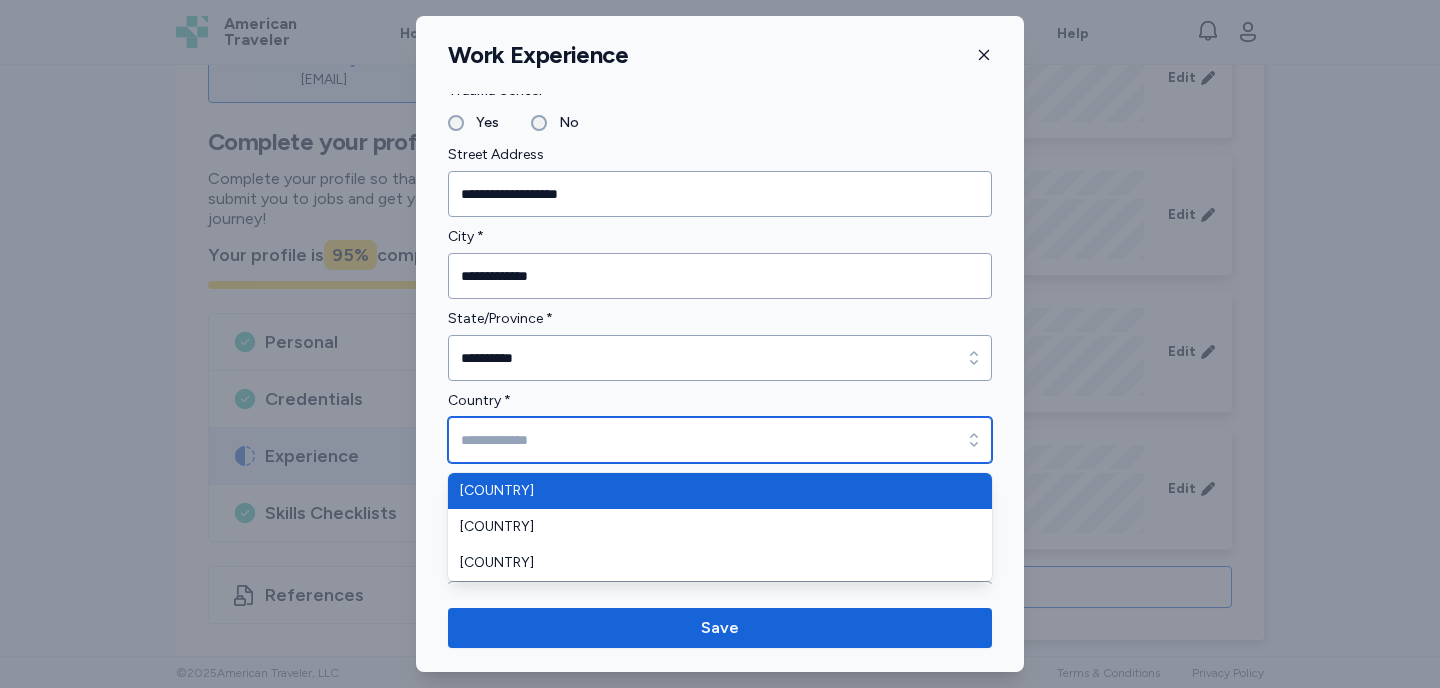 click 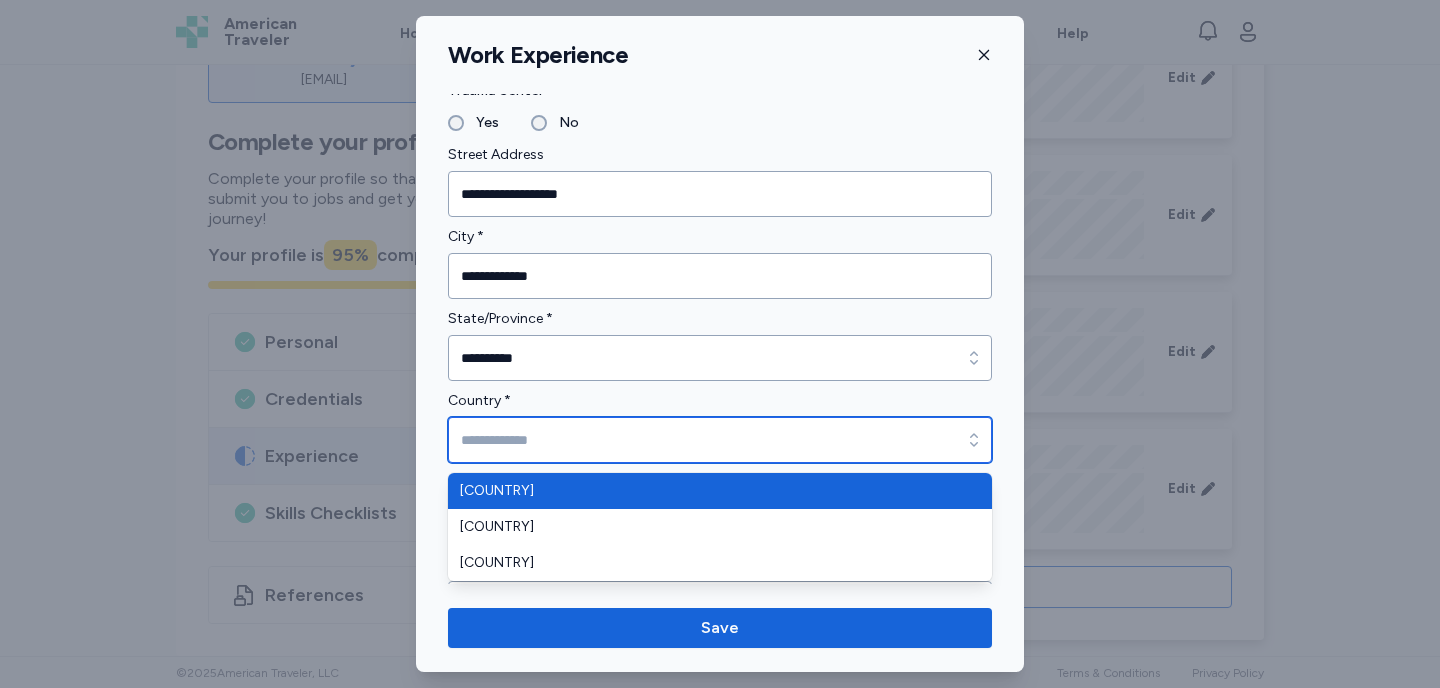 type on "**********" 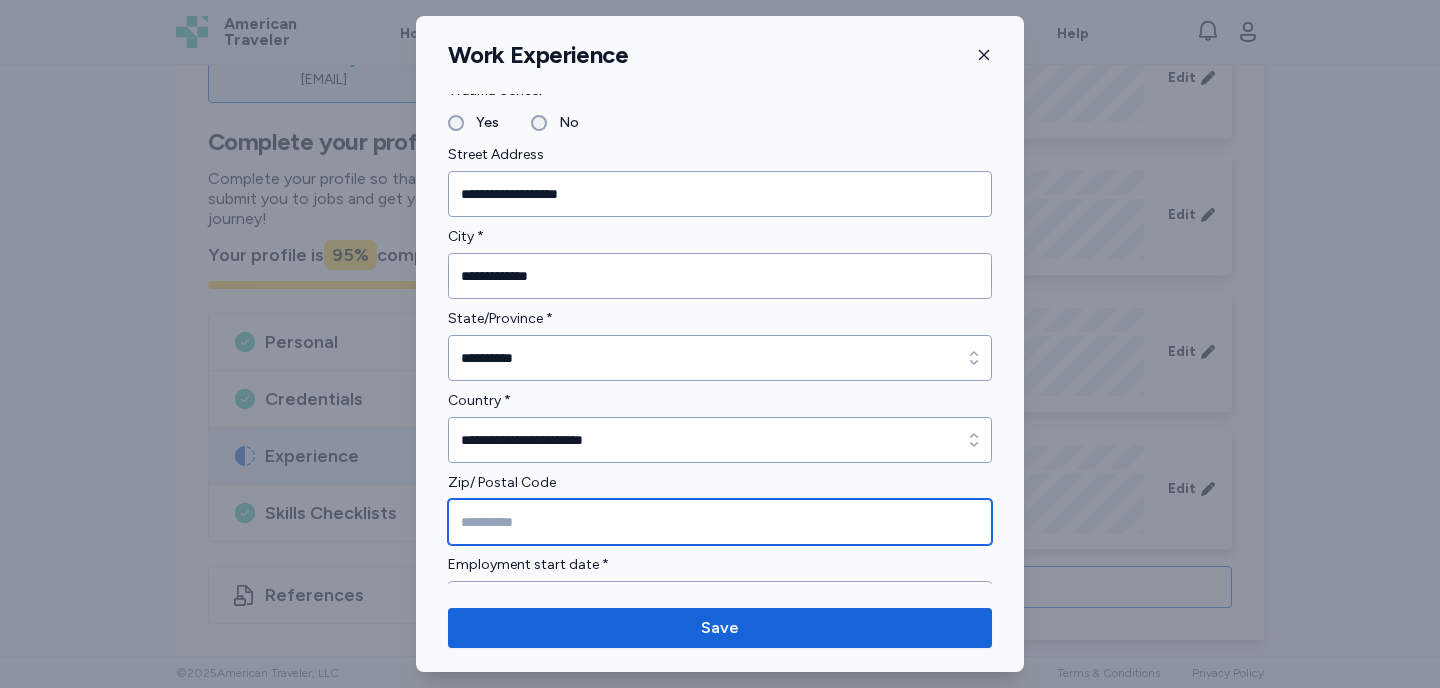 click at bounding box center [720, 522] 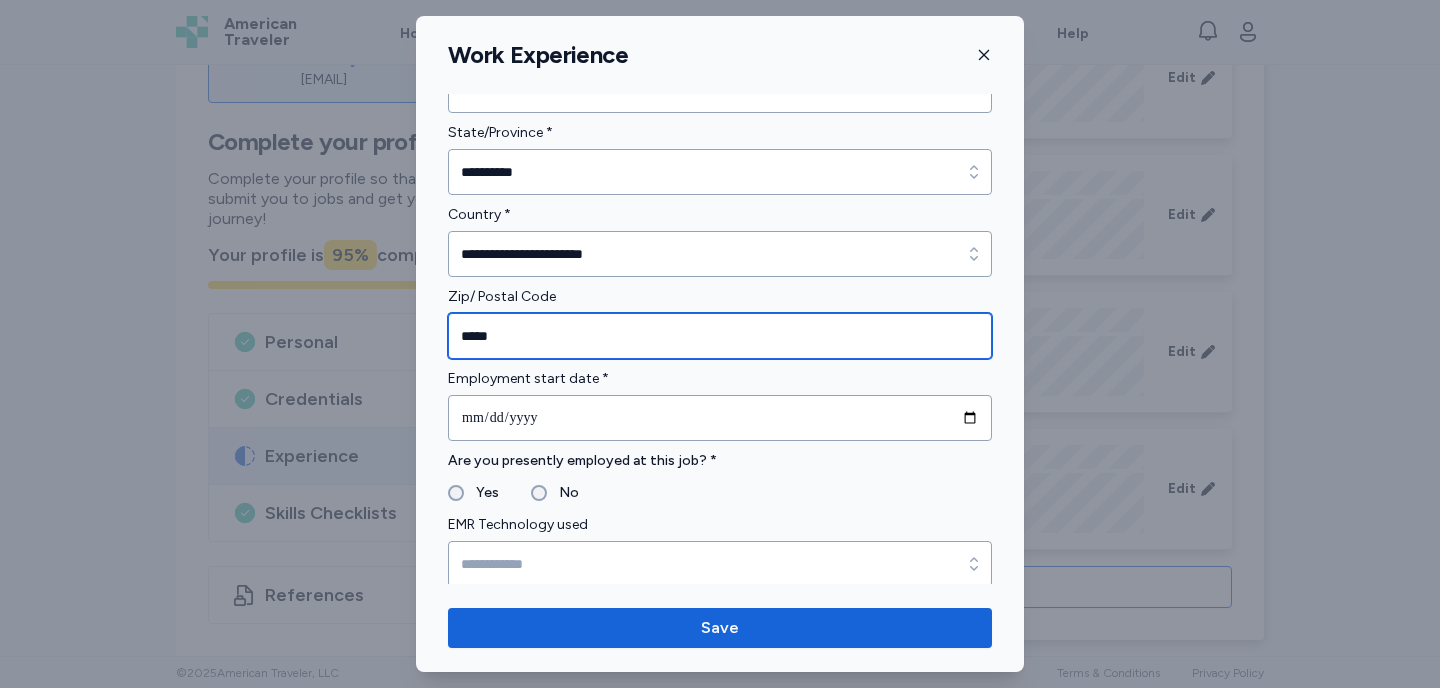scroll, scrollTop: 598, scrollLeft: 0, axis: vertical 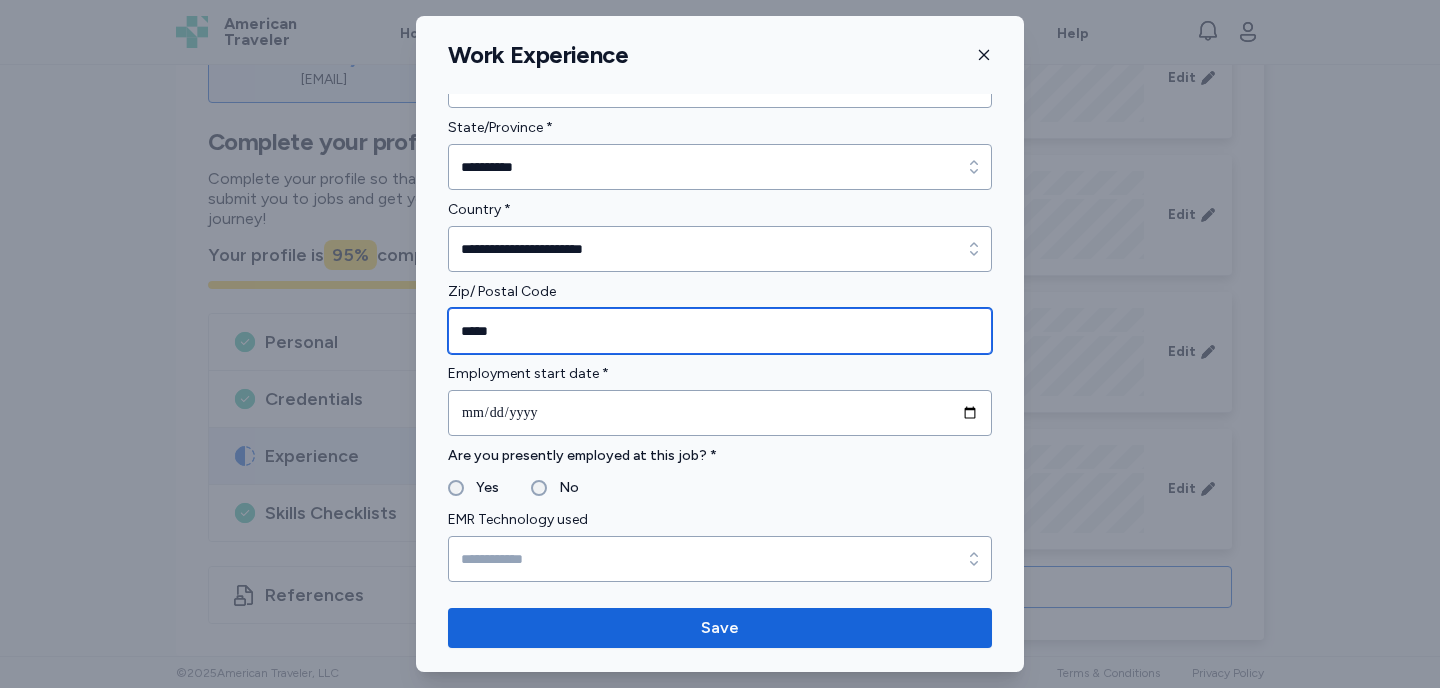 type on "*****" 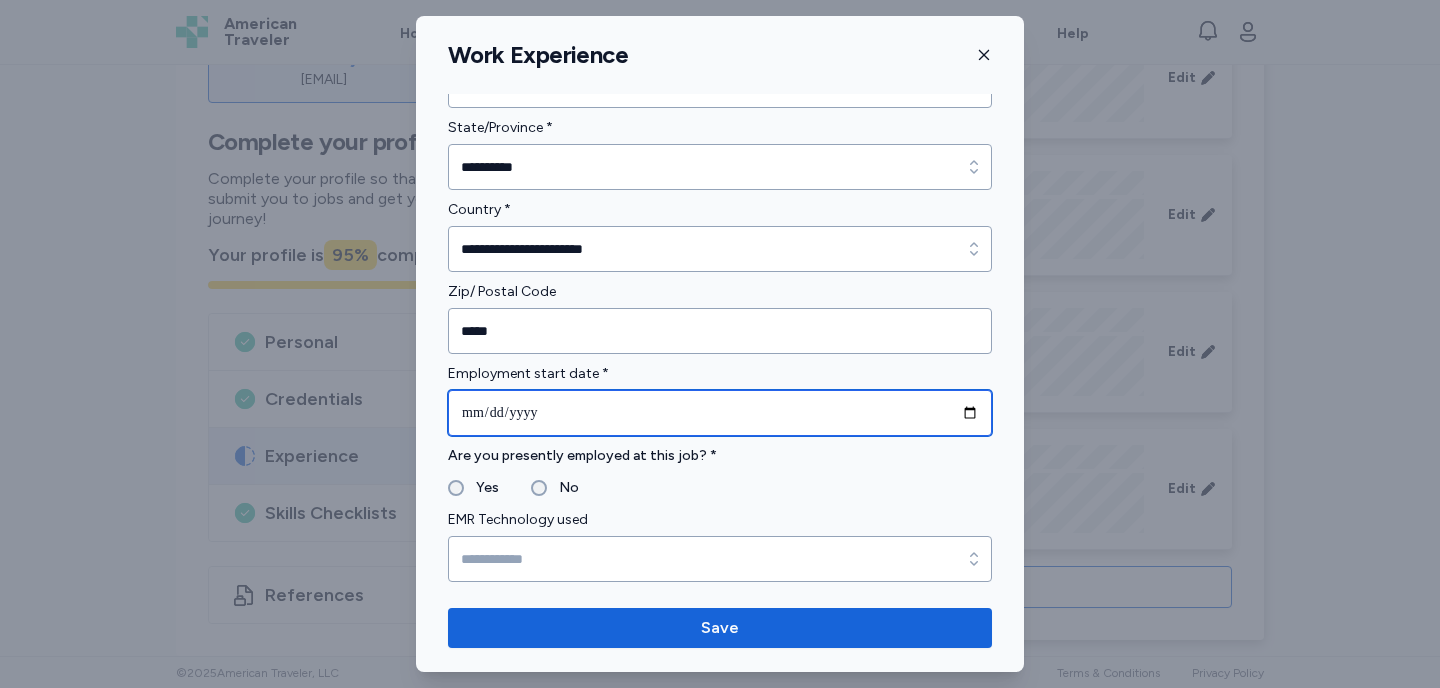 click at bounding box center (720, 413) 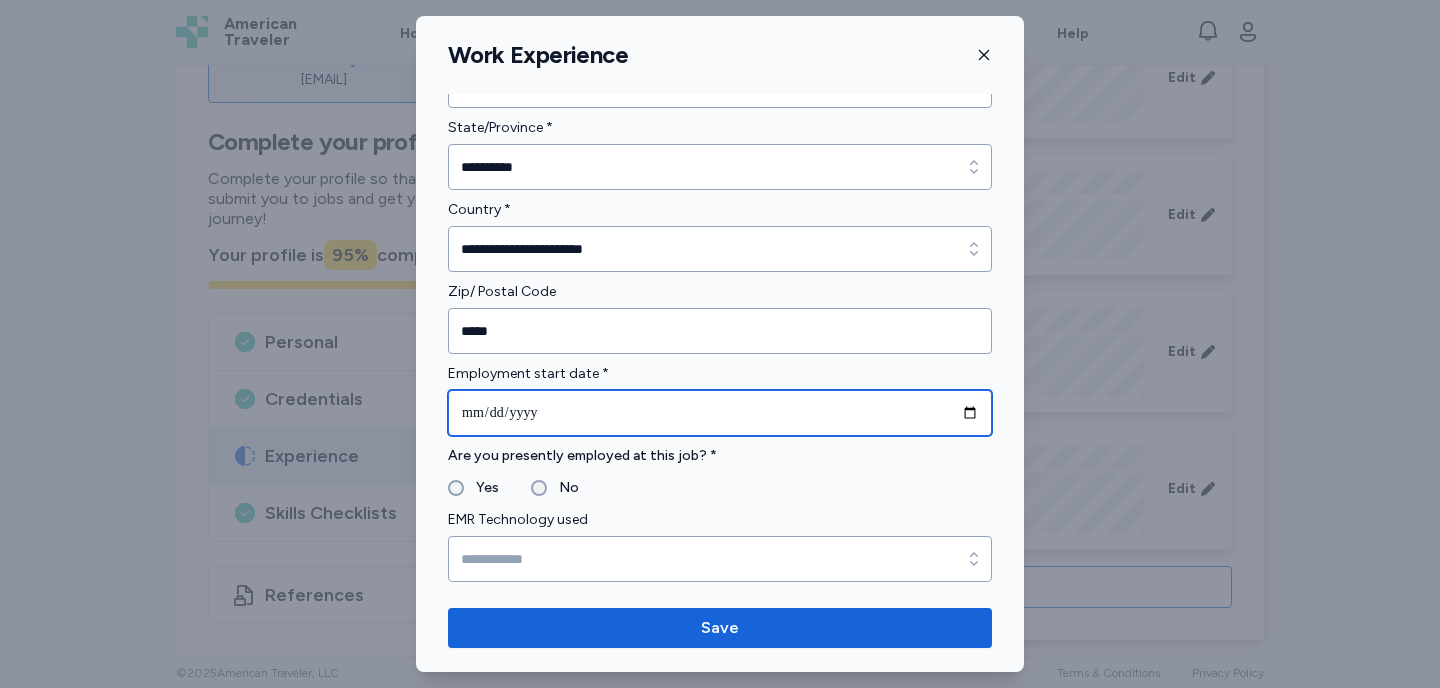 type on "**********" 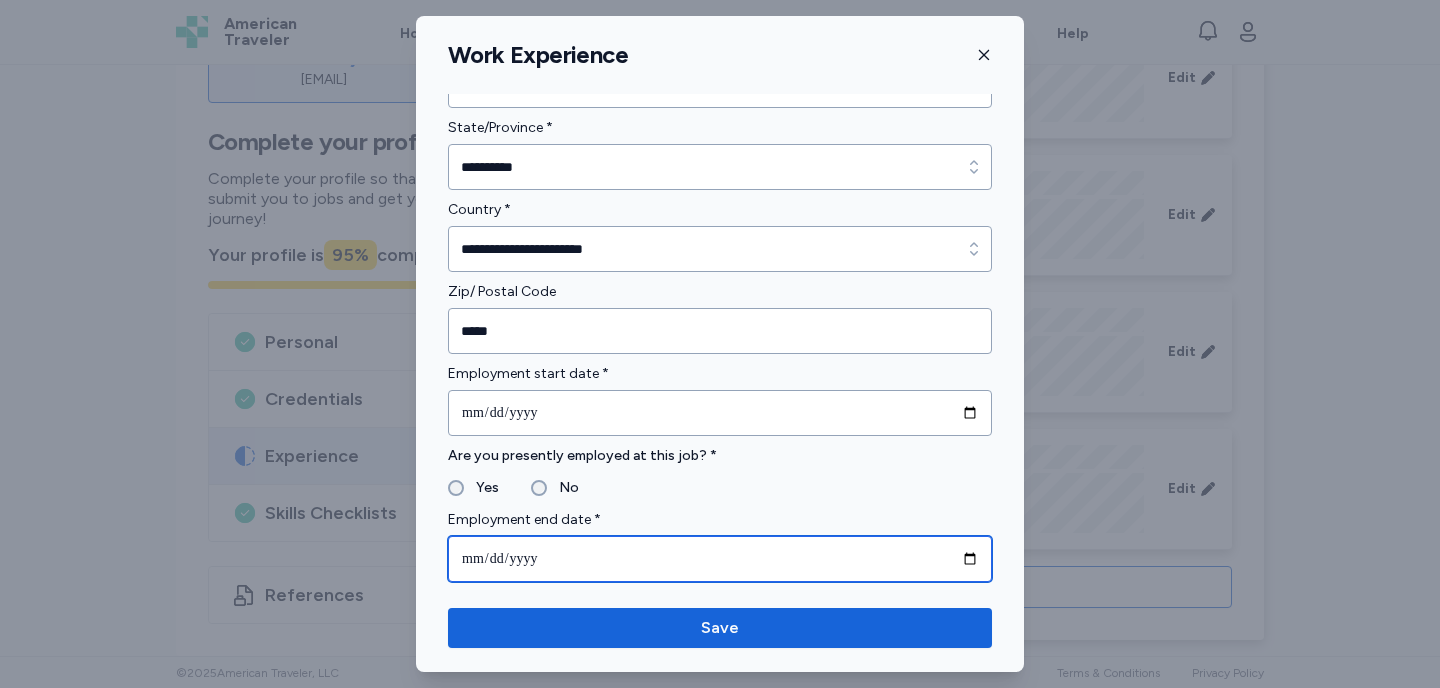click at bounding box center [720, 559] 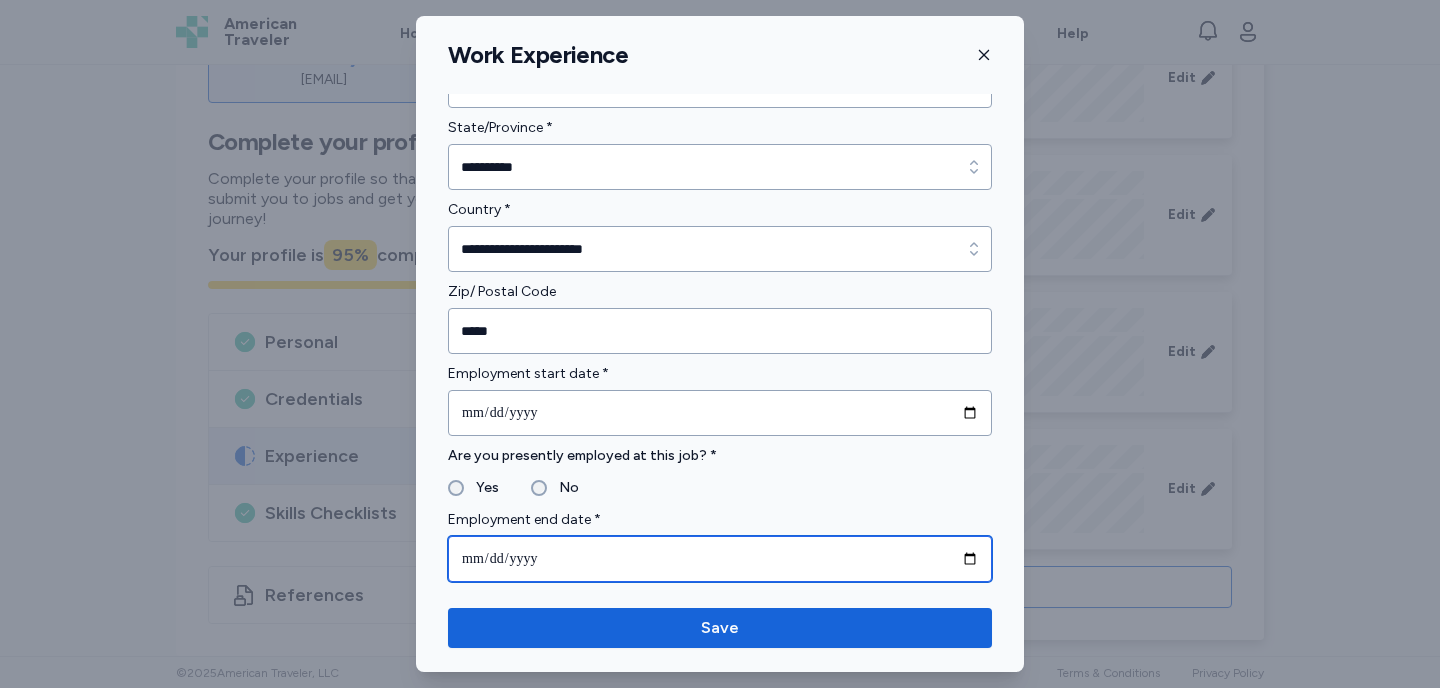 type on "**********" 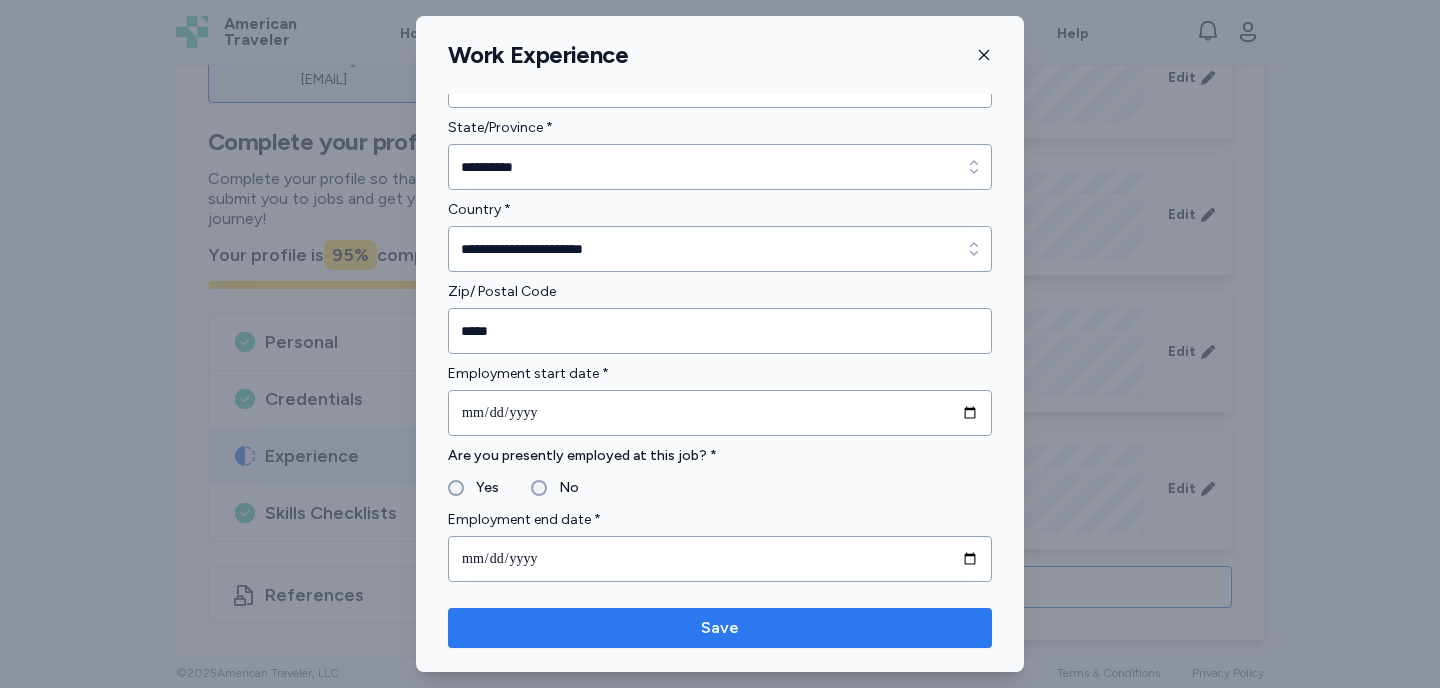 click on "Save" at bounding box center (720, 628) 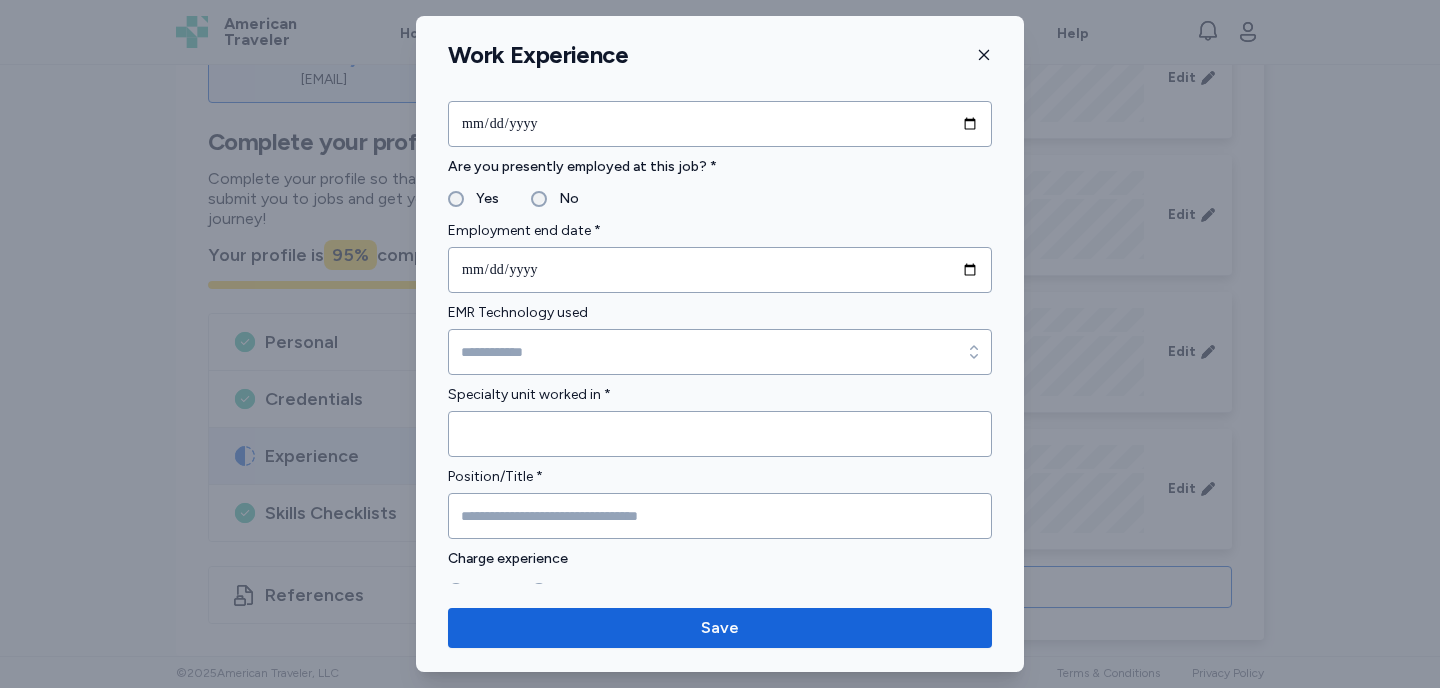 scroll, scrollTop: 891, scrollLeft: 0, axis: vertical 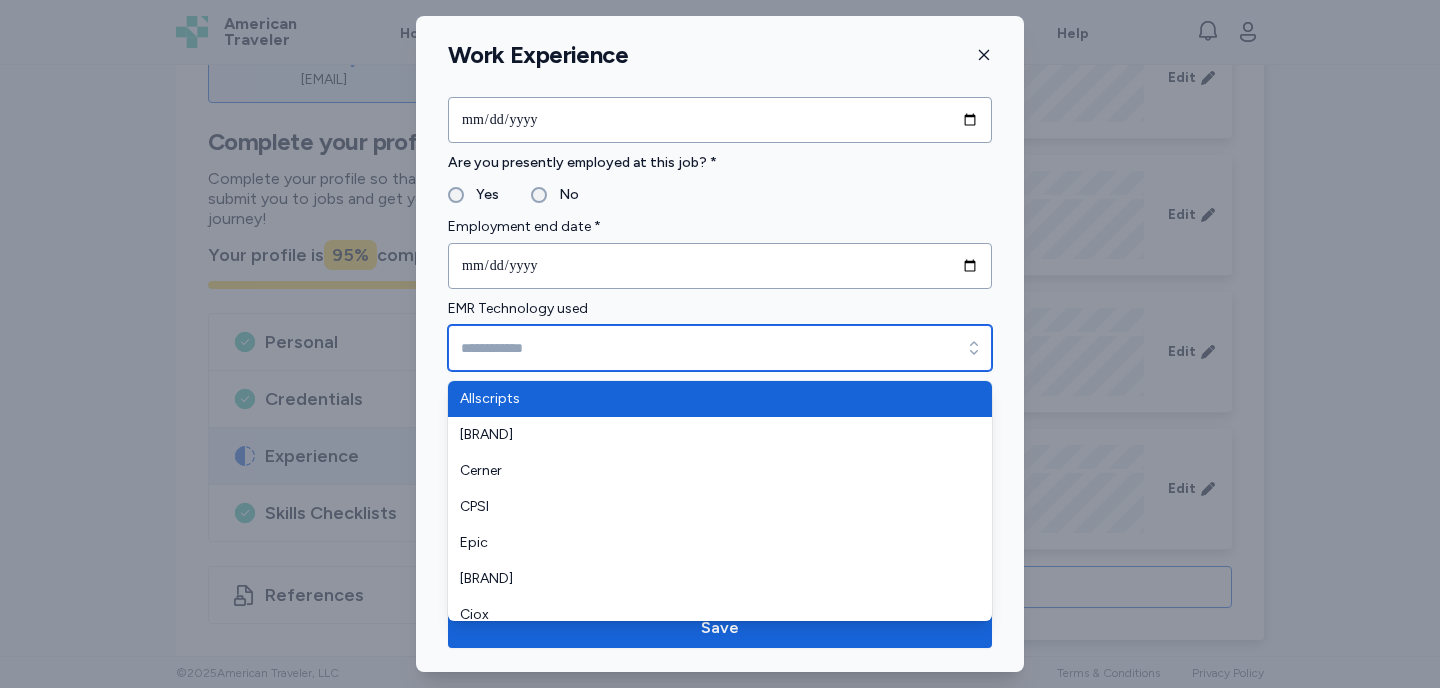 click on "EMR Technology used" at bounding box center [720, 348] 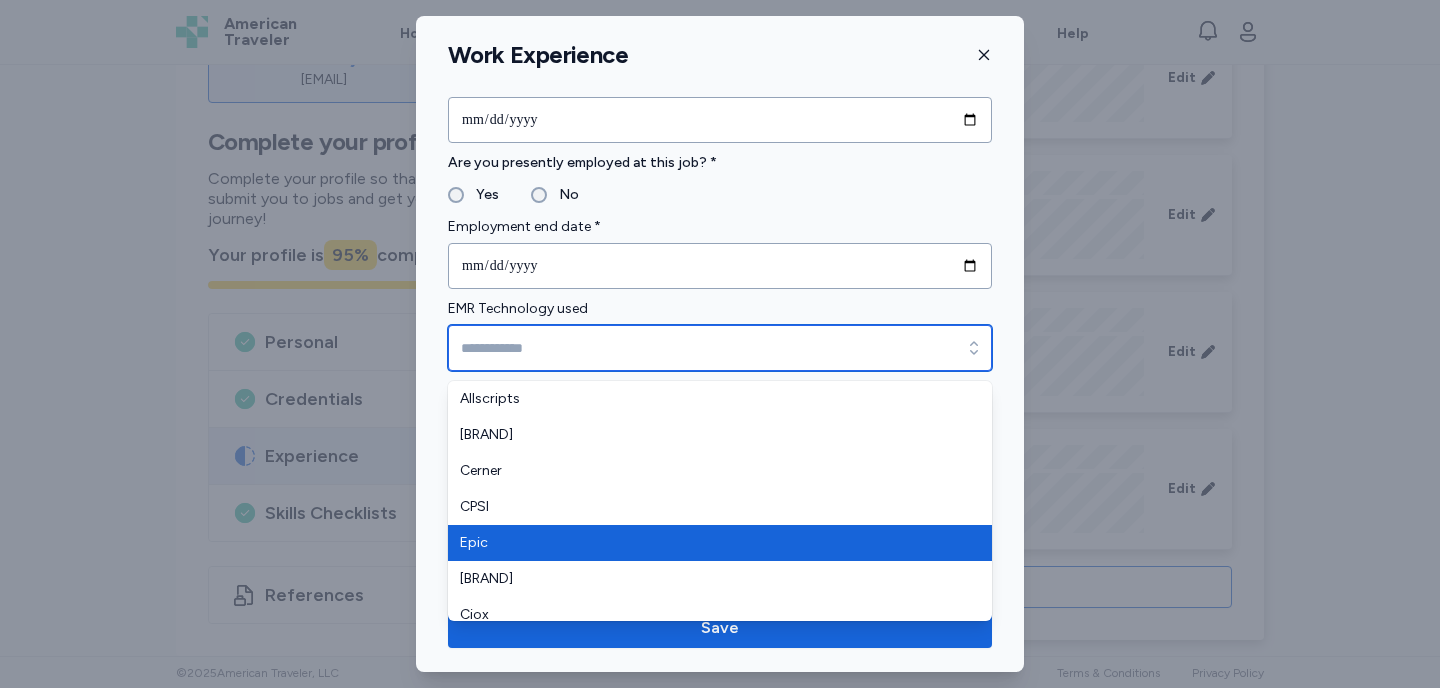 type on "****" 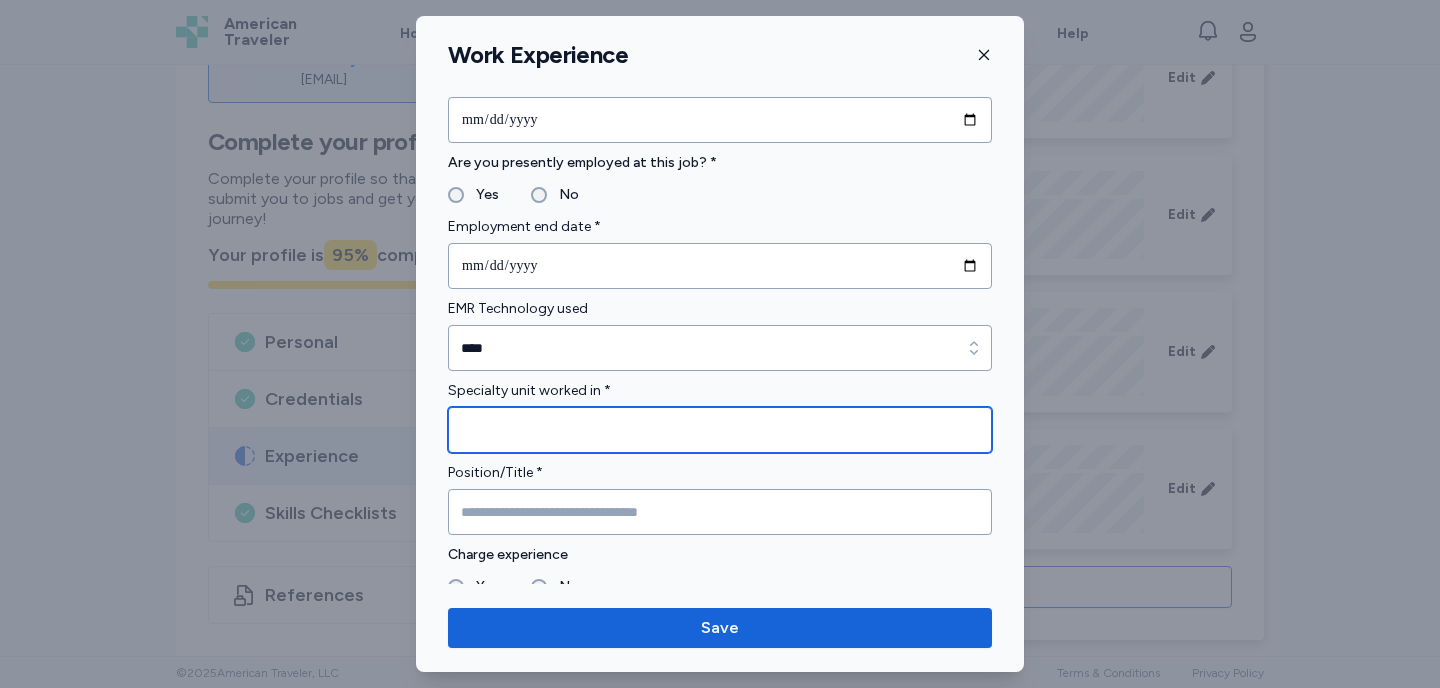 click at bounding box center (720, 430) 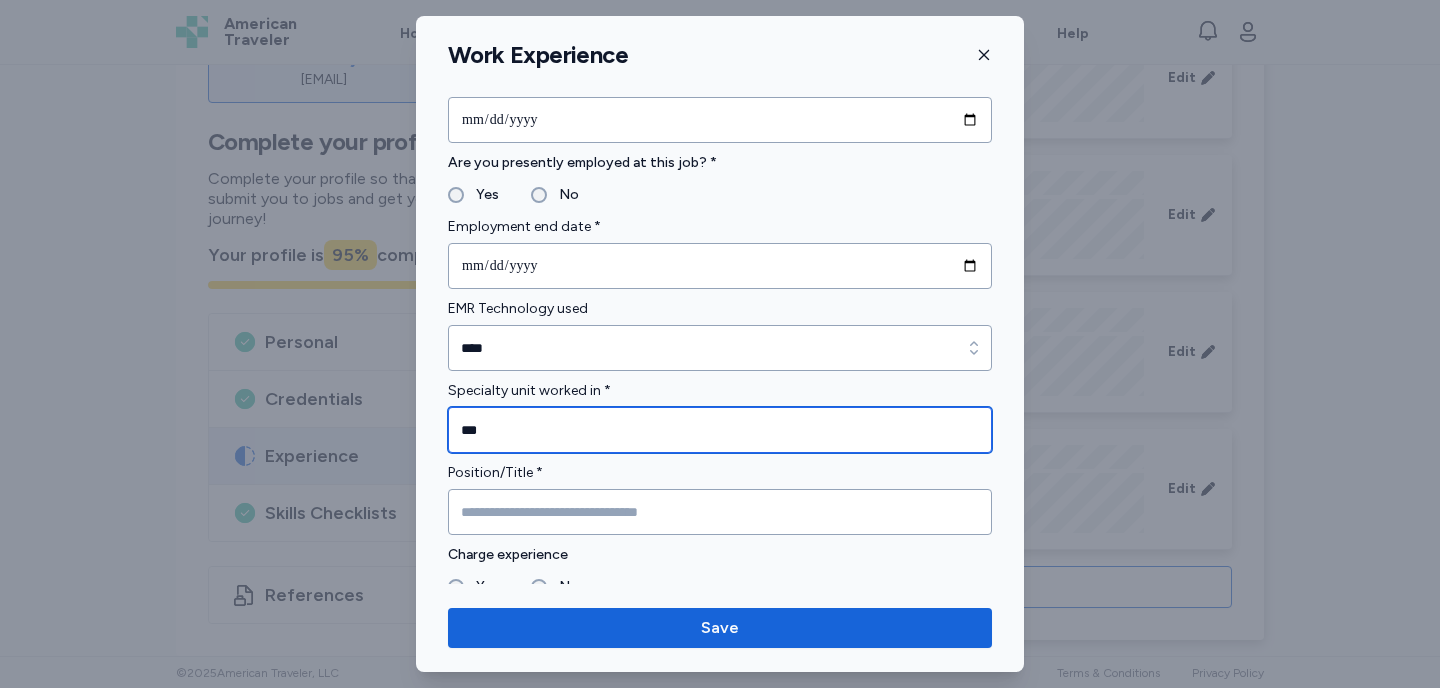 type on "***" 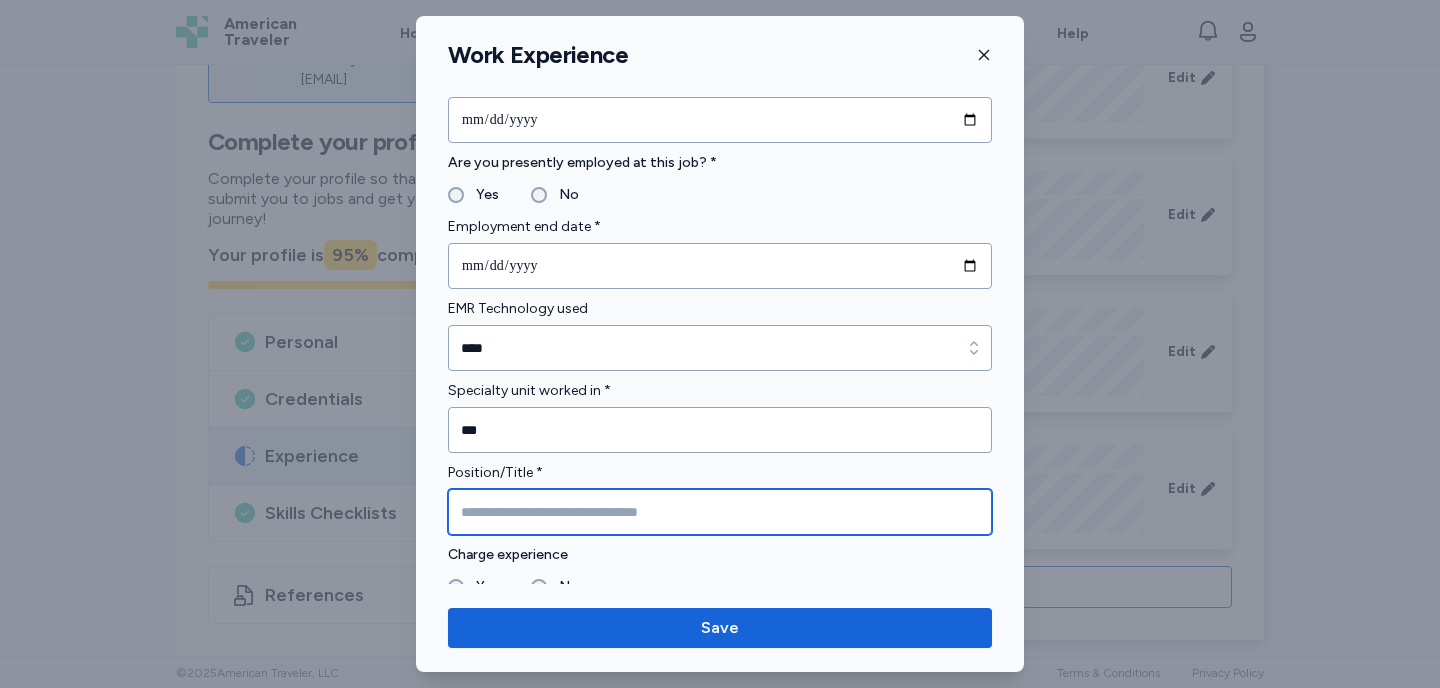 click at bounding box center (720, 512) 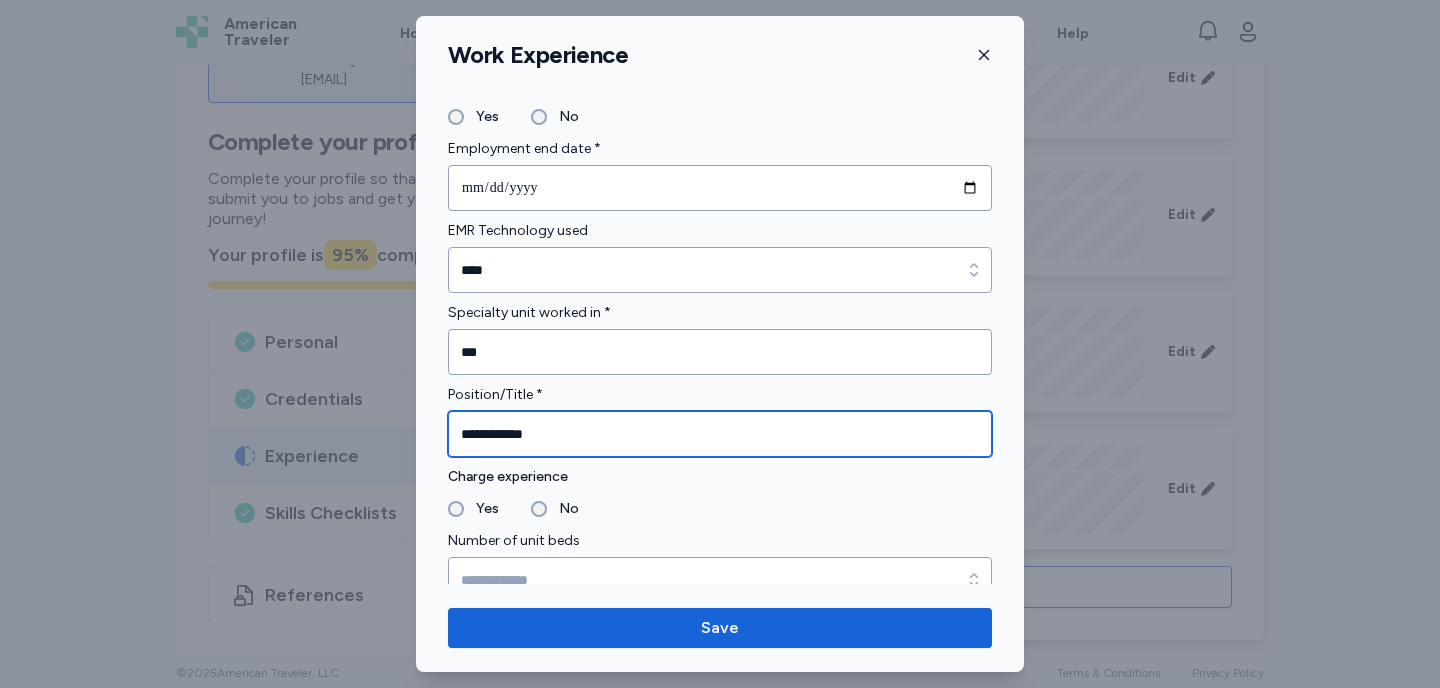 scroll, scrollTop: 995, scrollLeft: 0, axis: vertical 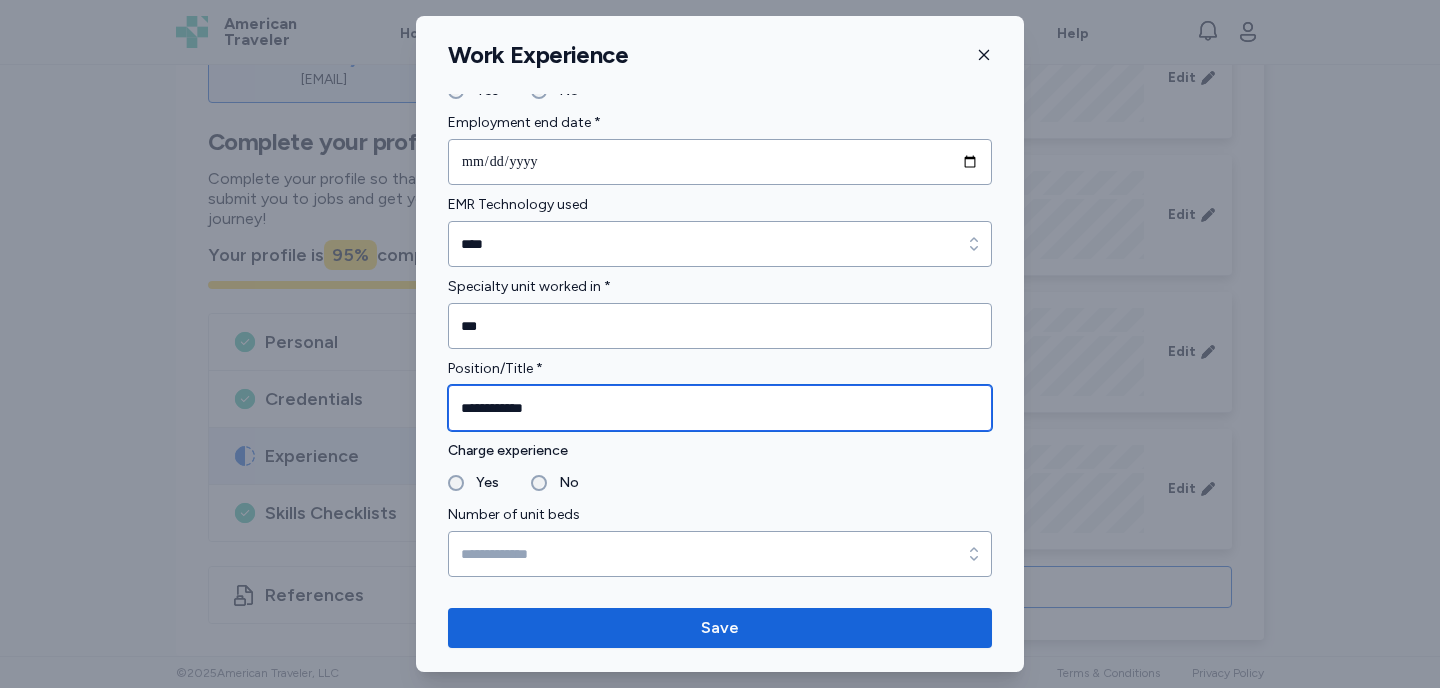 type on "**********" 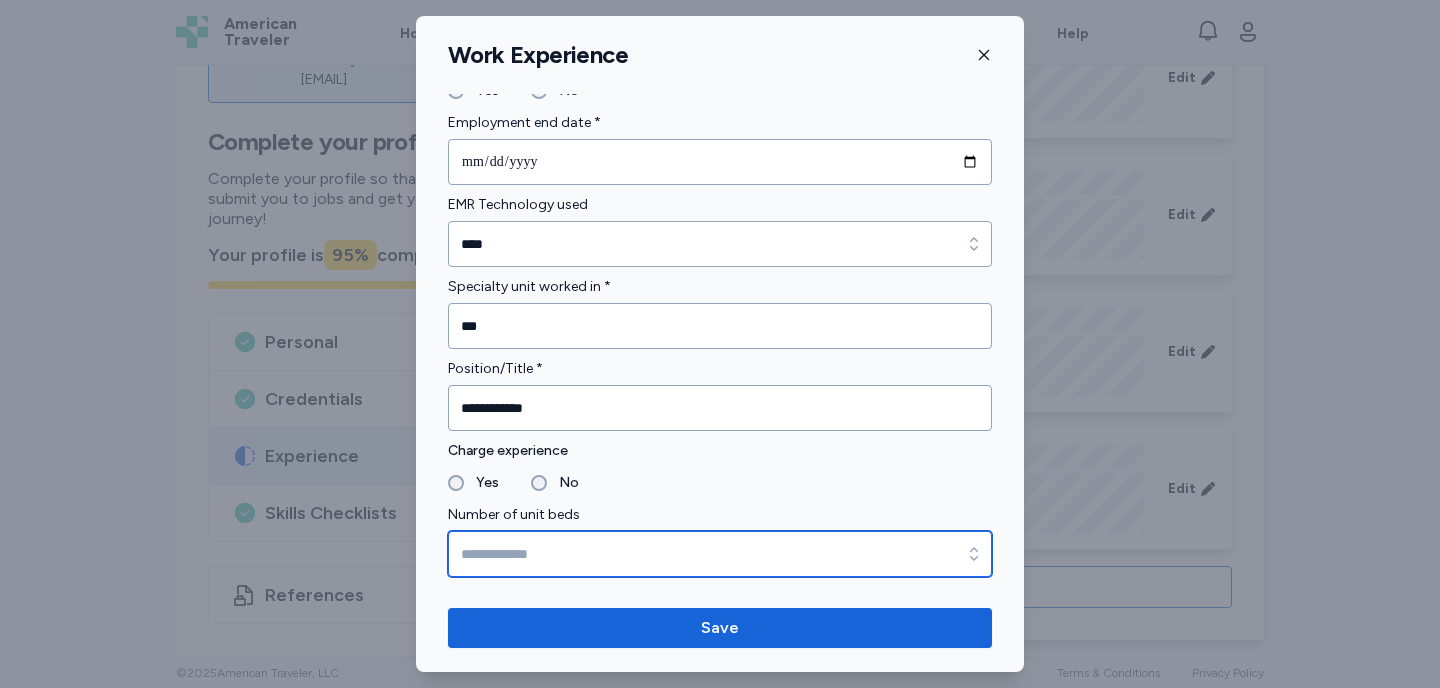 click on "Number of unit beds" at bounding box center [720, 554] 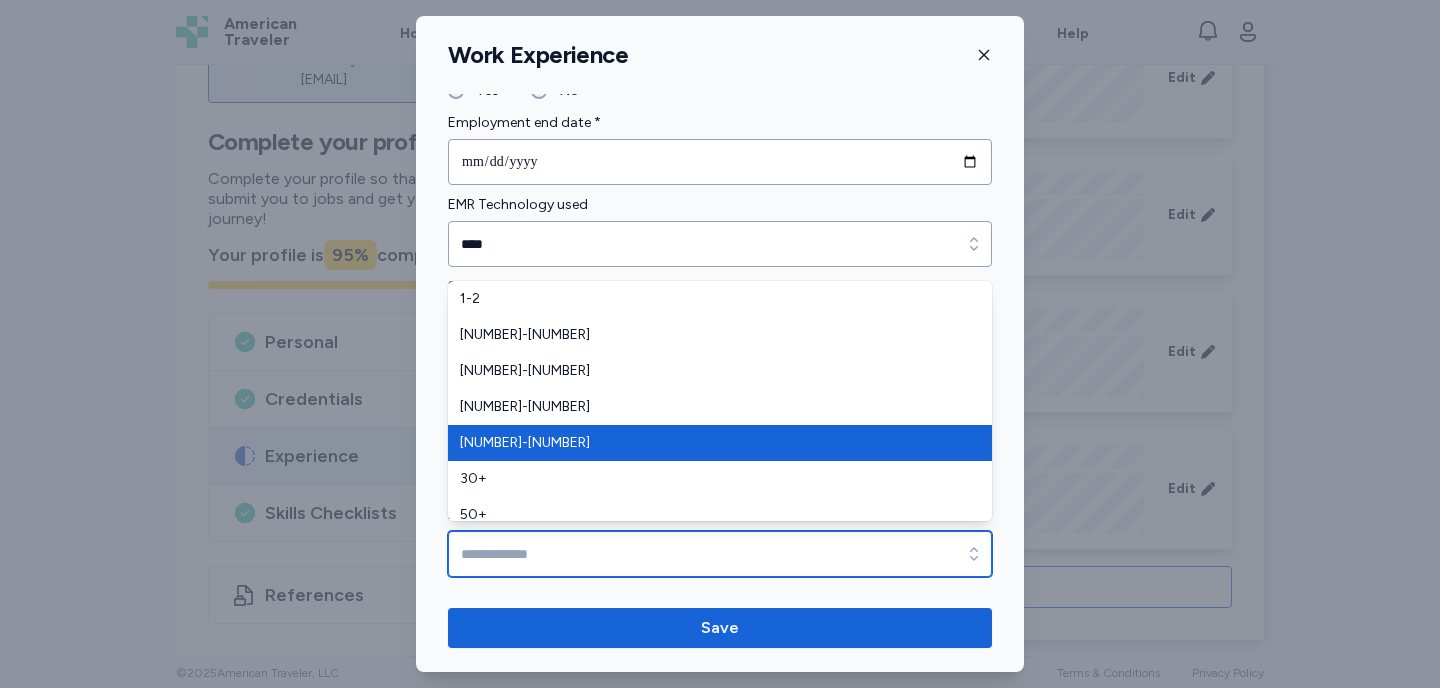 type on "*****" 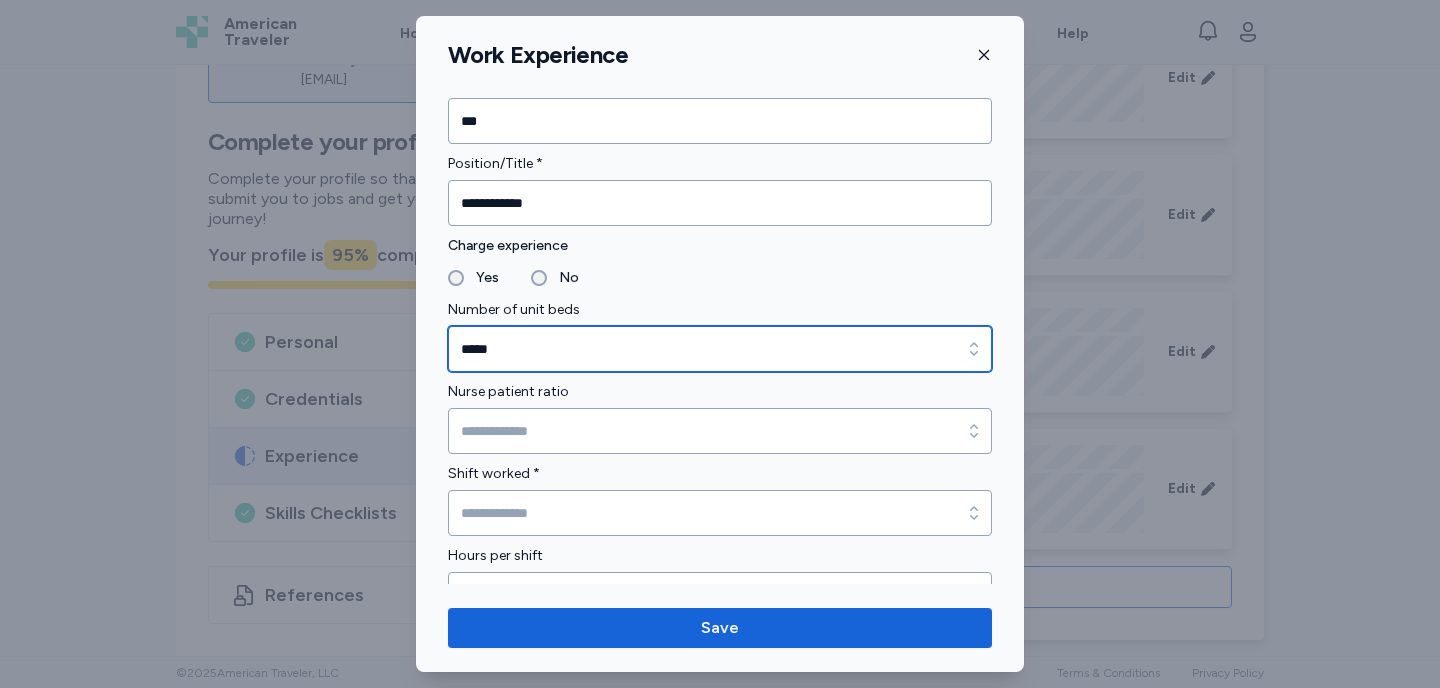 scroll, scrollTop: 1207, scrollLeft: 0, axis: vertical 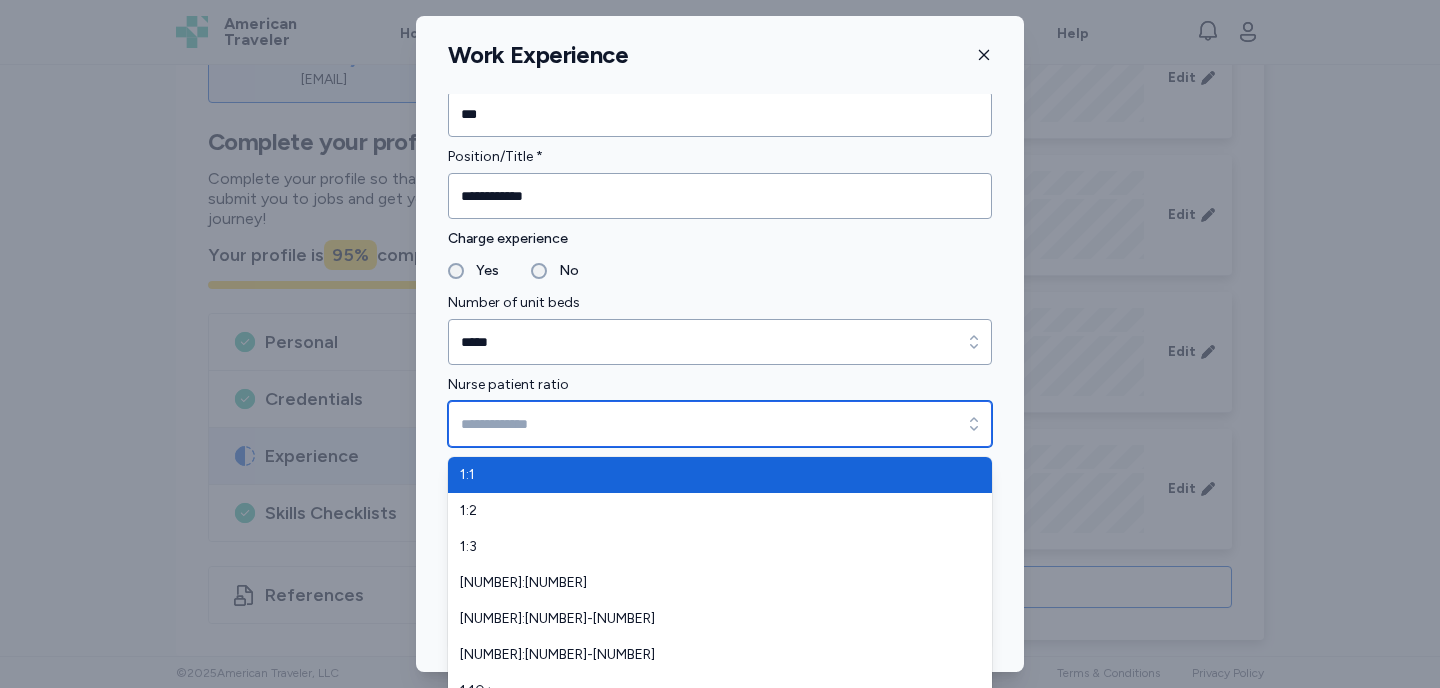 click on "Nurse patient ratio" at bounding box center [720, 424] 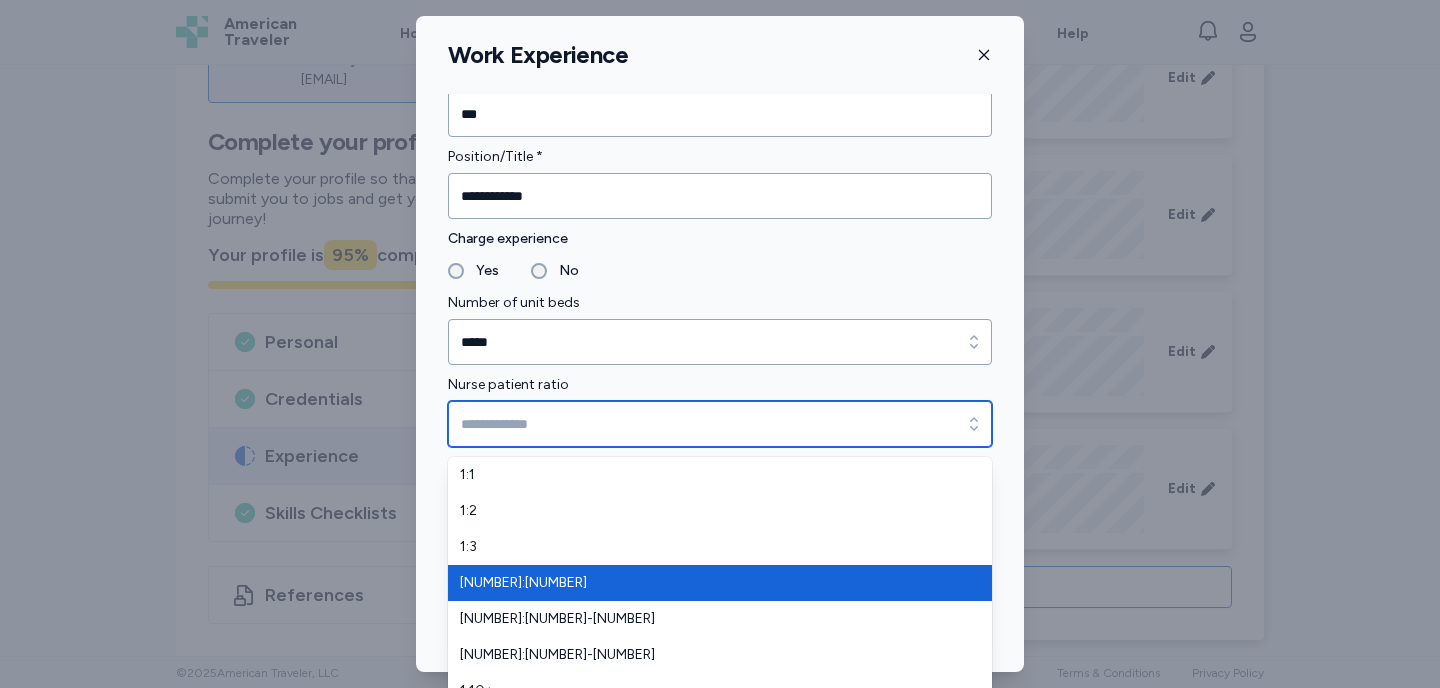 type on "***" 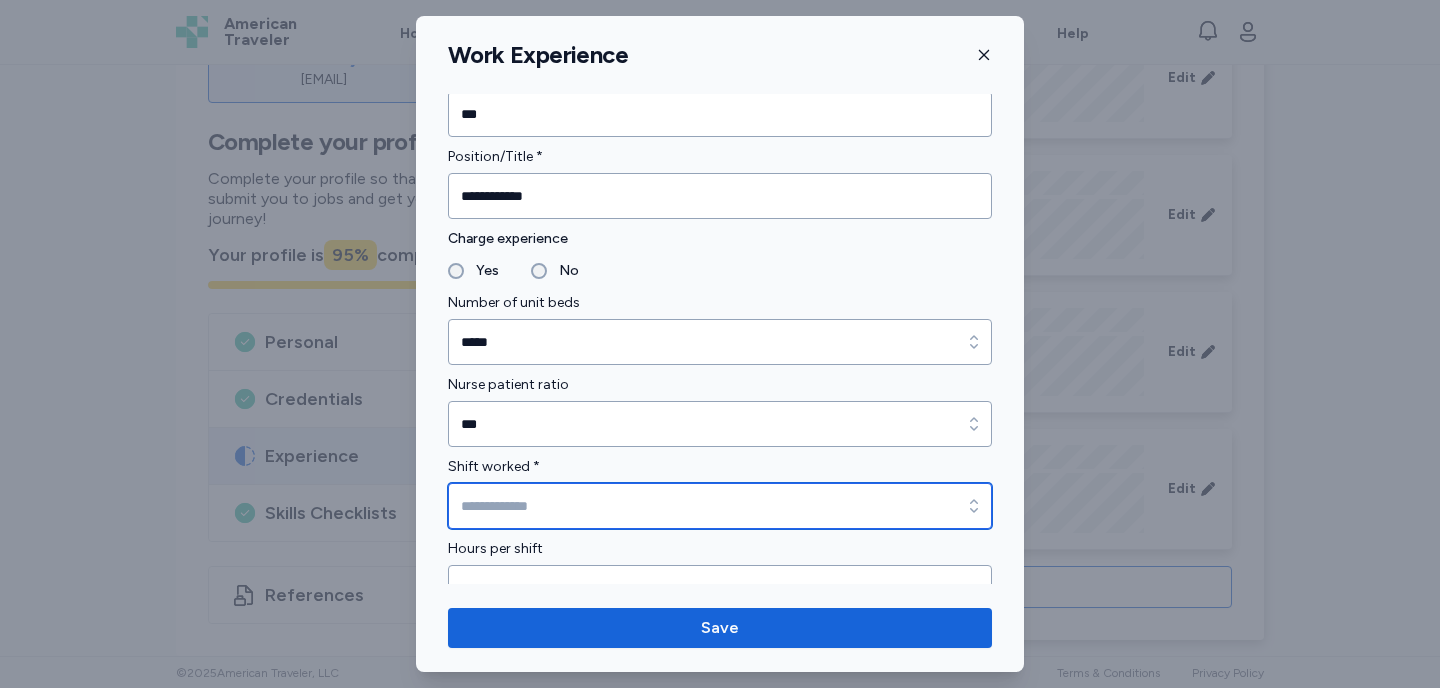 click on "Shift worked *" at bounding box center [720, 506] 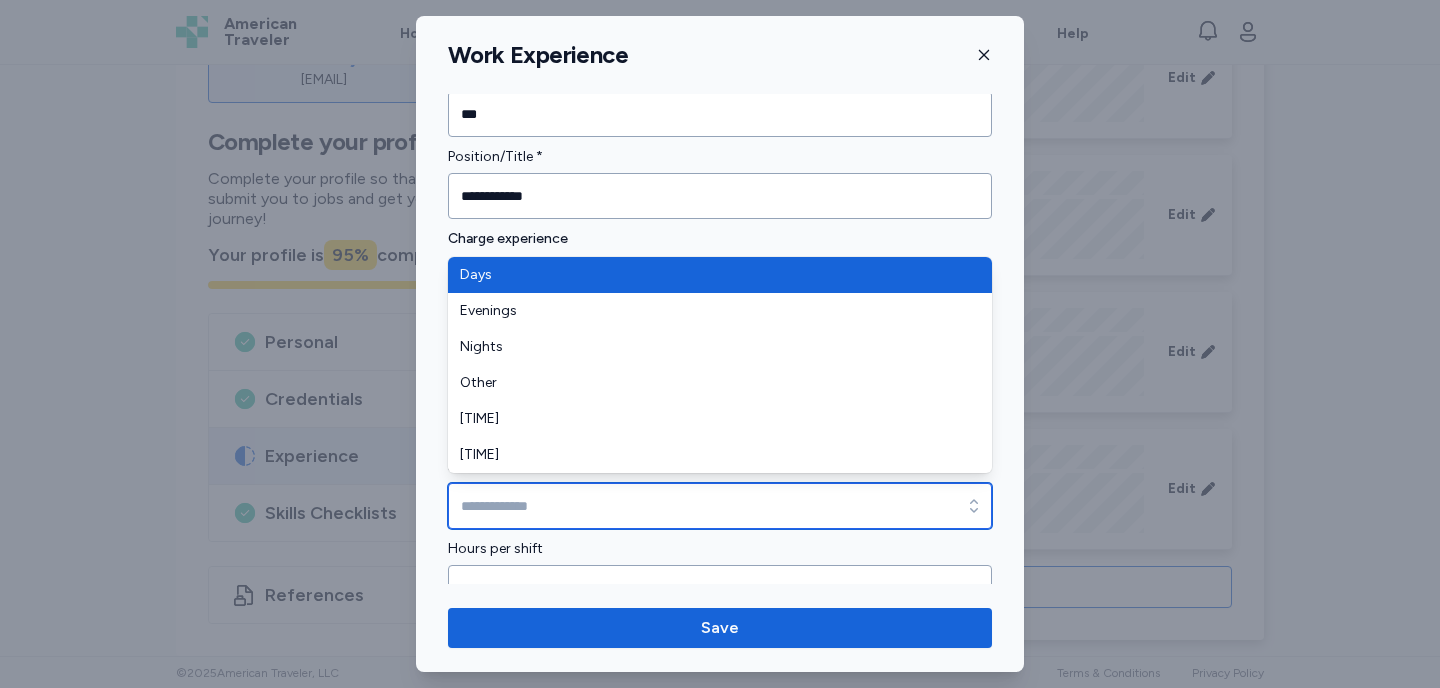 type on "****" 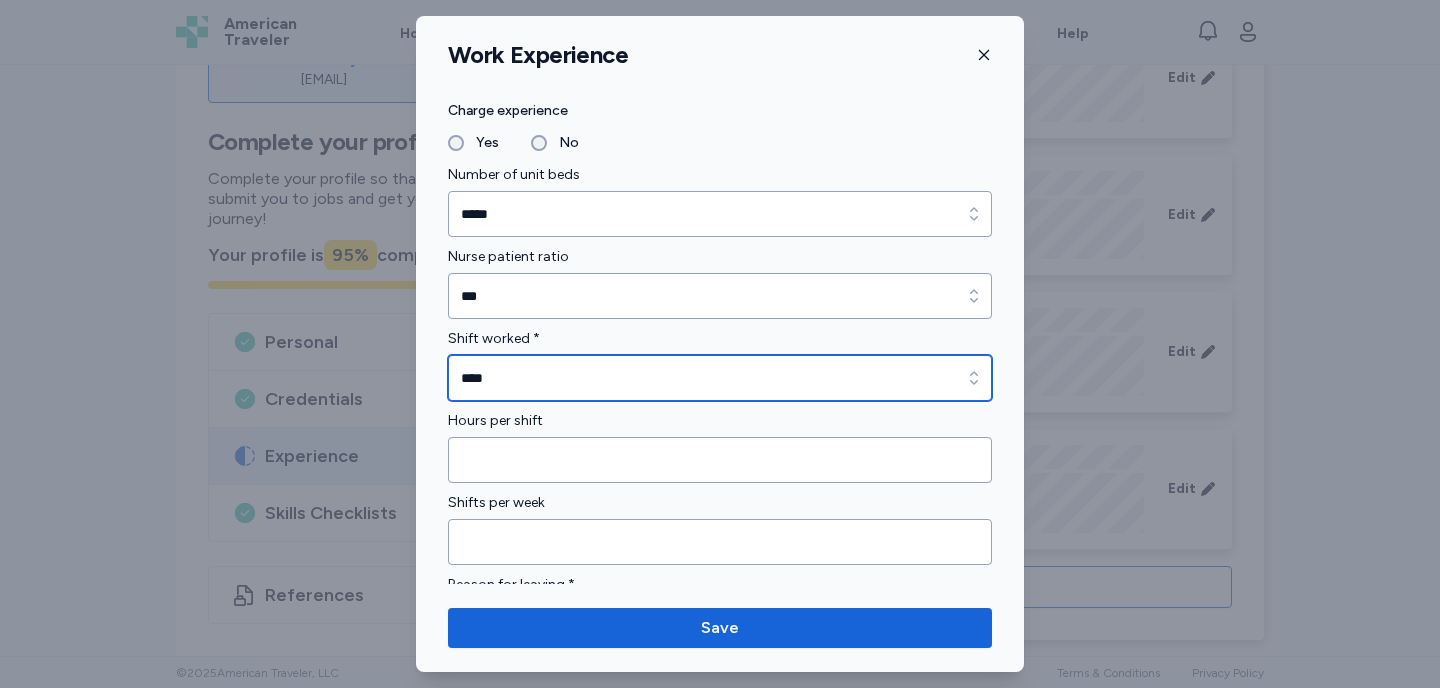 scroll, scrollTop: 1387, scrollLeft: 0, axis: vertical 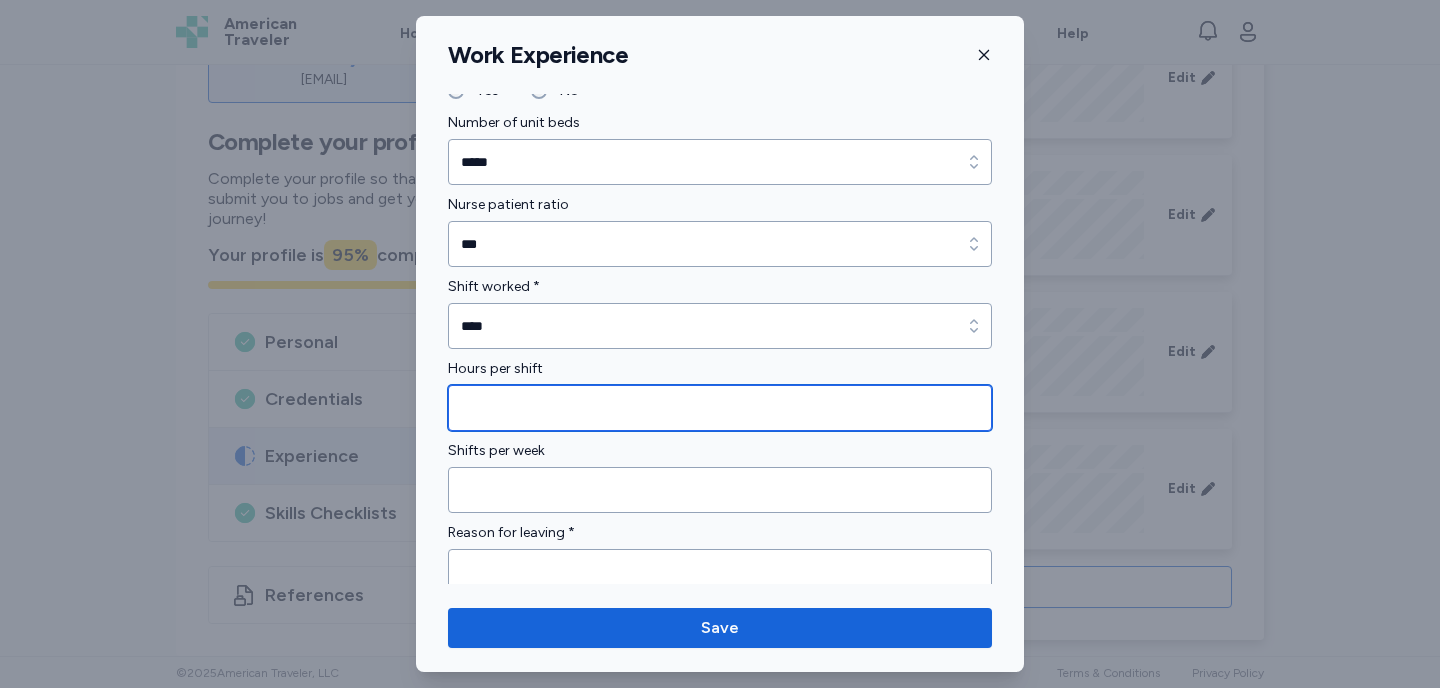 click at bounding box center [720, 408] 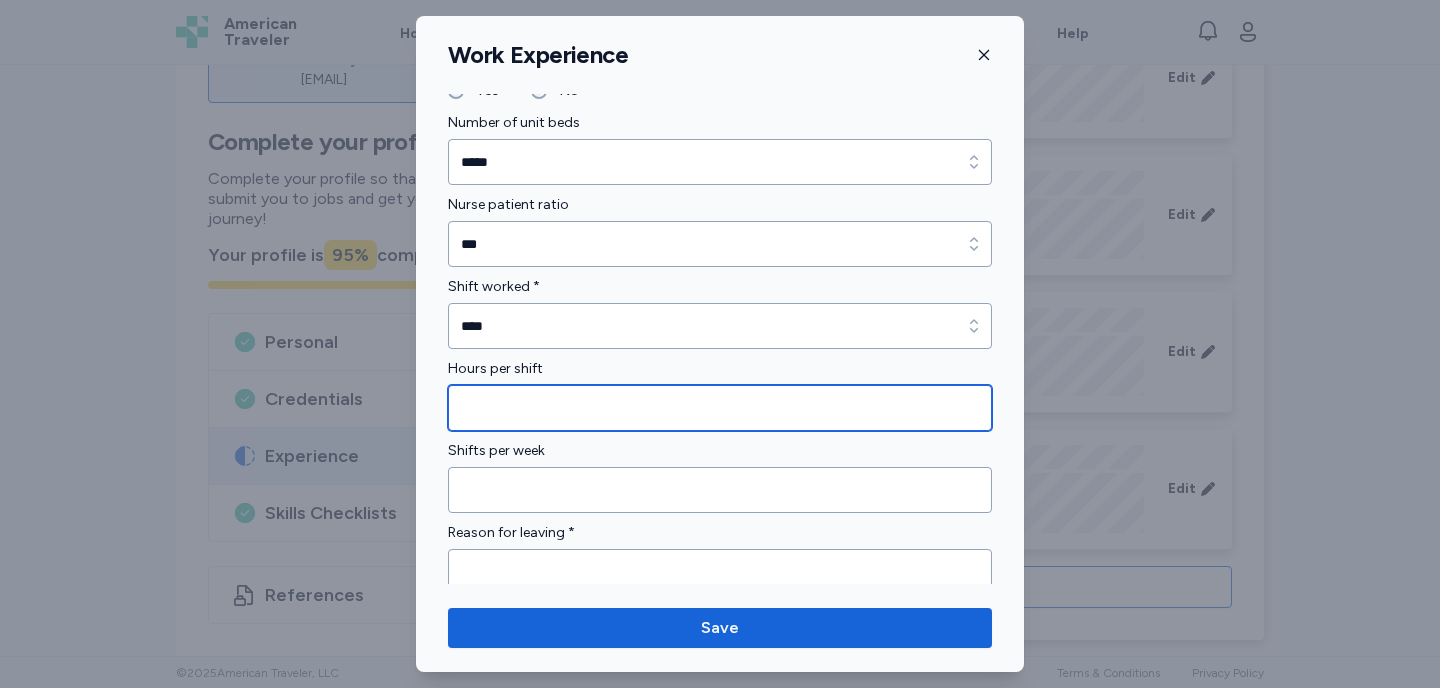 type on "*" 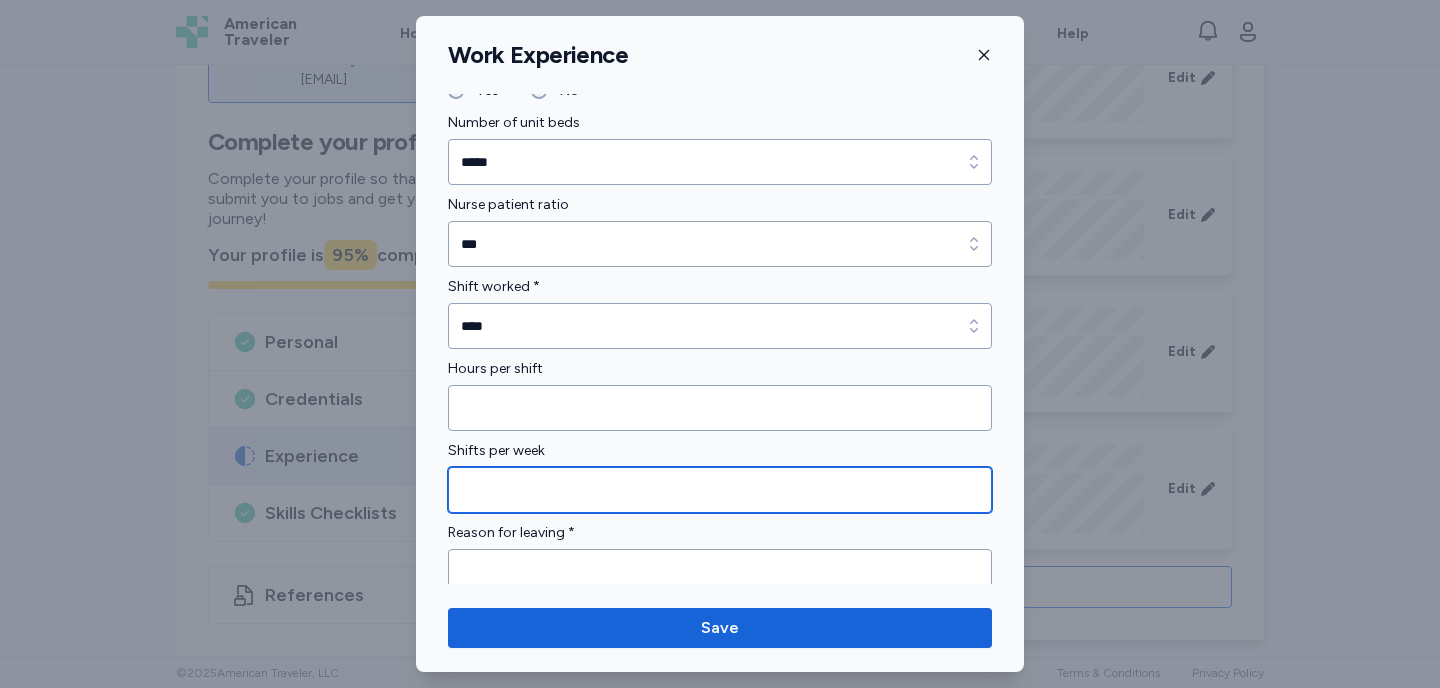 click at bounding box center (720, 490) 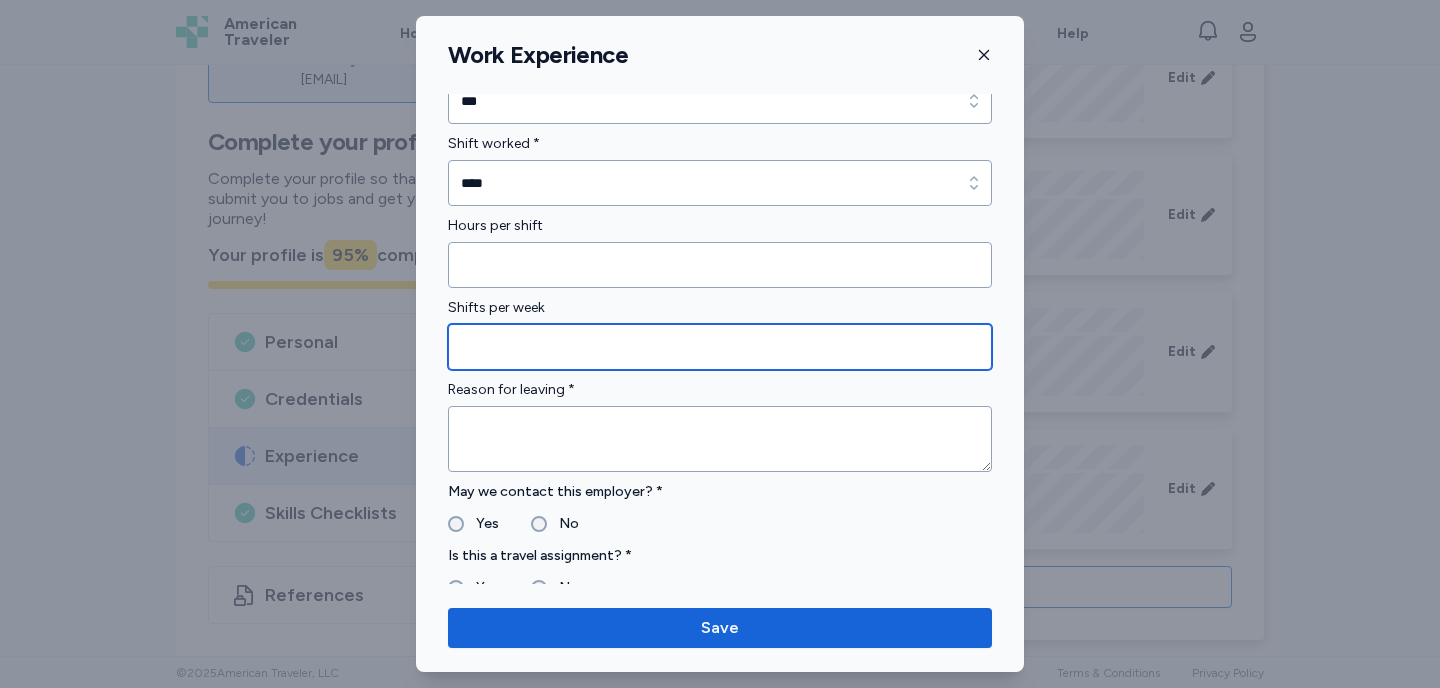 scroll, scrollTop: 1547, scrollLeft: 0, axis: vertical 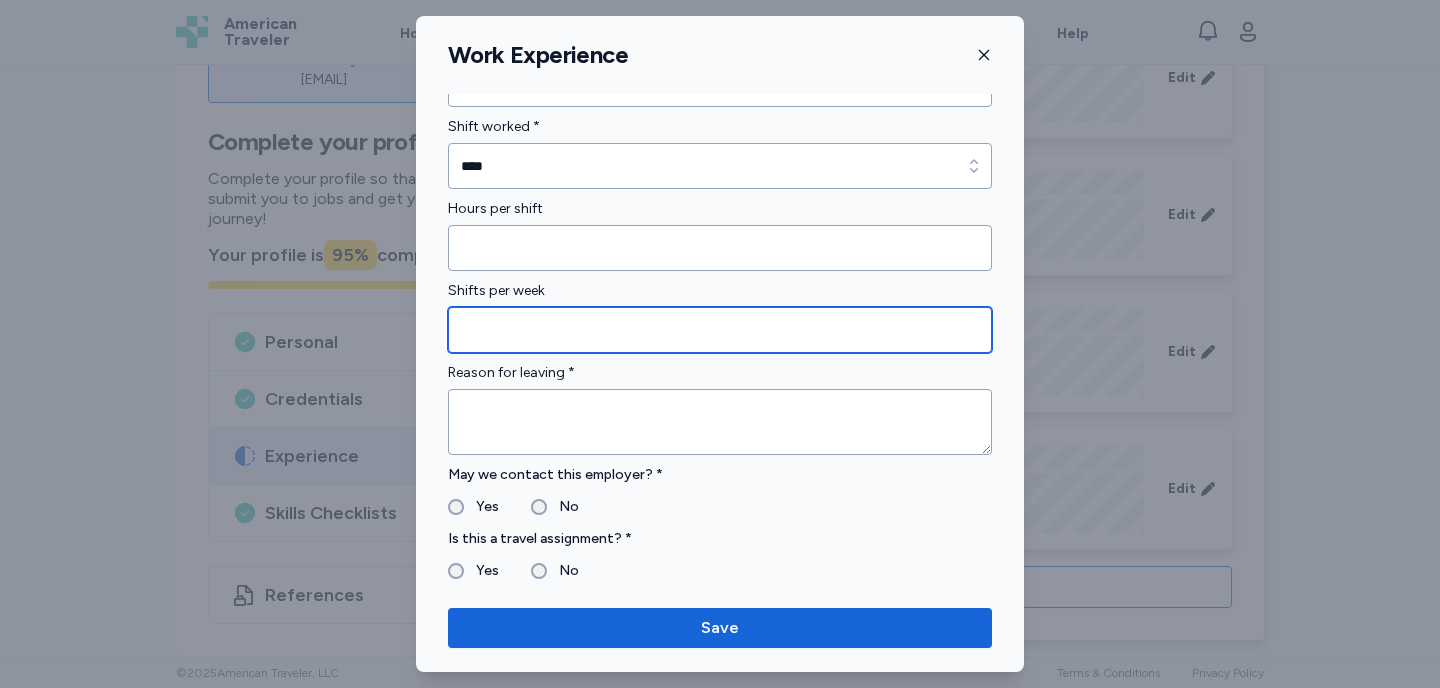 type on "**" 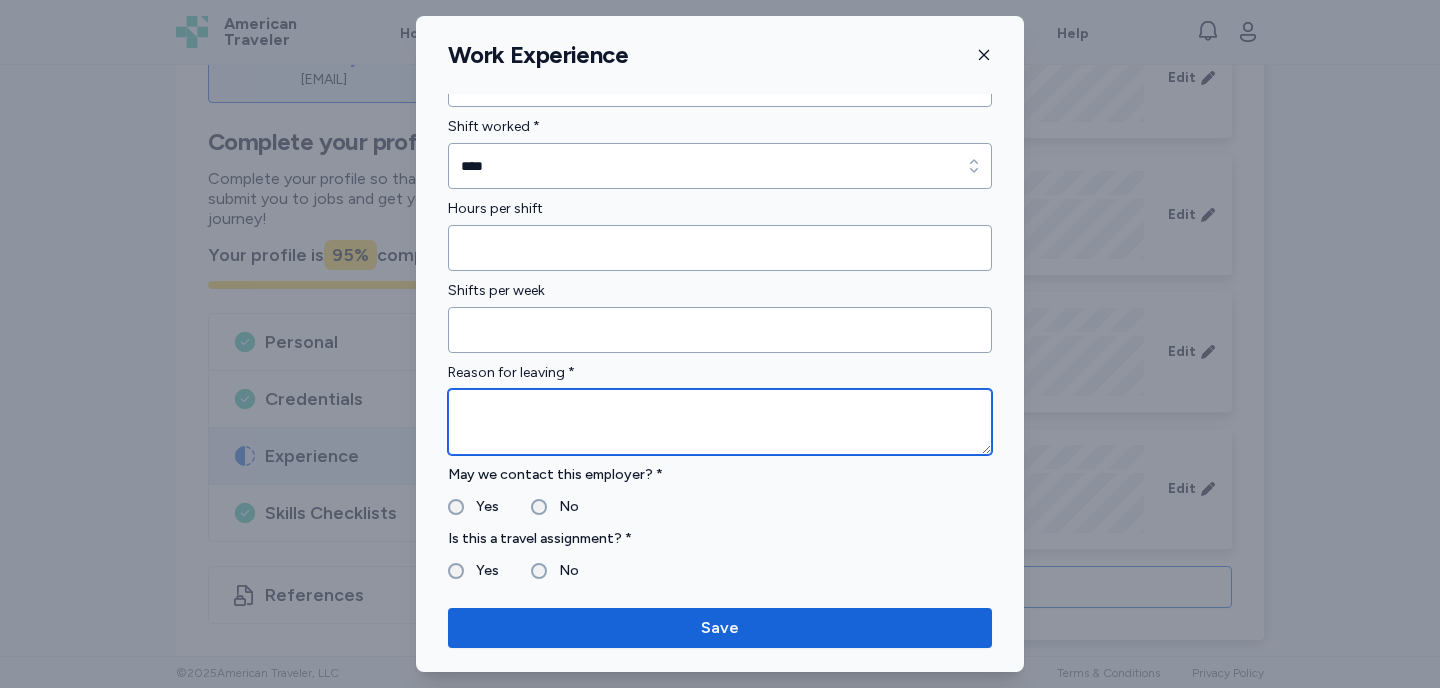 click at bounding box center (720, 422) 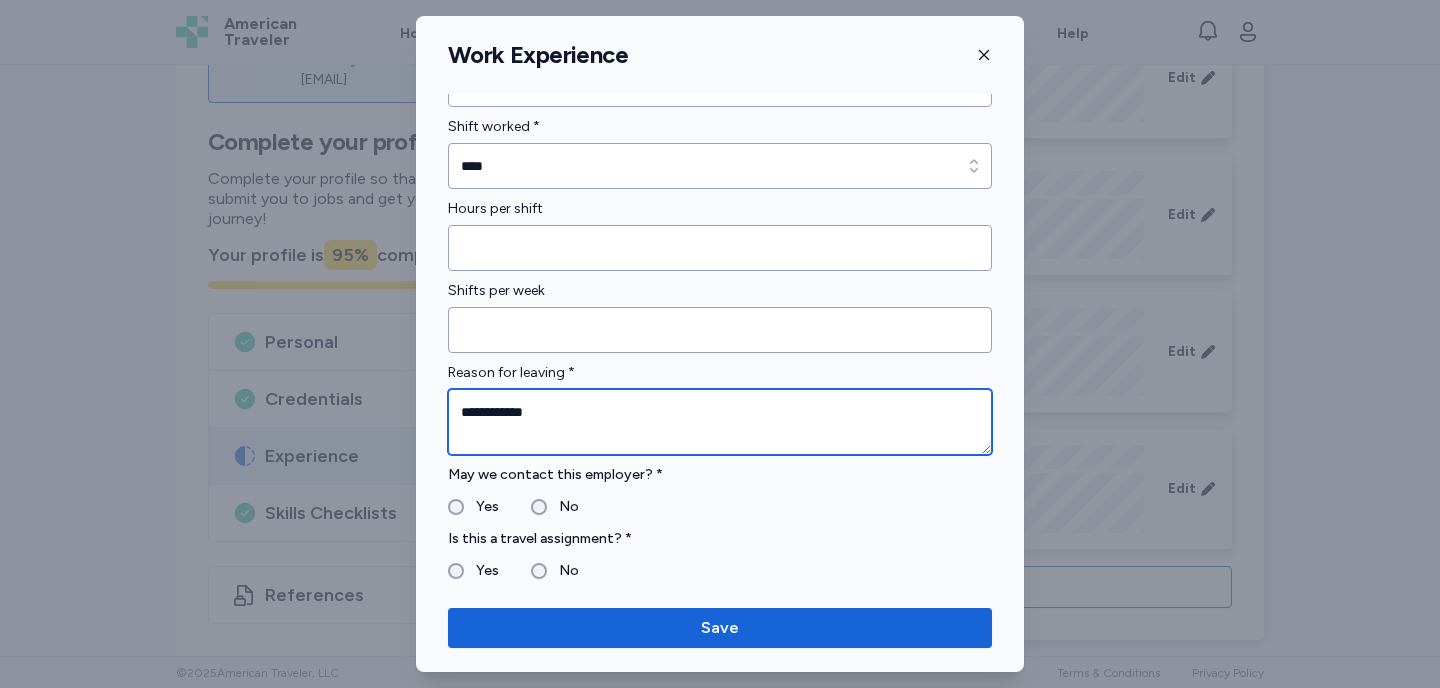 type on "**********" 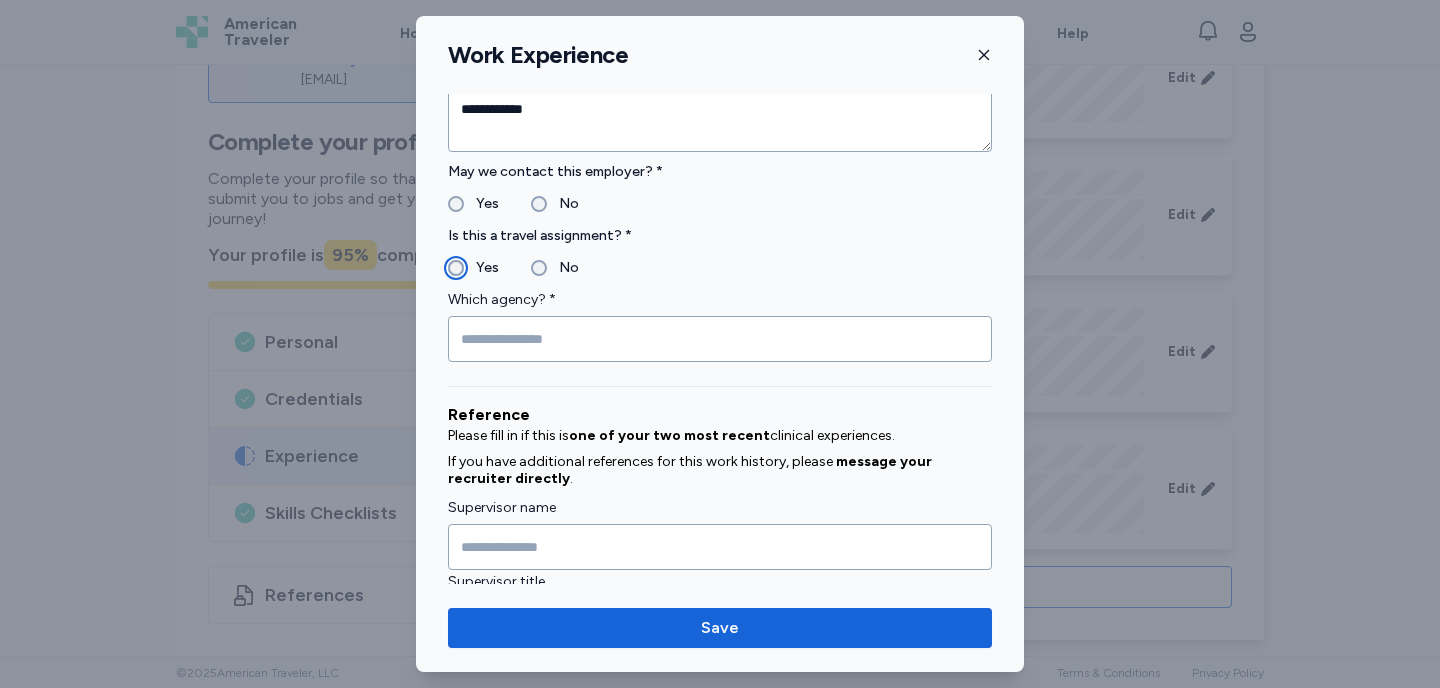 scroll, scrollTop: 1853, scrollLeft: 0, axis: vertical 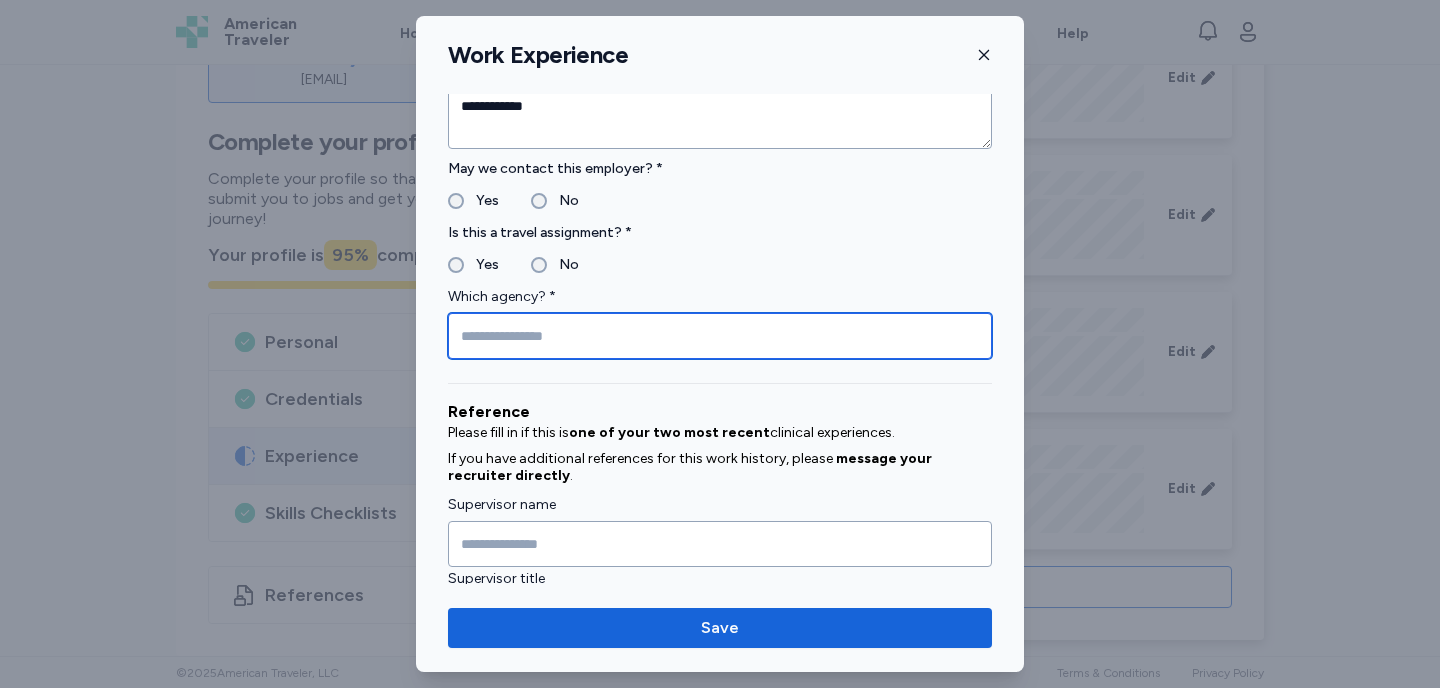 click at bounding box center (720, 336) 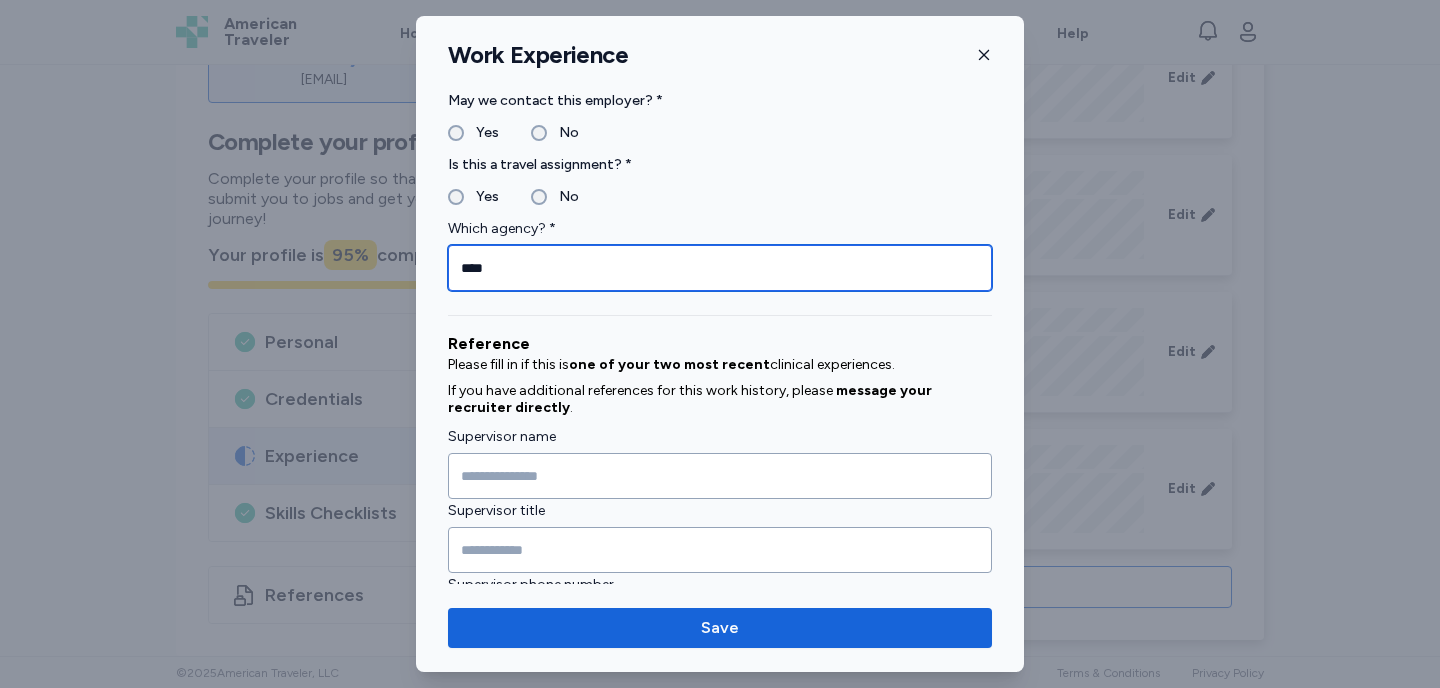 scroll, scrollTop: 1940, scrollLeft: 0, axis: vertical 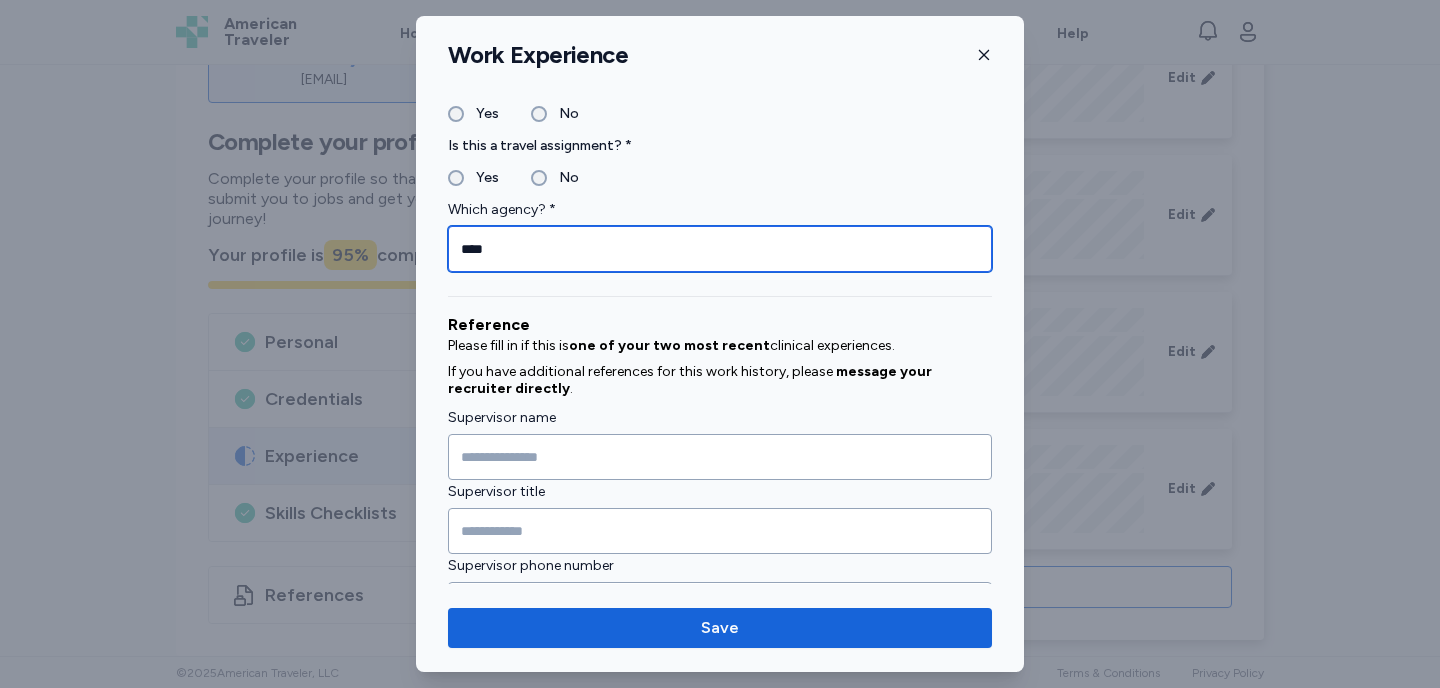 type on "****" 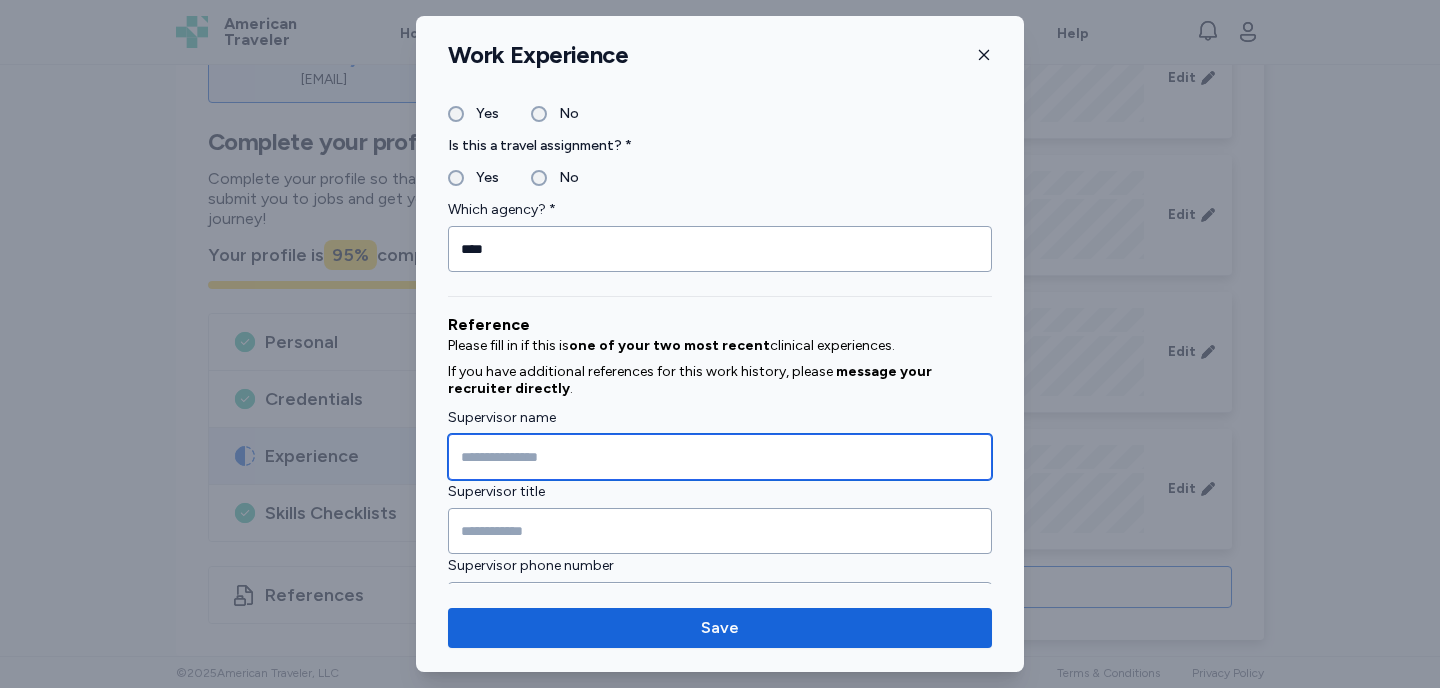 click at bounding box center [720, 457] 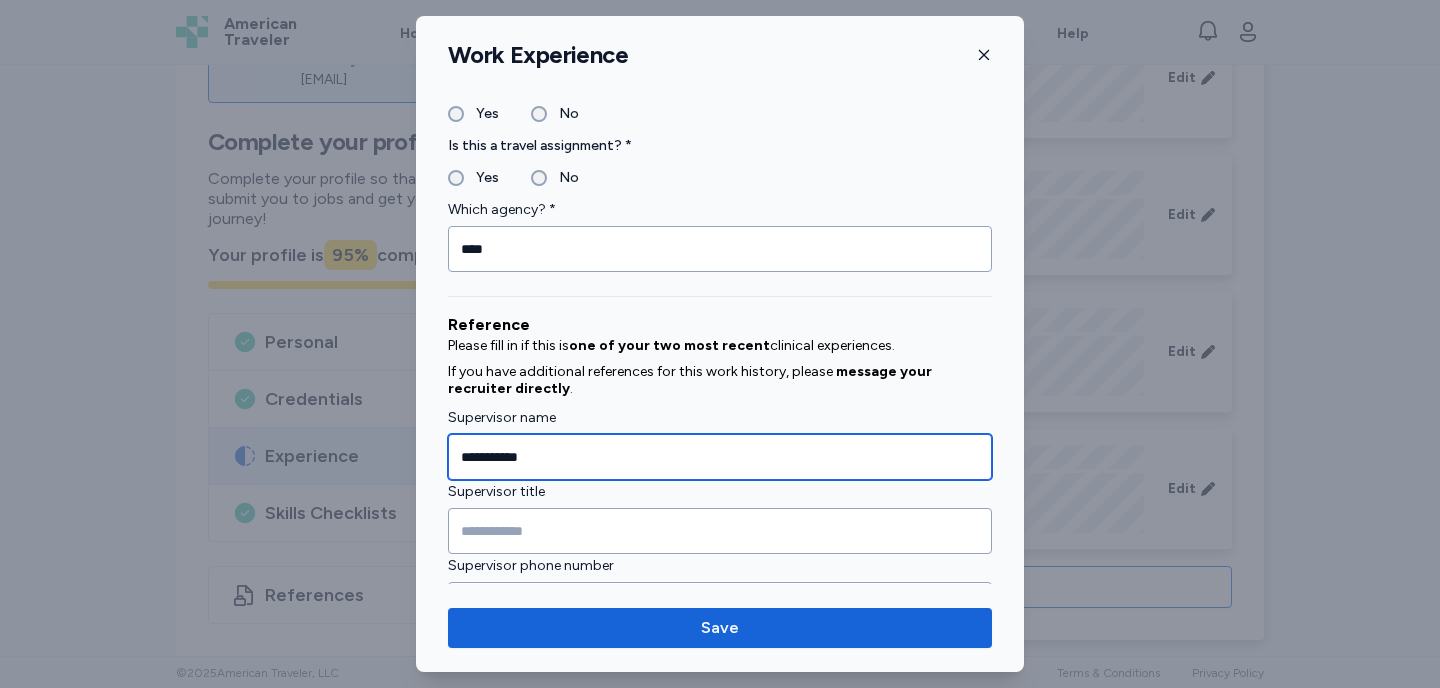 type on "**********" 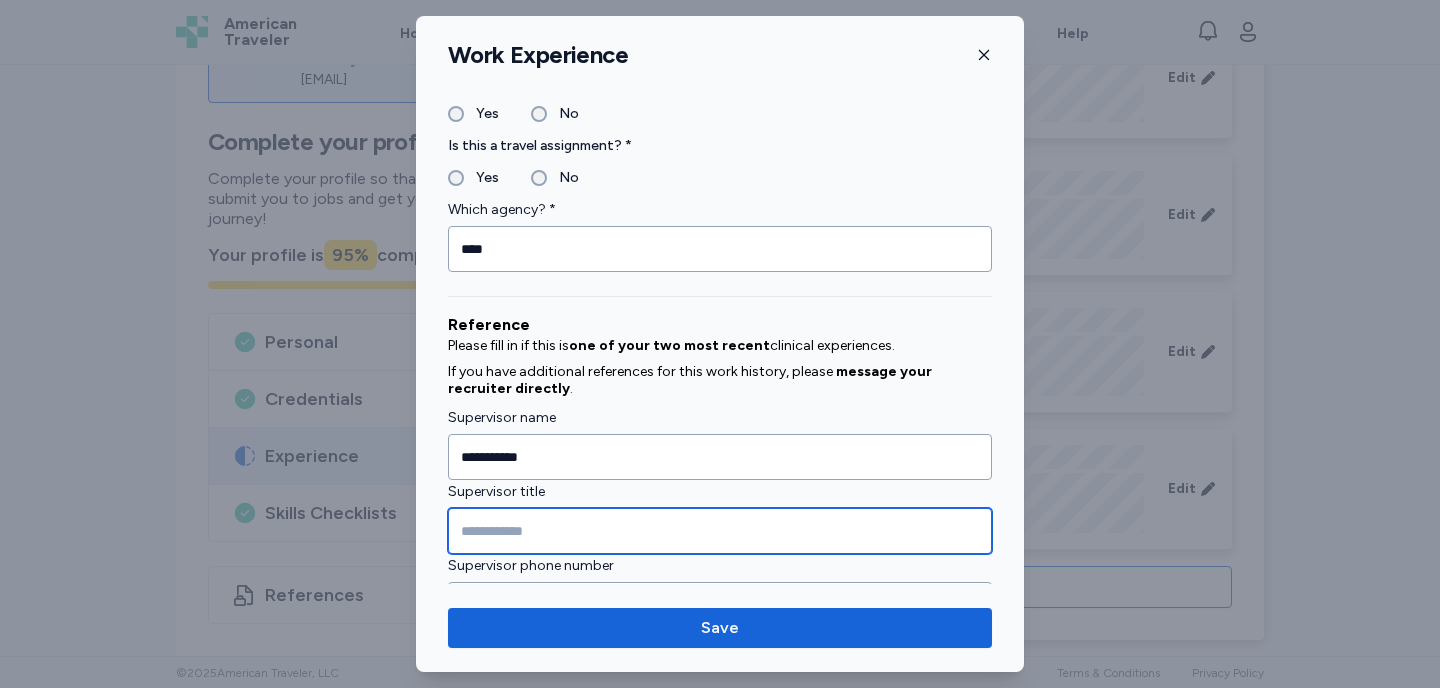 click at bounding box center [720, 531] 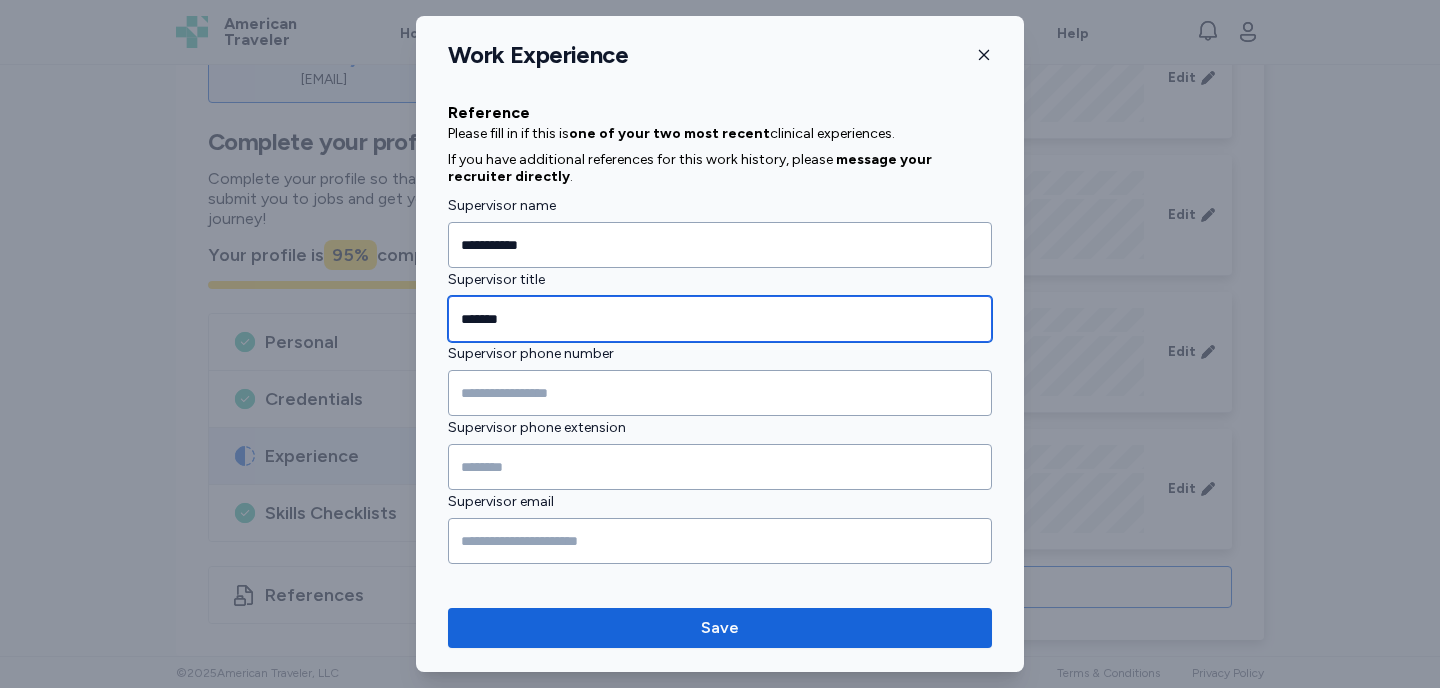 scroll, scrollTop: 2167, scrollLeft: 0, axis: vertical 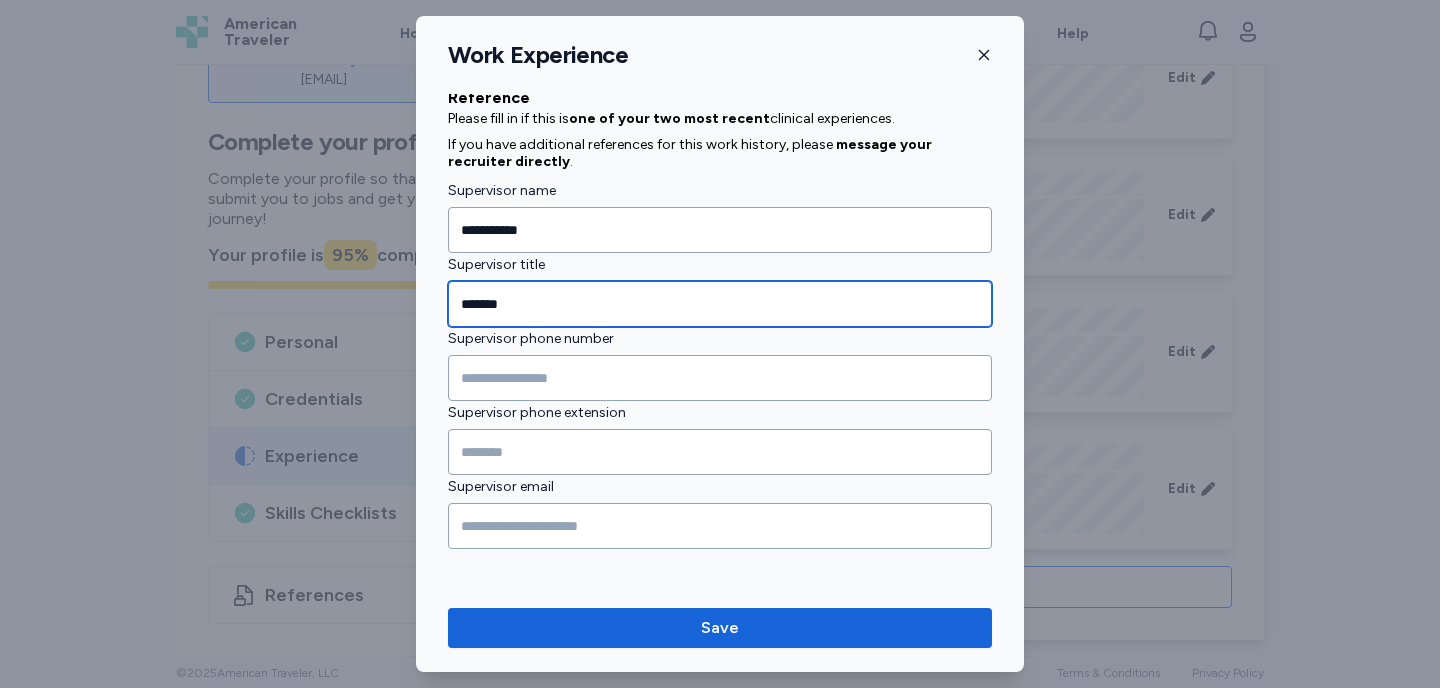 type on "*******" 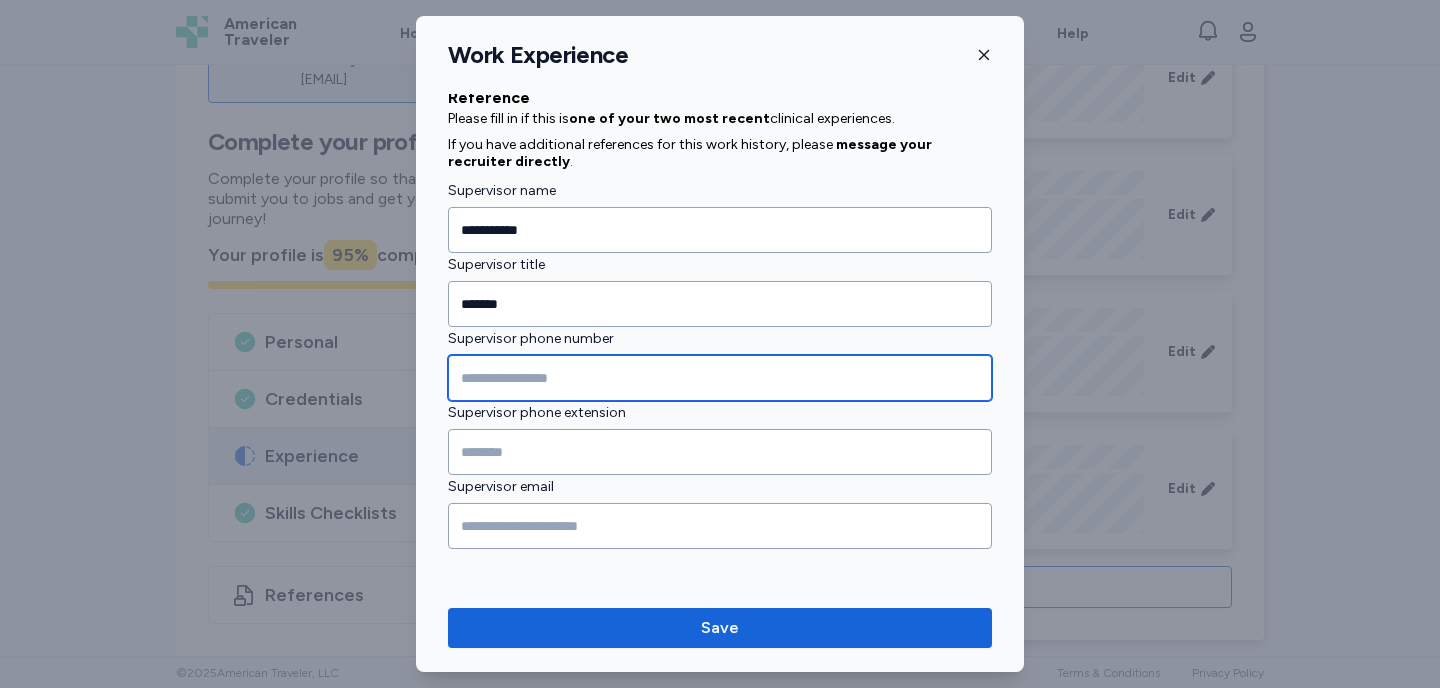 click at bounding box center (720, 378) 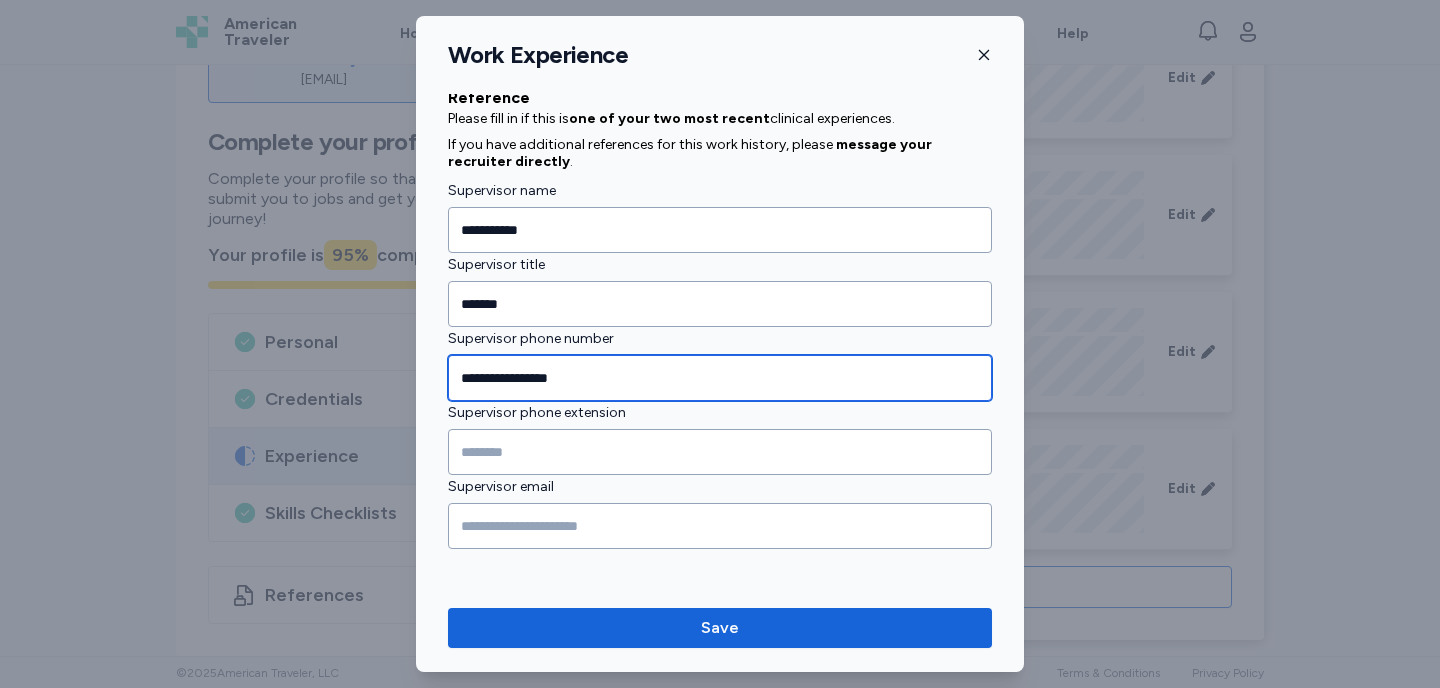 type on "**********" 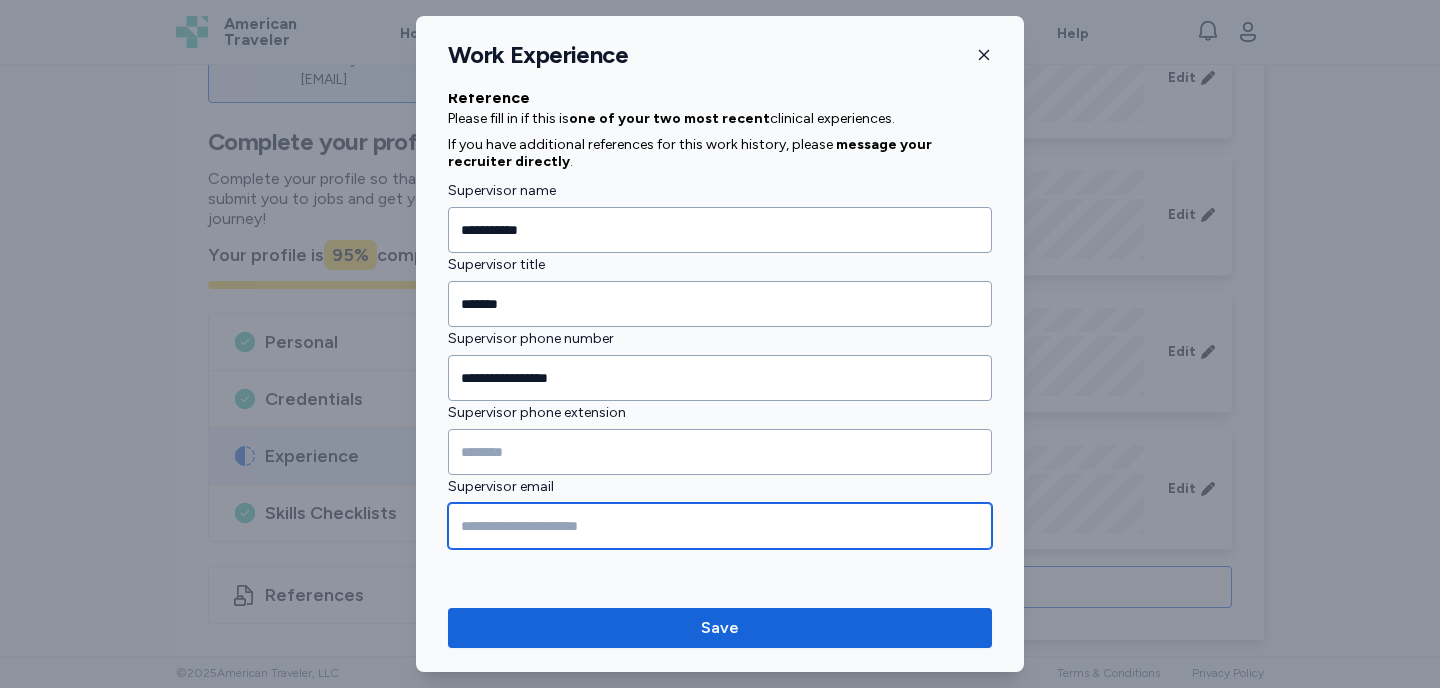 click at bounding box center (720, 526) 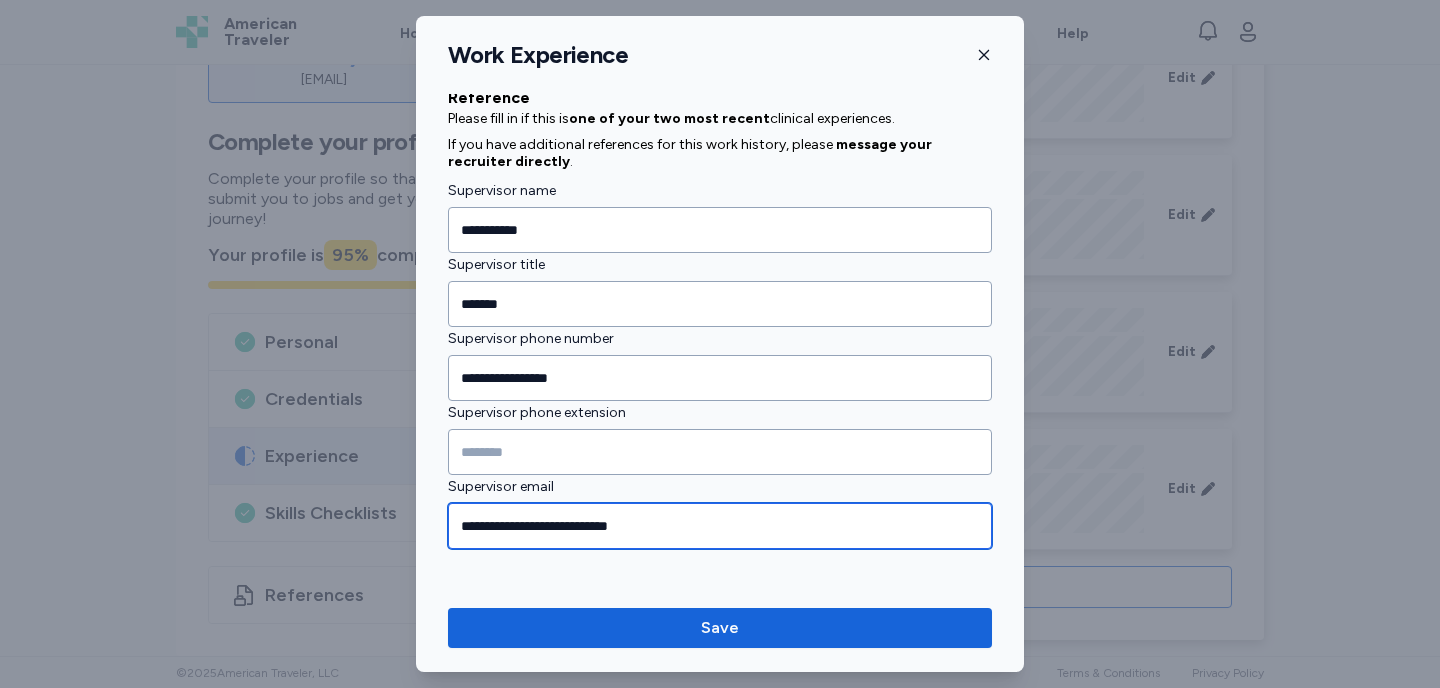 type on "**********" 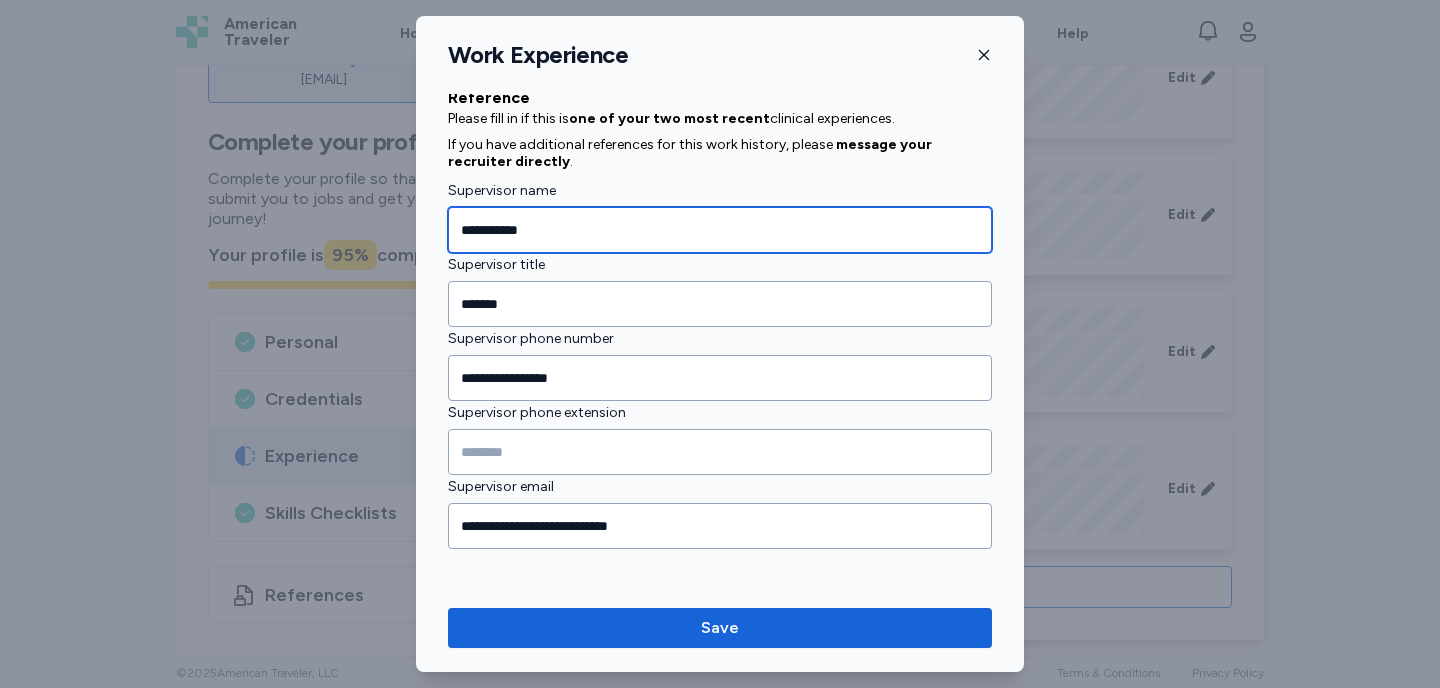 click on "**********" at bounding box center (720, 230) 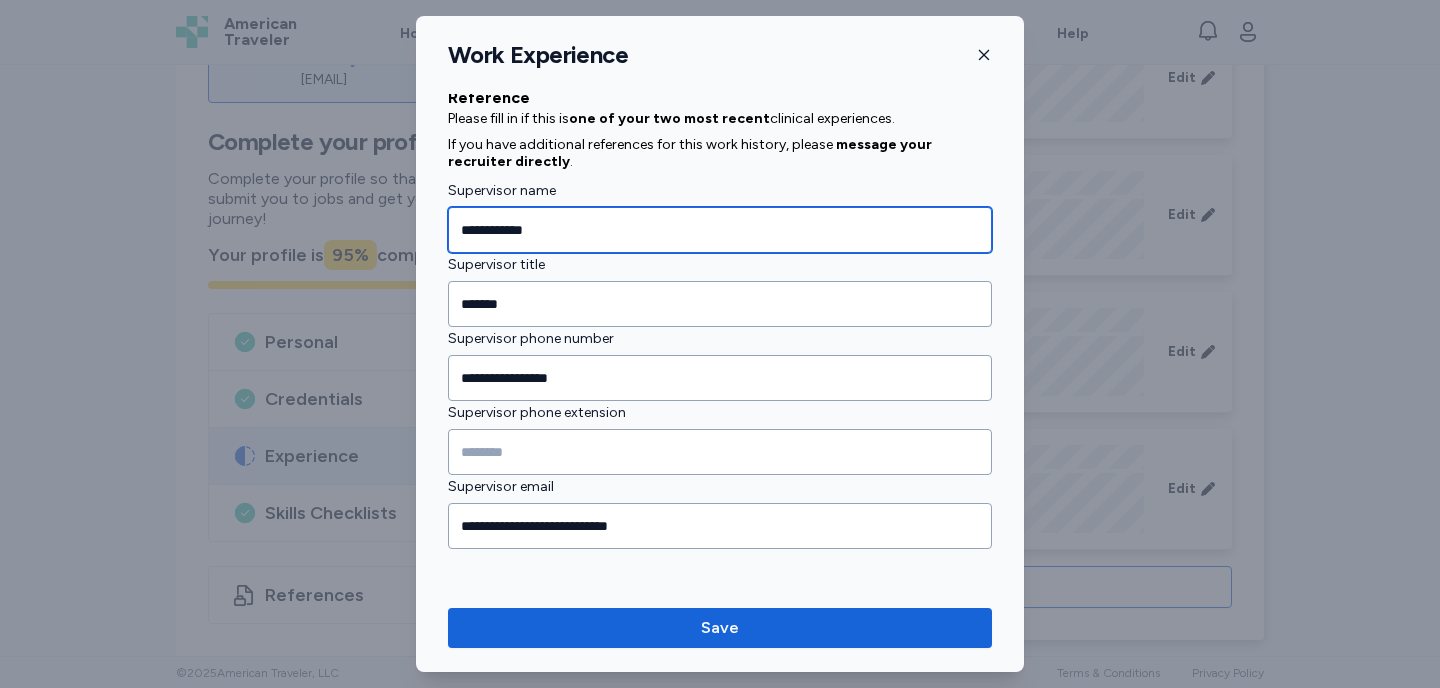 click on "**********" at bounding box center [720, 230] 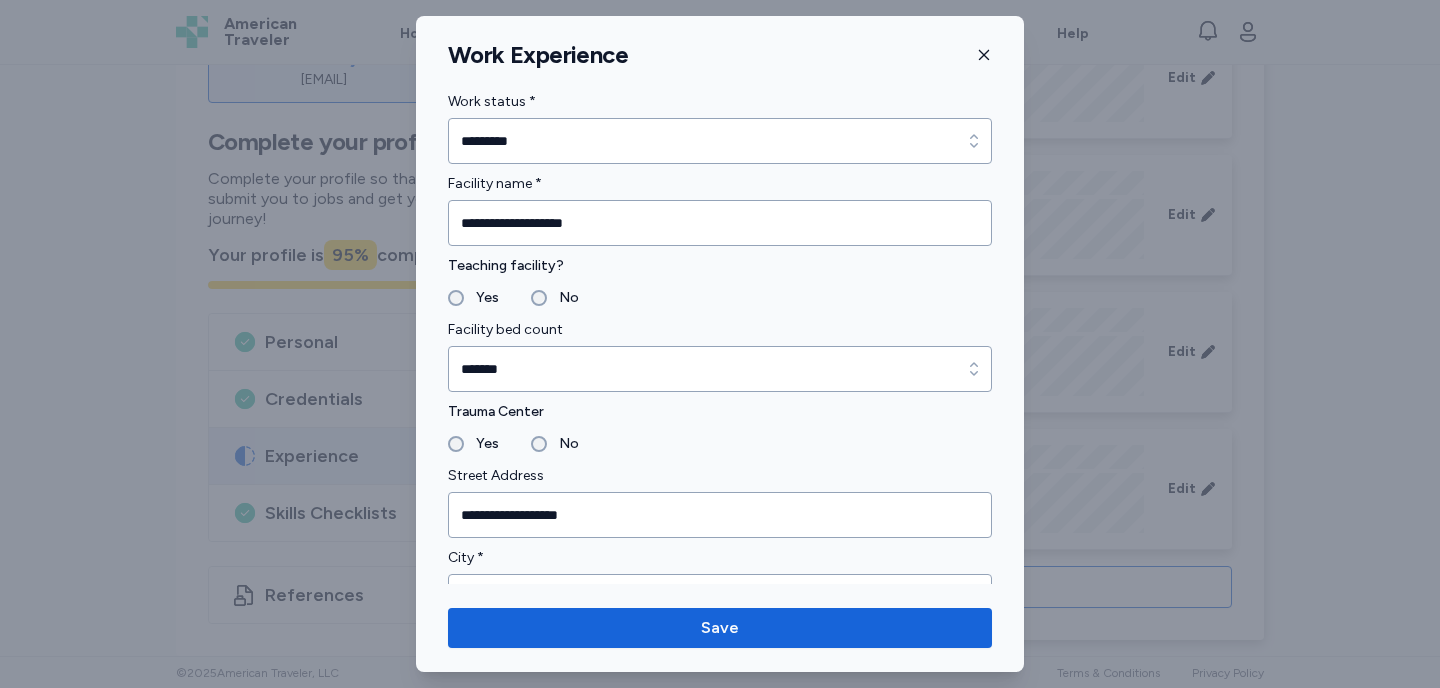 scroll, scrollTop: 0, scrollLeft: 0, axis: both 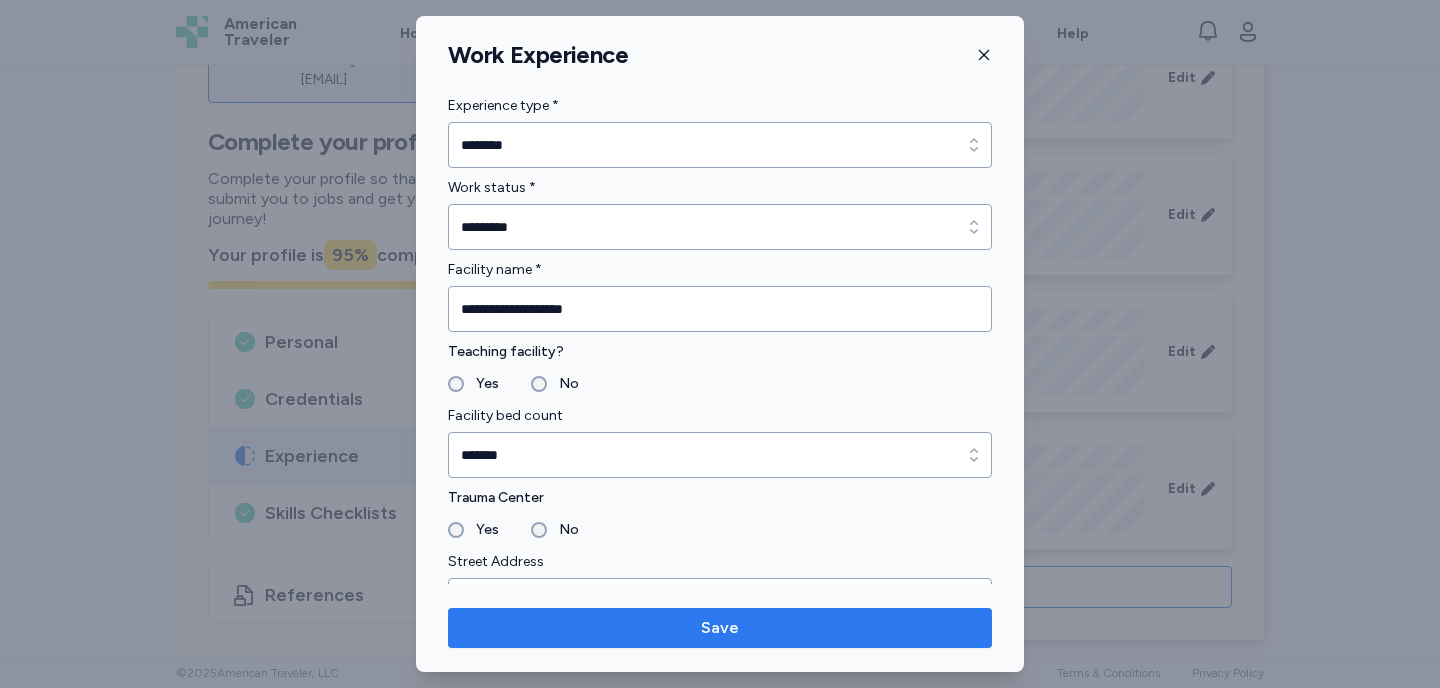 type on "**********" 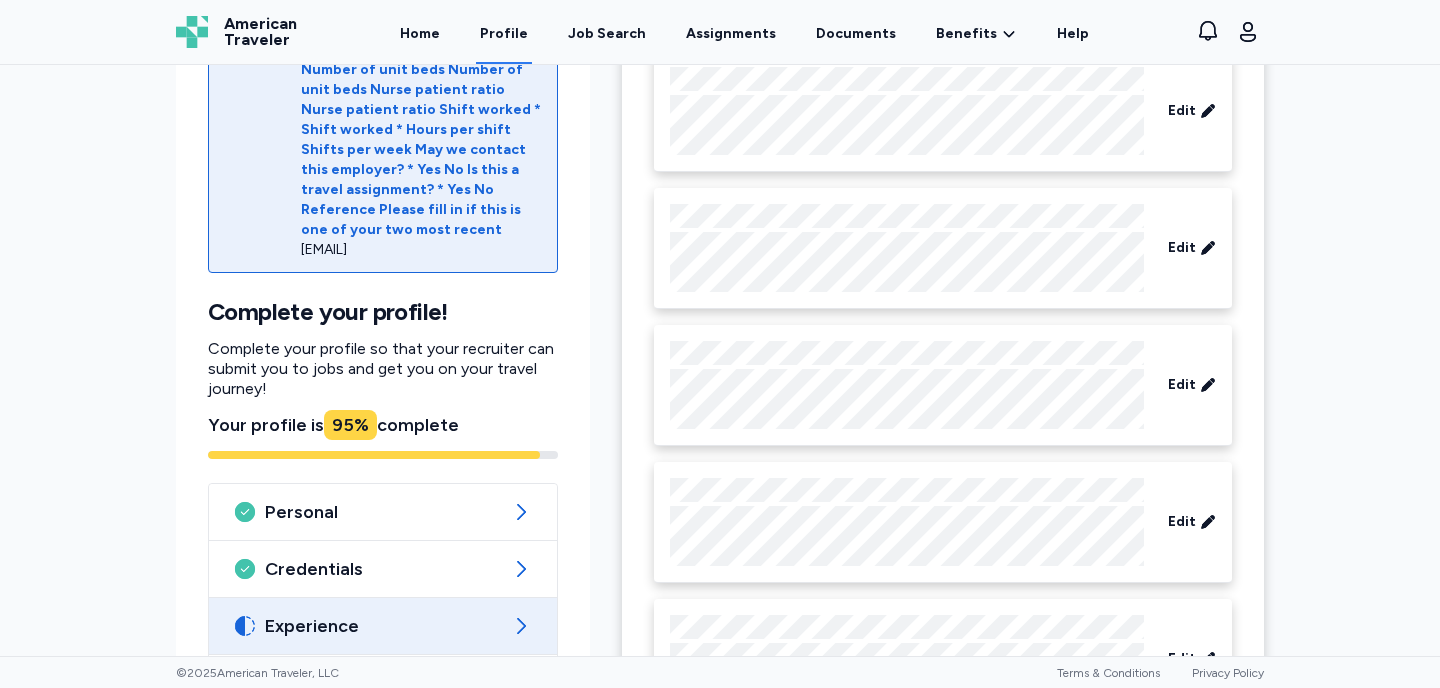 scroll, scrollTop: 1654, scrollLeft: 0, axis: vertical 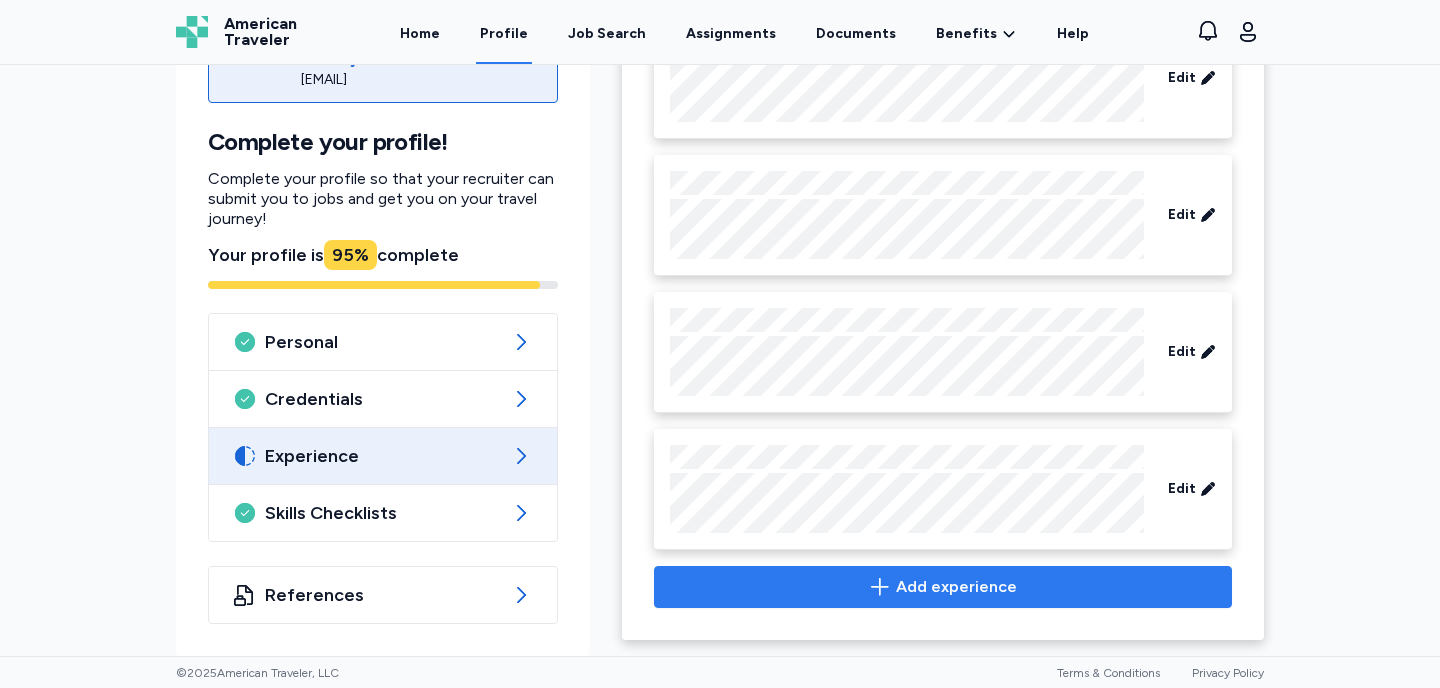 click on "Add experience" at bounding box center [956, 587] 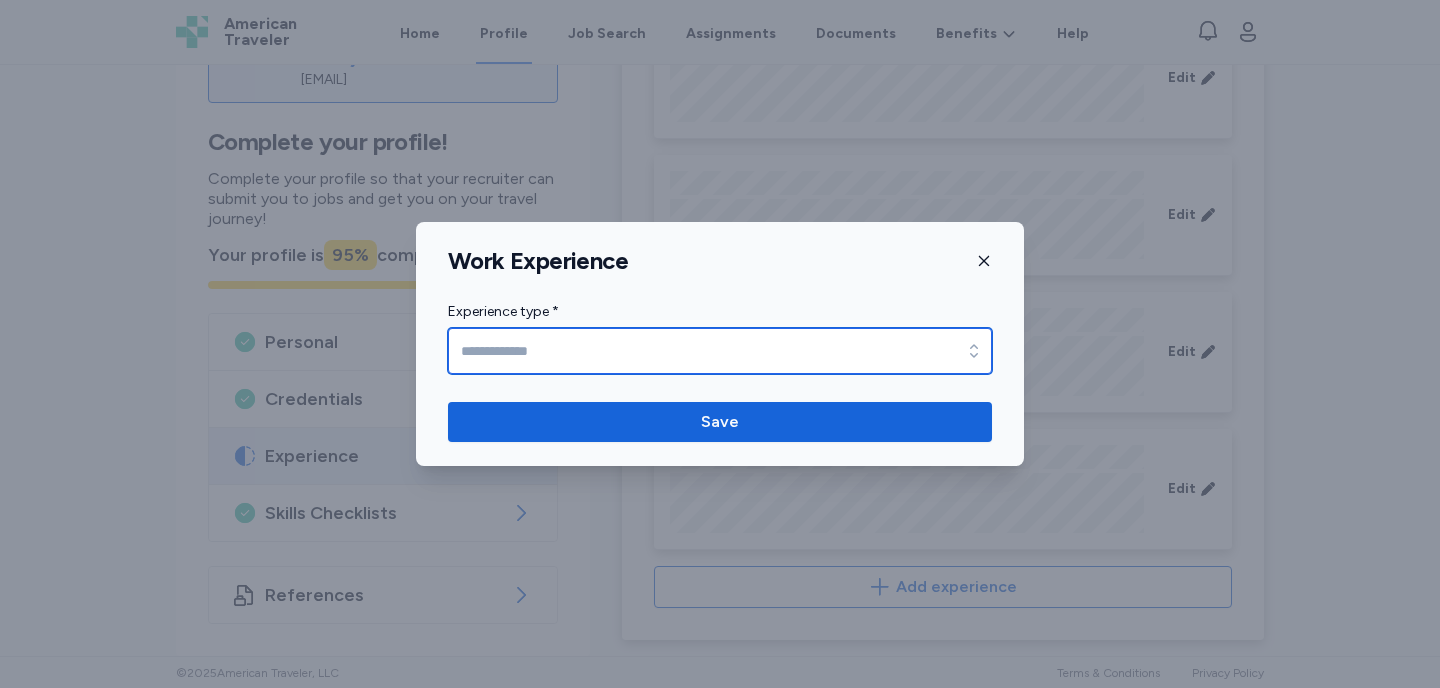click on "Experience type *" at bounding box center (720, 351) 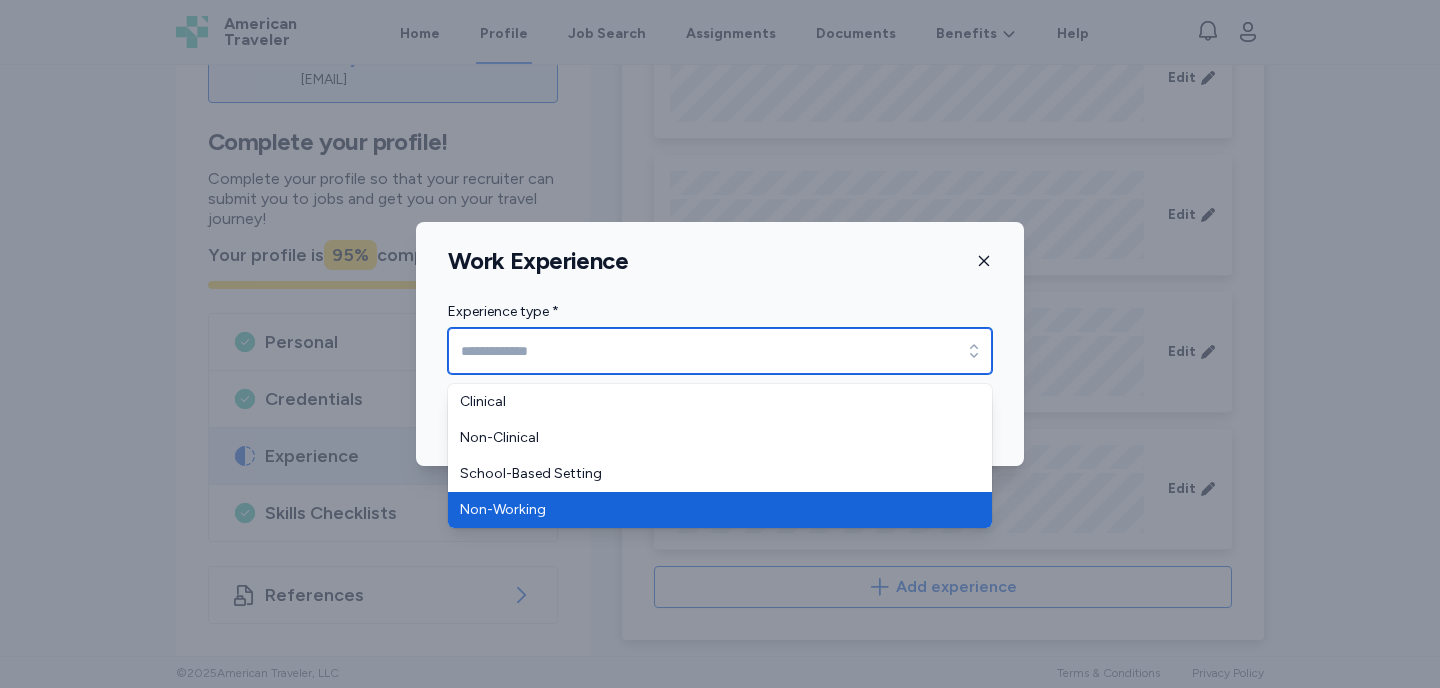 type on "**********" 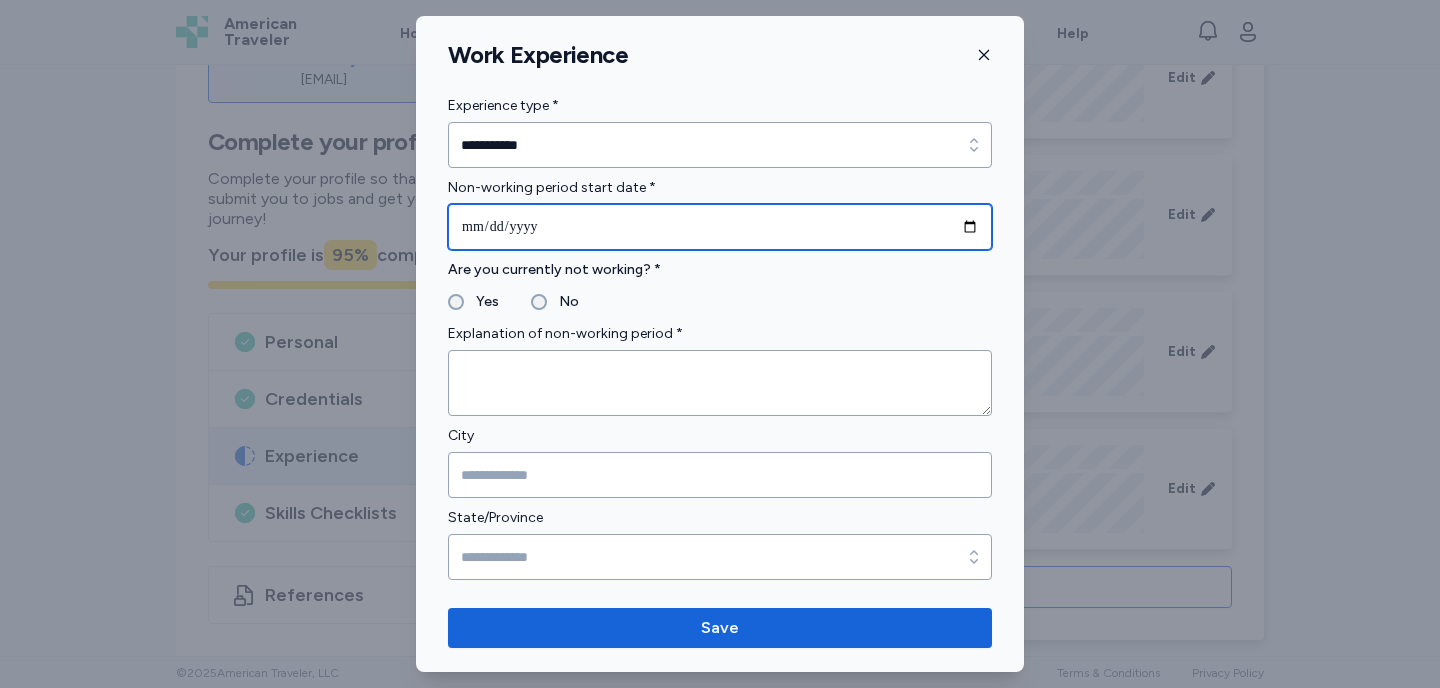 click at bounding box center (720, 227) 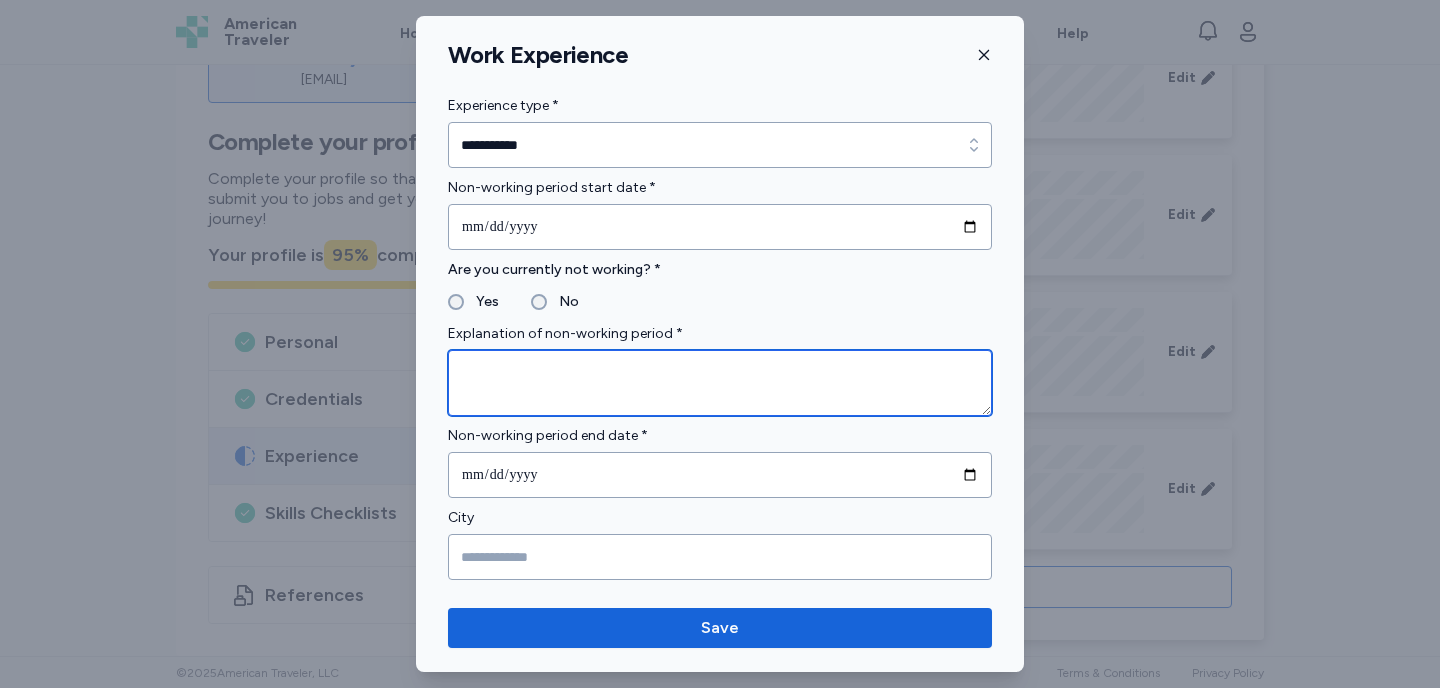 click at bounding box center [720, 383] 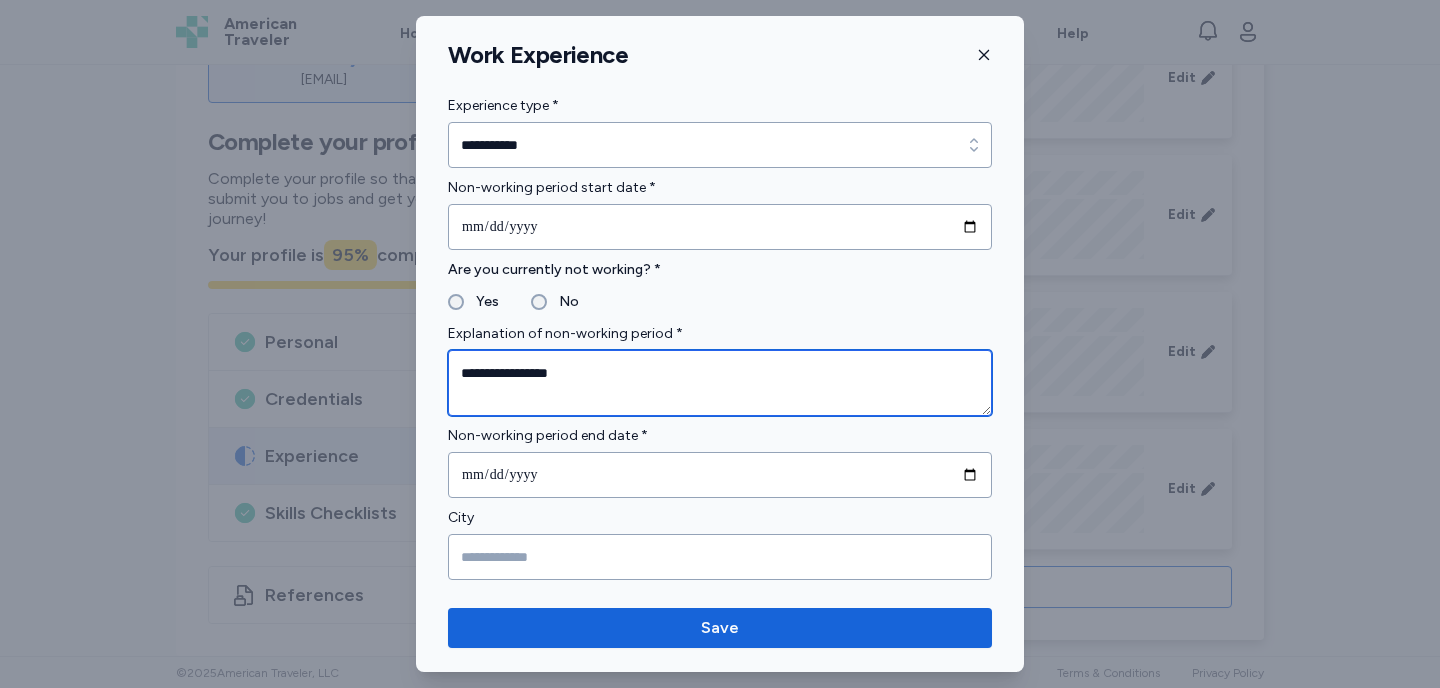 type on "**********" 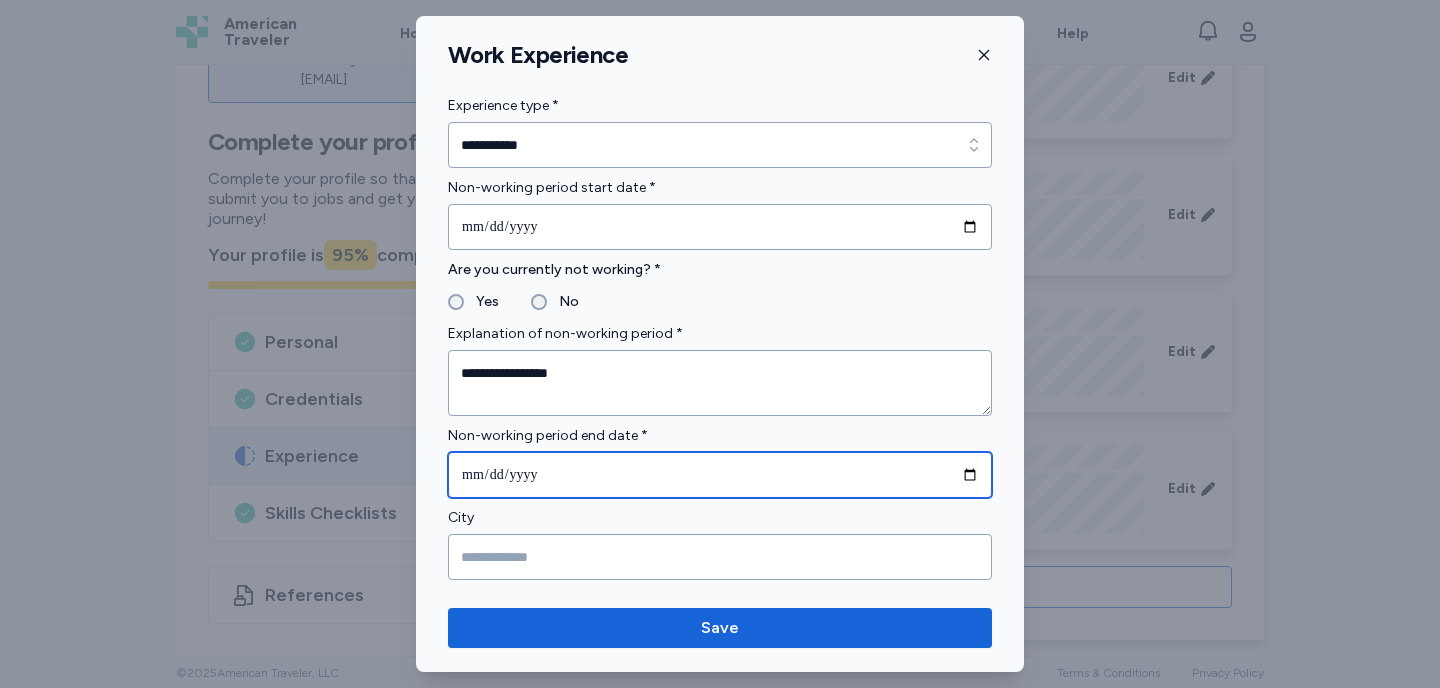 click at bounding box center (720, 475) 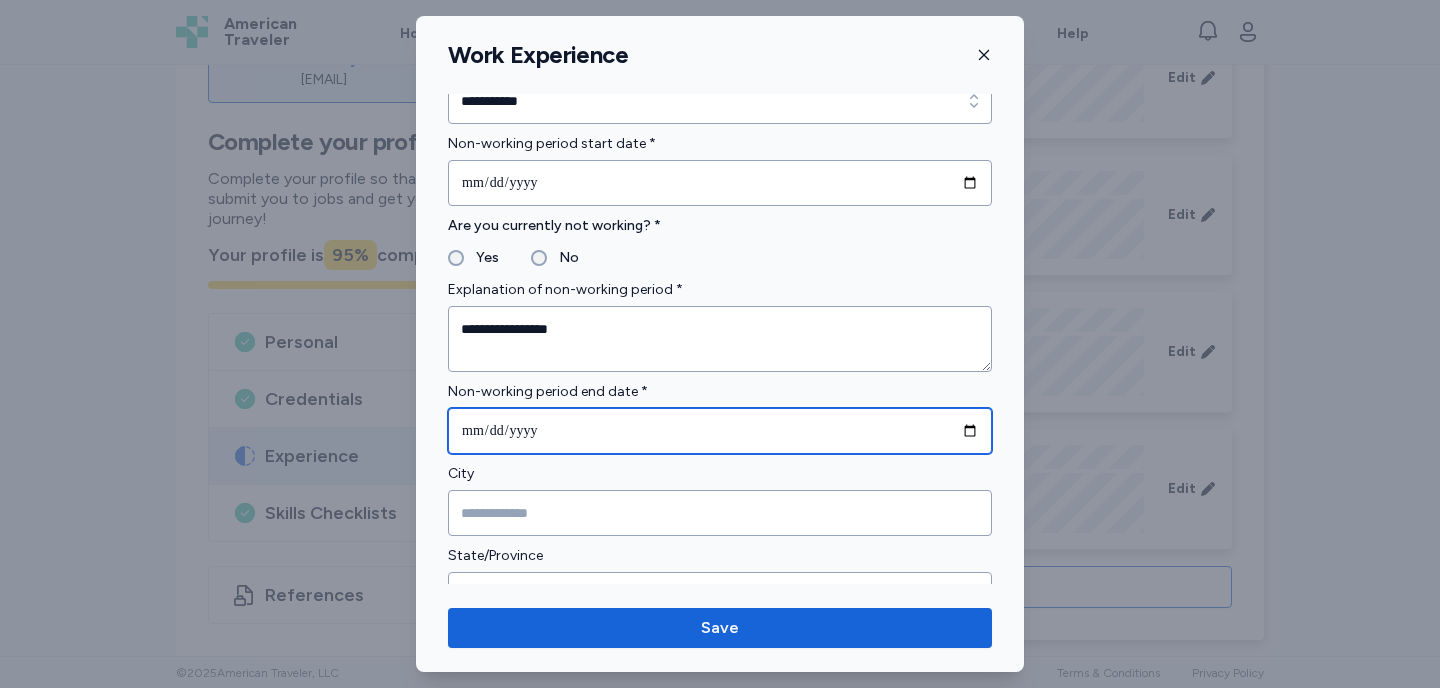 scroll, scrollTop: 31, scrollLeft: 0, axis: vertical 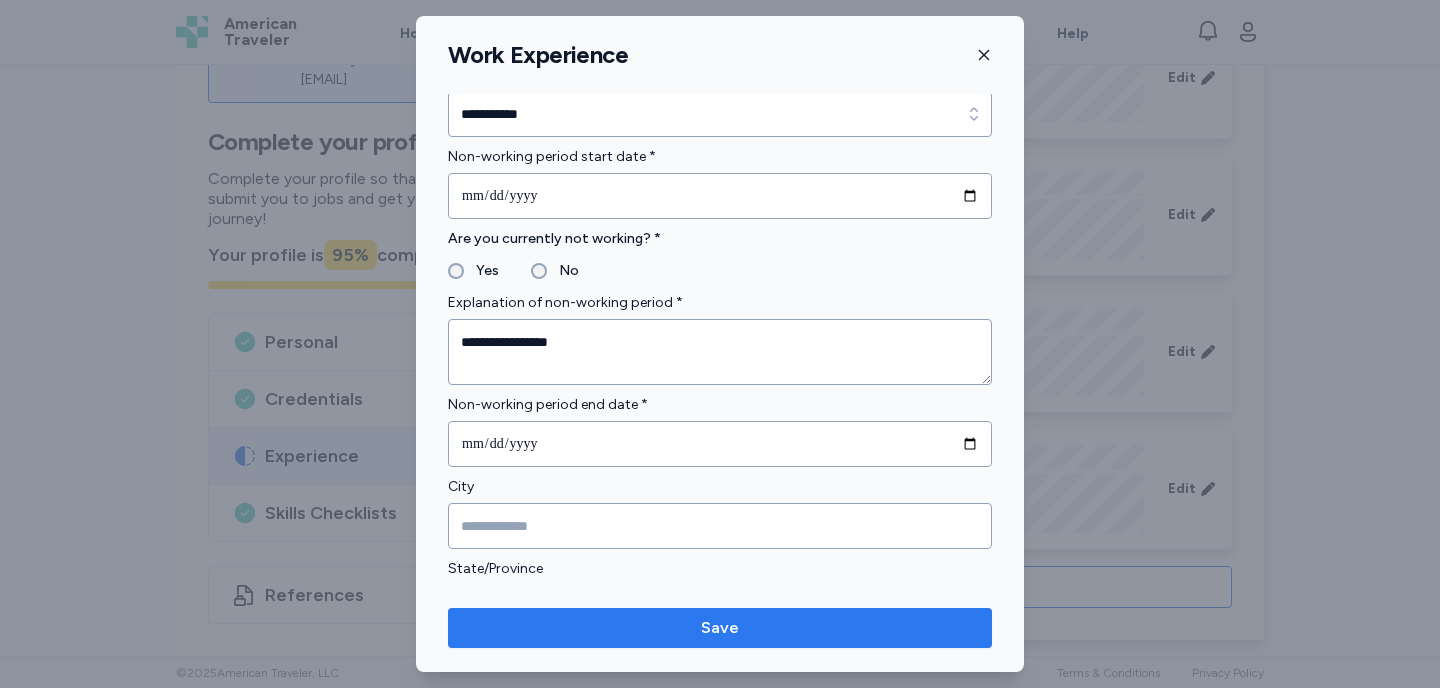 click on "Save" at bounding box center [720, 628] 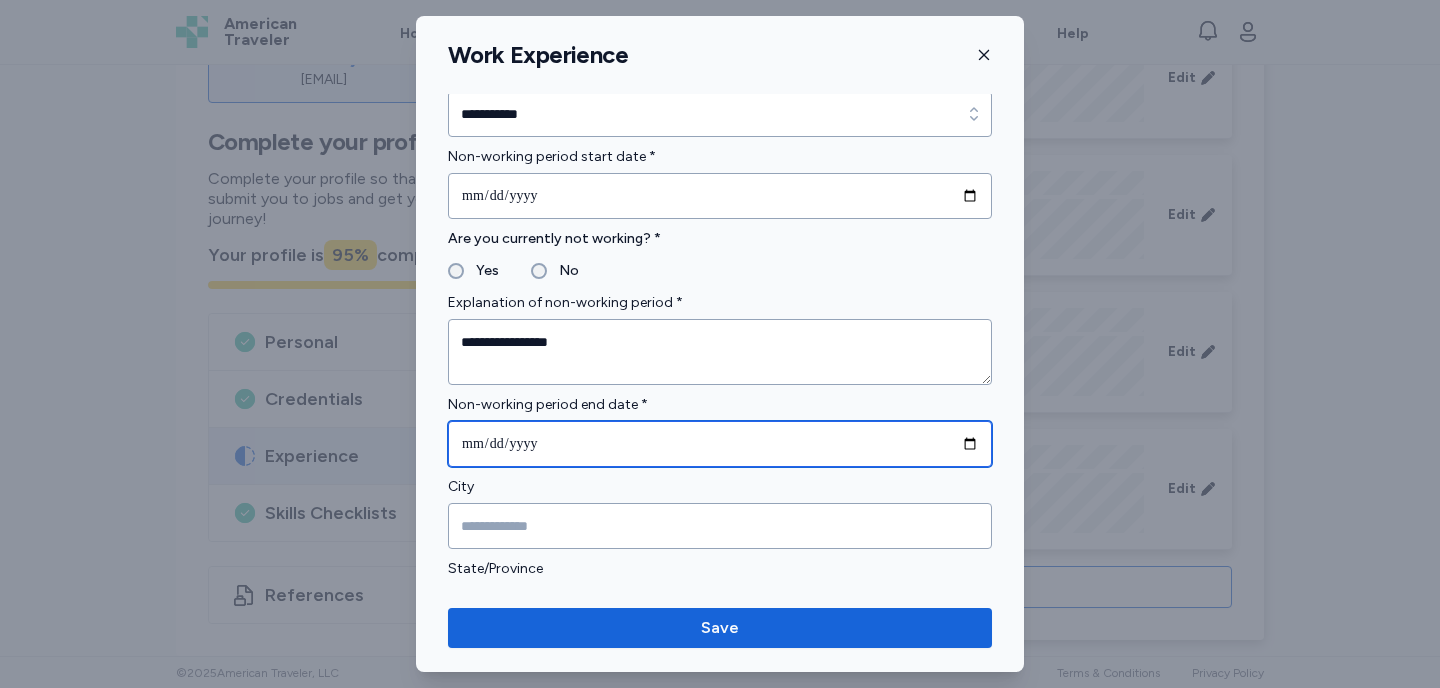 click at bounding box center [720, 444] 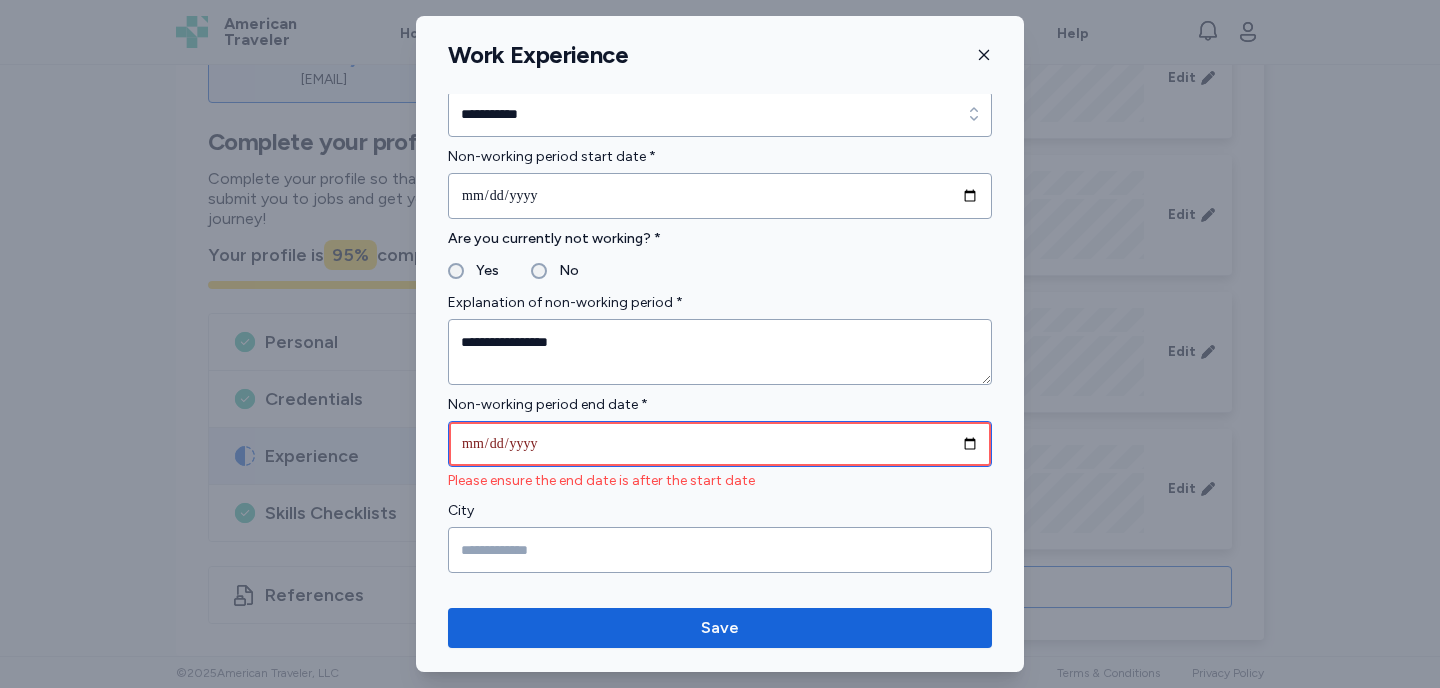 type on "**********" 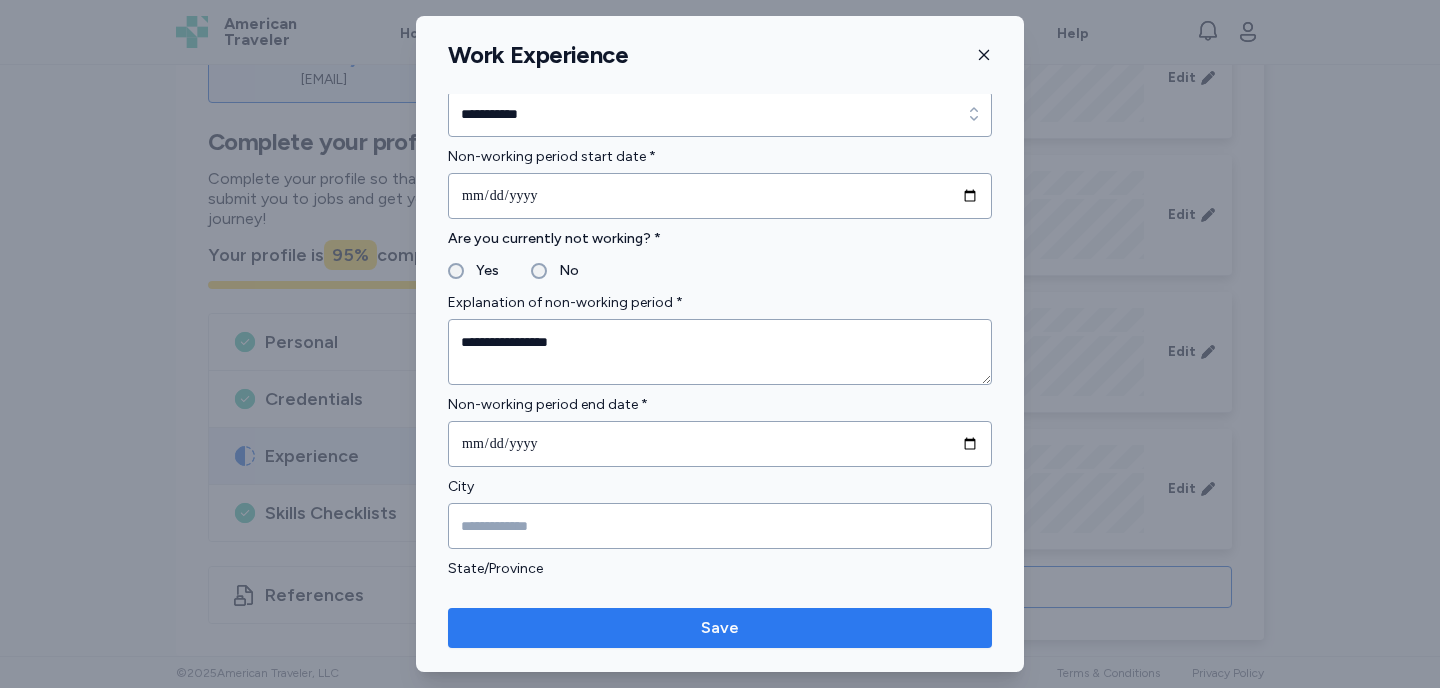 click on "Save" at bounding box center (720, 628) 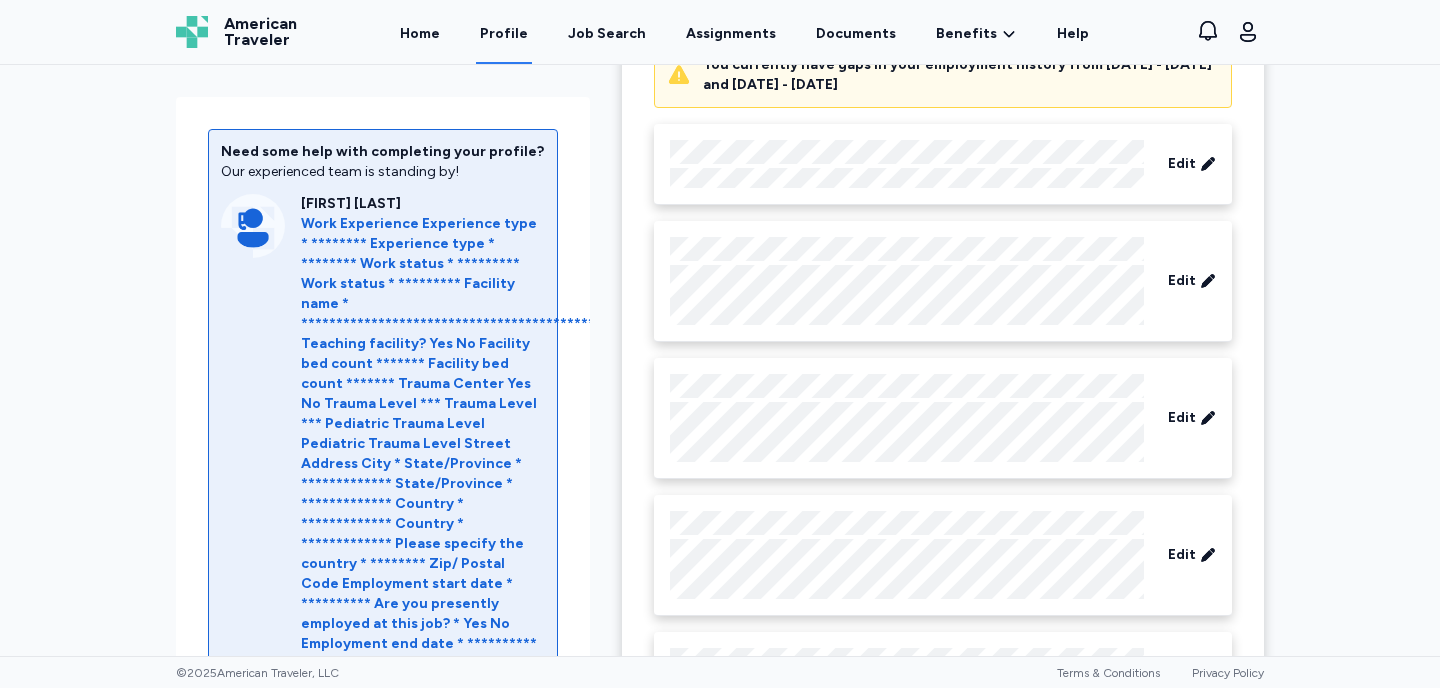 scroll, scrollTop: 535, scrollLeft: 0, axis: vertical 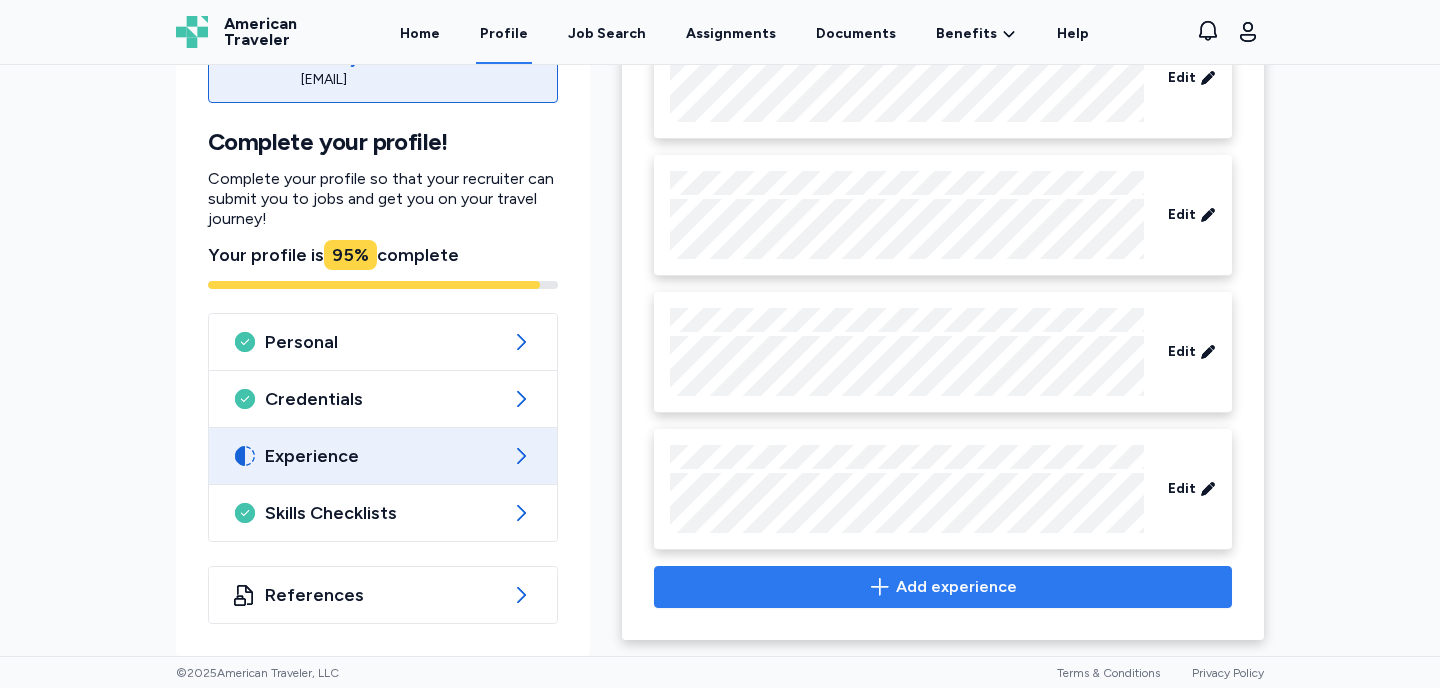 click on "Add experience" at bounding box center (956, 587) 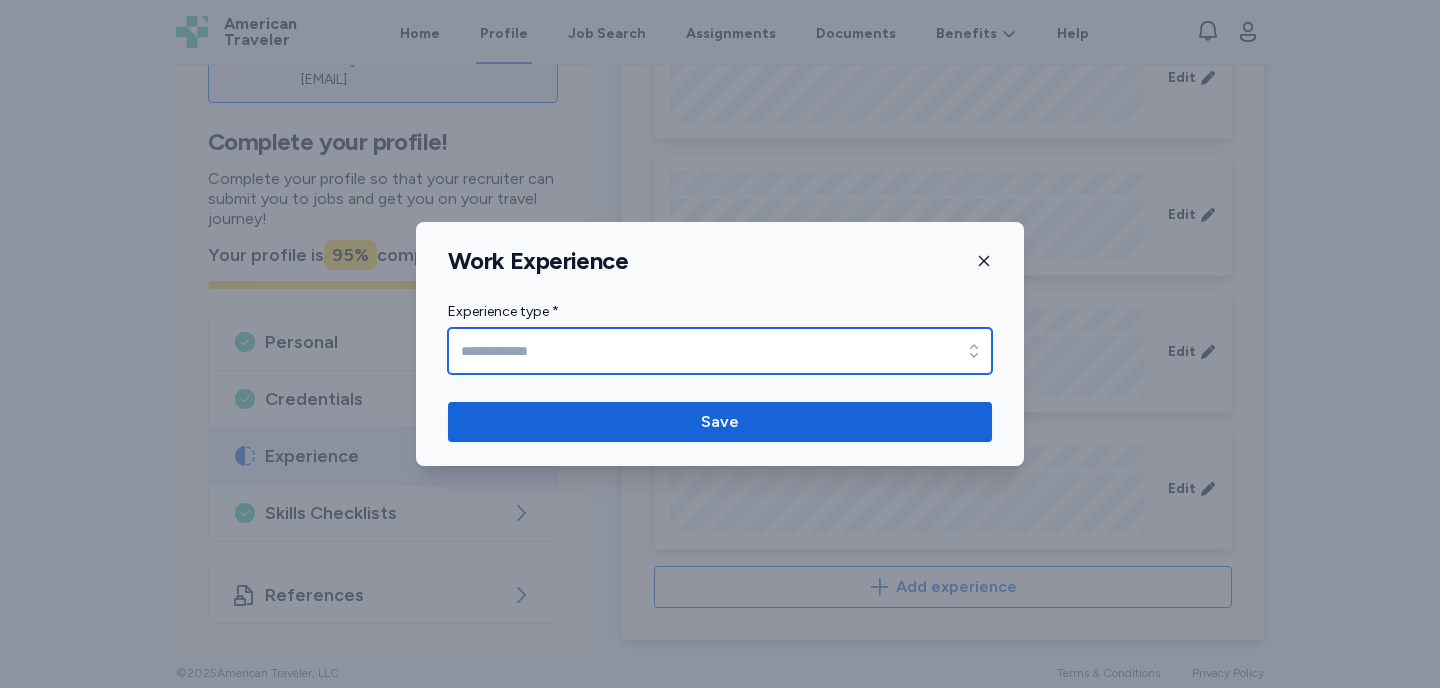 click on "Experience type *" at bounding box center [720, 351] 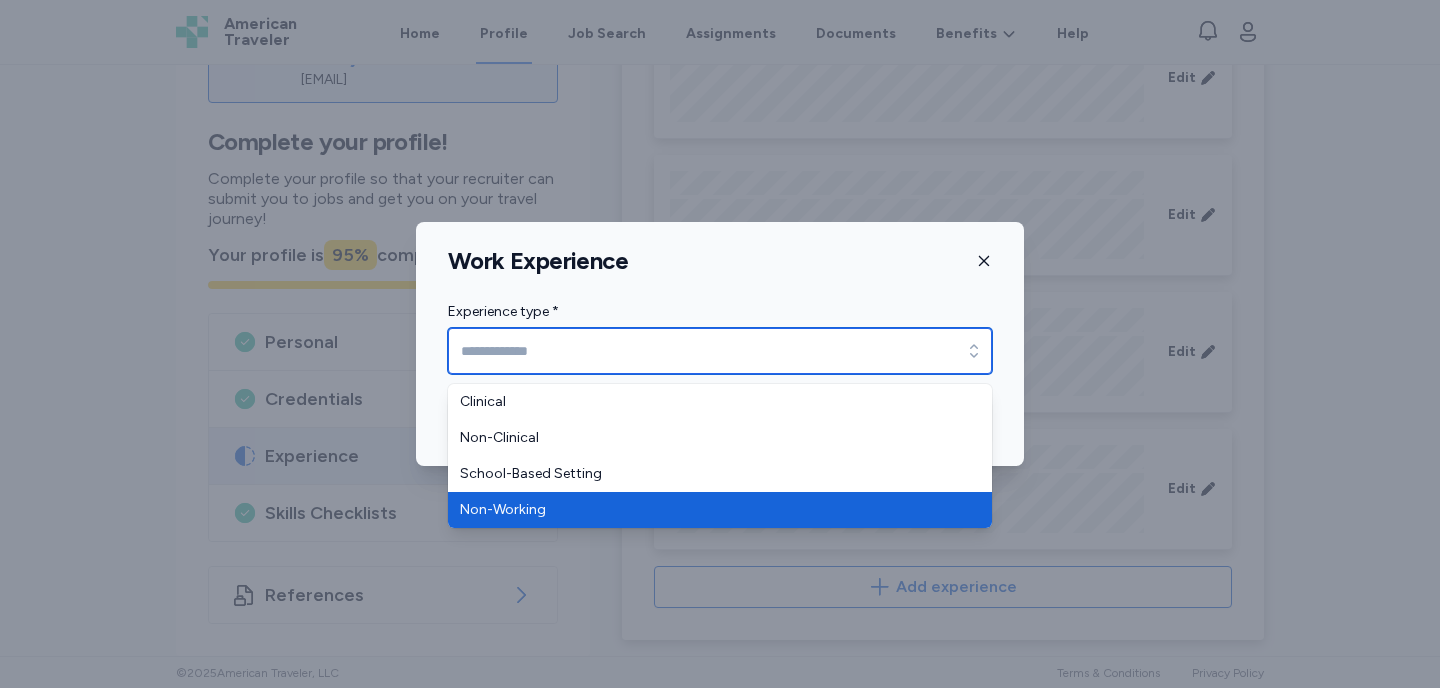 type on "**********" 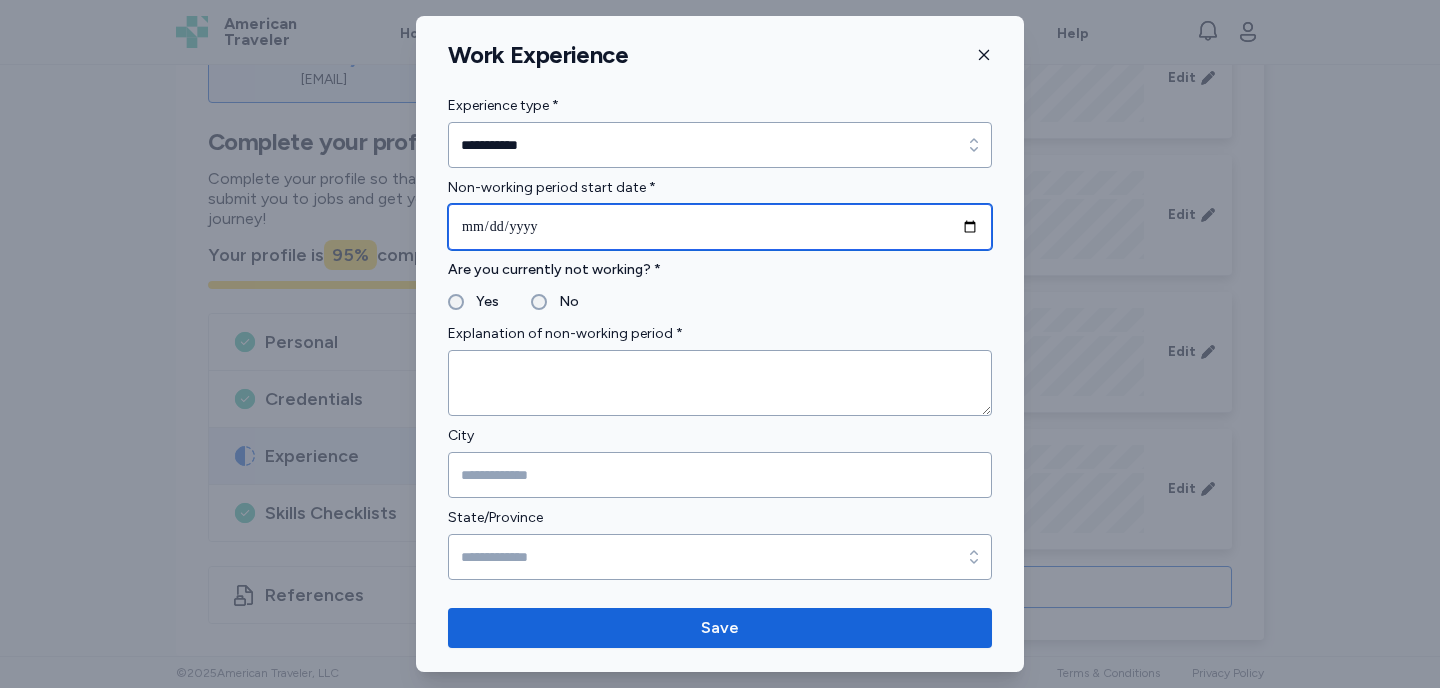 click at bounding box center [720, 227] 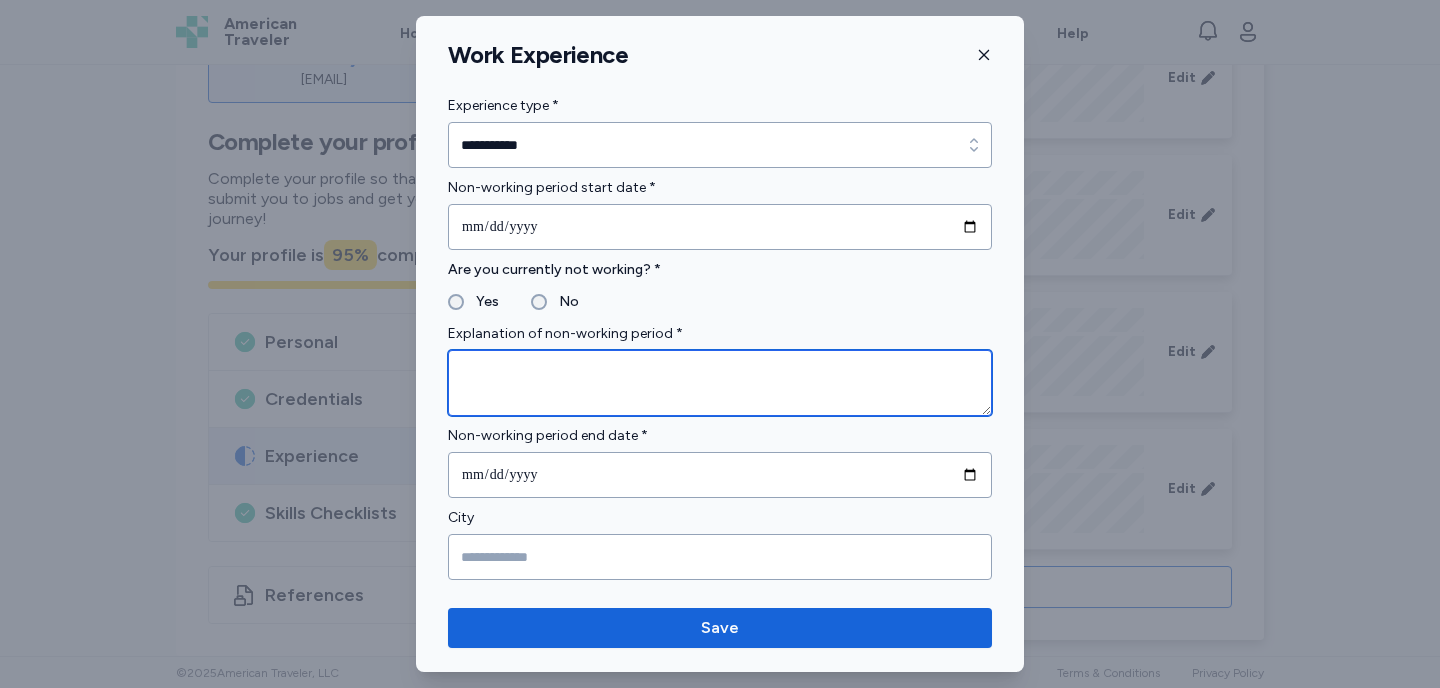 click at bounding box center [720, 383] 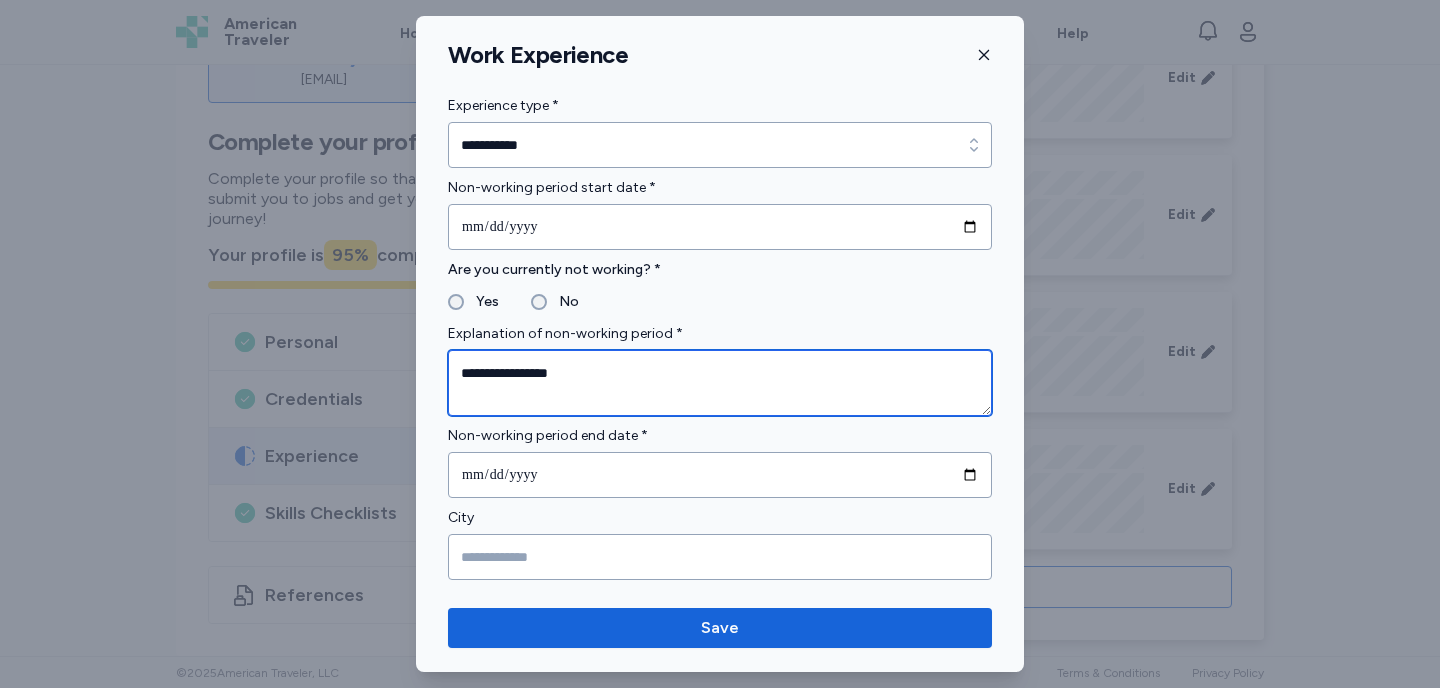 type on "**********" 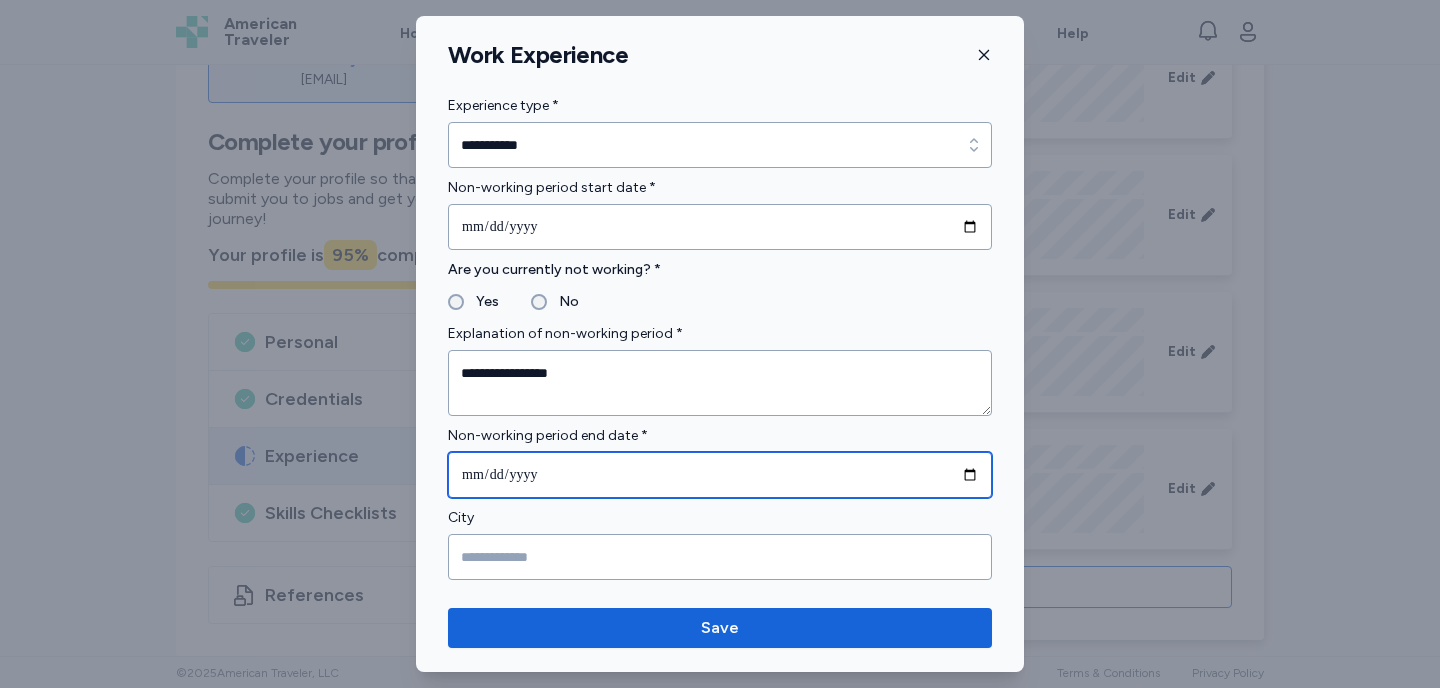 click at bounding box center [720, 475] 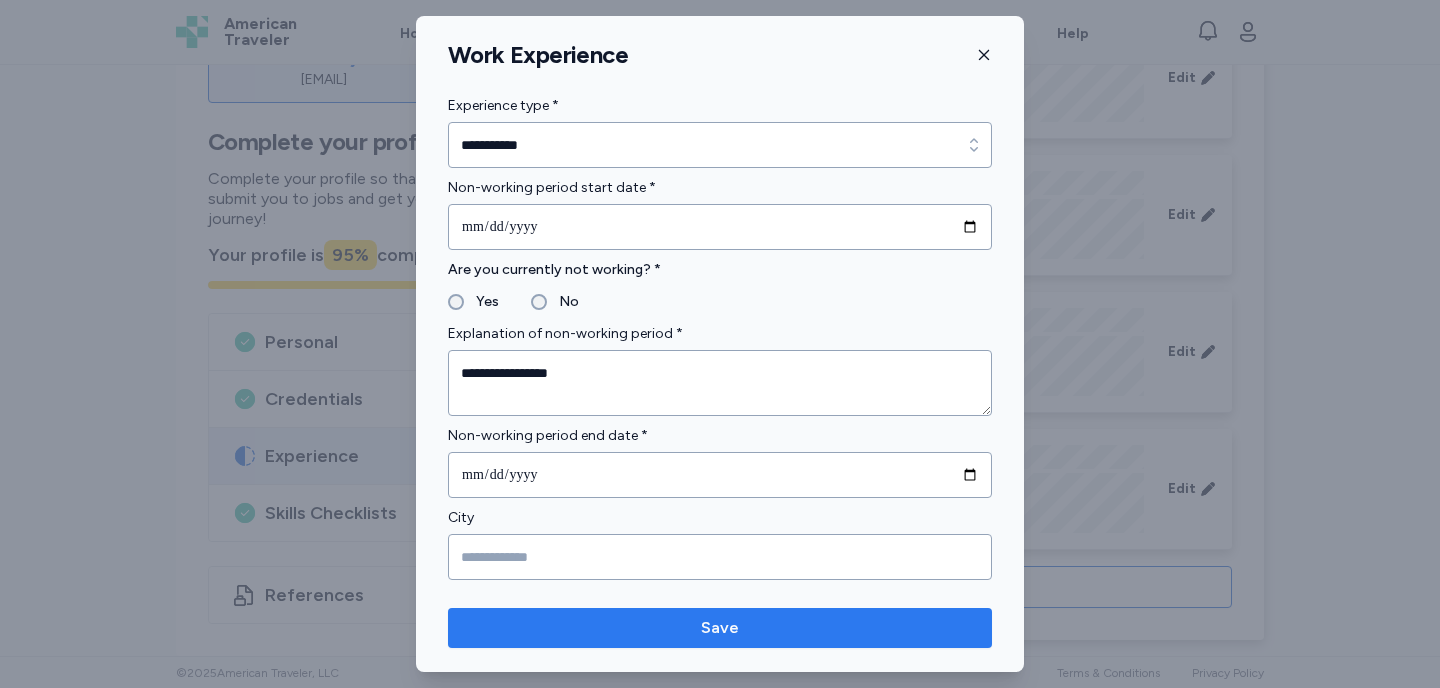click on "Save" at bounding box center (720, 628) 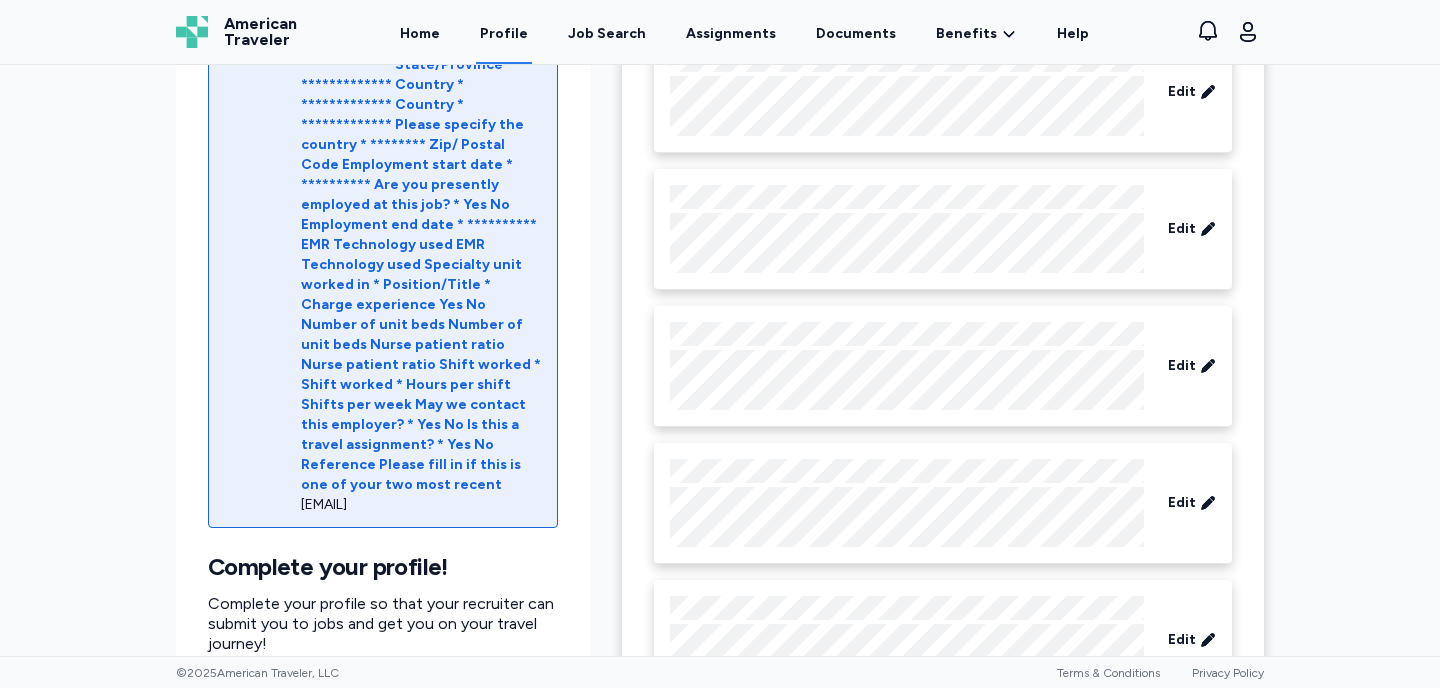 scroll, scrollTop: 1405, scrollLeft: 0, axis: vertical 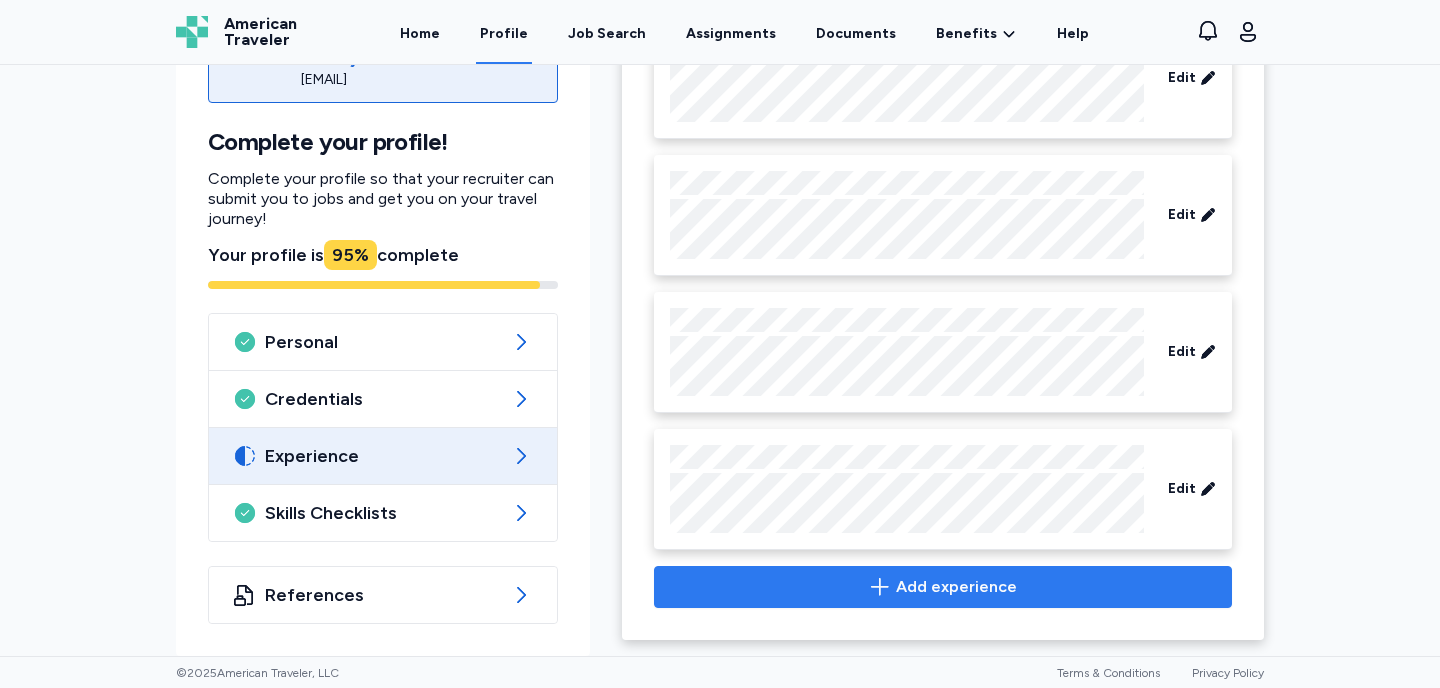 click on "Add experience" at bounding box center (956, 587) 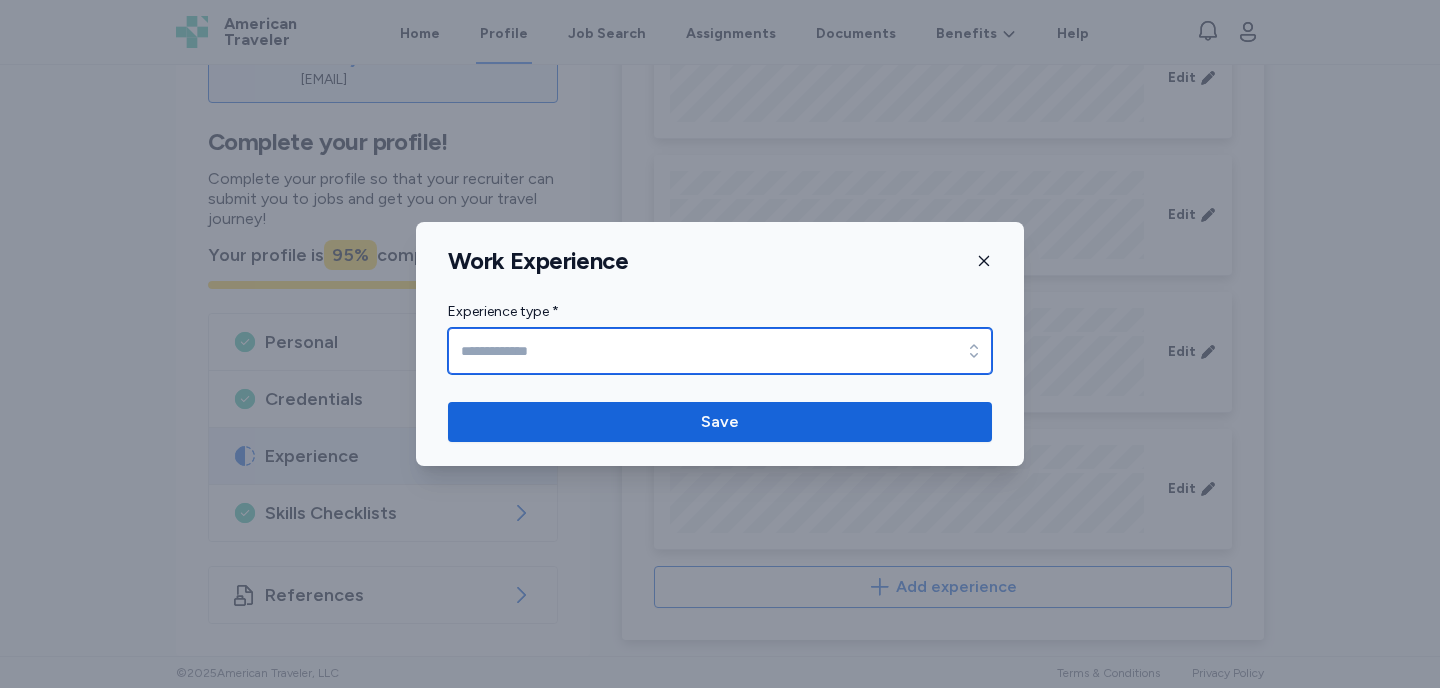 click on "Experience type *" at bounding box center (720, 351) 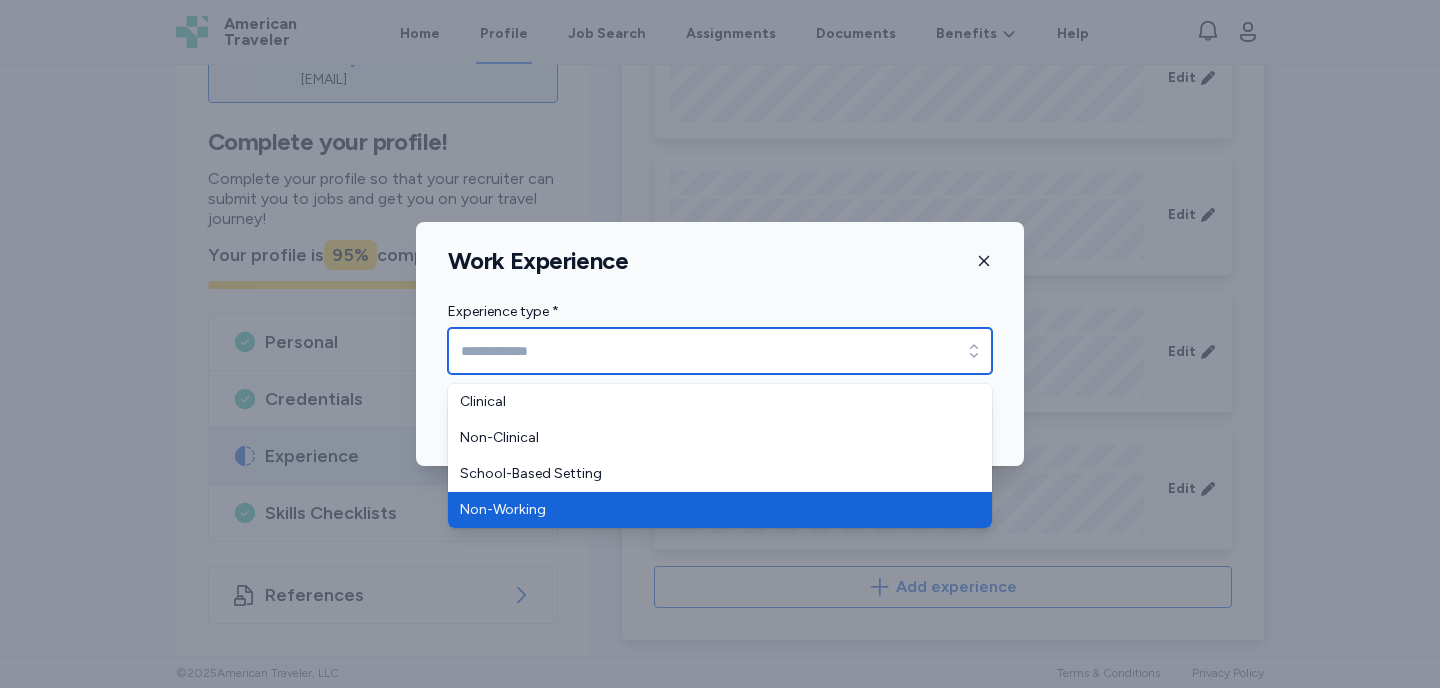 type on "**********" 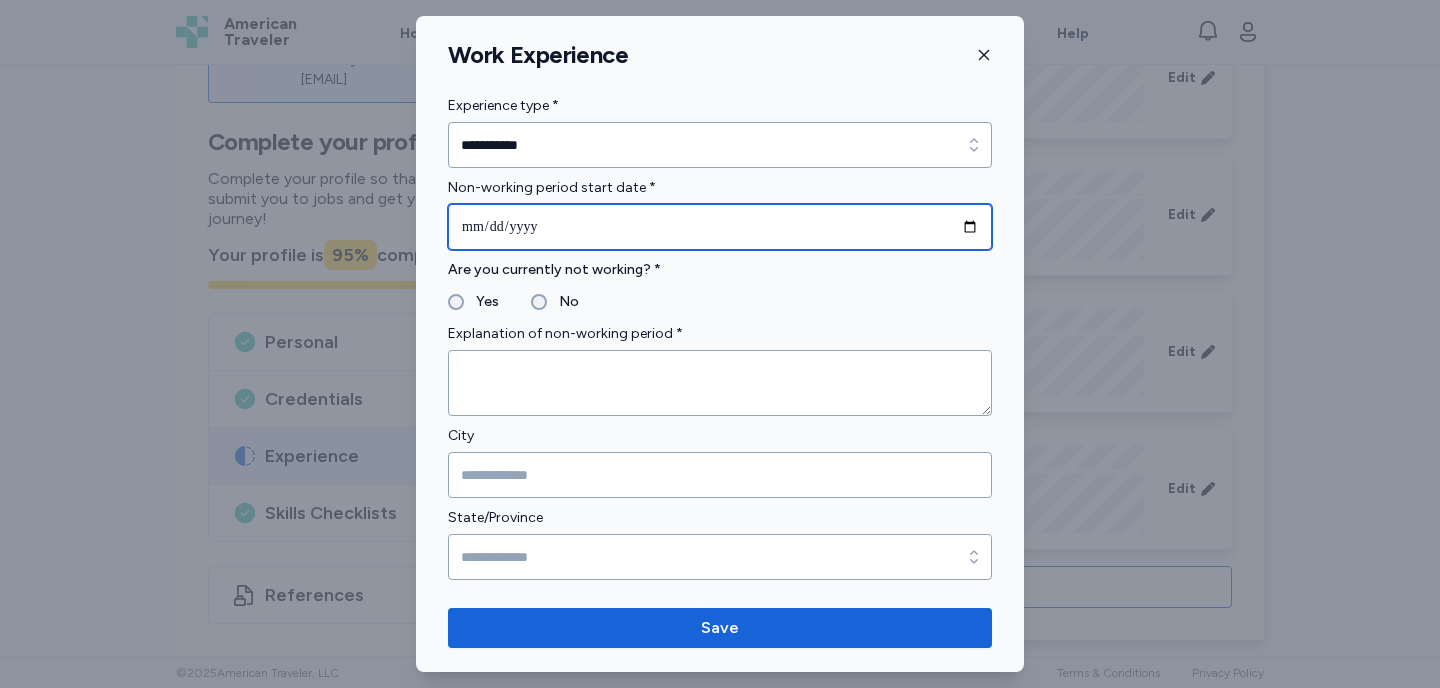 click at bounding box center (720, 227) 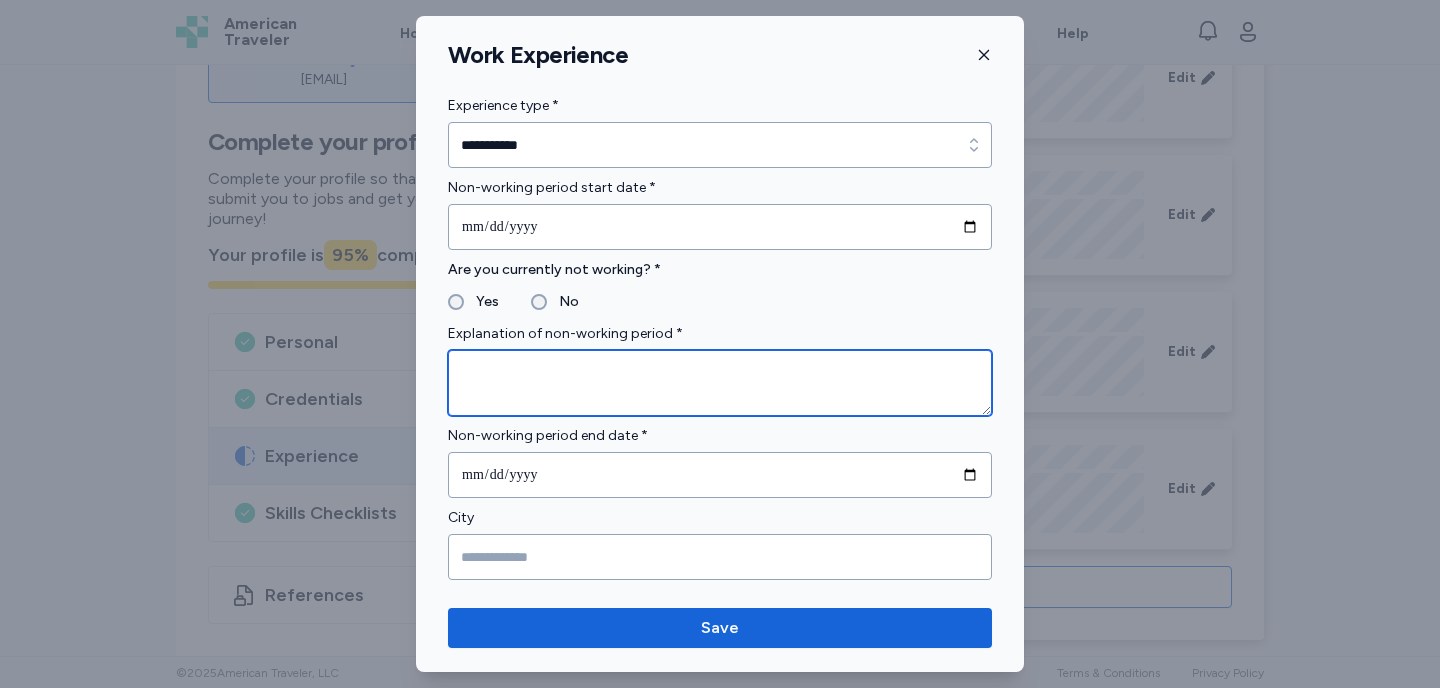click at bounding box center (720, 383) 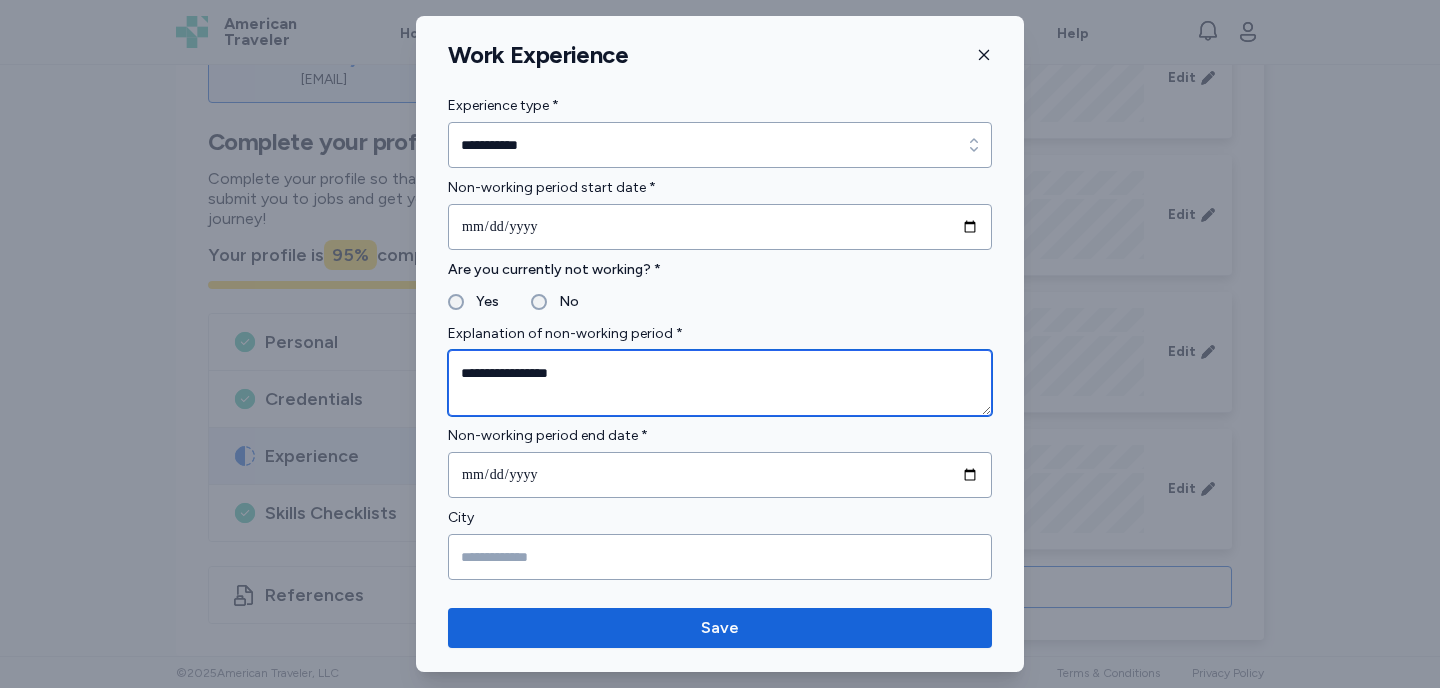 type on "**********" 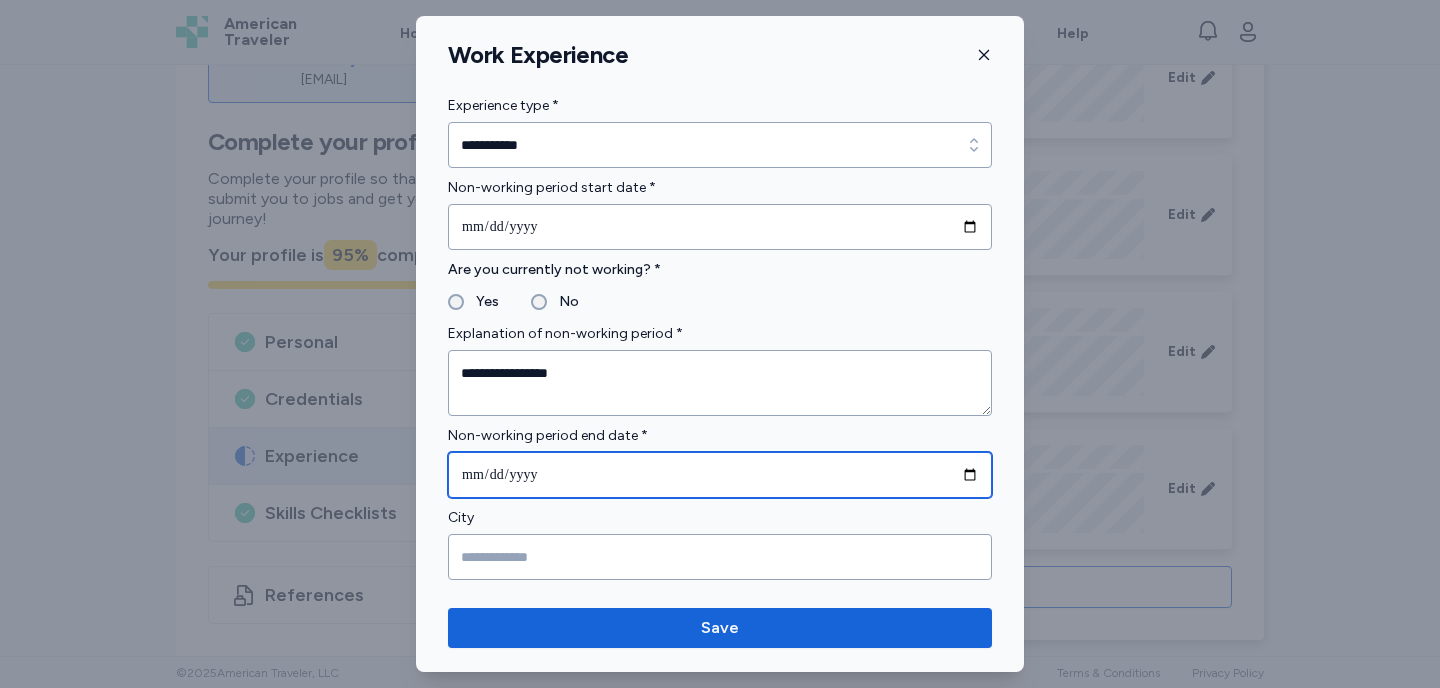 click at bounding box center [720, 475] 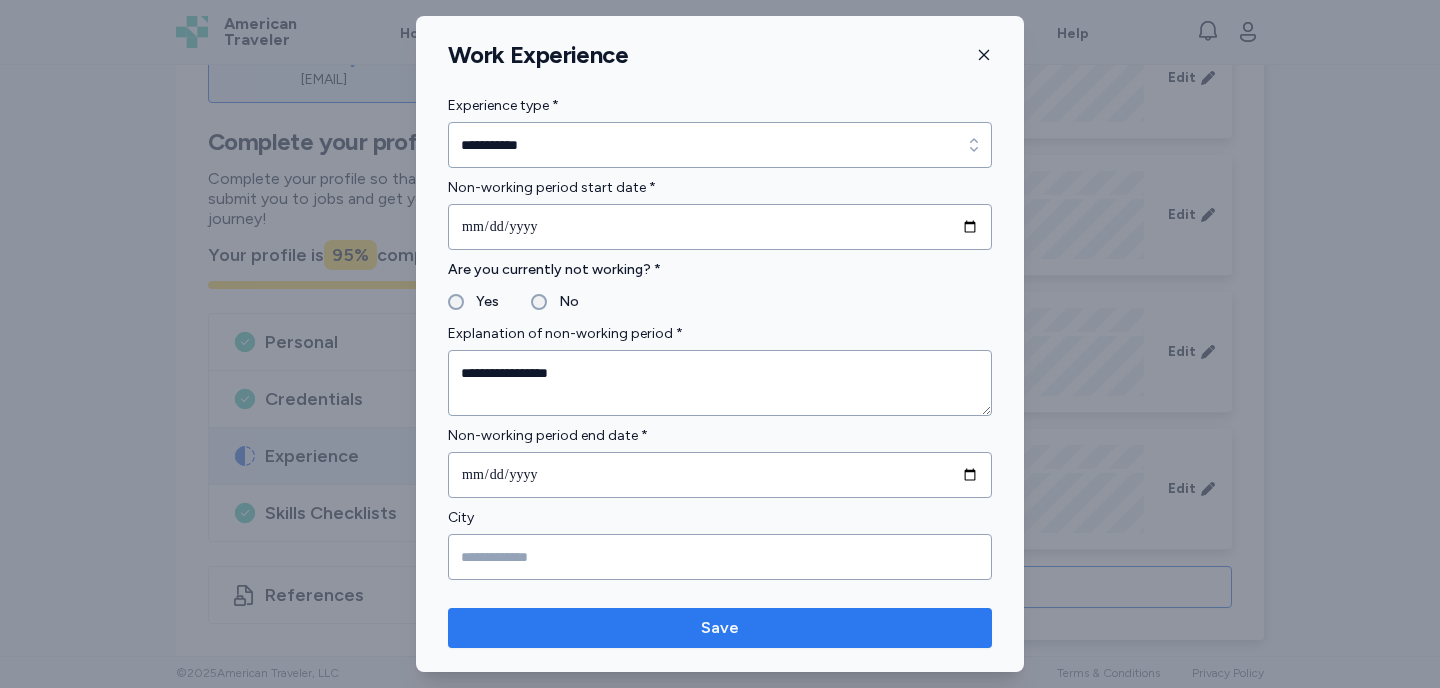 click on "Save" at bounding box center (720, 628) 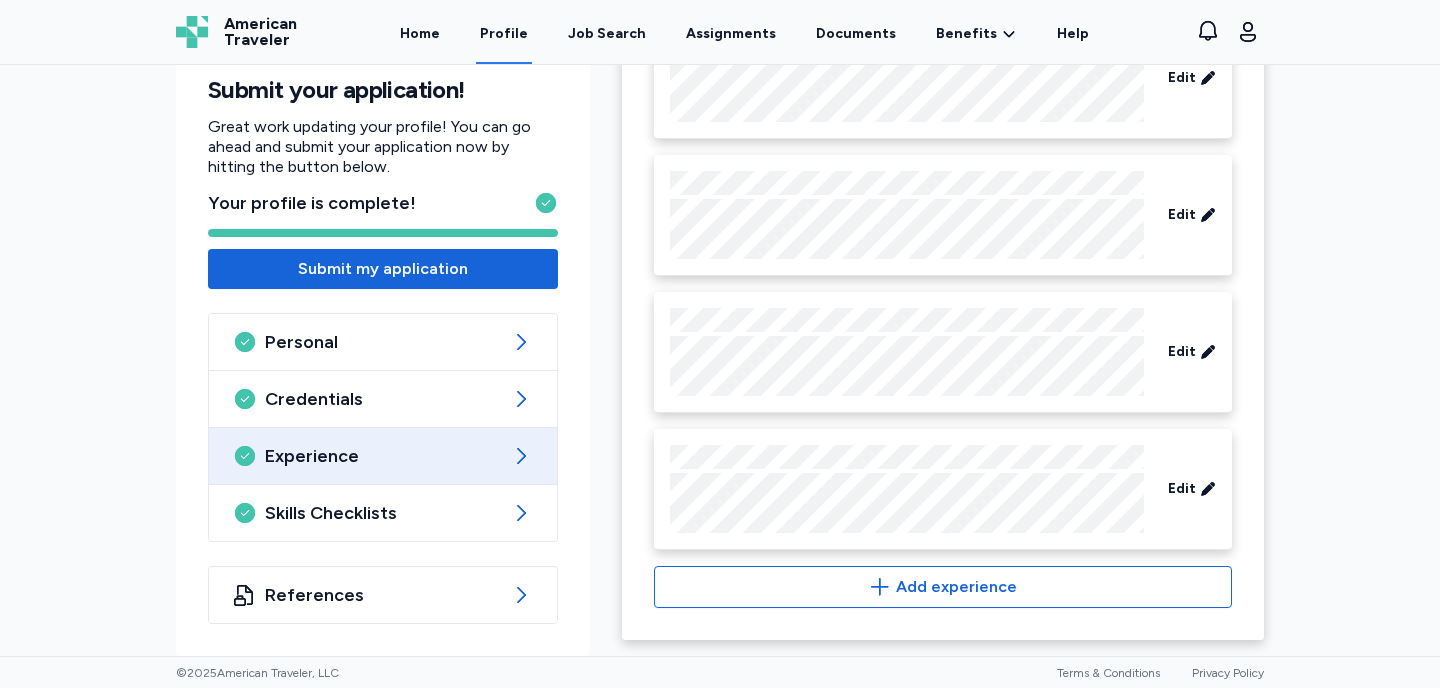 scroll, scrollTop: 1785, scrollLeft: 0, axis: vertical 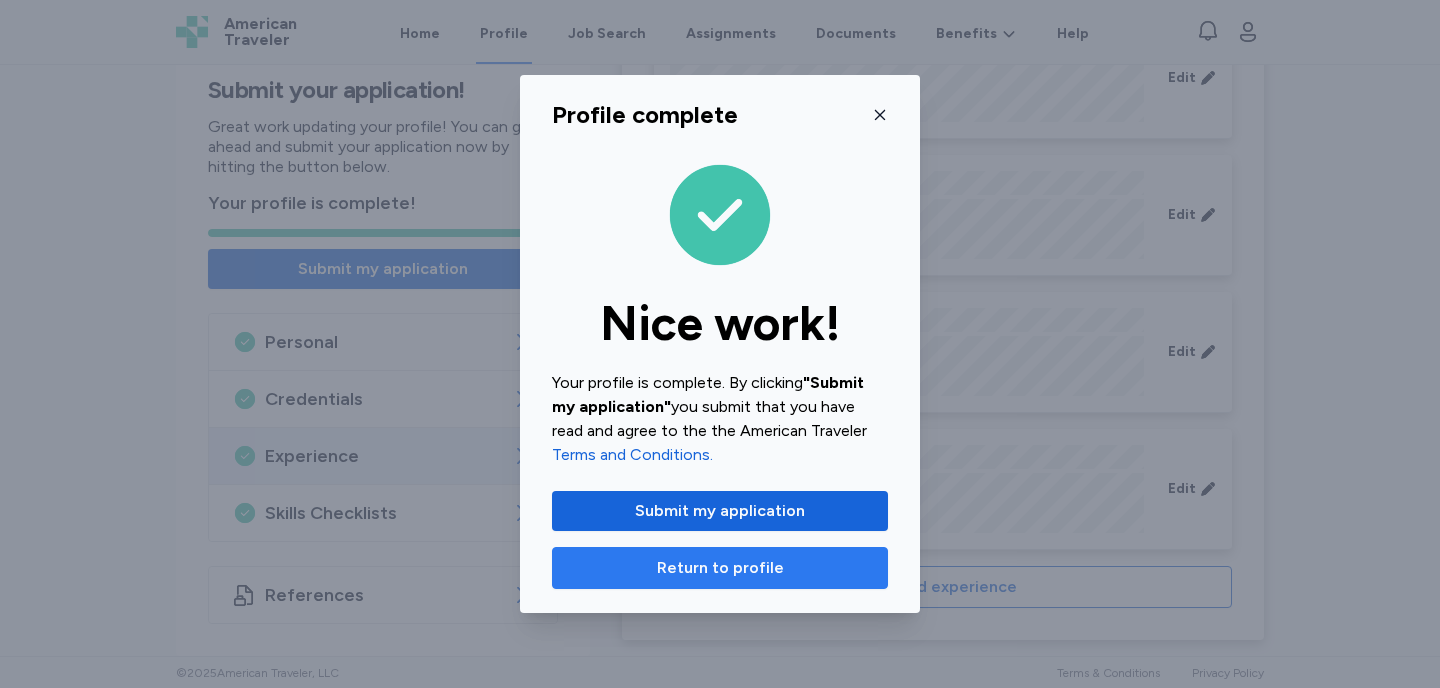 click on "Return to profile" at bounding box center [720, 568] 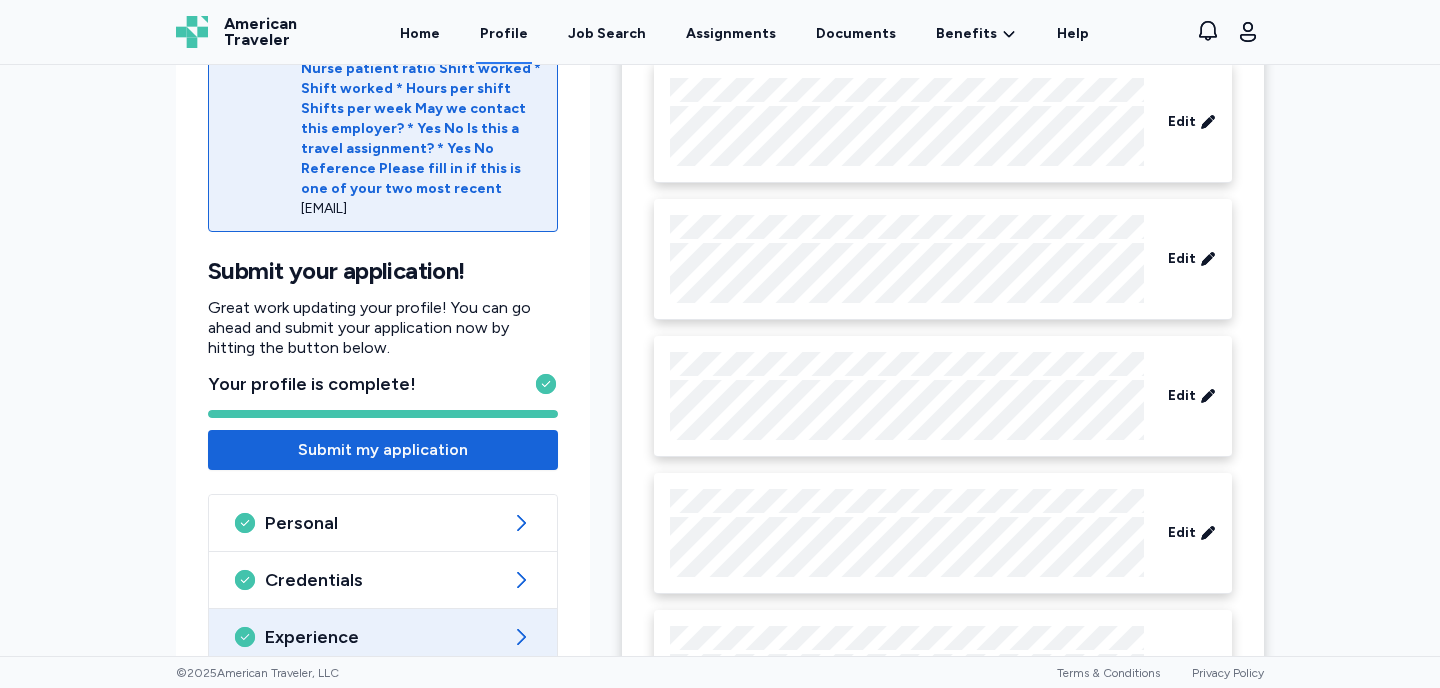 scroll, scrollTop: 1785, scrollLeft: 0, axis: vertical 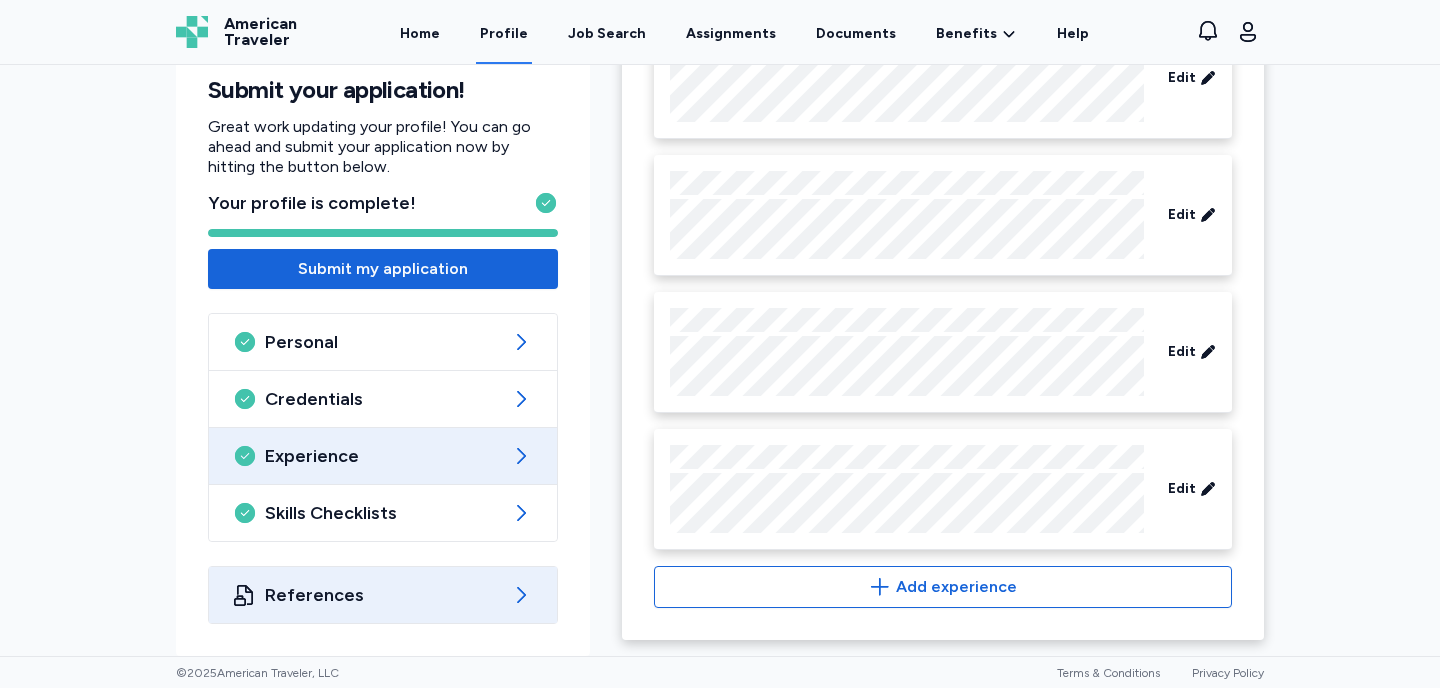 click on "References" at bounding box center [383, 595] 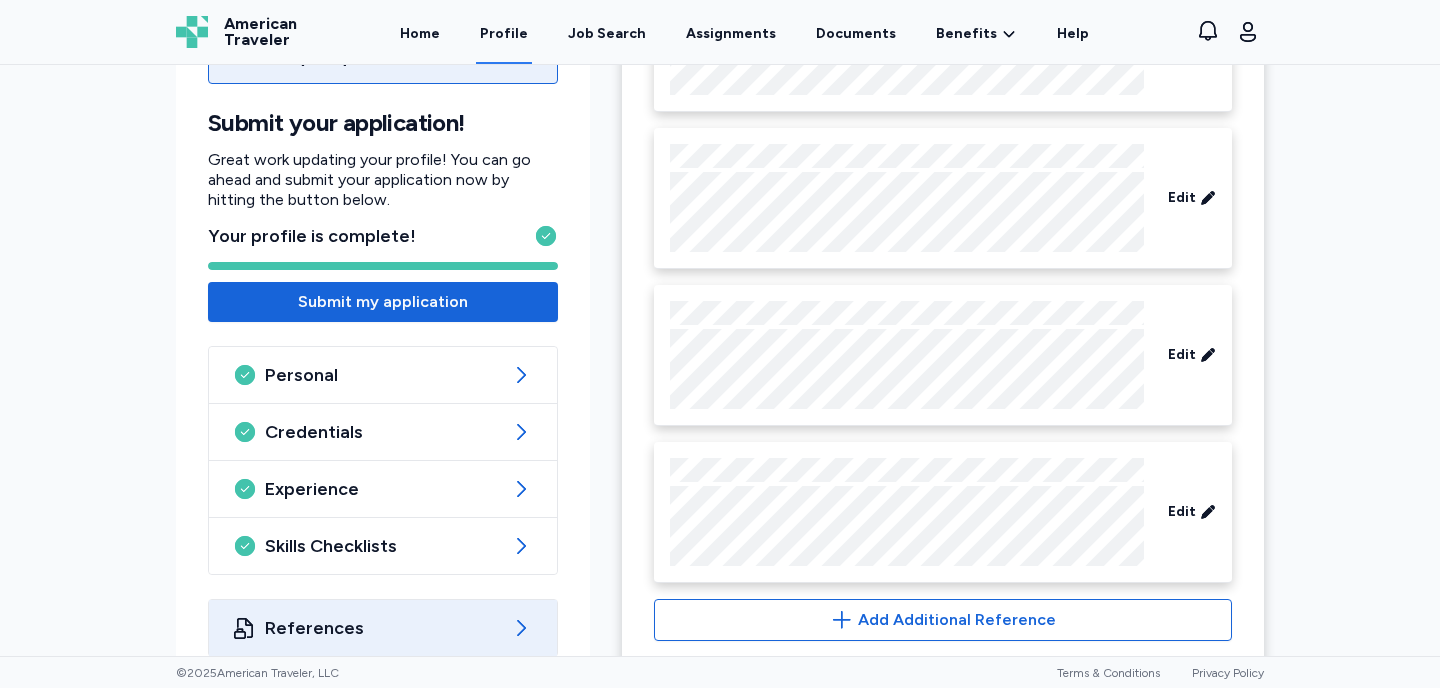 scroll, scrollTop: 913, scrollLeft: 0, axis: vertical 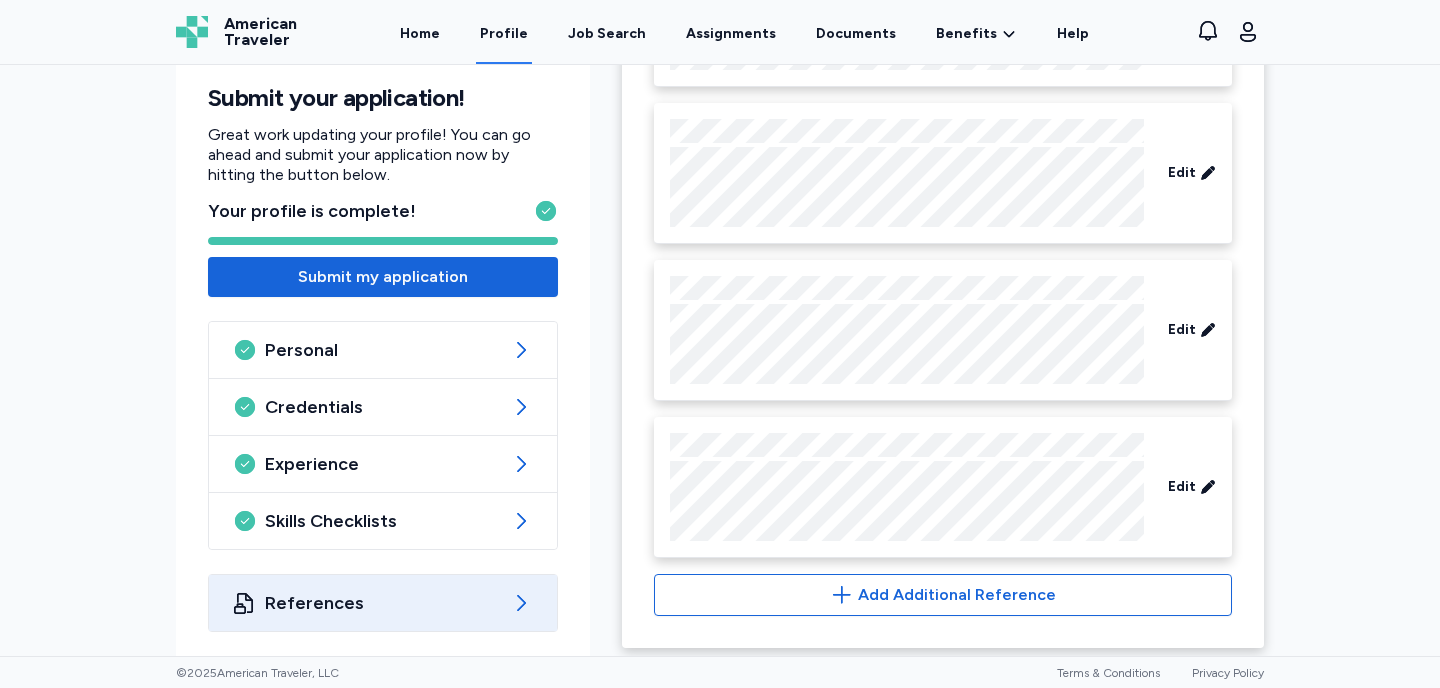 click on "References" at bounding box center (383, 603) 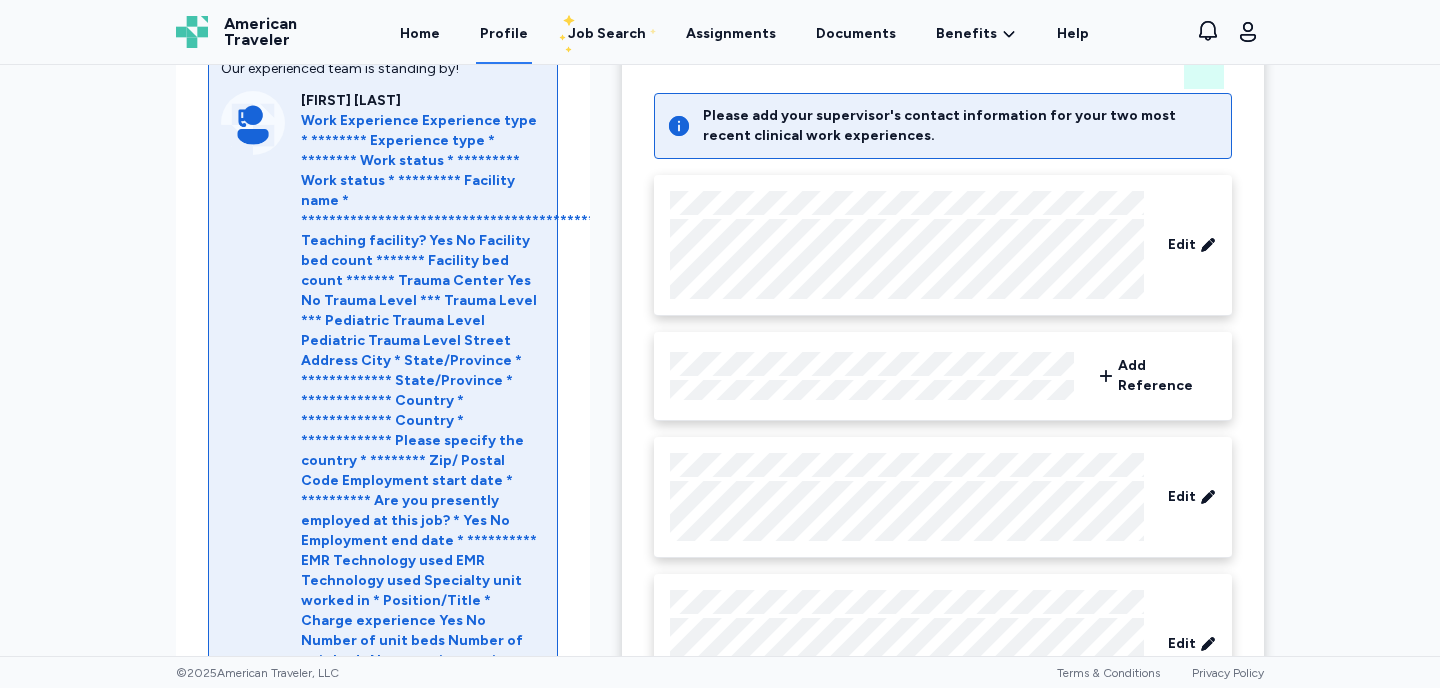 scroll, scrollTop: 130, scrollLeft: 0, axis: vertical 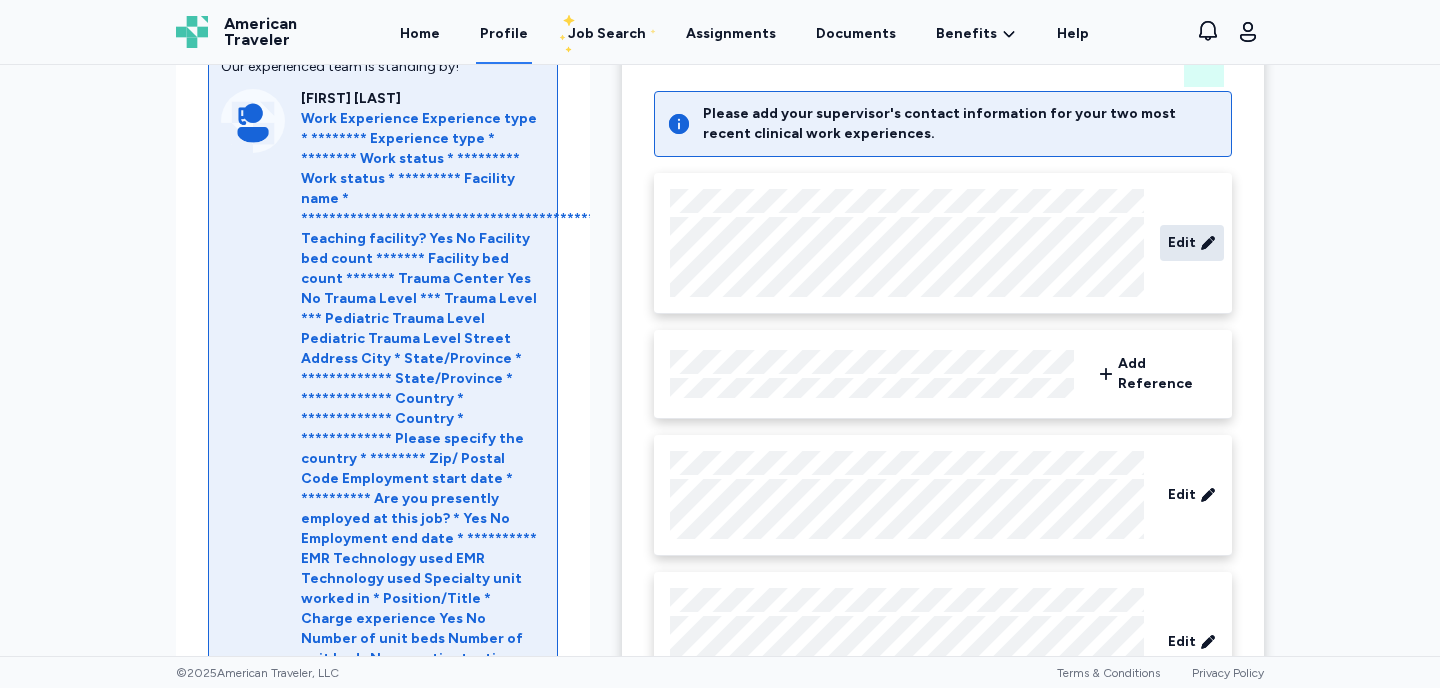click 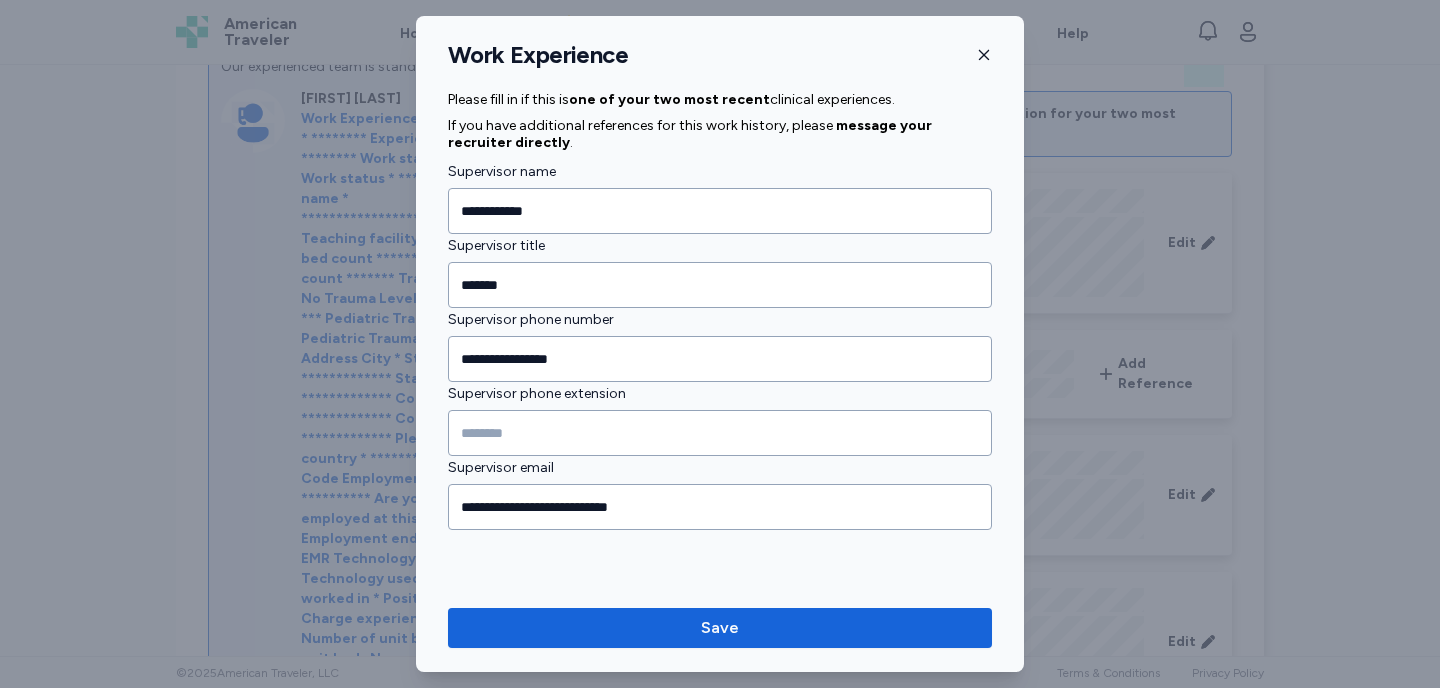 scroll, scrollTop: 2207, scrollLeft: 0, axis: vertical 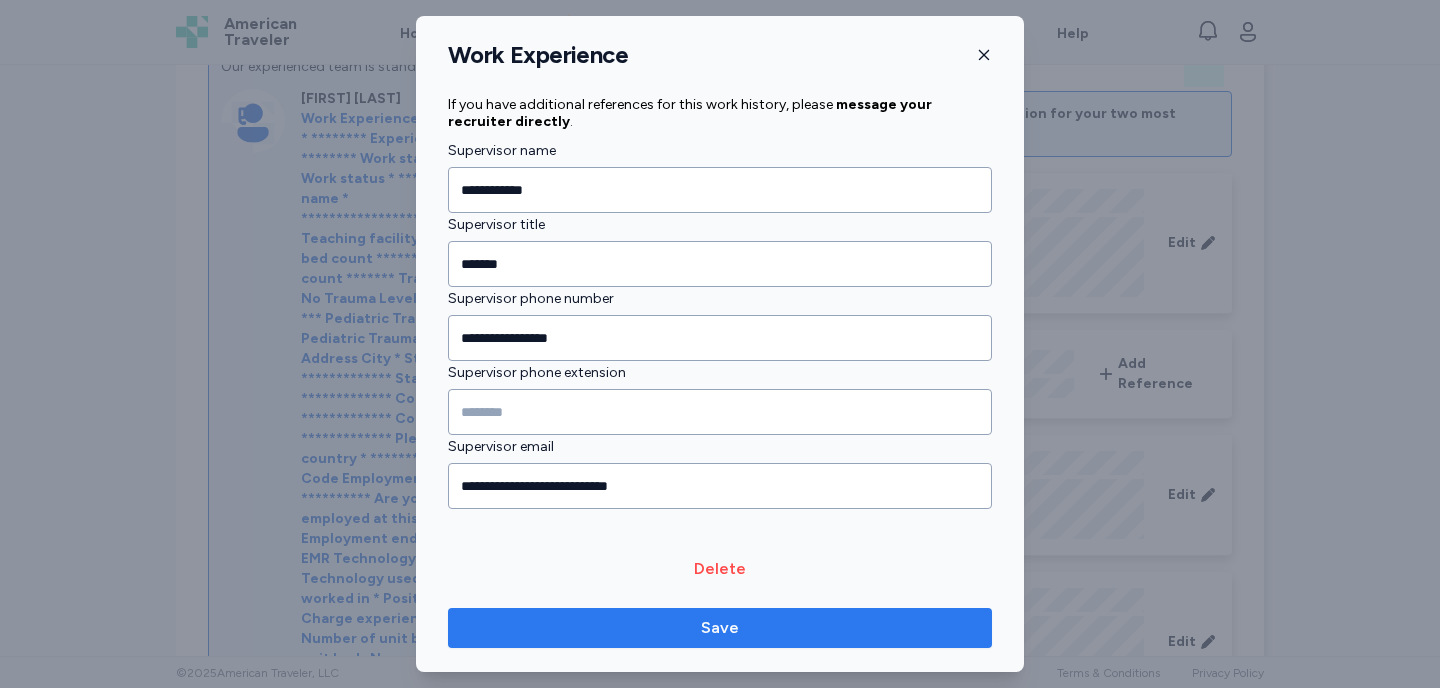 click on "Save" at bounding box center [720, 628] 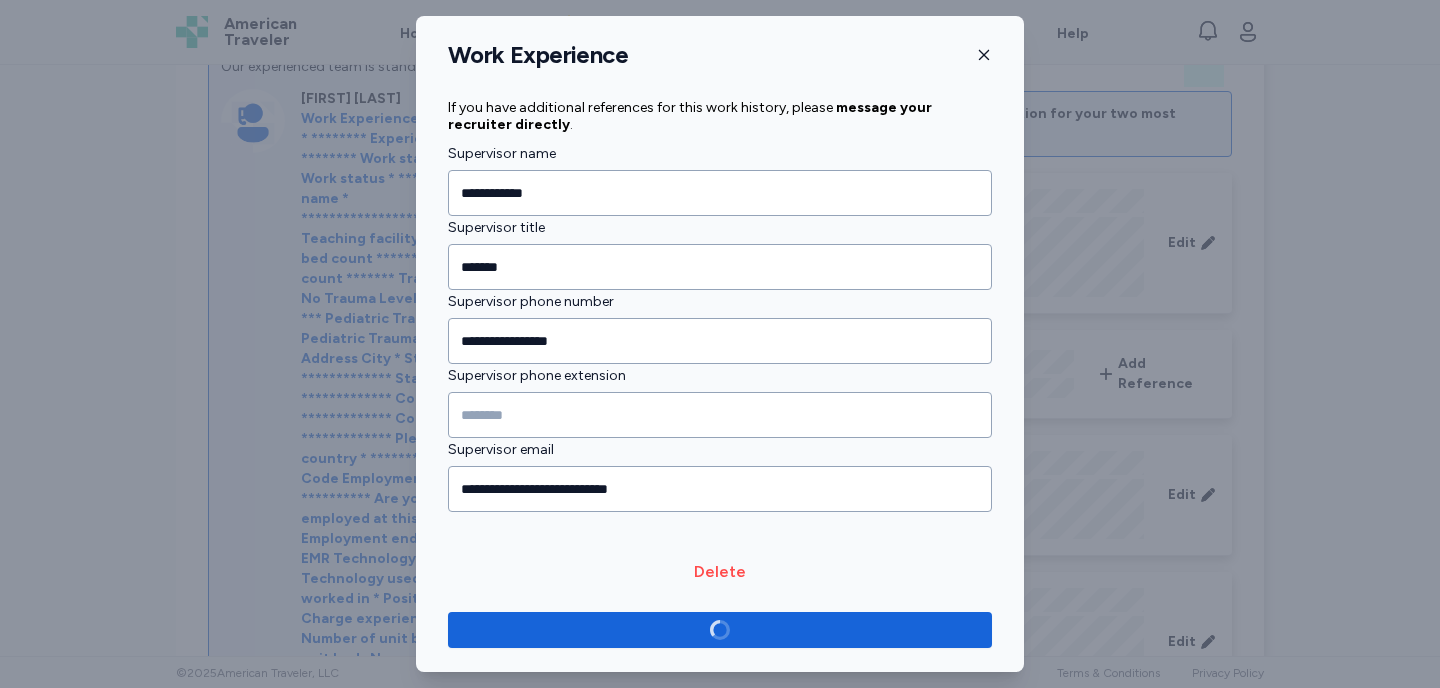 scroll, scrollTop: 2203, scrollLeft: 0, axis: vertical 